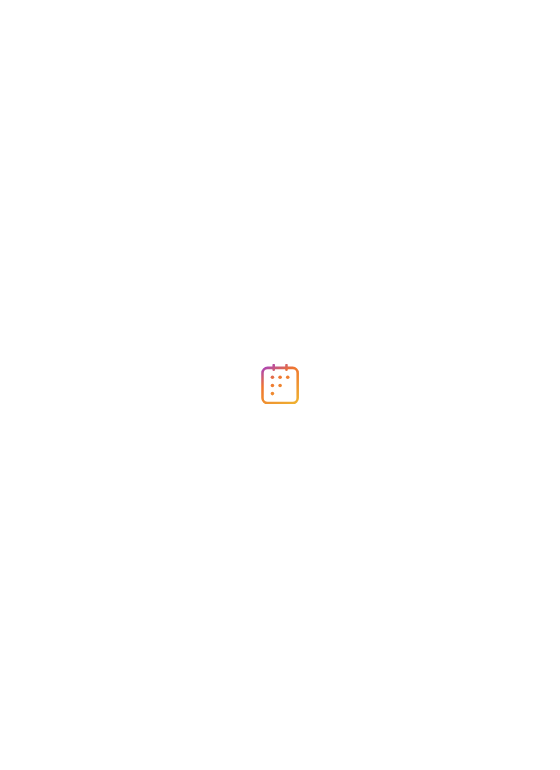 scroll, scrollTop: 0, scrollLeft: 0, axis: both 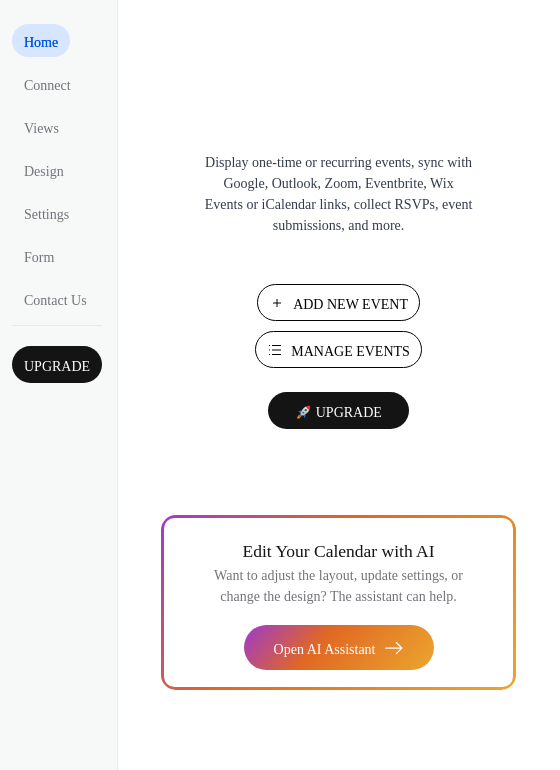 click on "Add New Event" at bounding box center [350, 304] 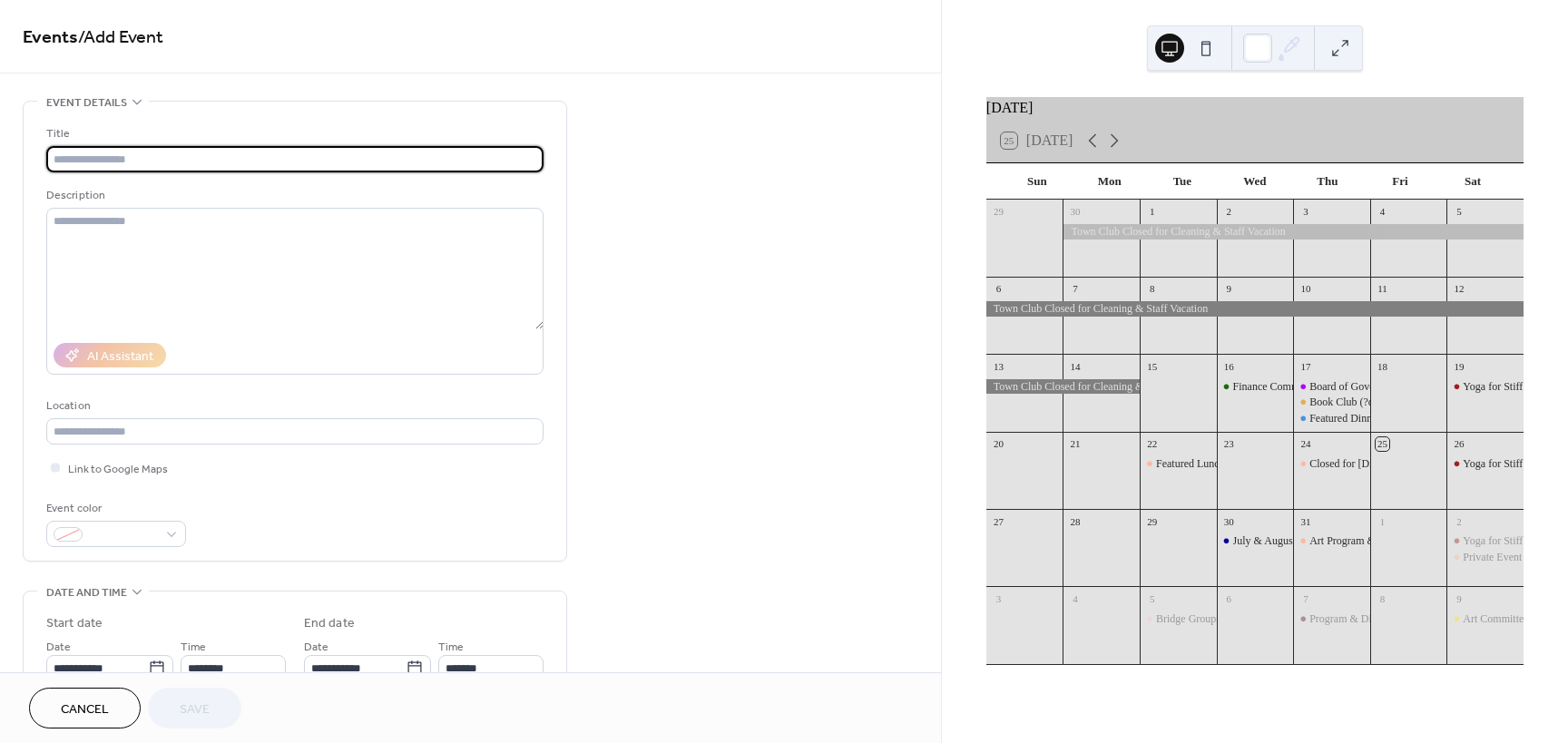 scroll, scrollTop: 0, scrollLeft: 0, axis: both 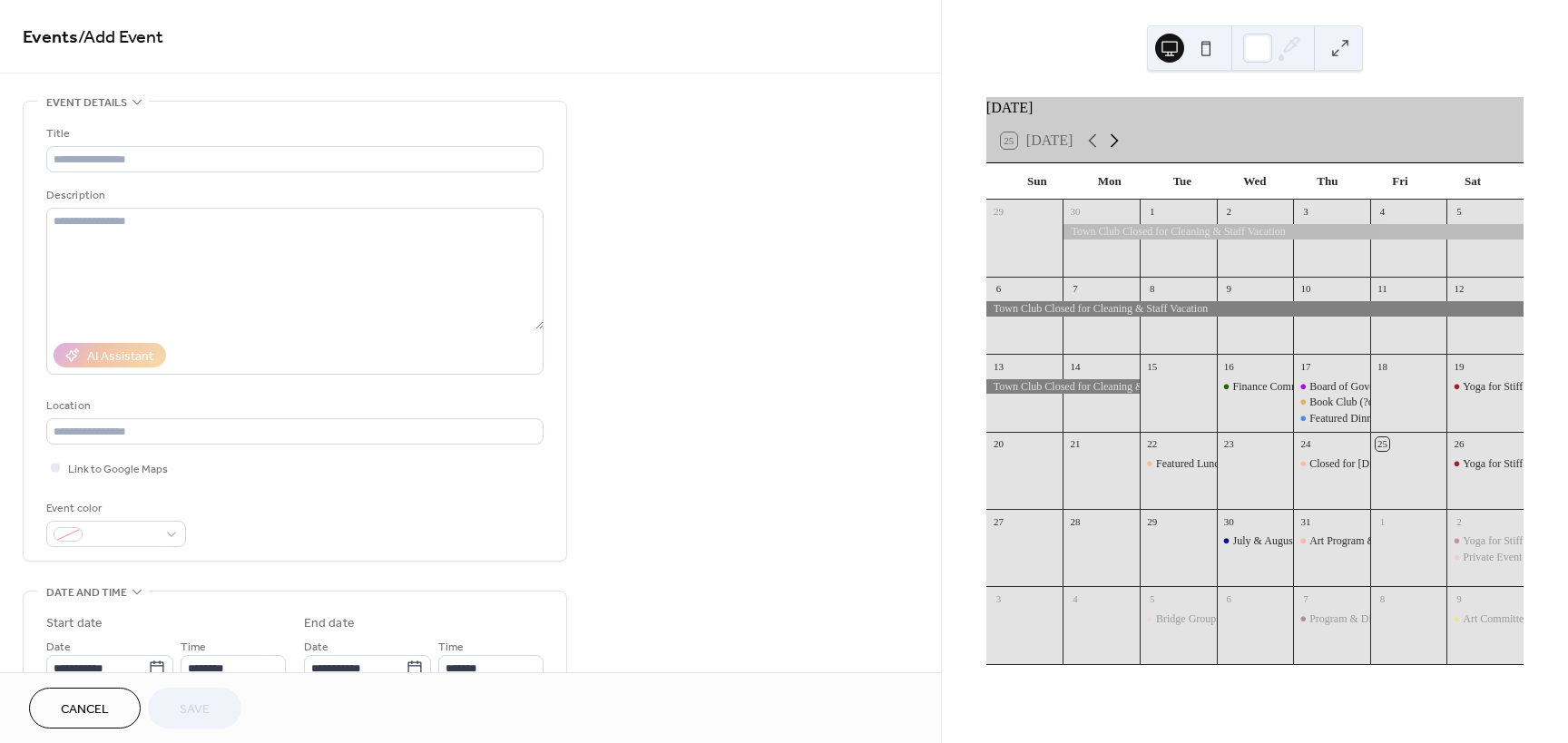 click 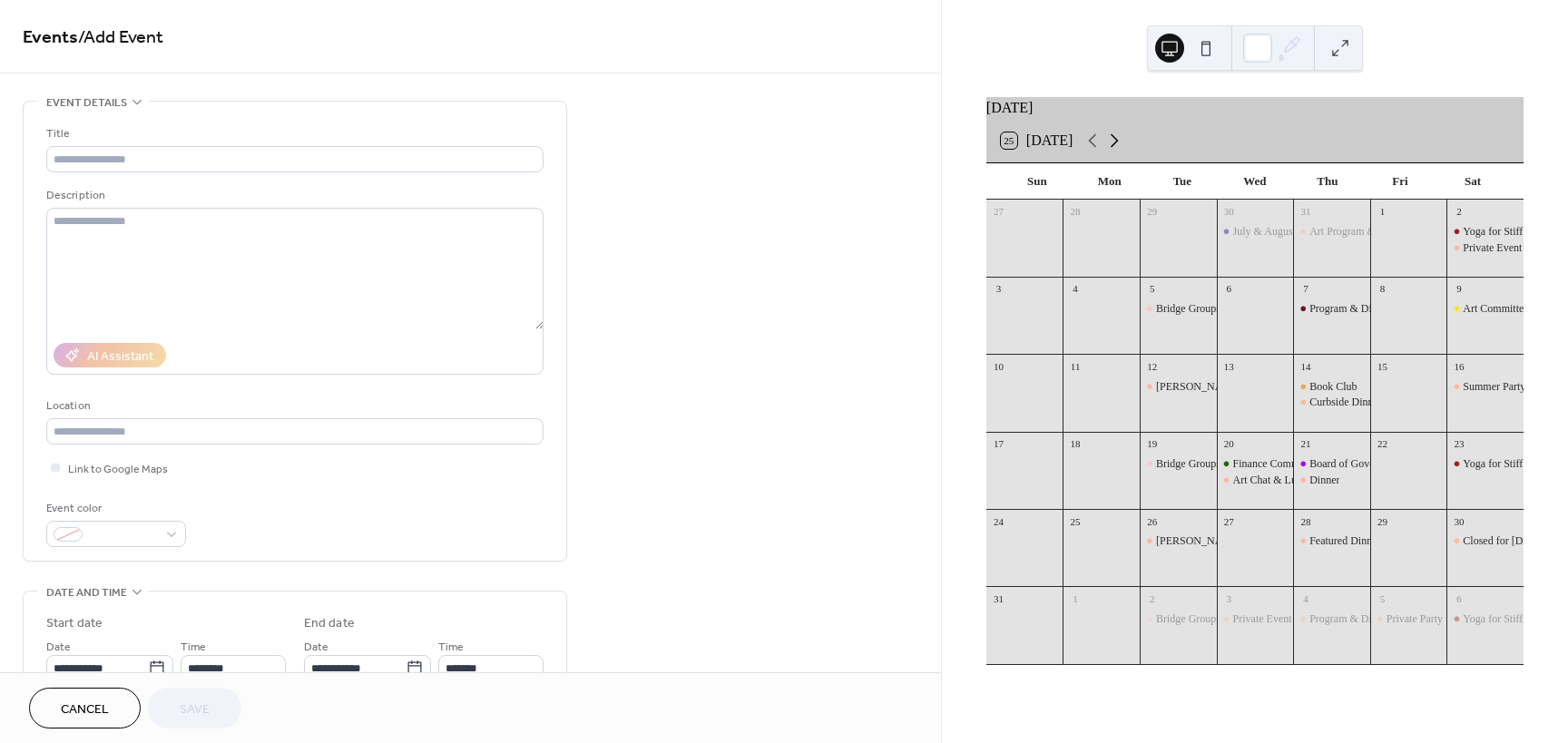 click 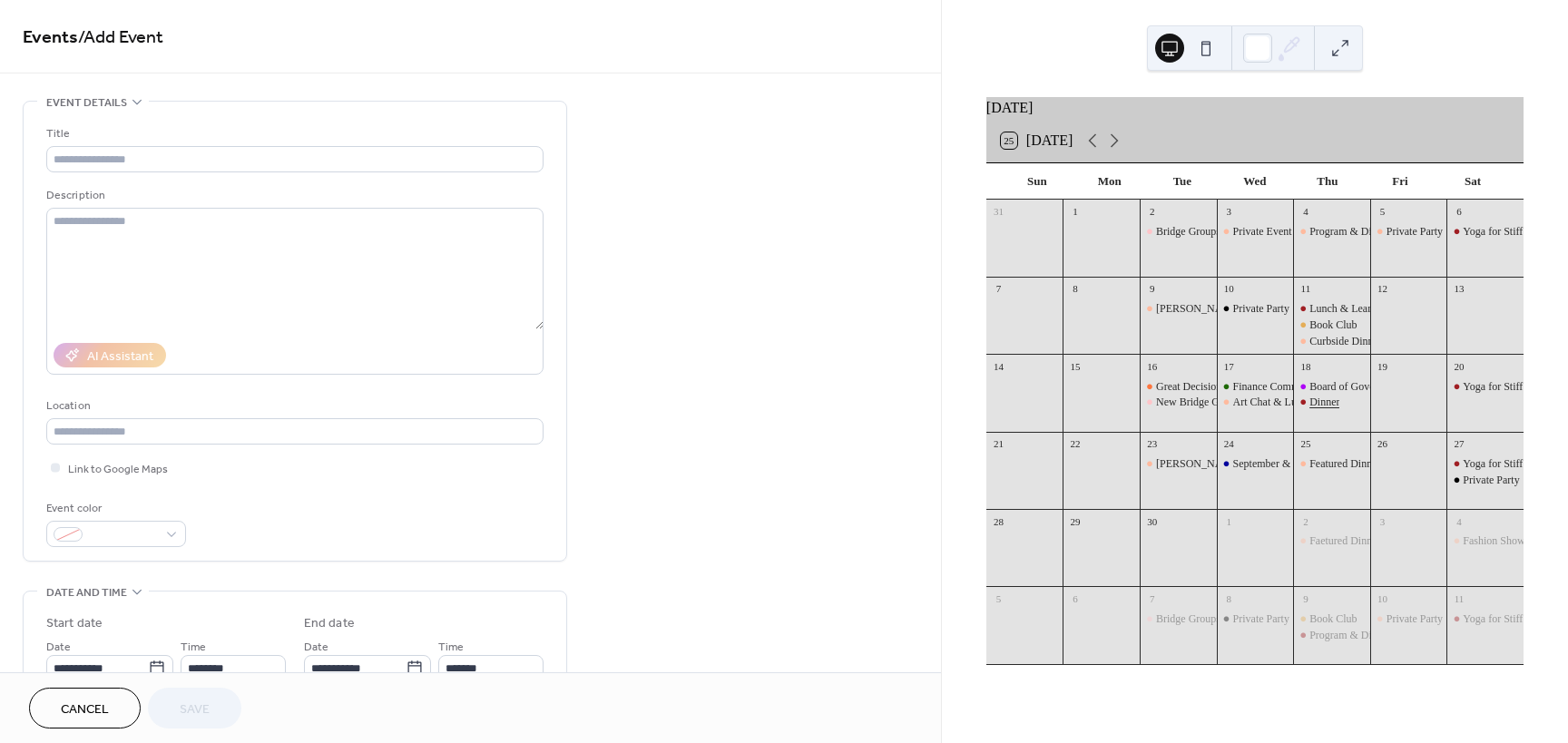 click on "Dinner" at bounding box center [1324, 402] 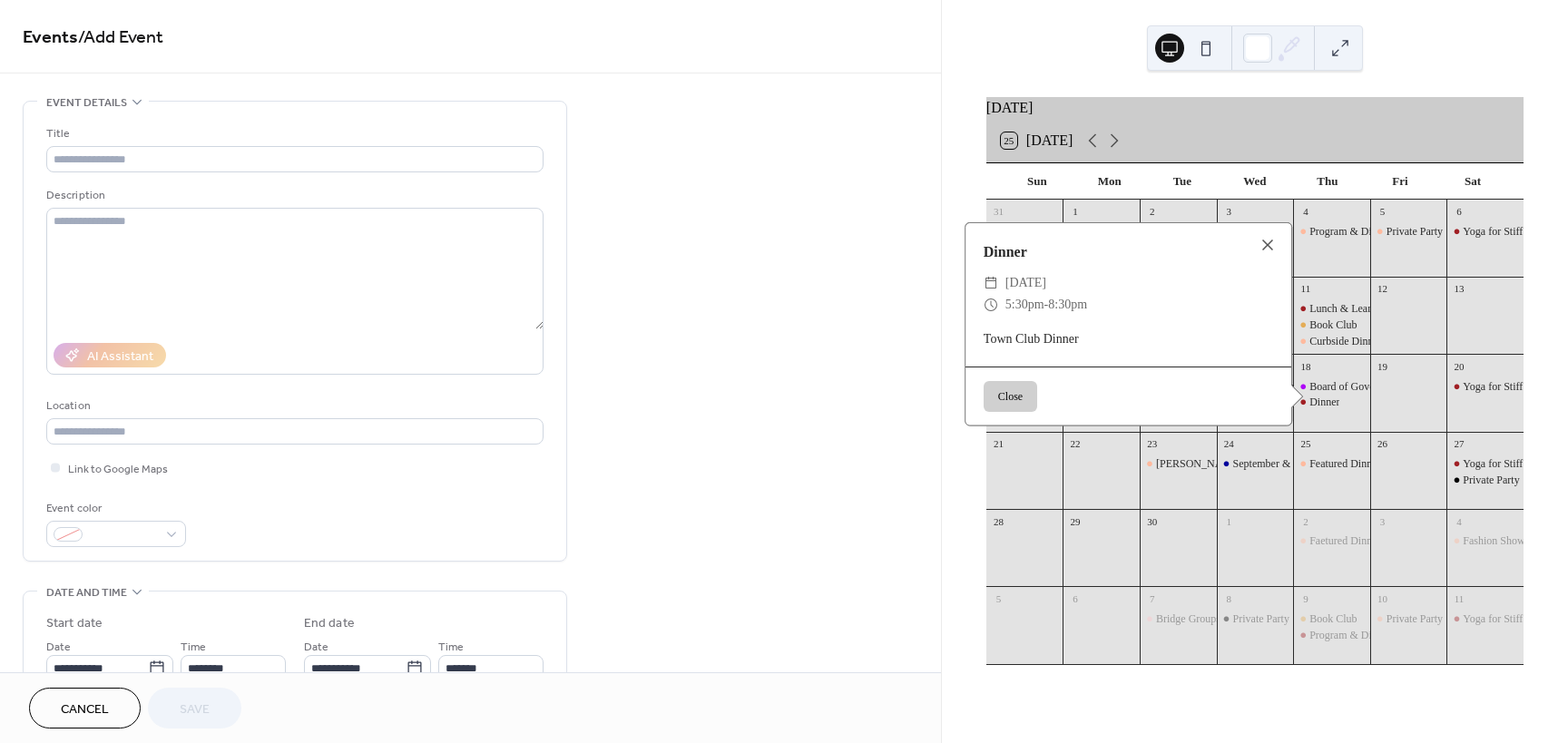 click on "**********" at bounding box center (470, 691) 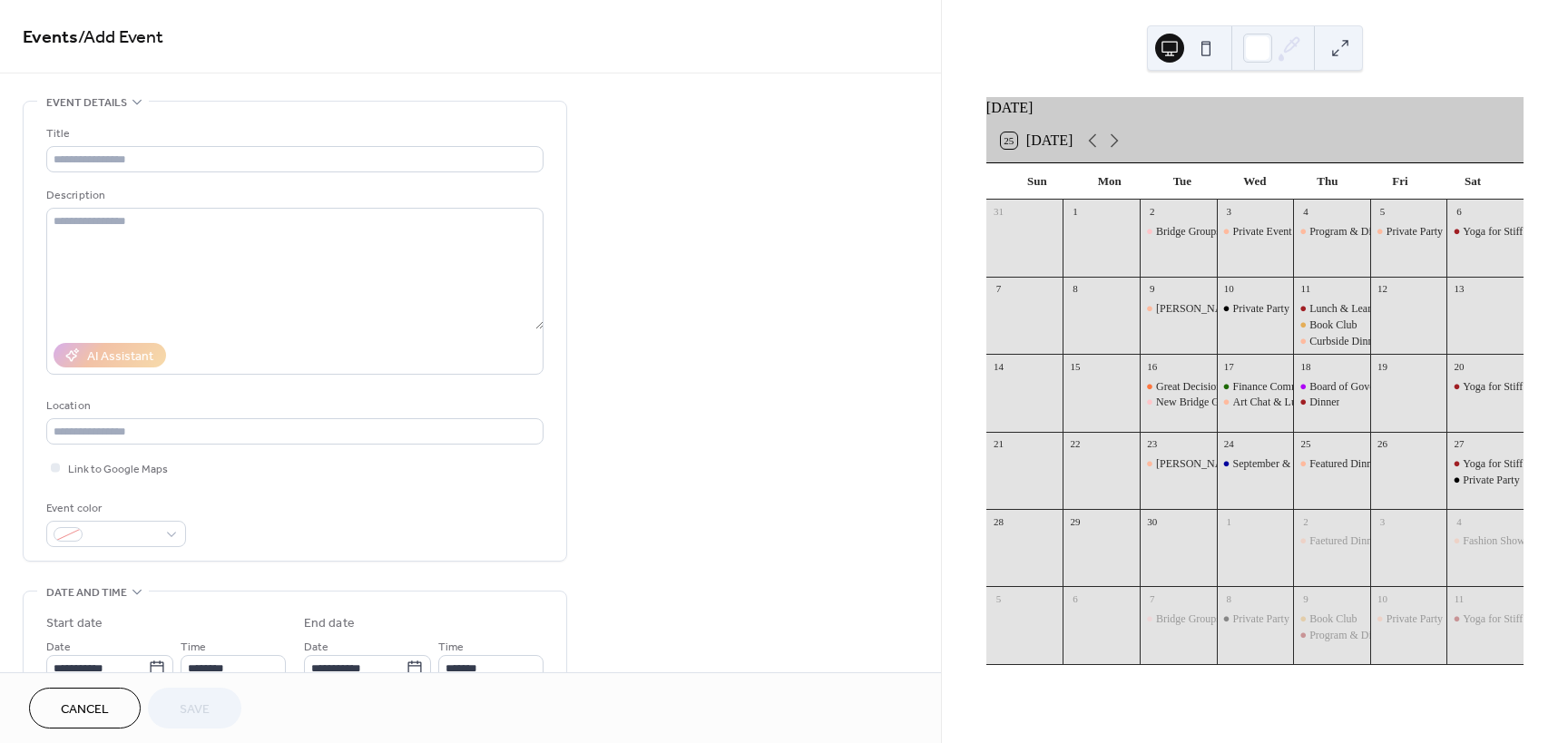 click on "**********" at bounding box center (470, 691) 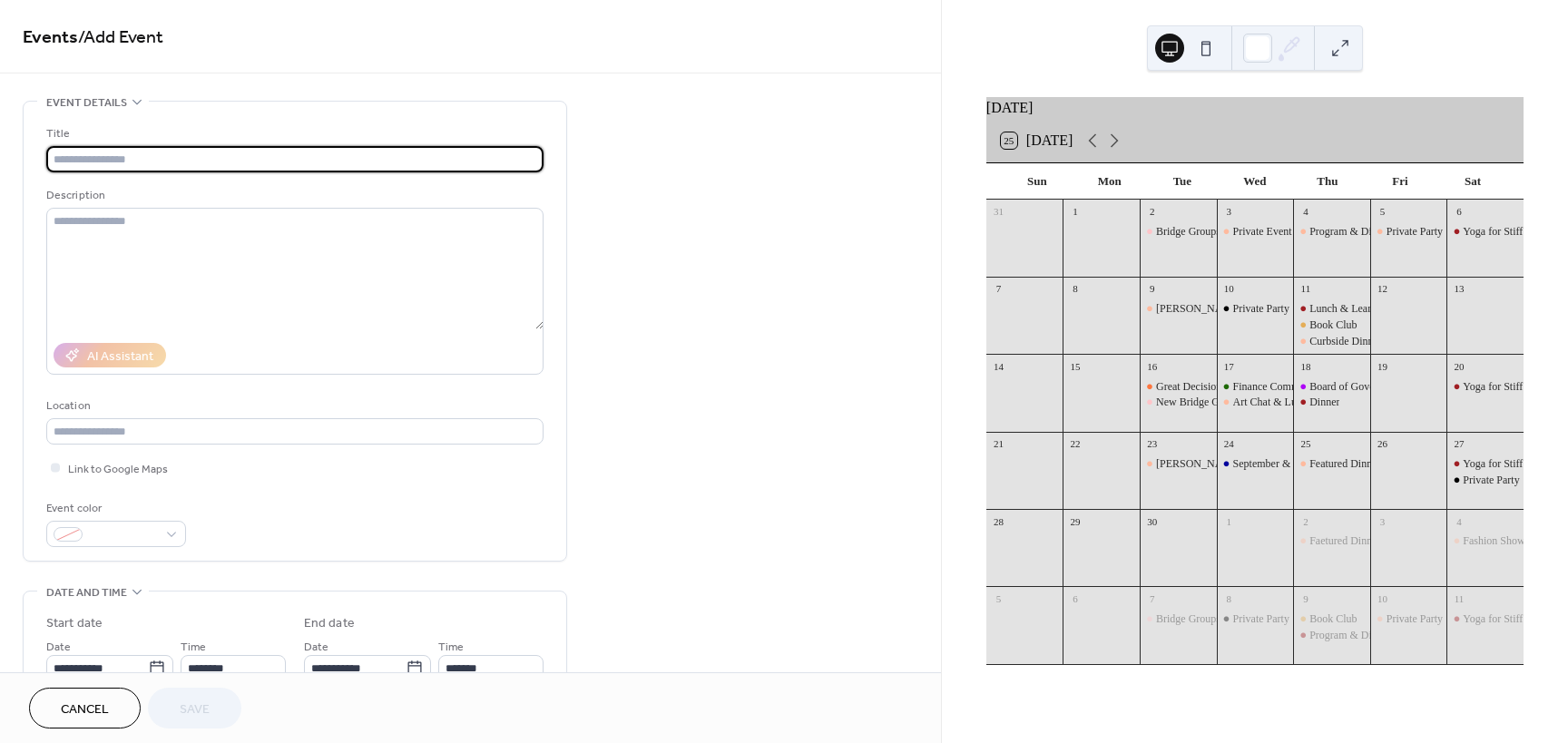 click at bounding box center [295, 159] 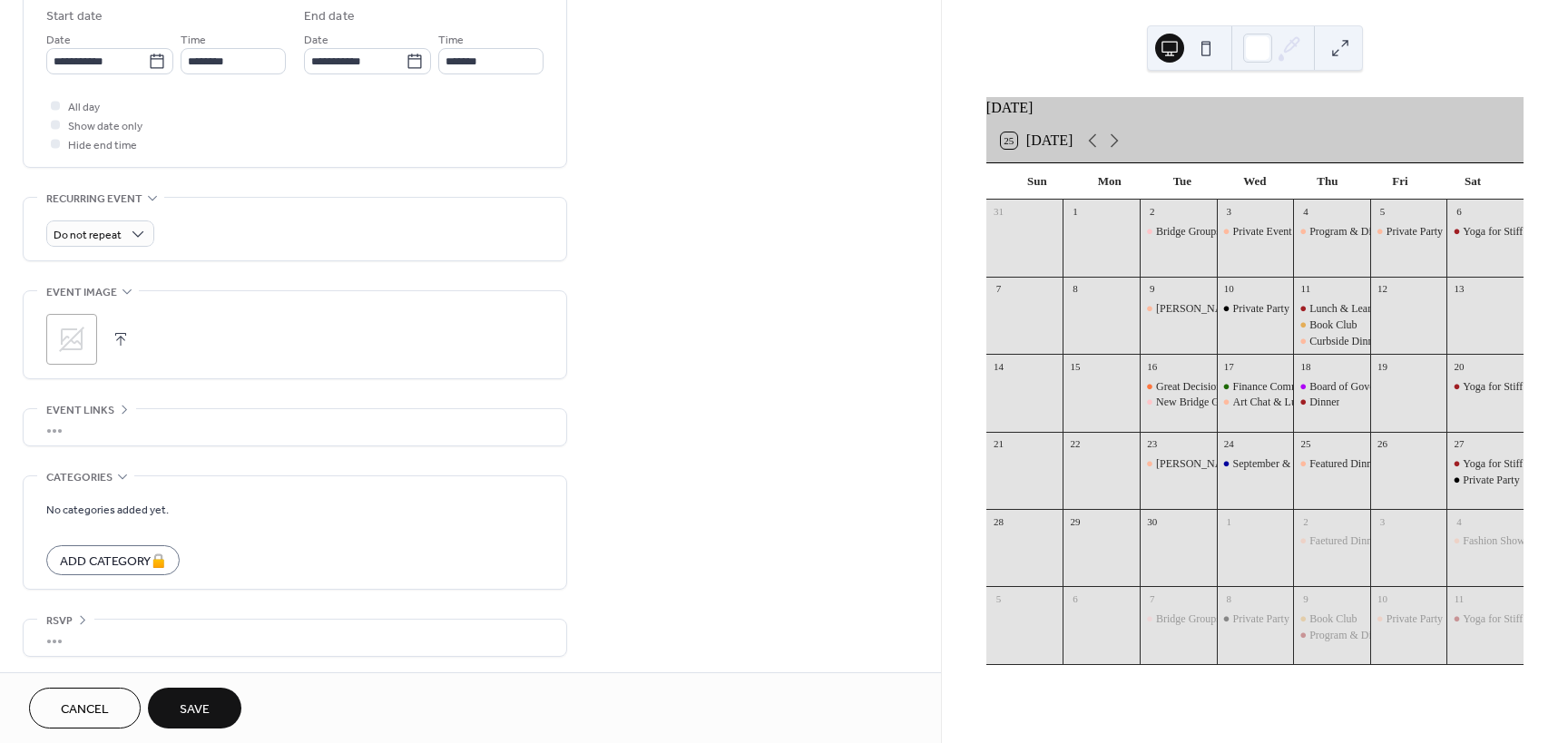 scroll, scrollTop: 608, scrollLeft: 0, axis: vertical 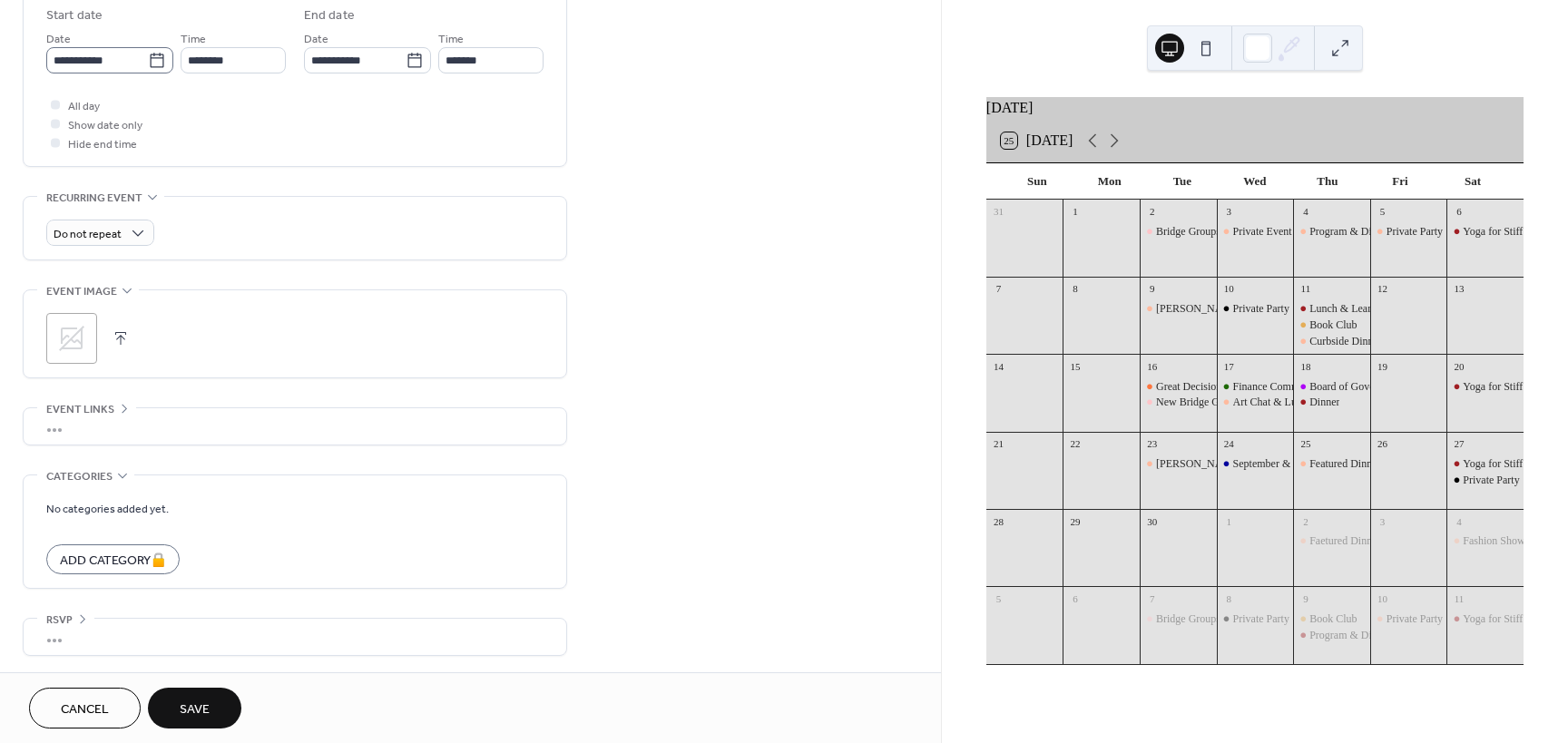 type on "**********" 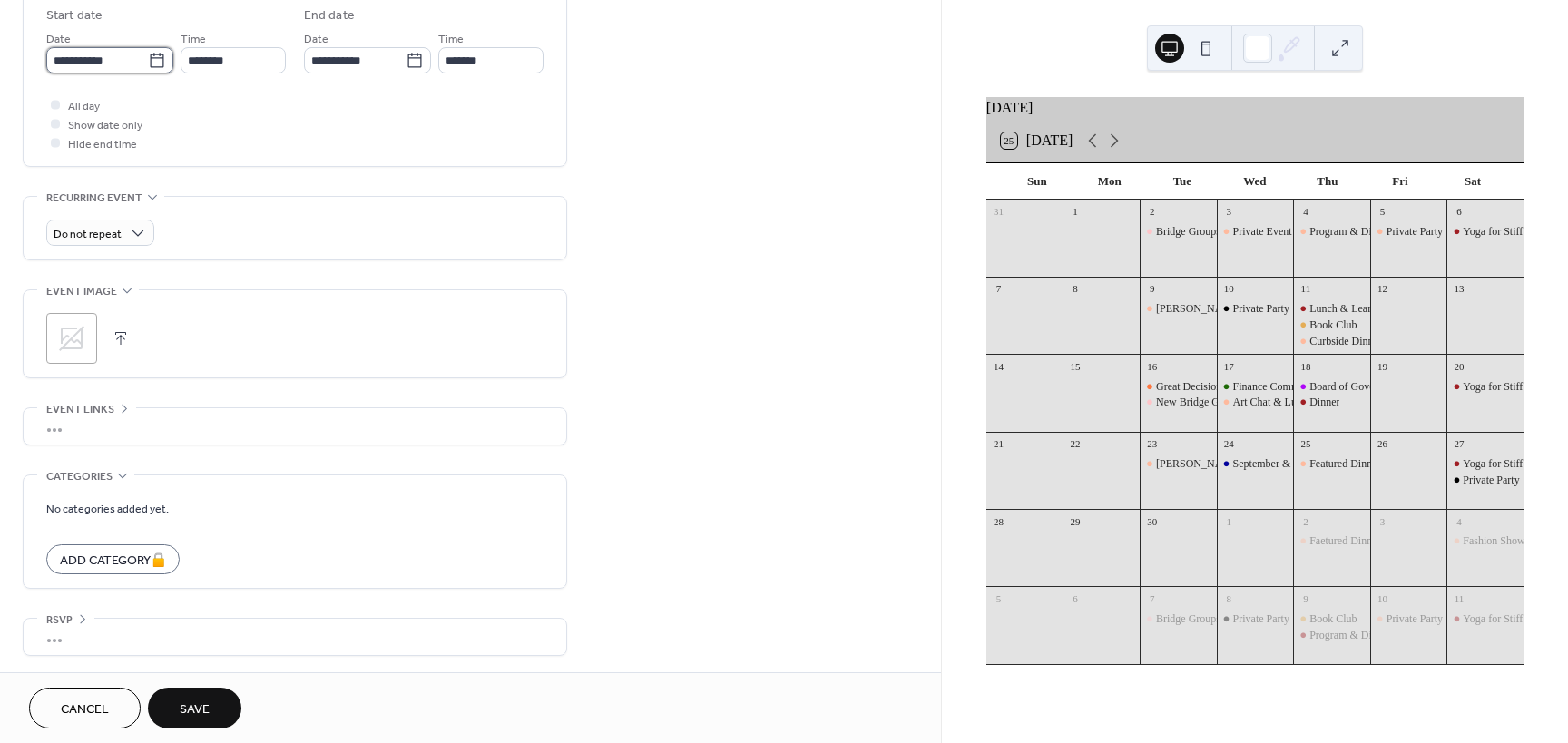 click on "**********" at bounding box center (97, 60) 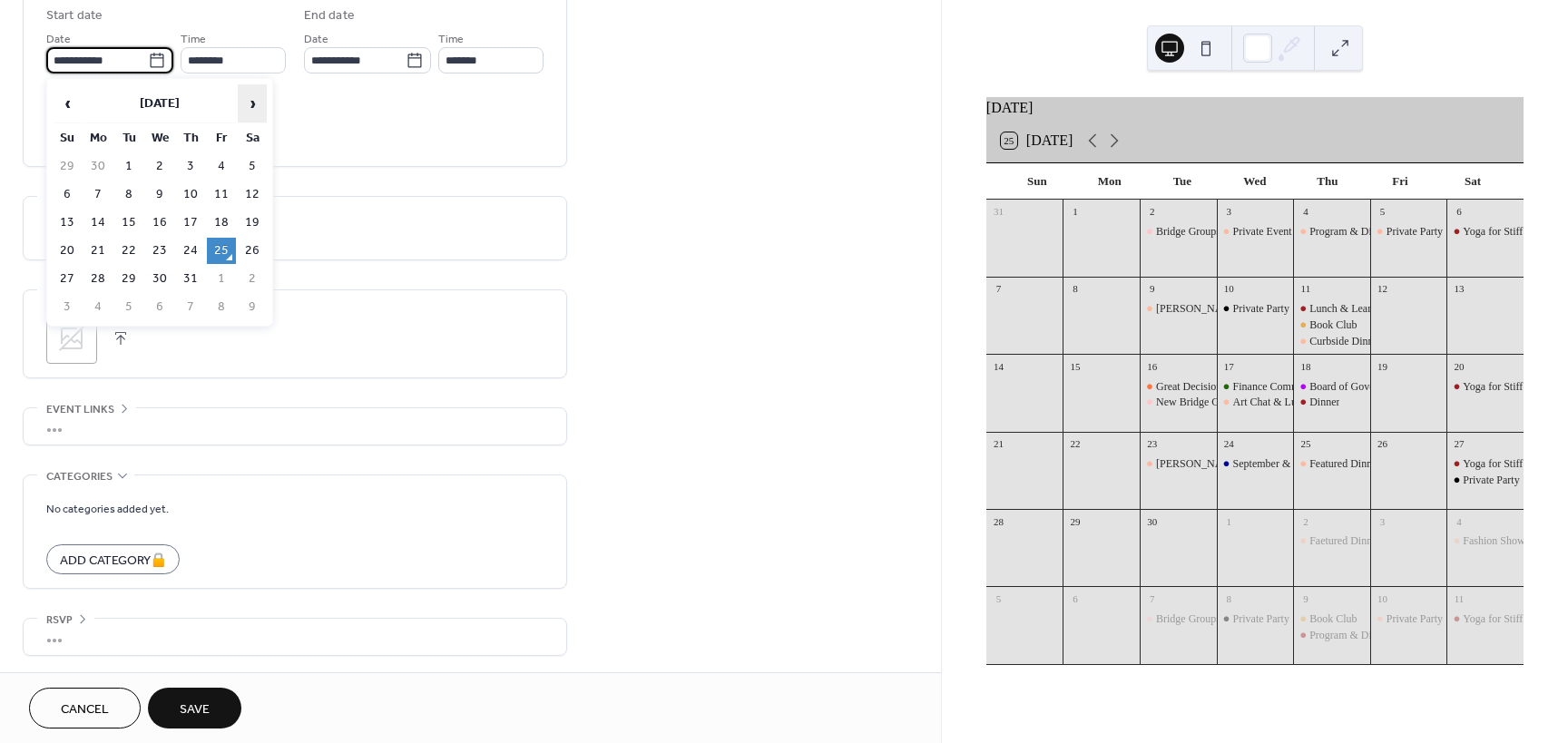 click on "›" at bounding box center (252, 103) 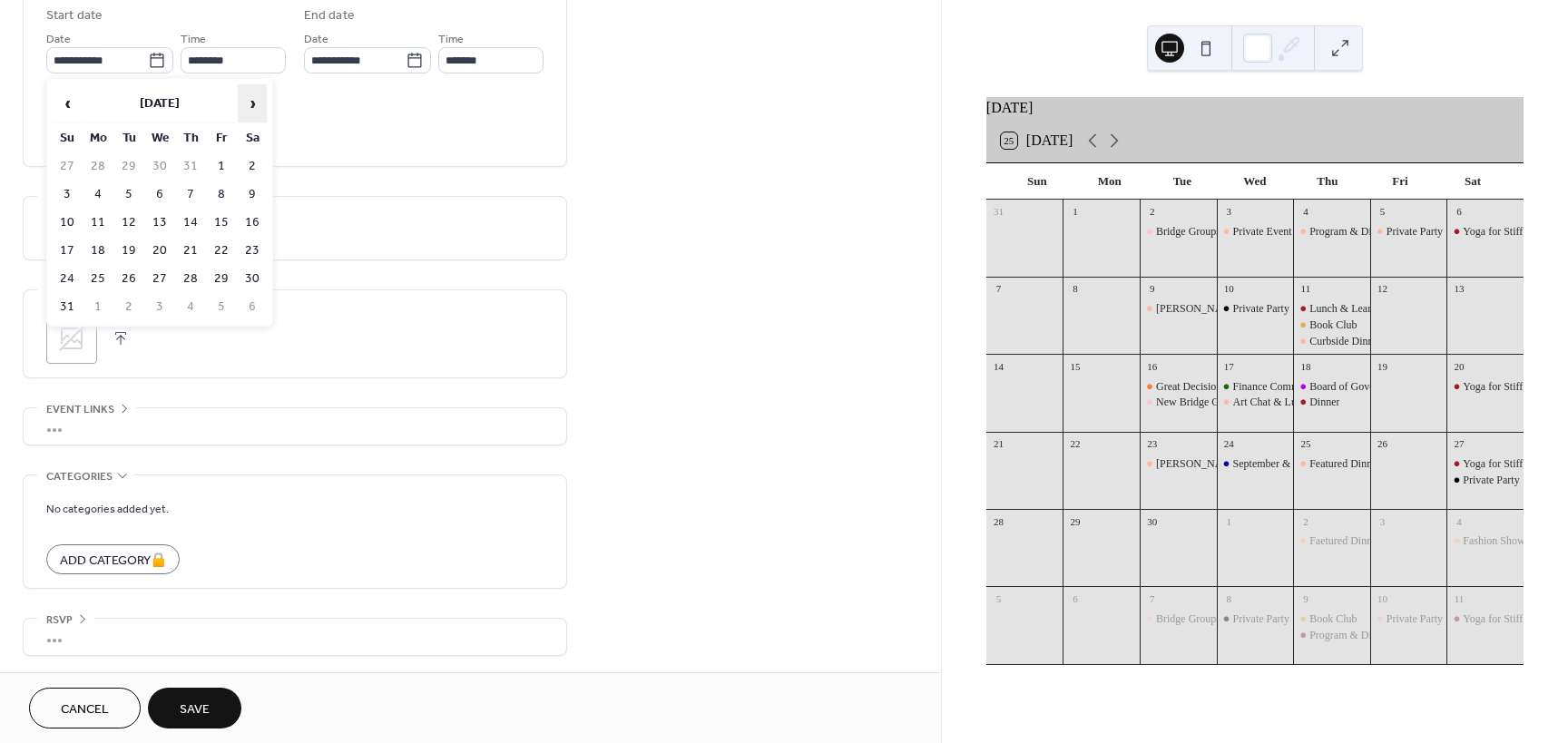 click on "›" at bounding box center [252, 103] 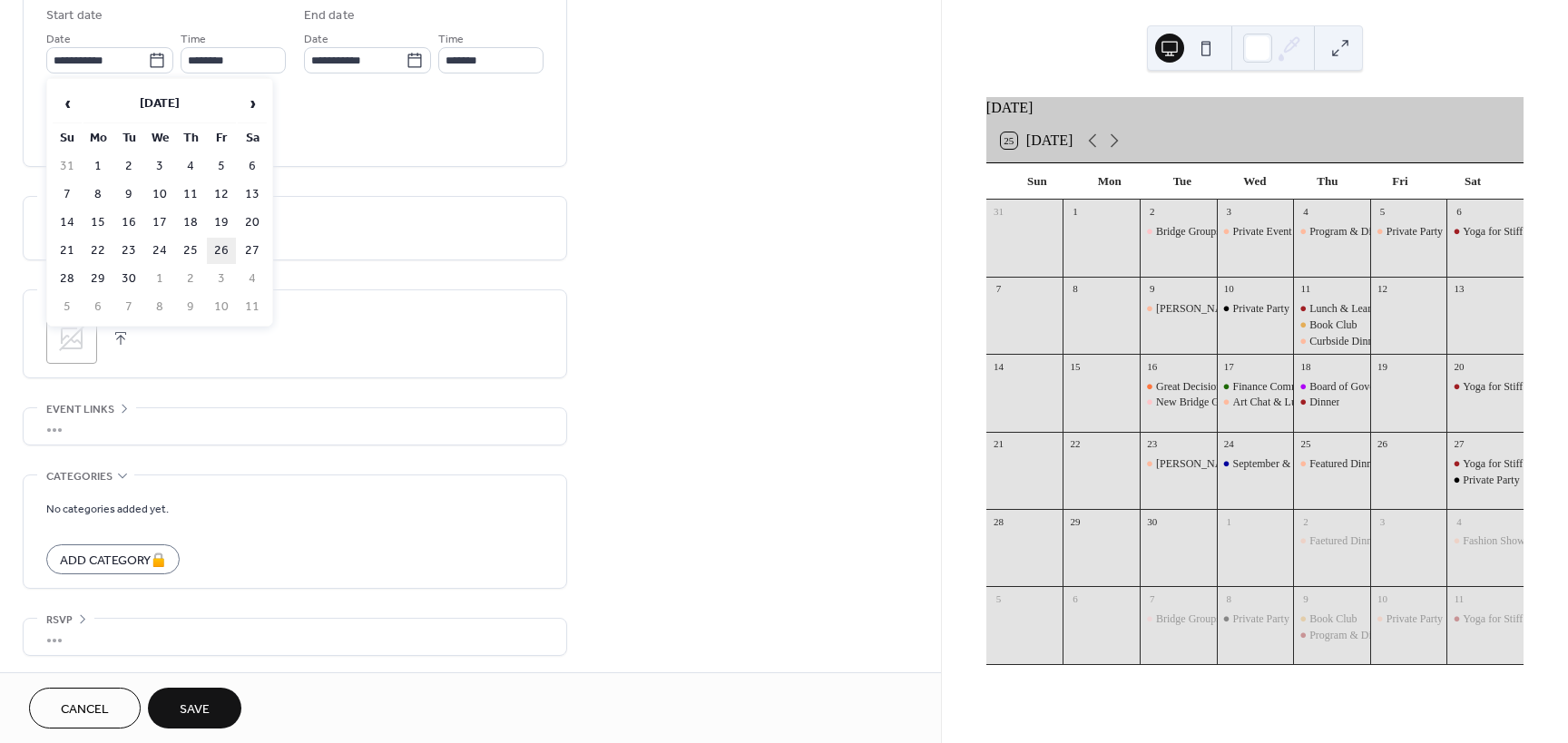 click on "26" at bounding box center (221, 250) 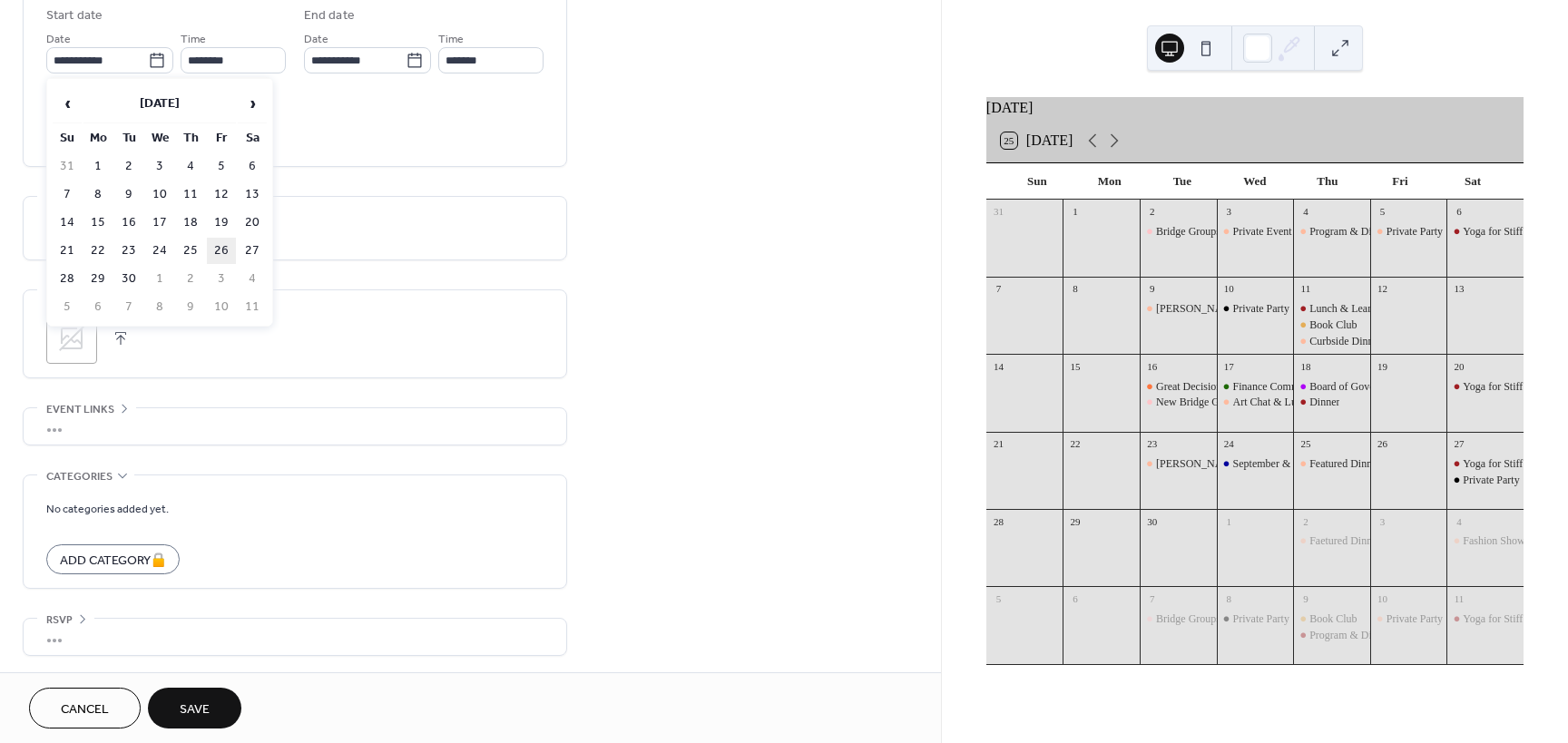 type on "**********" 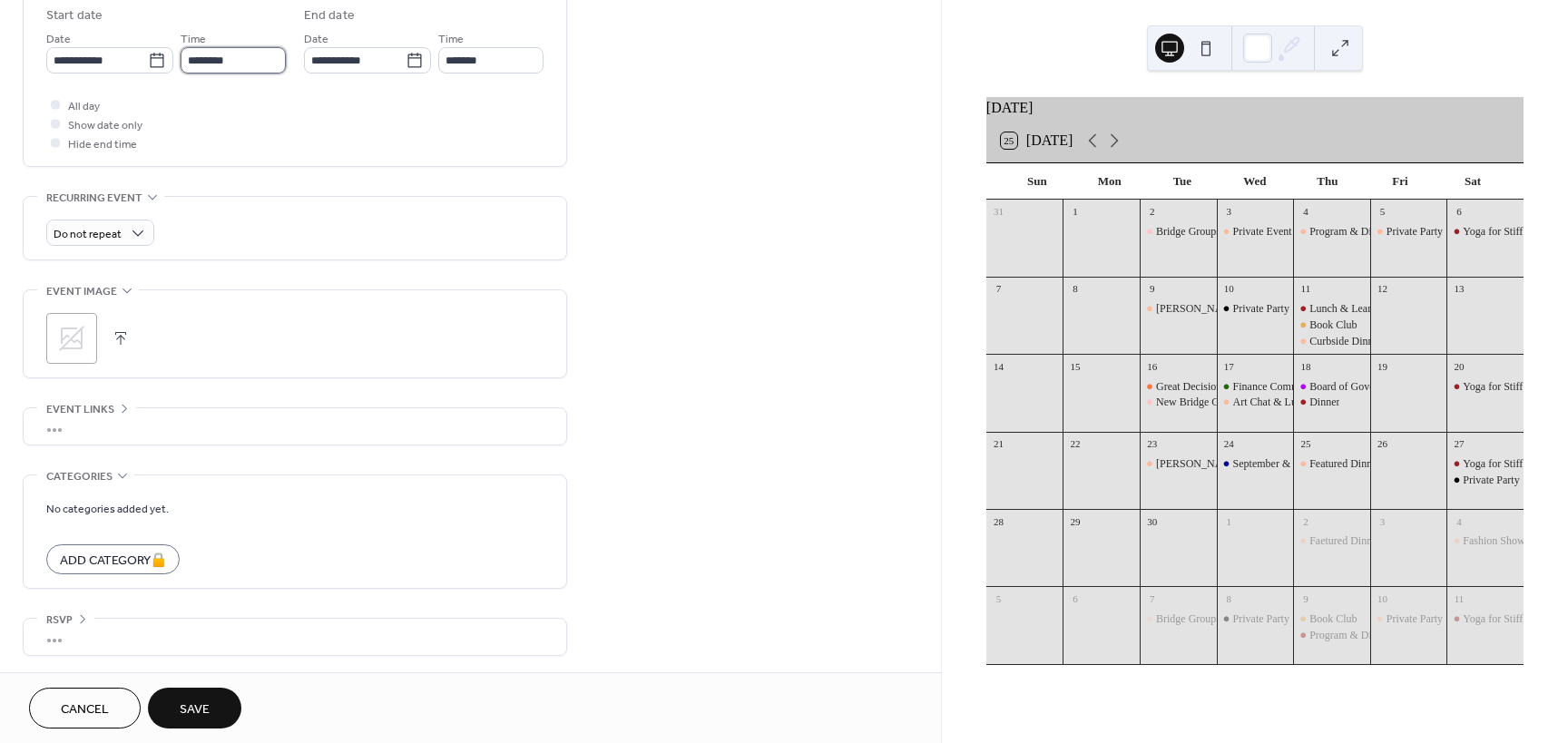 click on "********" at bounding box center [233, 60] 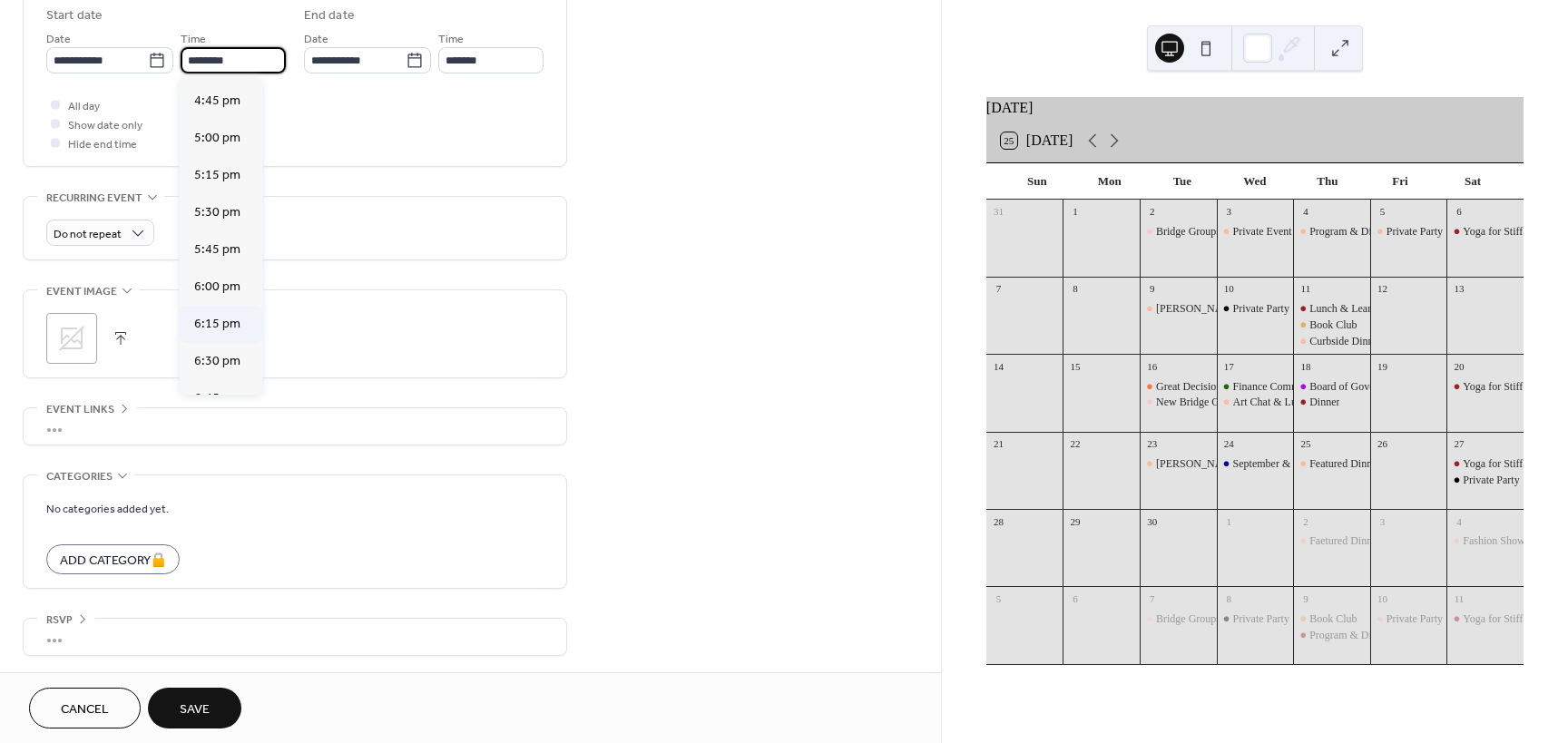 scroll, scrollTop: 2484, scrollLeft: 0, axis: vertical 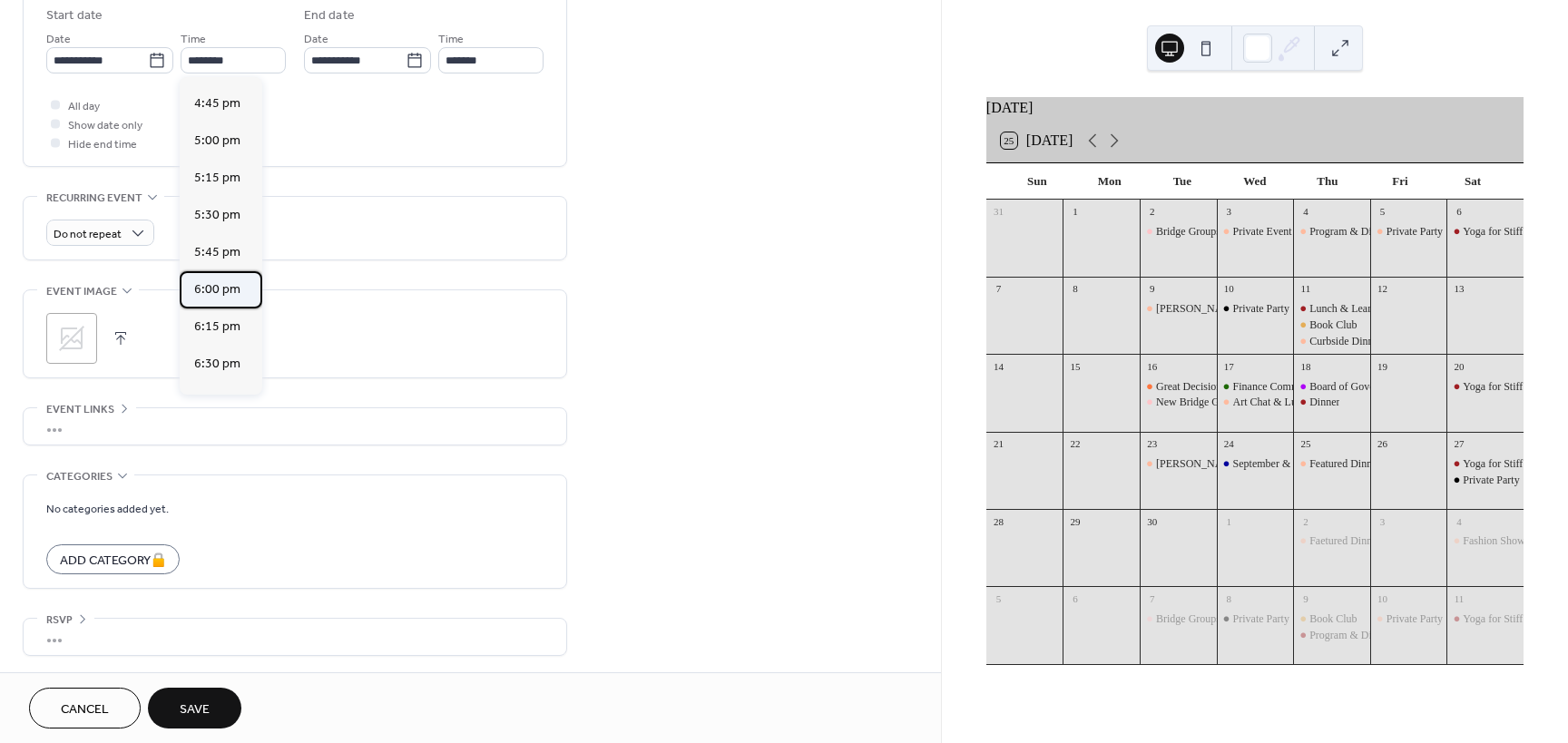 click on "6:00 pm" at bounding box center (217, 289) 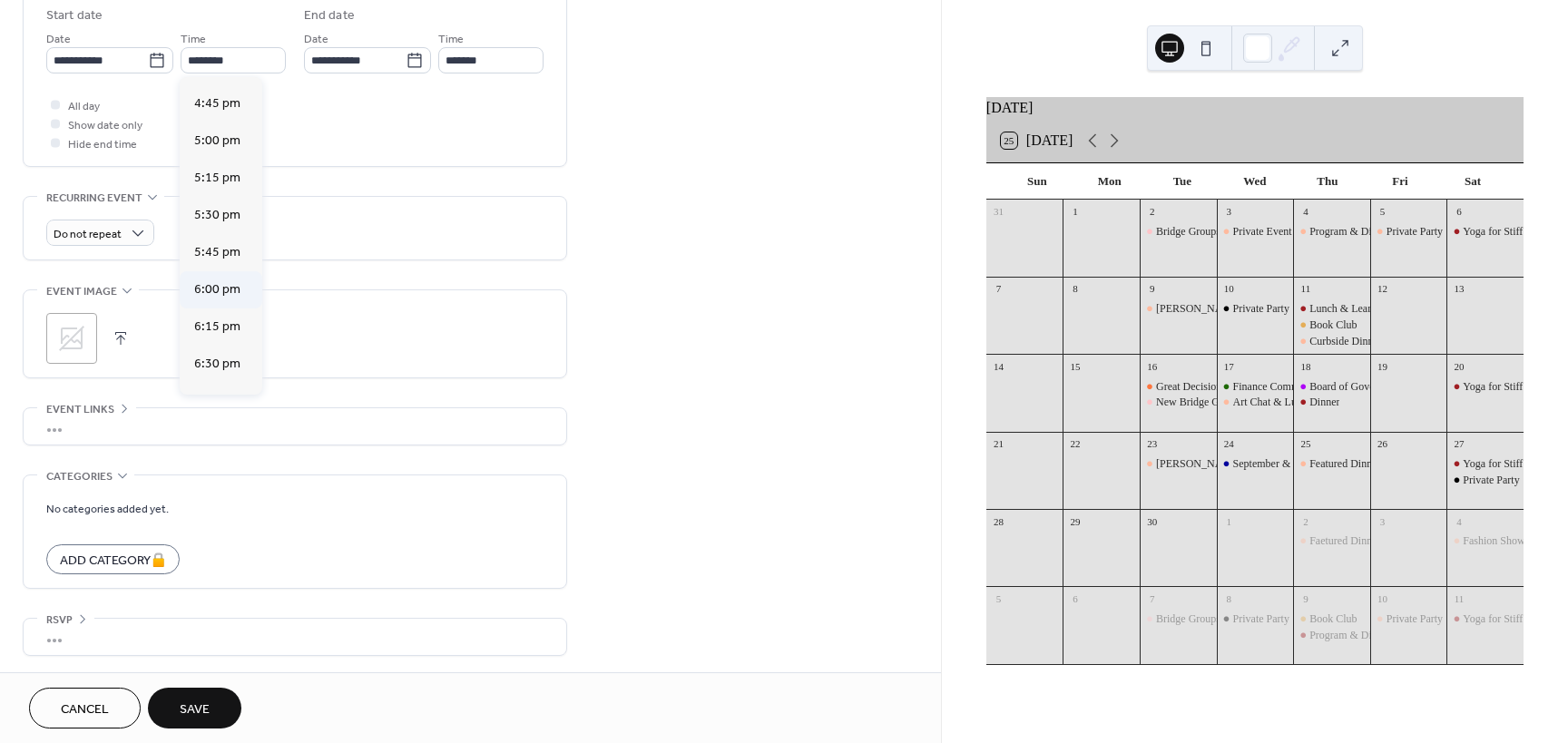 type on "*******" 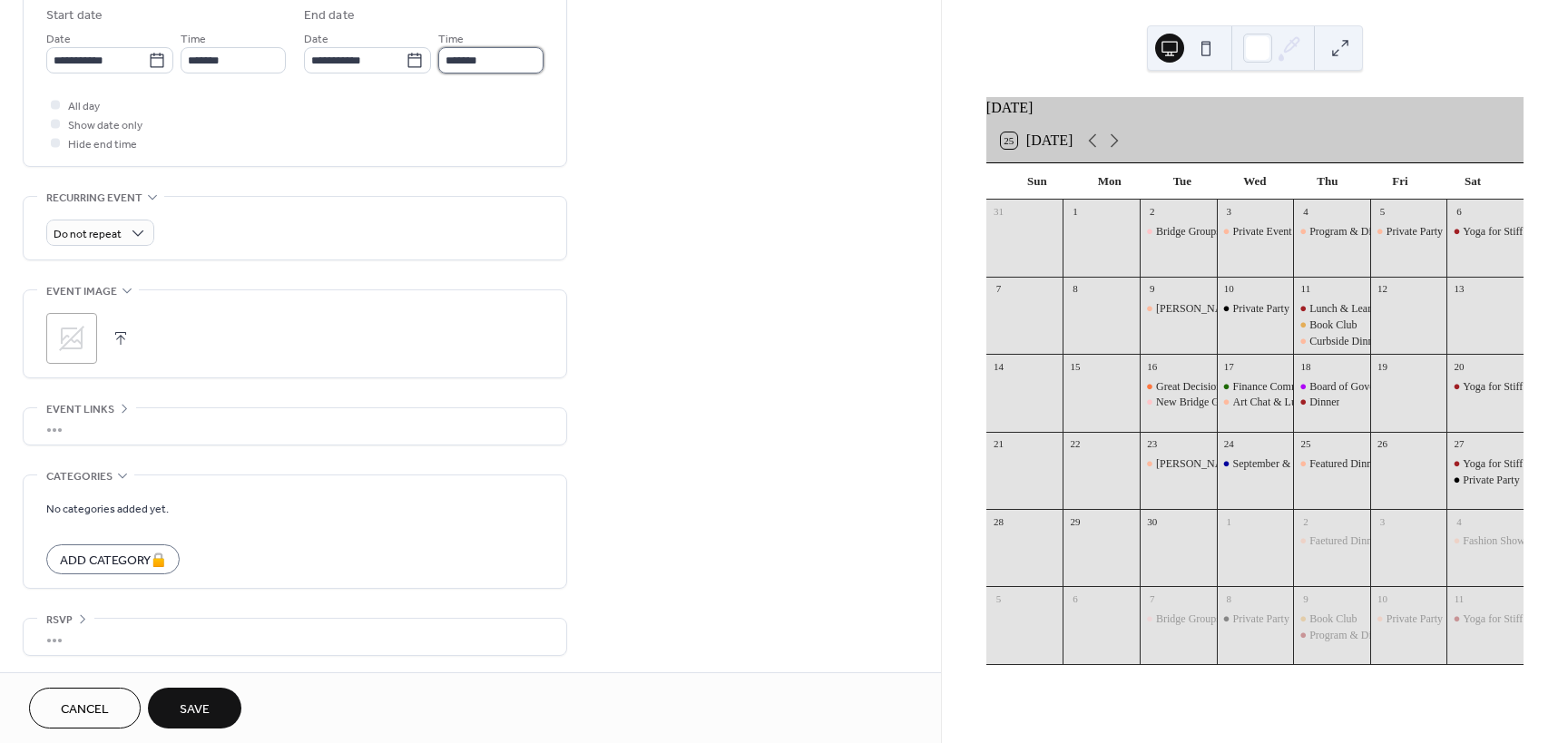 click on "*******" at bounding box center [491, 60] 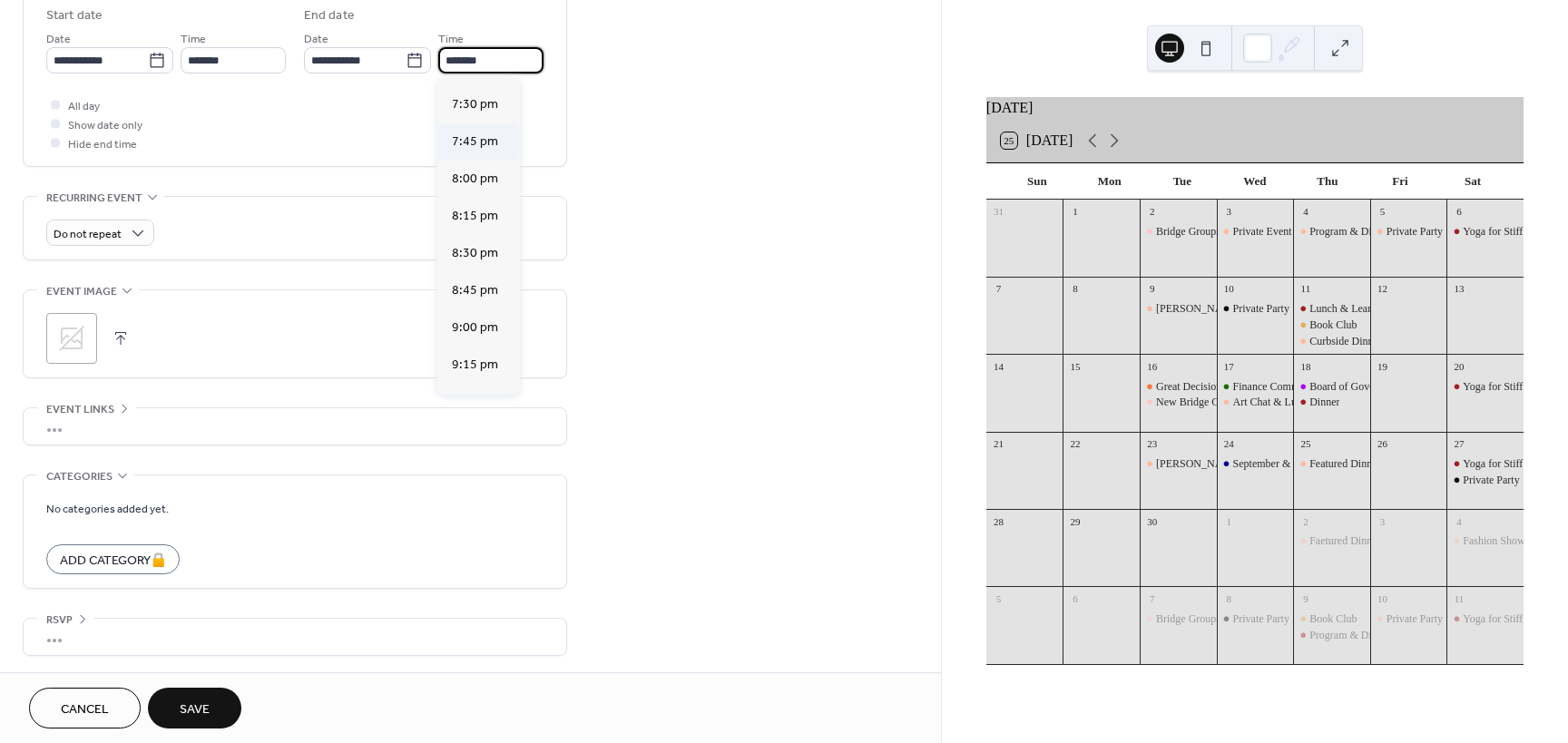 scroll, scrollTop: 248, scrollLeft: 0, axis: vertical 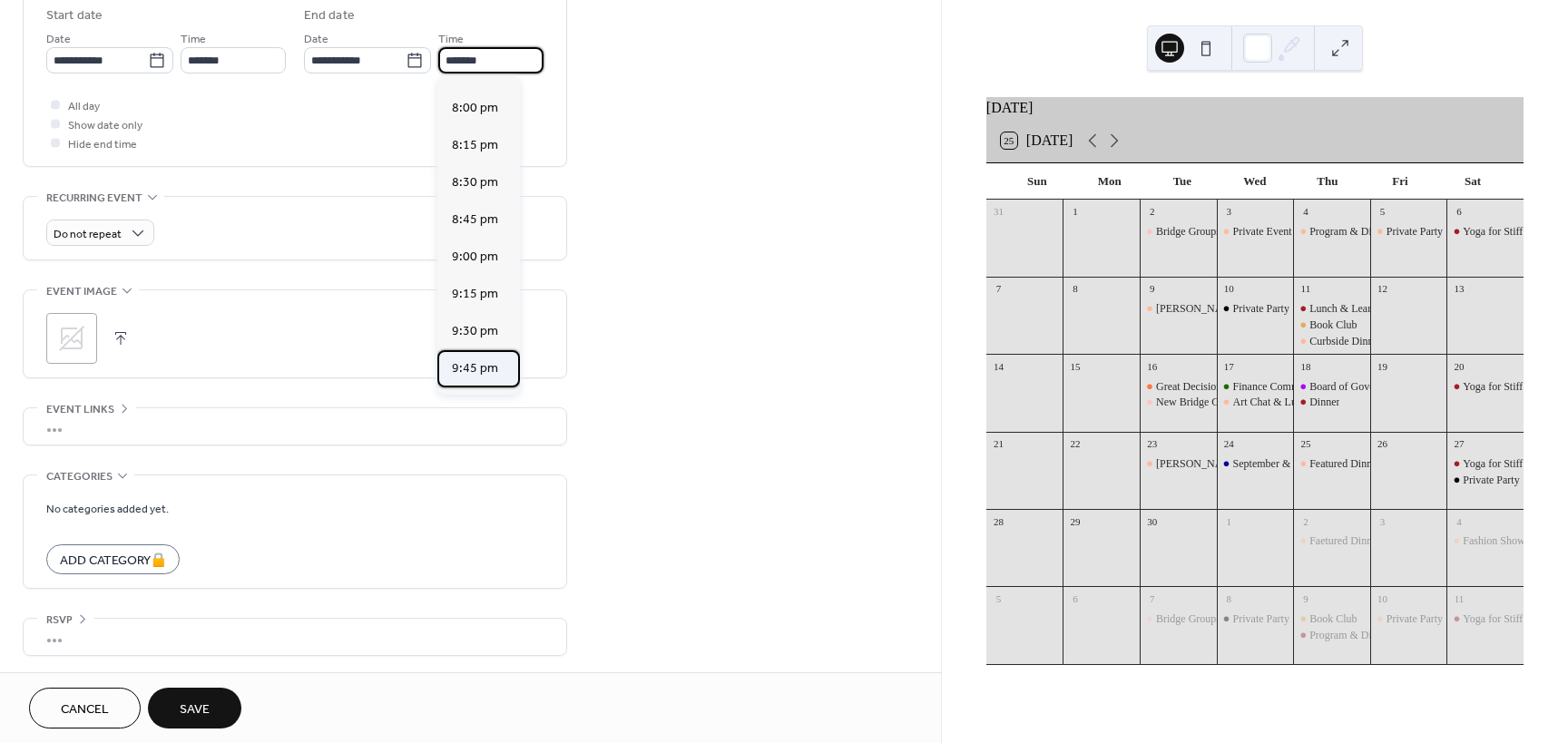click on "9:45 pm" at bounding box center (475, 368) 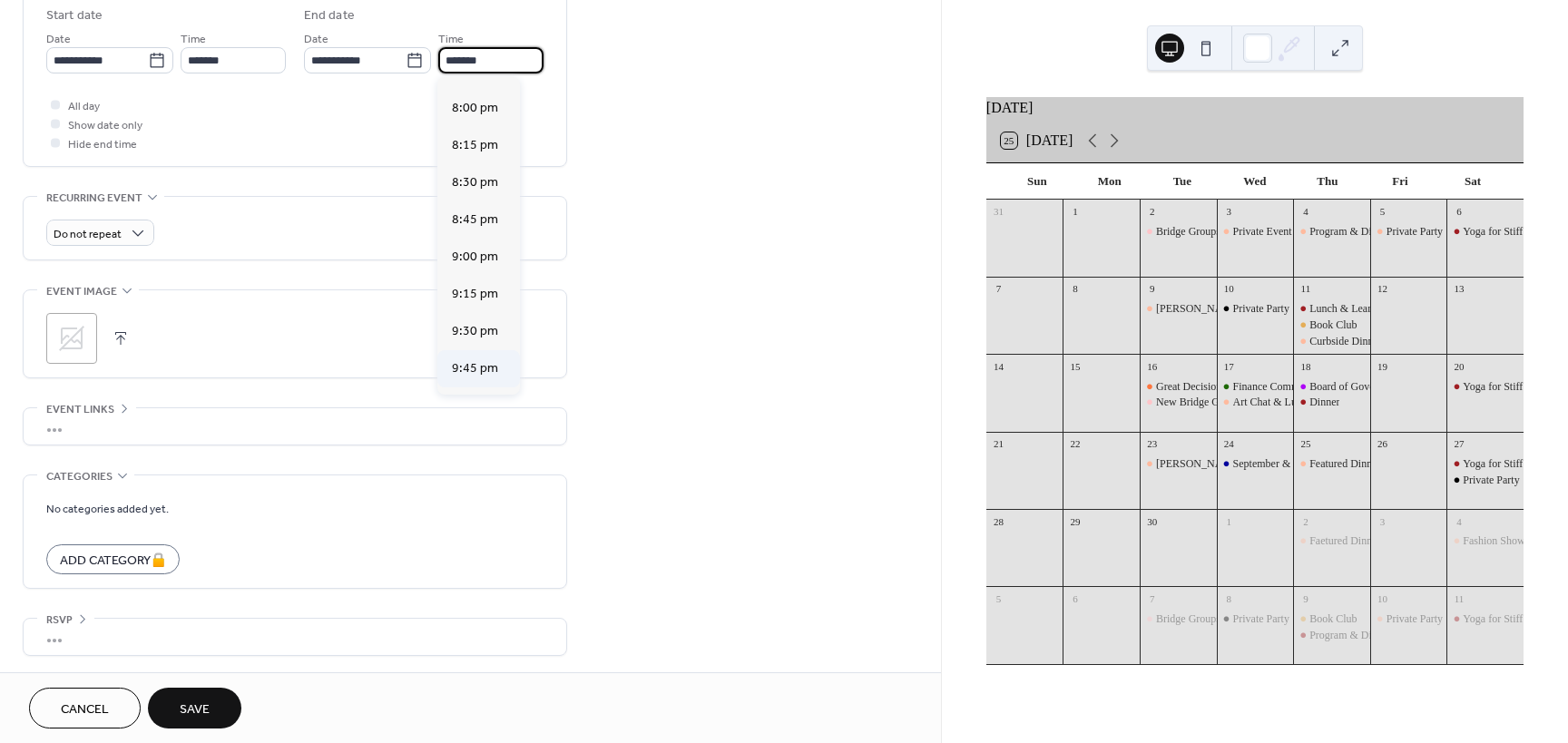 type on "*******" 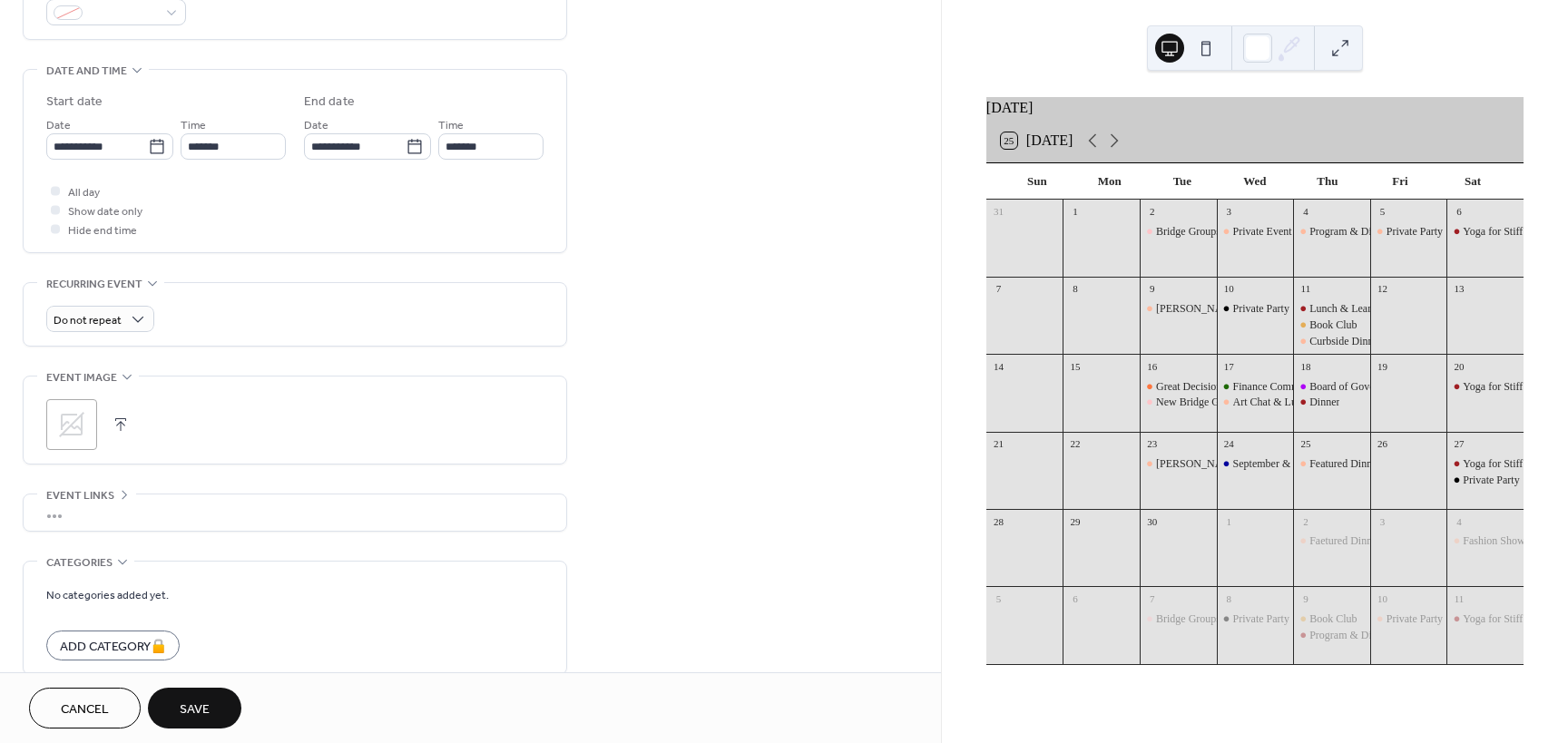 scroll, scrollTop: 610, scrollLeft: 0, axis: vertical 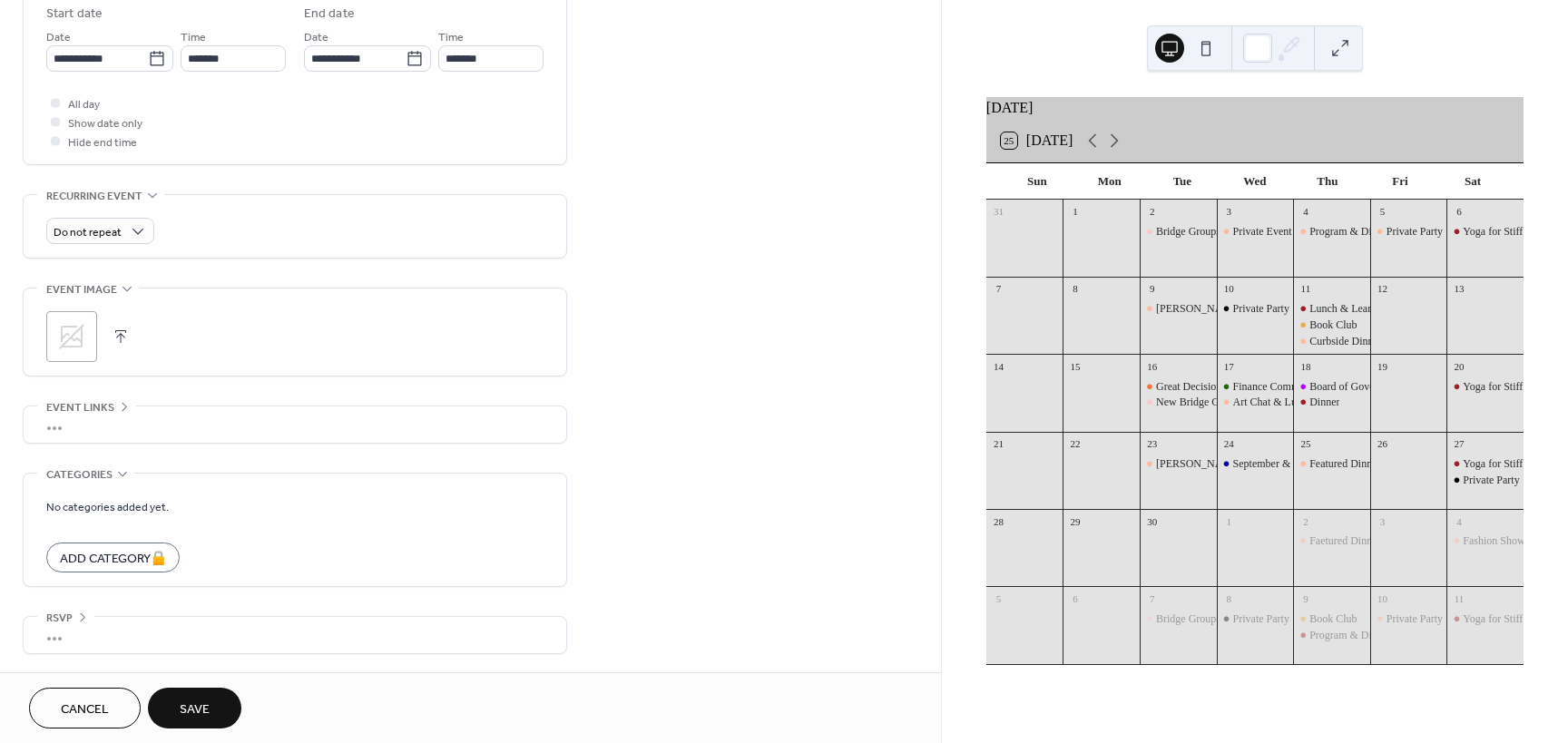 click on "Save" at bounding box center (194, 709) 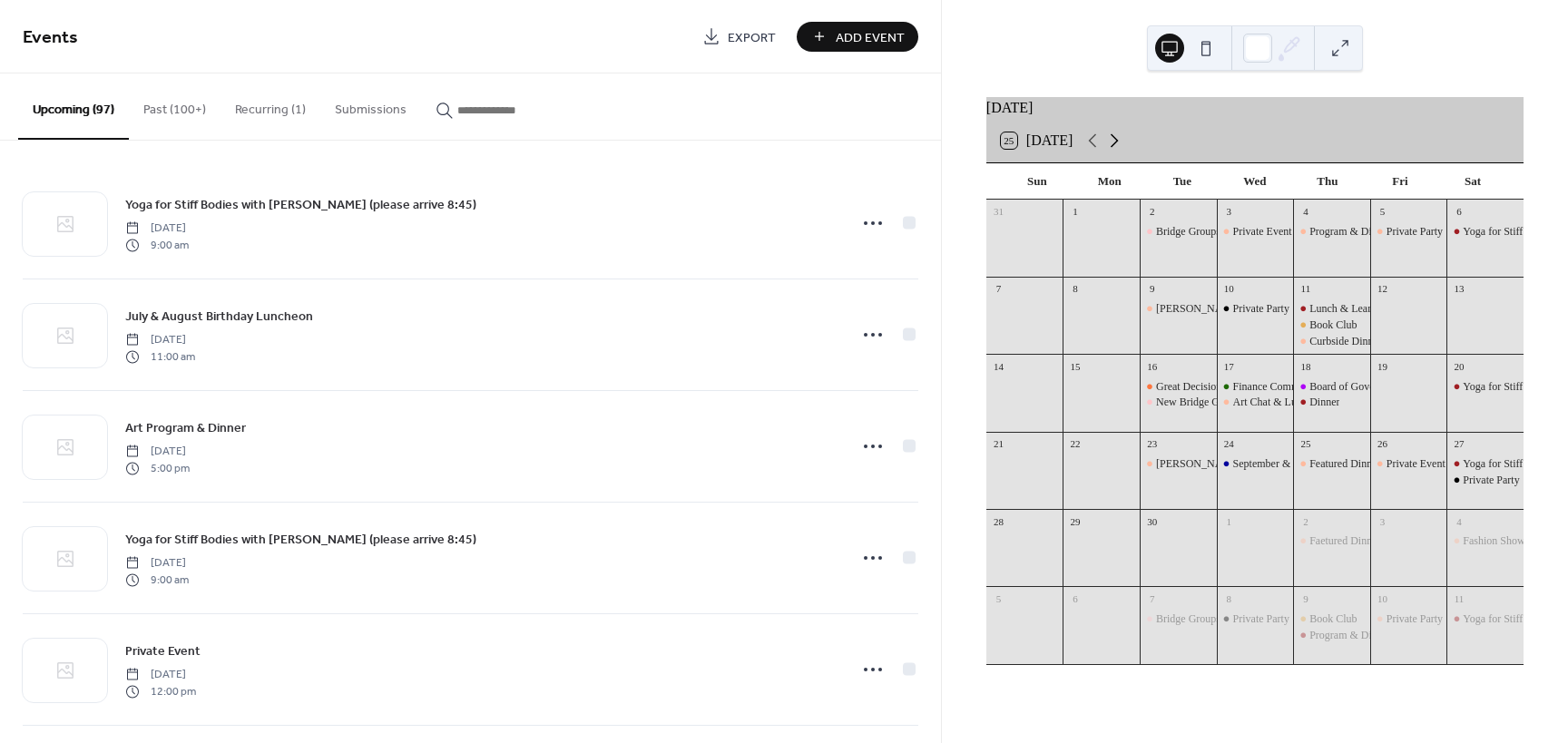 click 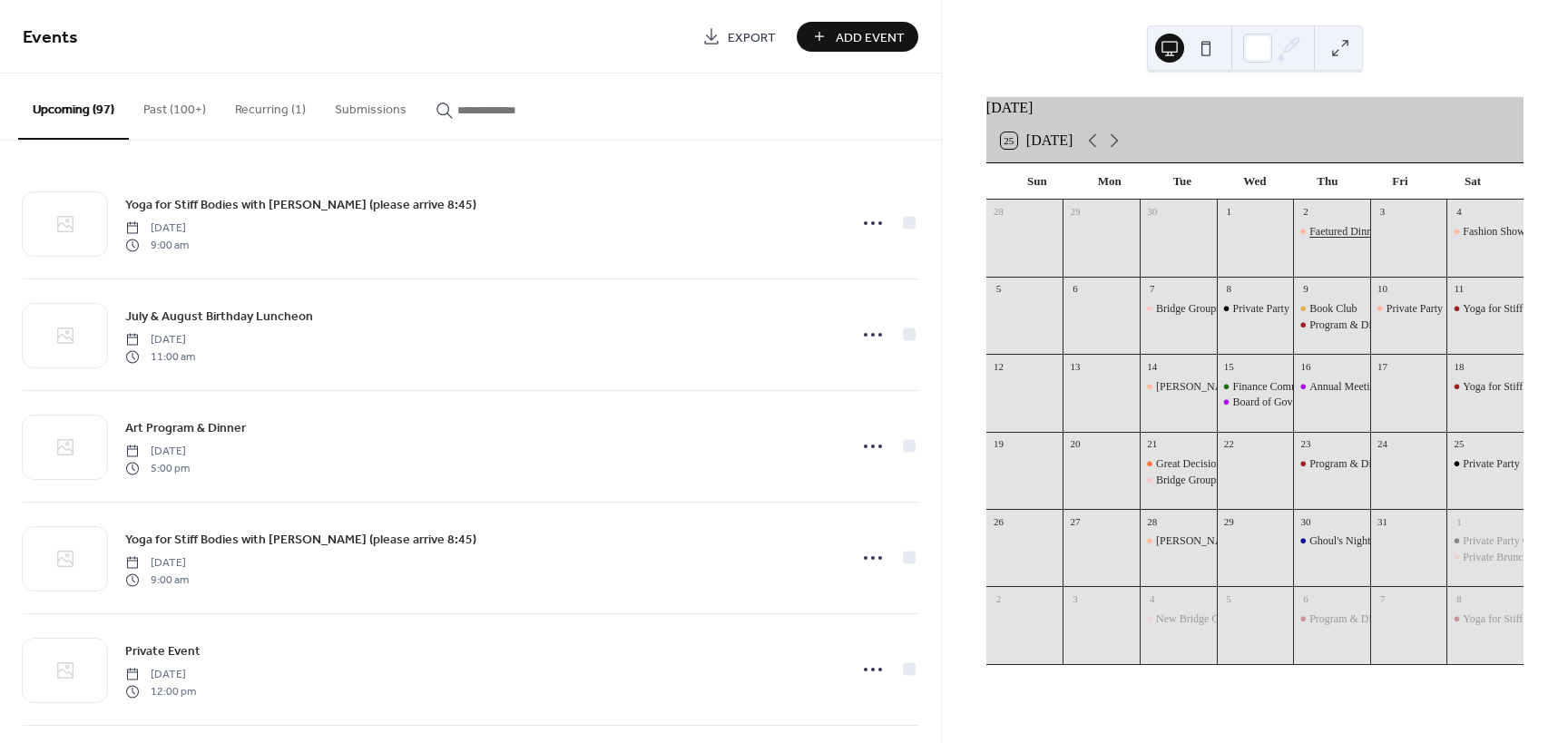 click on "Faetured Dinner & Program" at bounding box center (1370, 231) 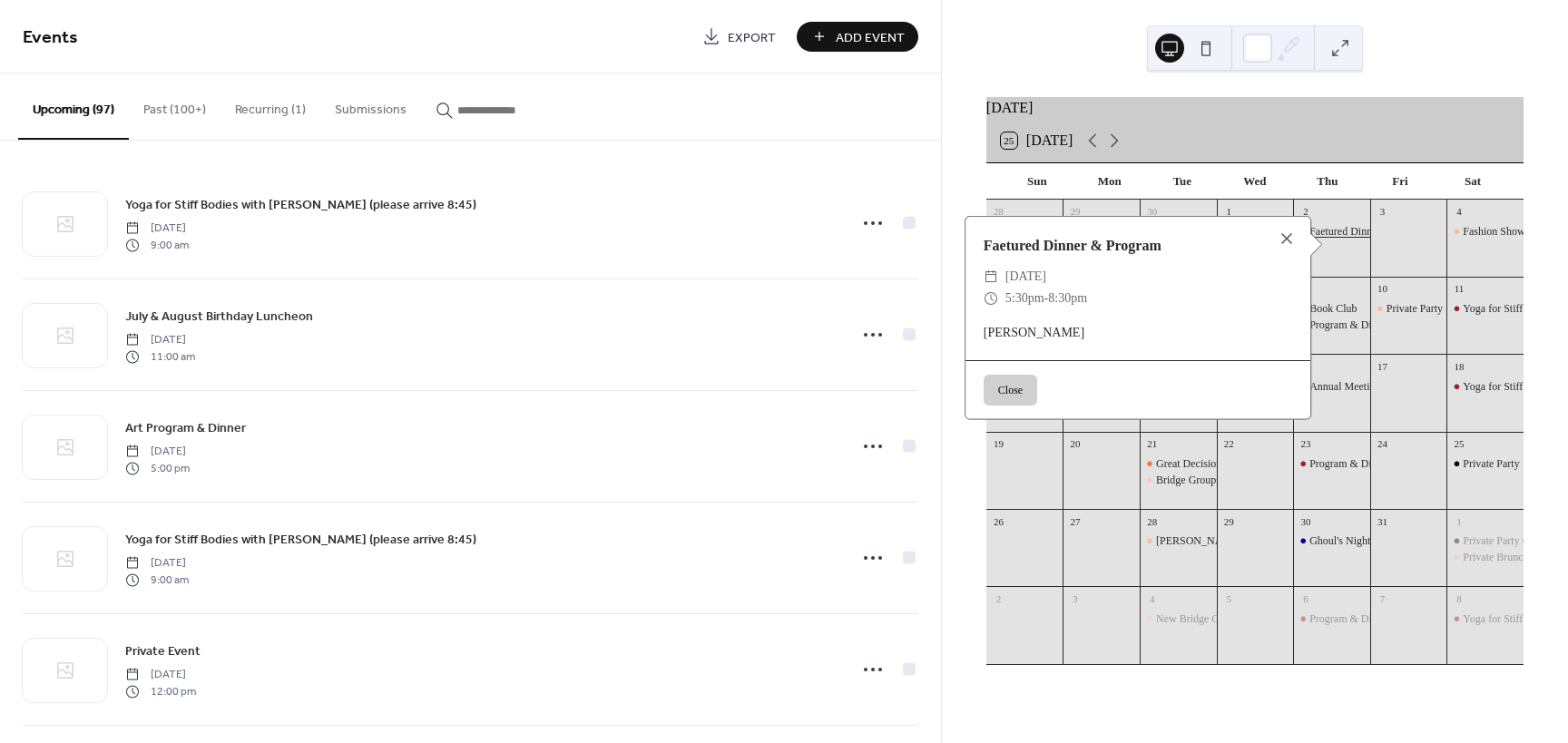 click on "Faetured Dinner & Program" at bounding box center [1370, 231] 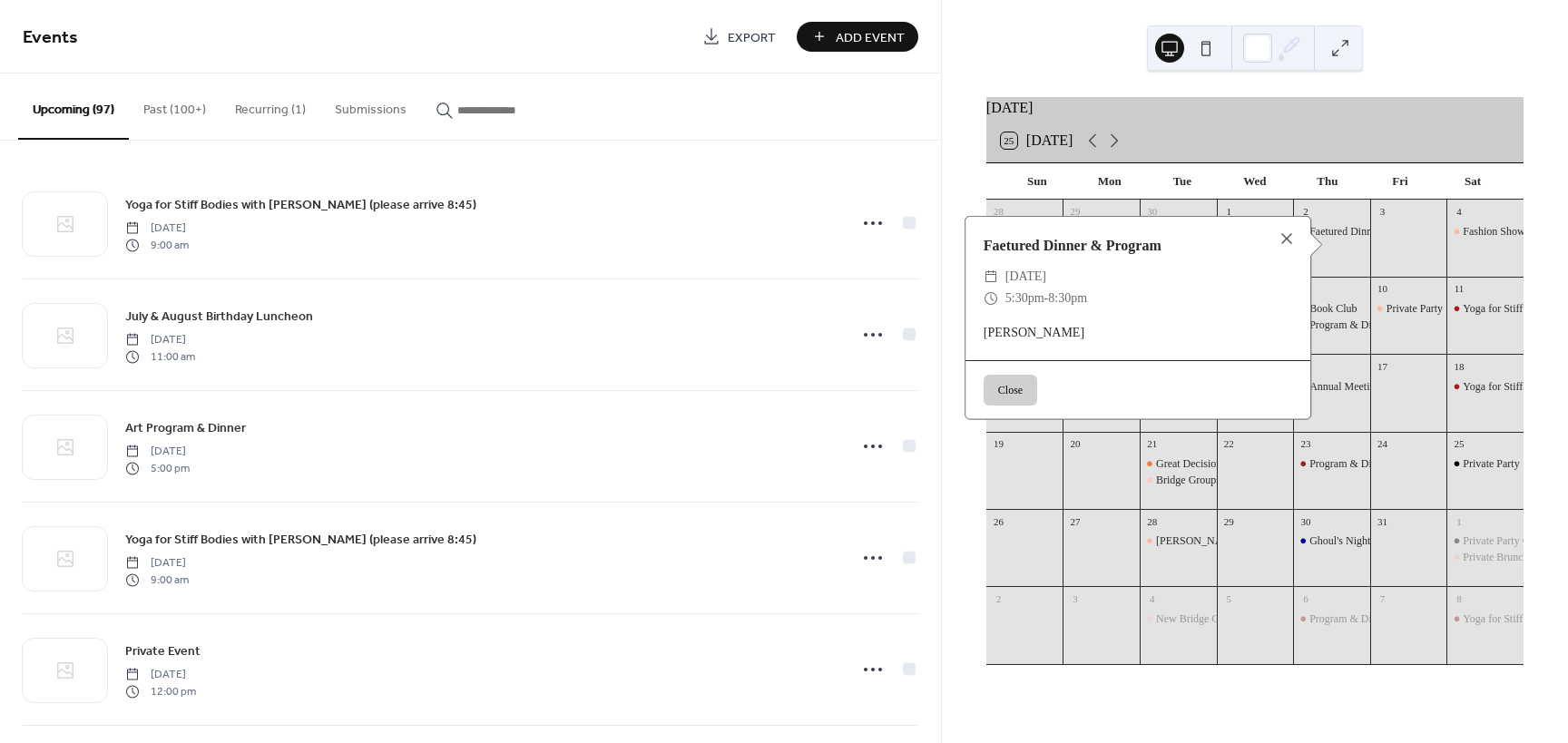 click on "25 Today" at bounding box center (1255, 141) 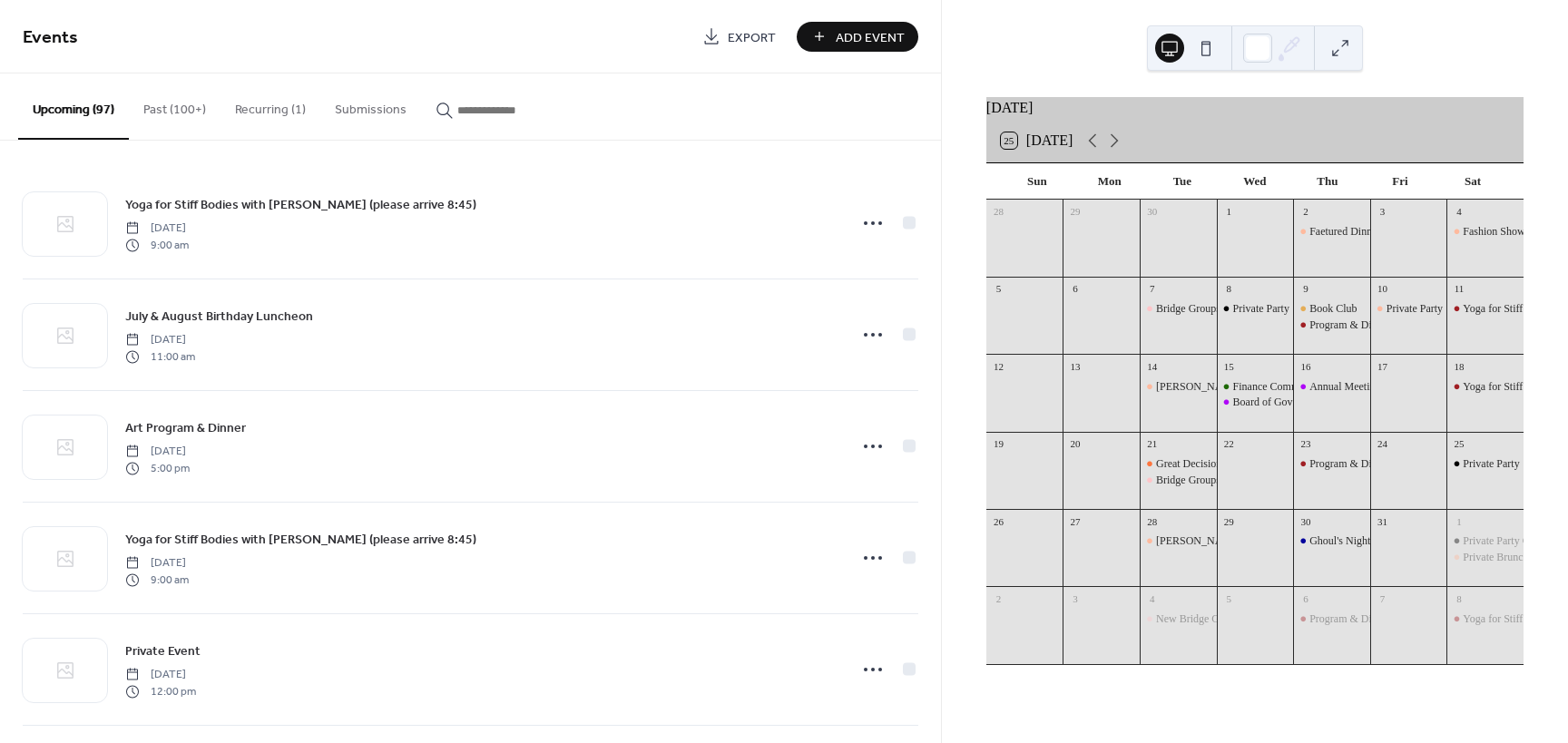 click on "Add Event" at bounding box center [870, 37] 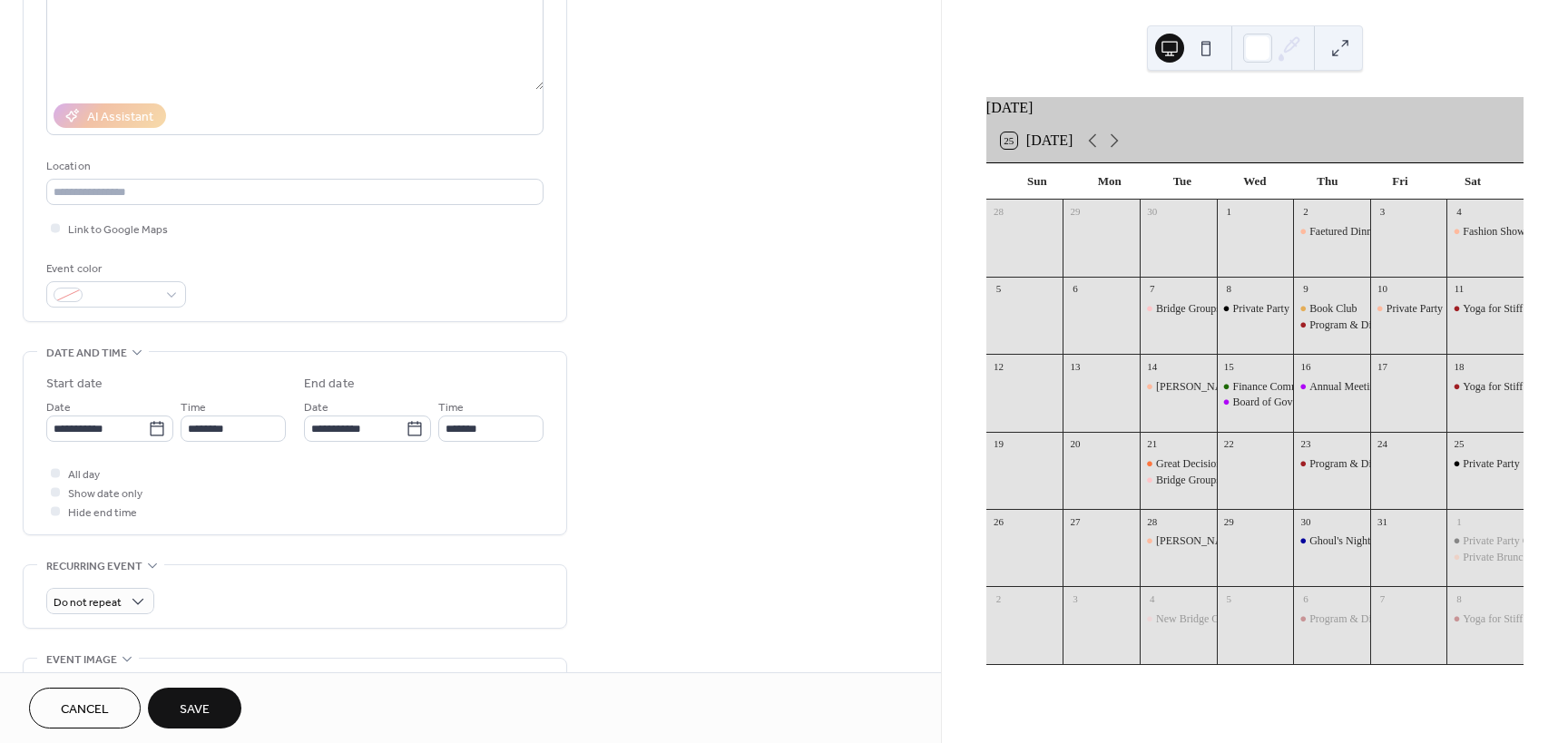 scroll, scrollTop: 283, scrollLeft: 0, axis: vertical 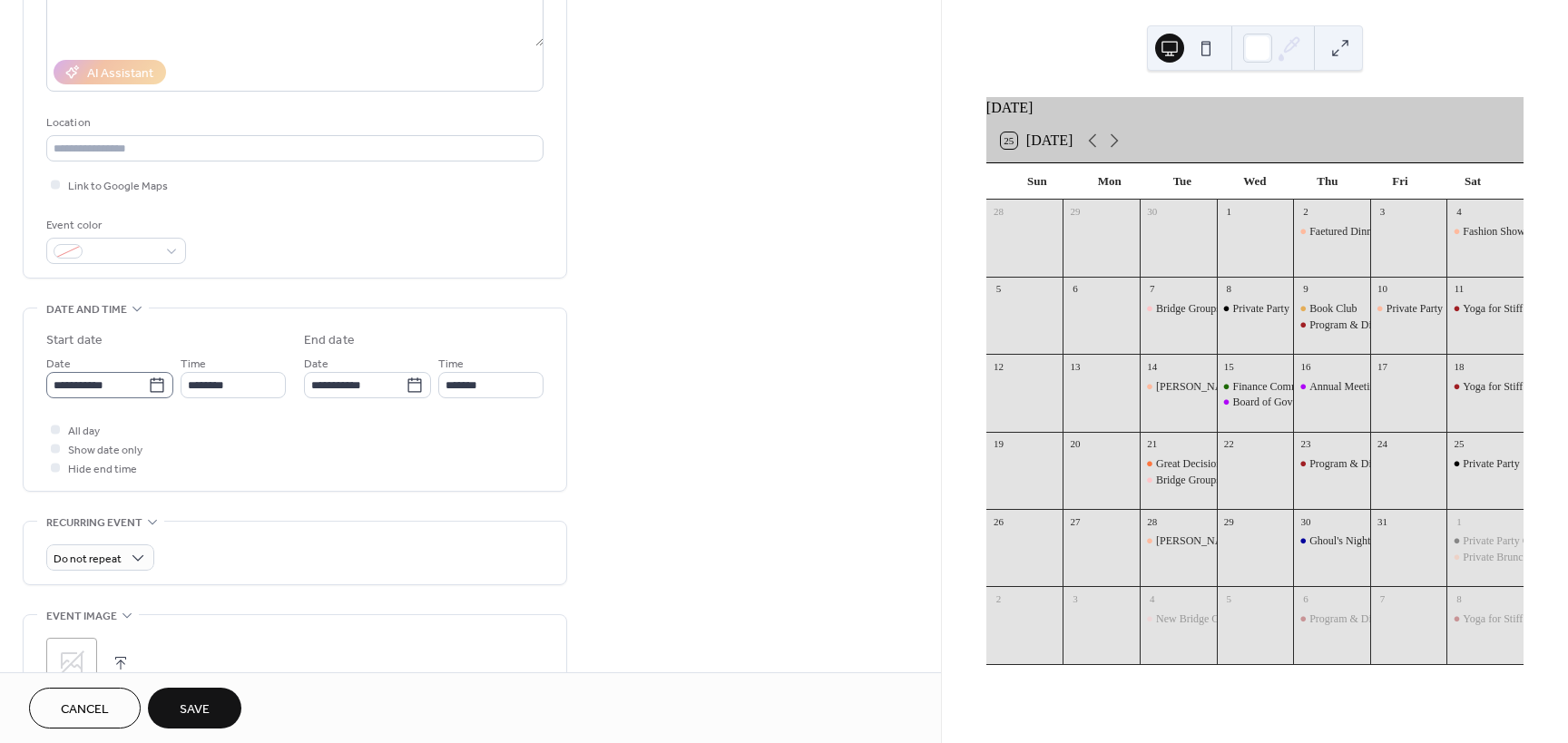 type on "**********" 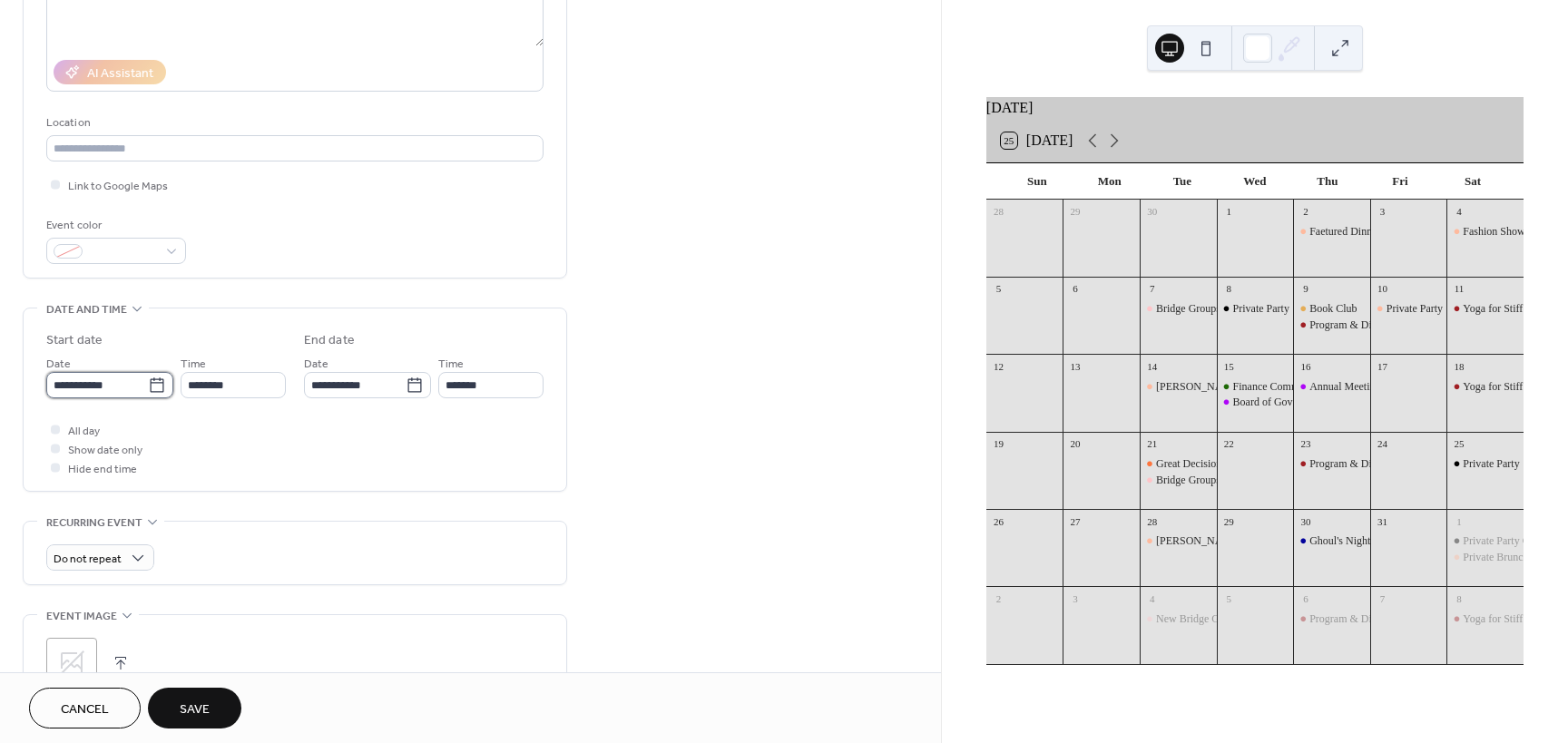 click on "**********" at bounding box center [97, 385] 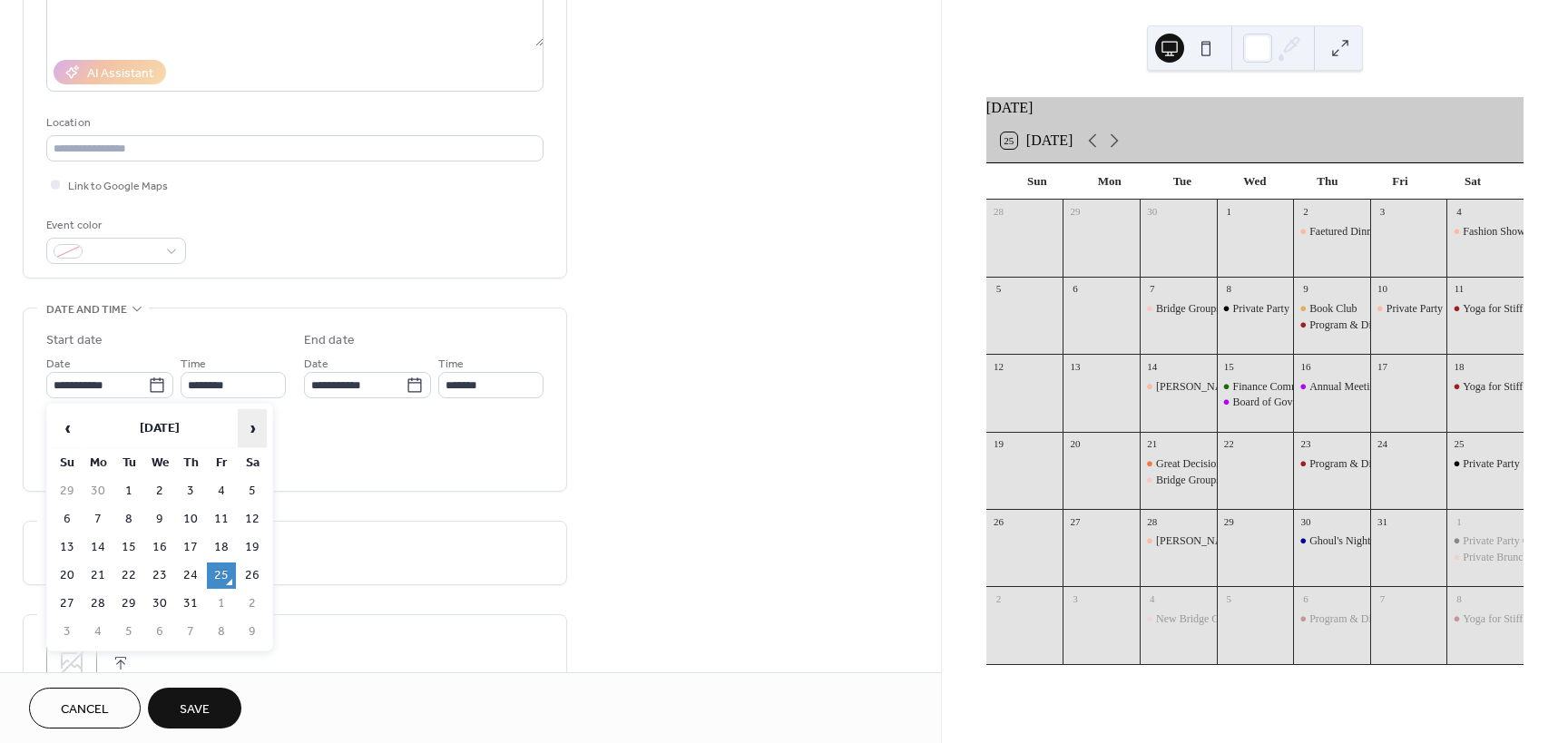 click on "›" at bounding box center [252, 428] 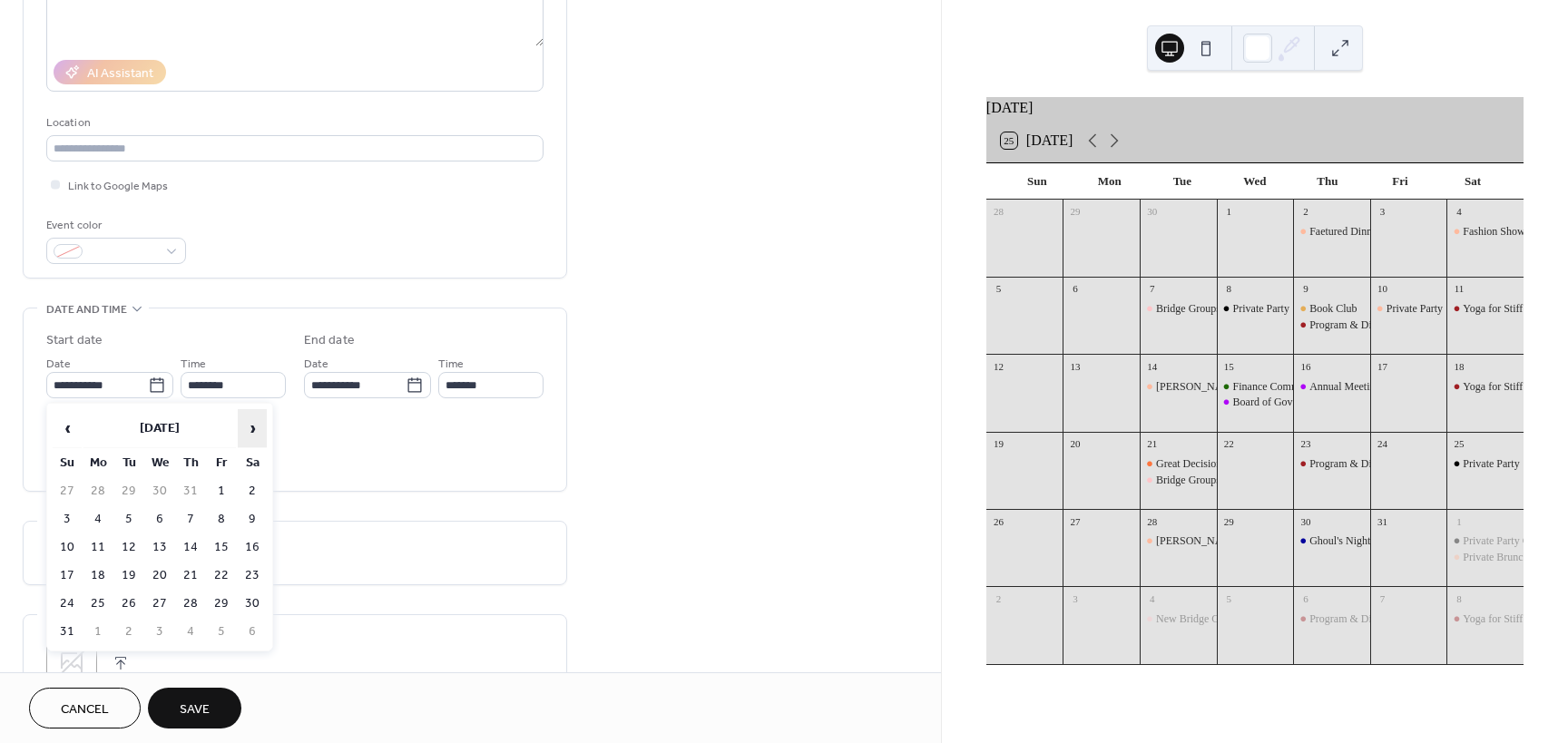 click on "›" at bounding box center (252, 428) 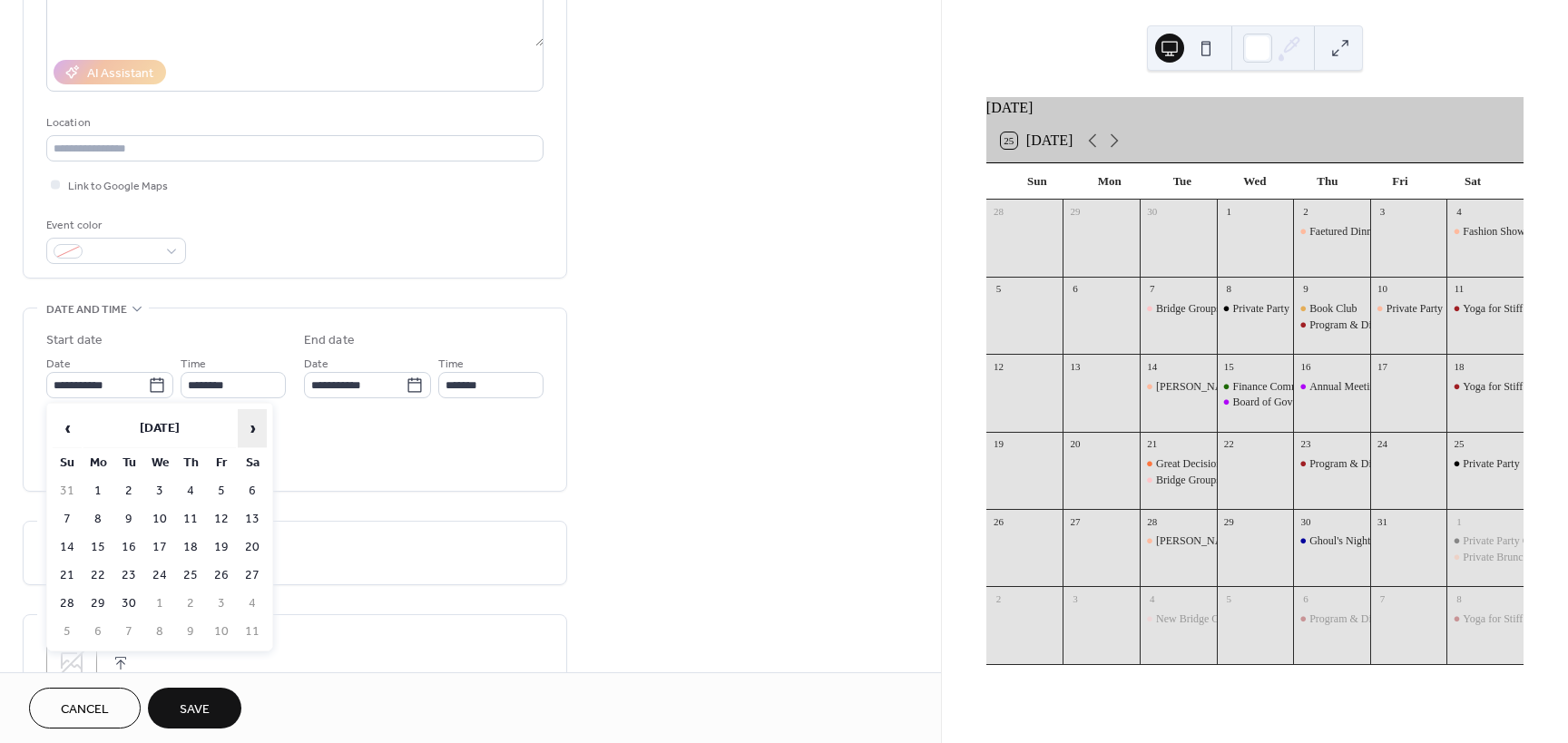 click on "›" at bounding box center [252, 428] 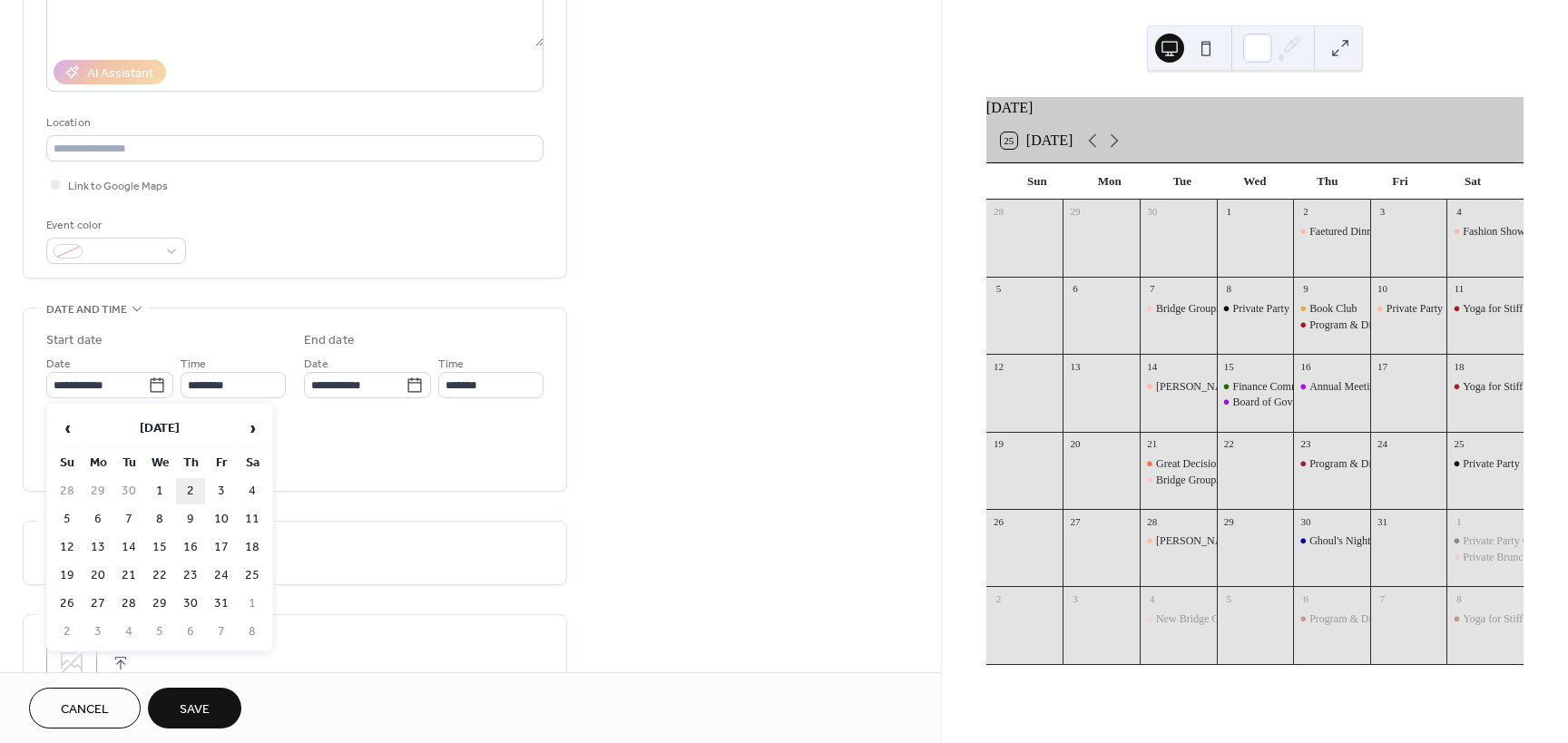 click on "2" at bounding box center (191, 491) 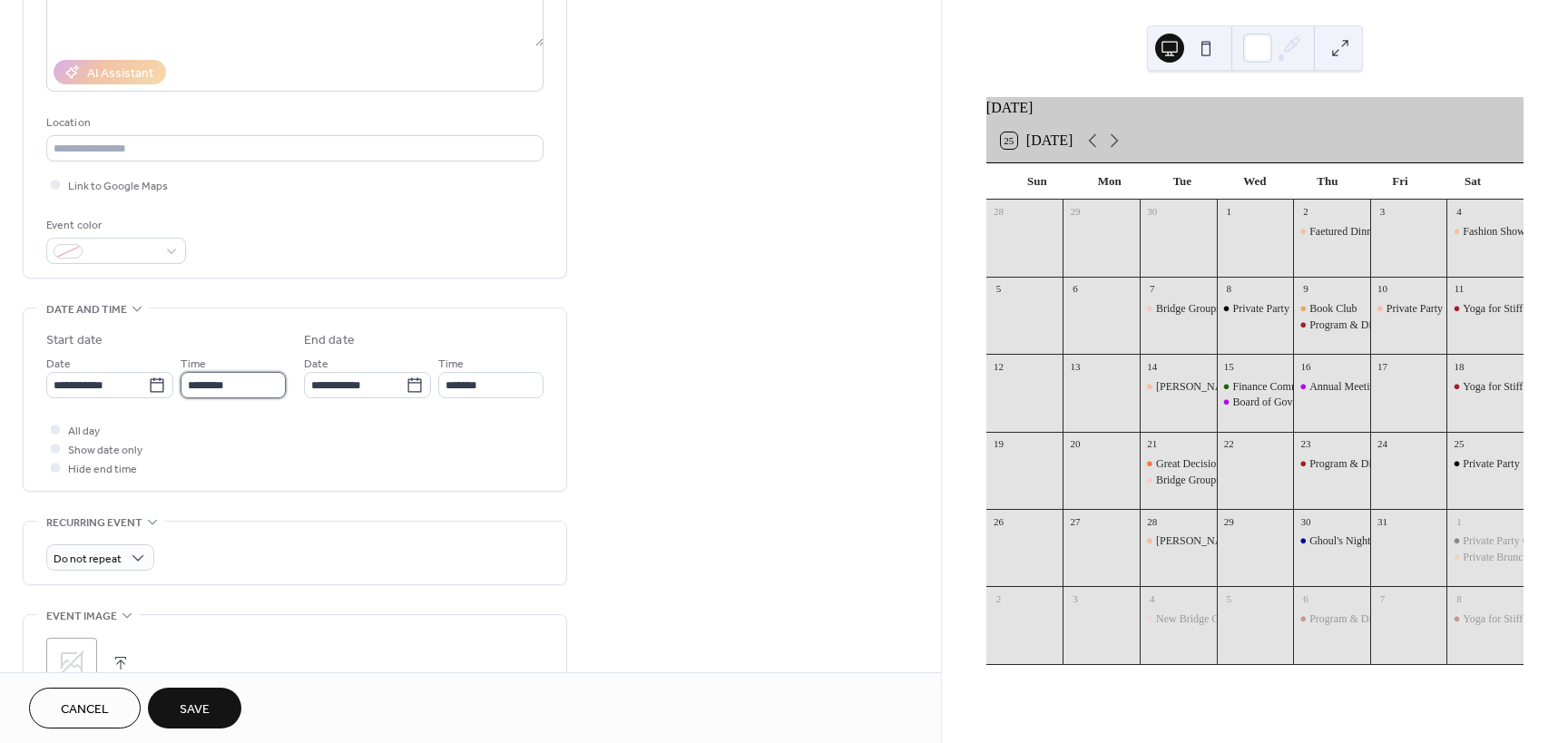 click on "********" at bounding box center [233, 385] 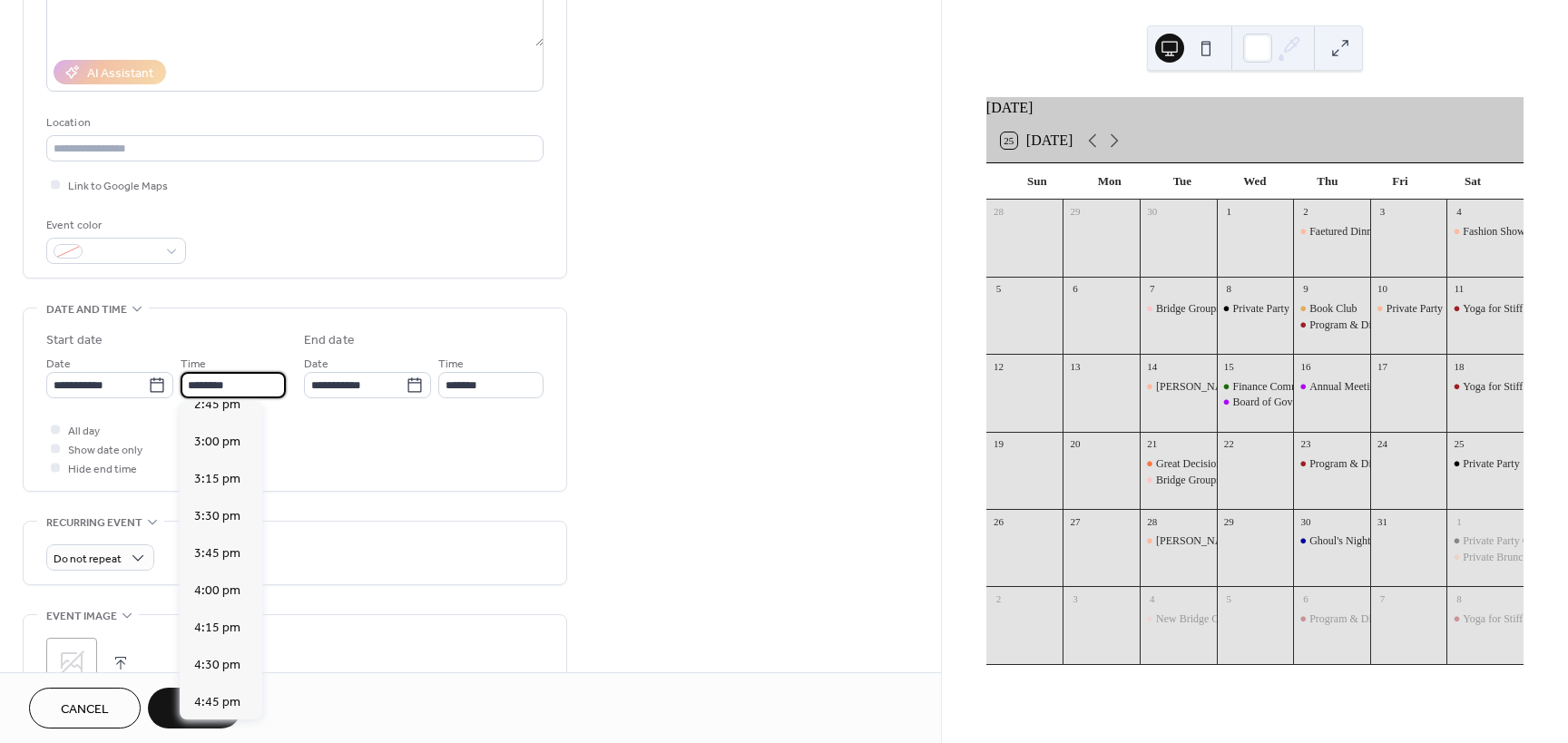 scroll, scrollTop: 2262, scrollLeft: 0, axis: vertical 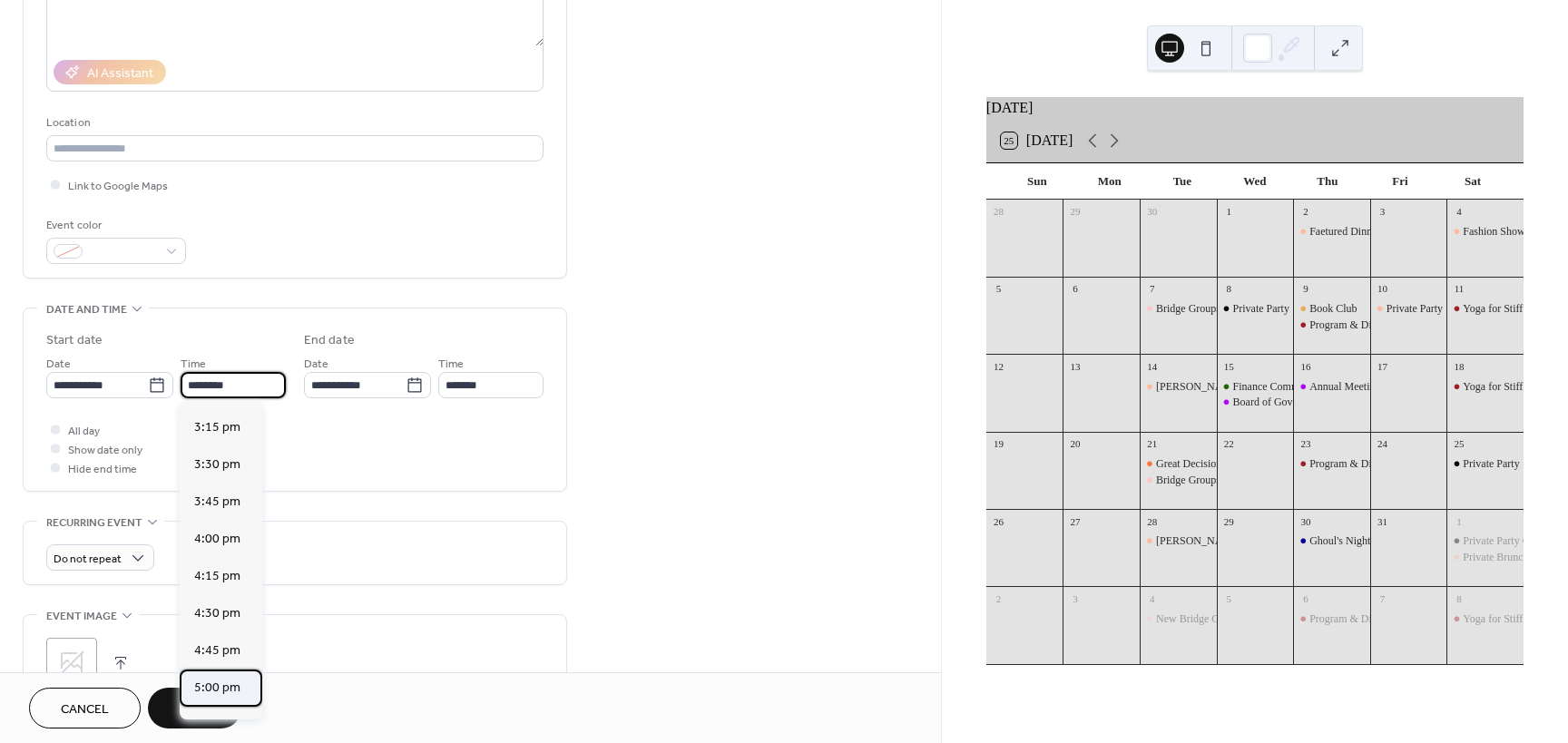 click on "5:00 pm" at bounding box center [217, 688] 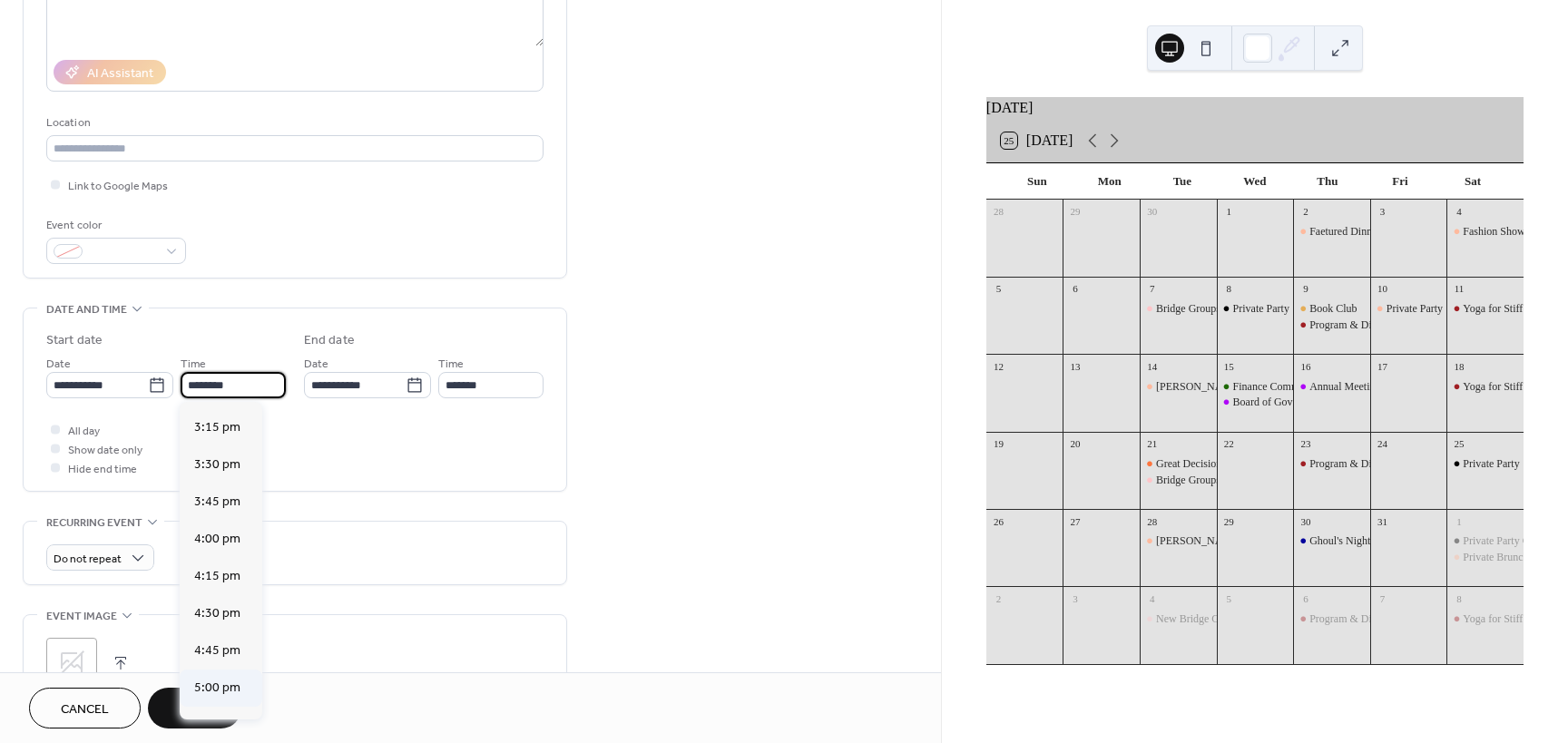 type on "*******" 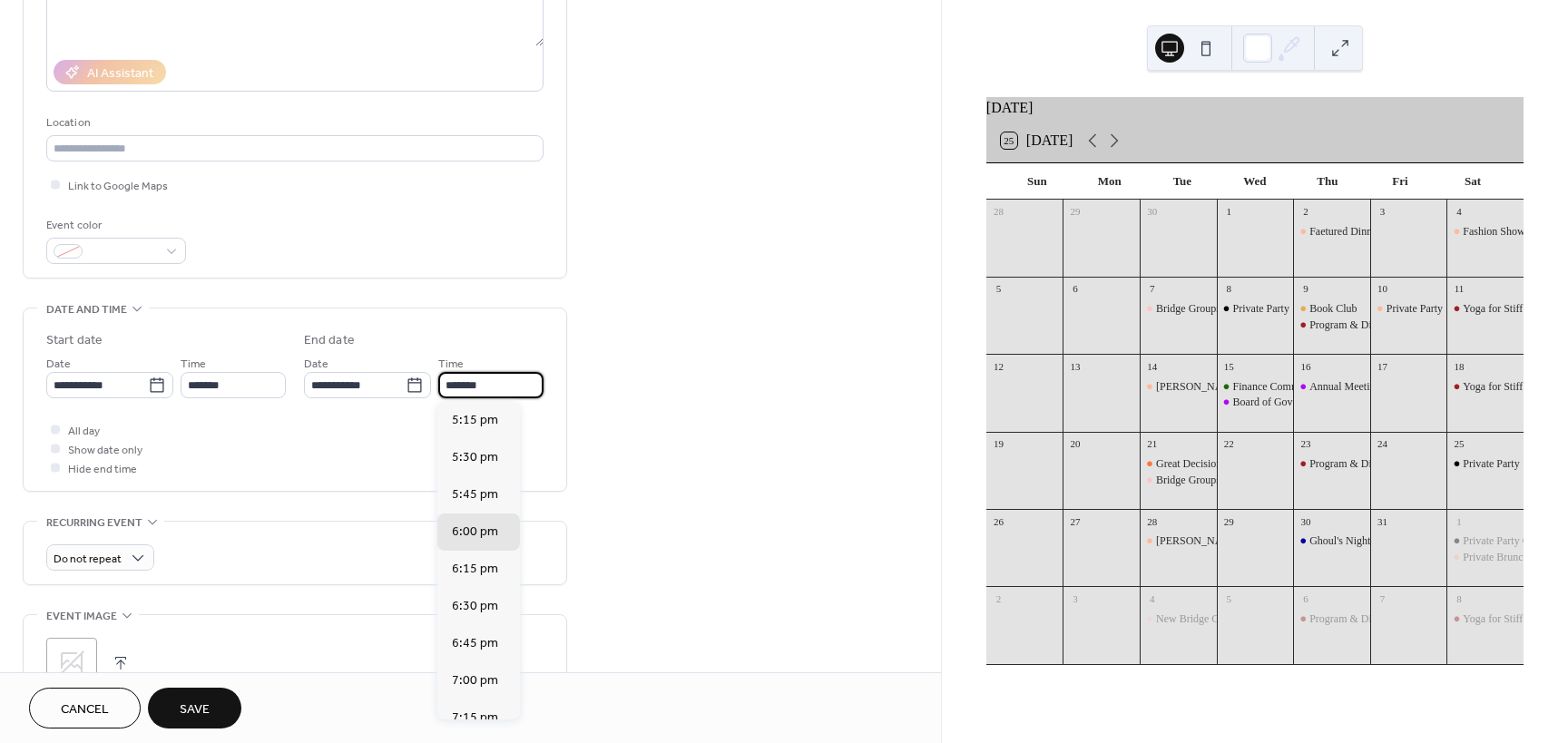 click on "*******" at bounding box center [491, 385] 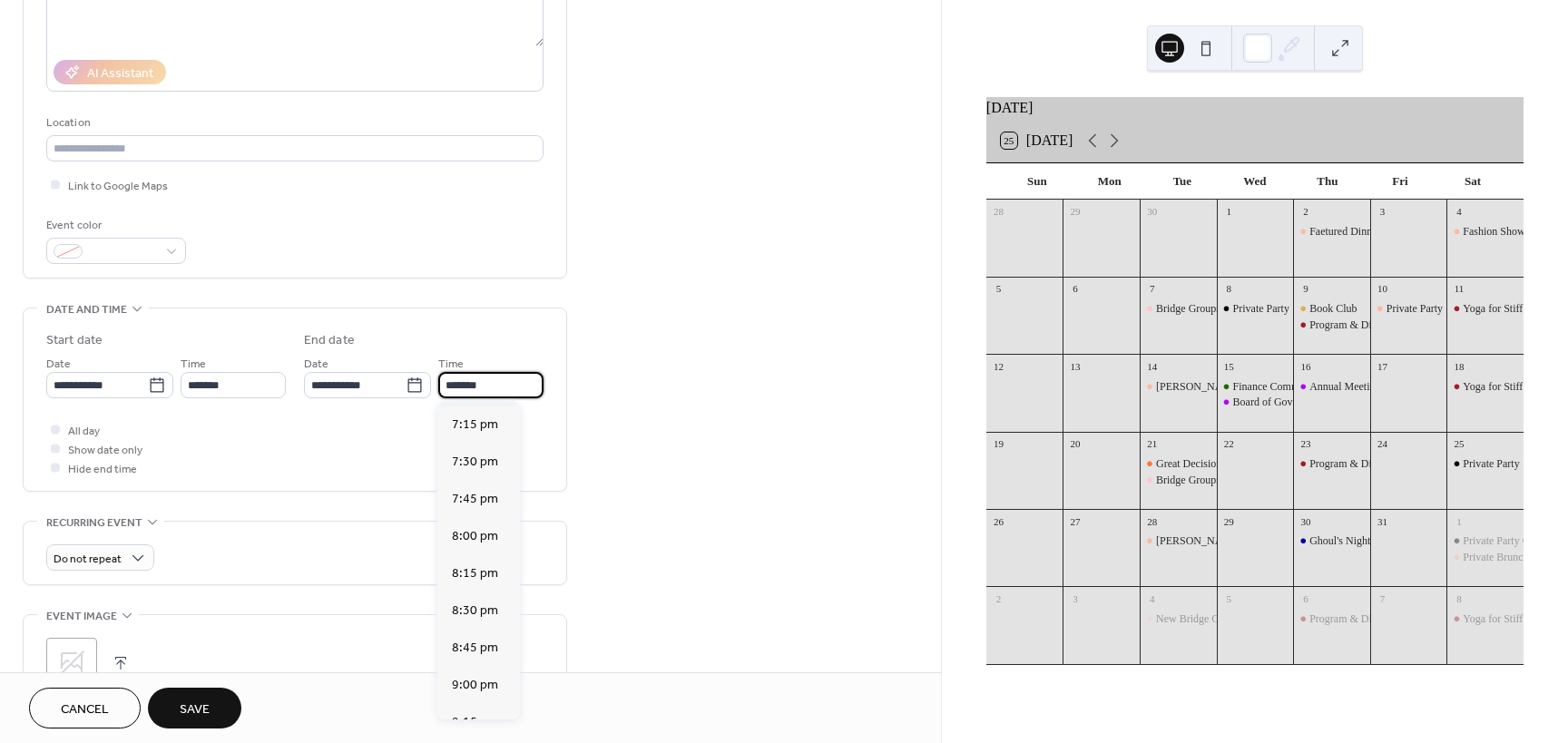 scroll, scrollTop: 295, scrollLeft: 0, axis: vertical 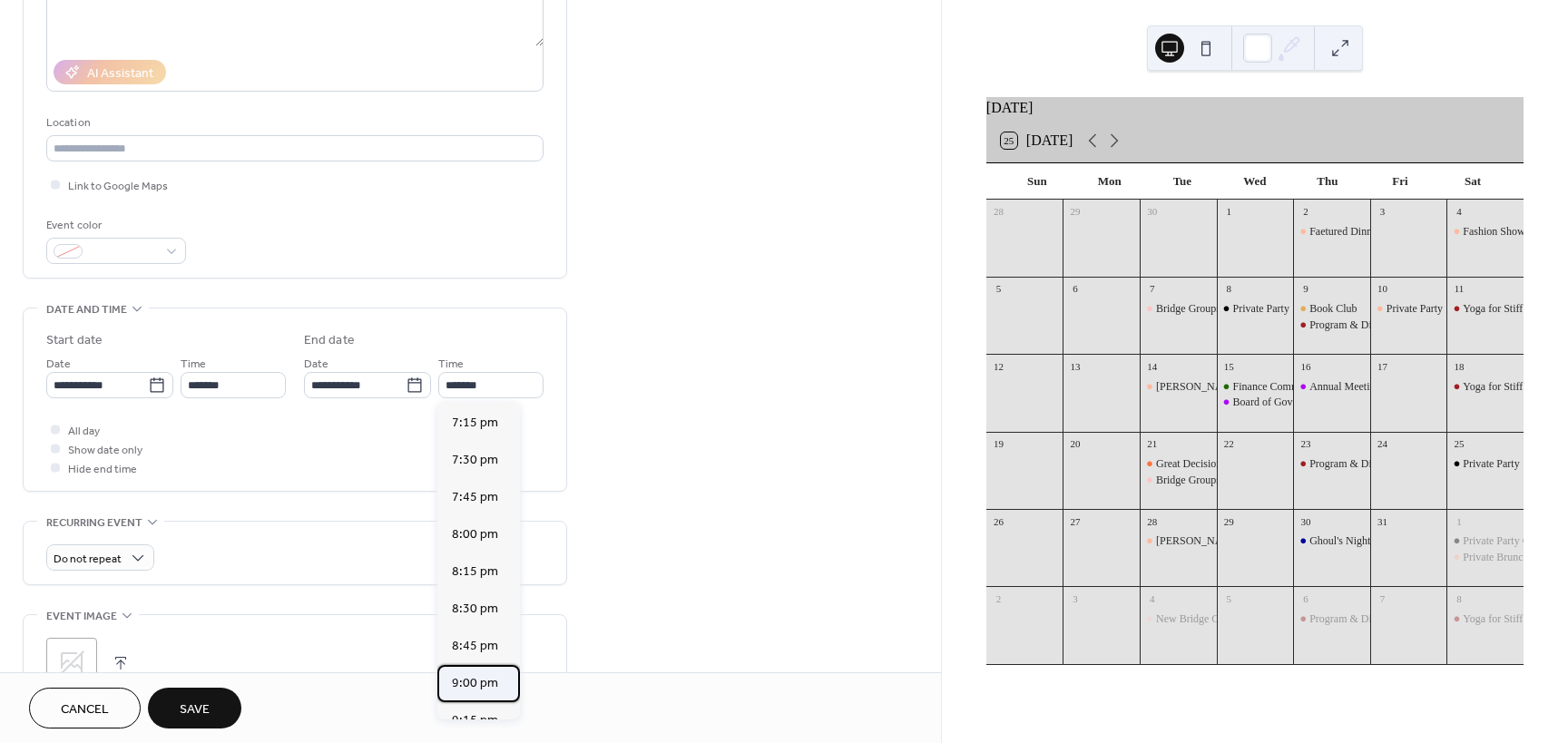 click on "9:00 pm" at bounding box center [475, 683] 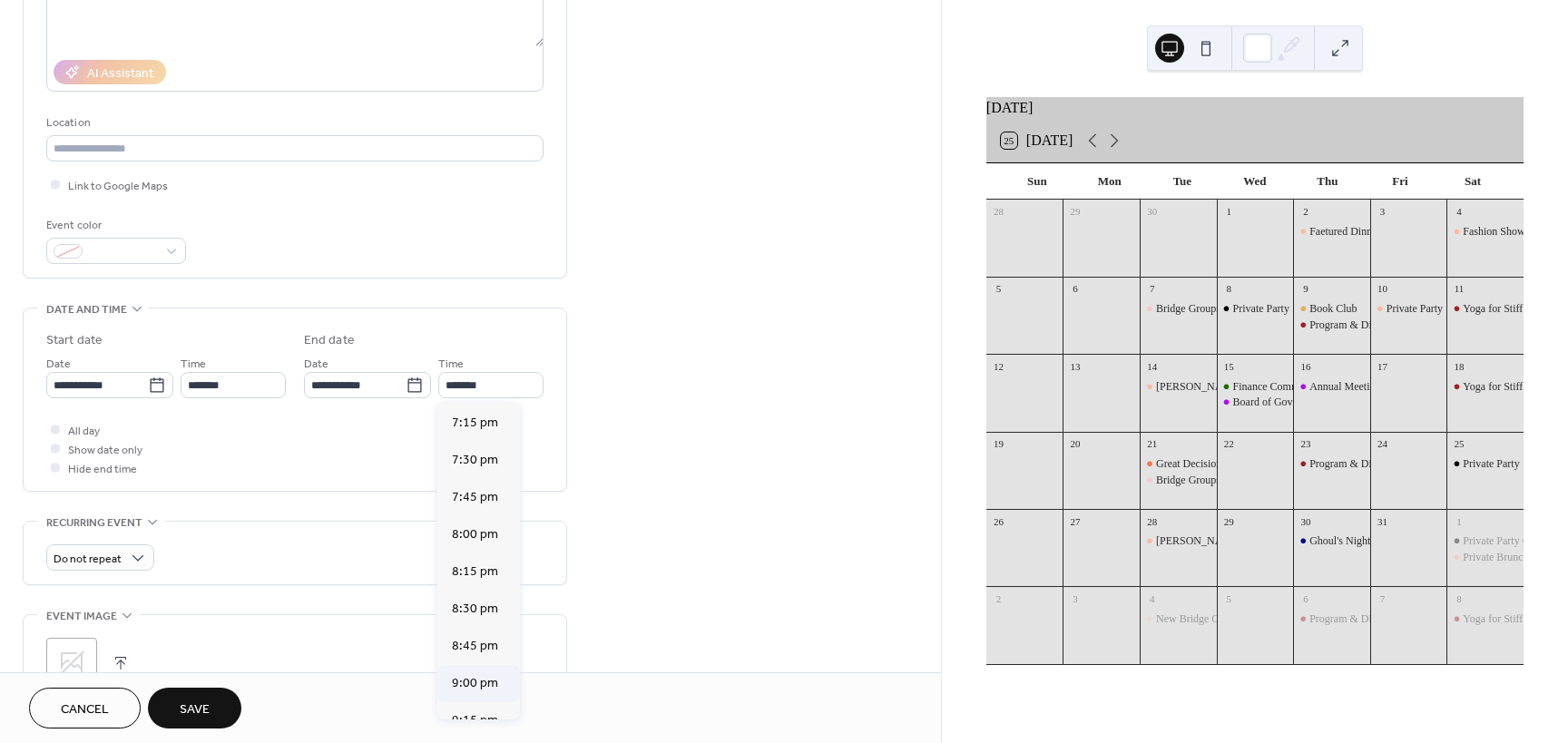 type on "*******" 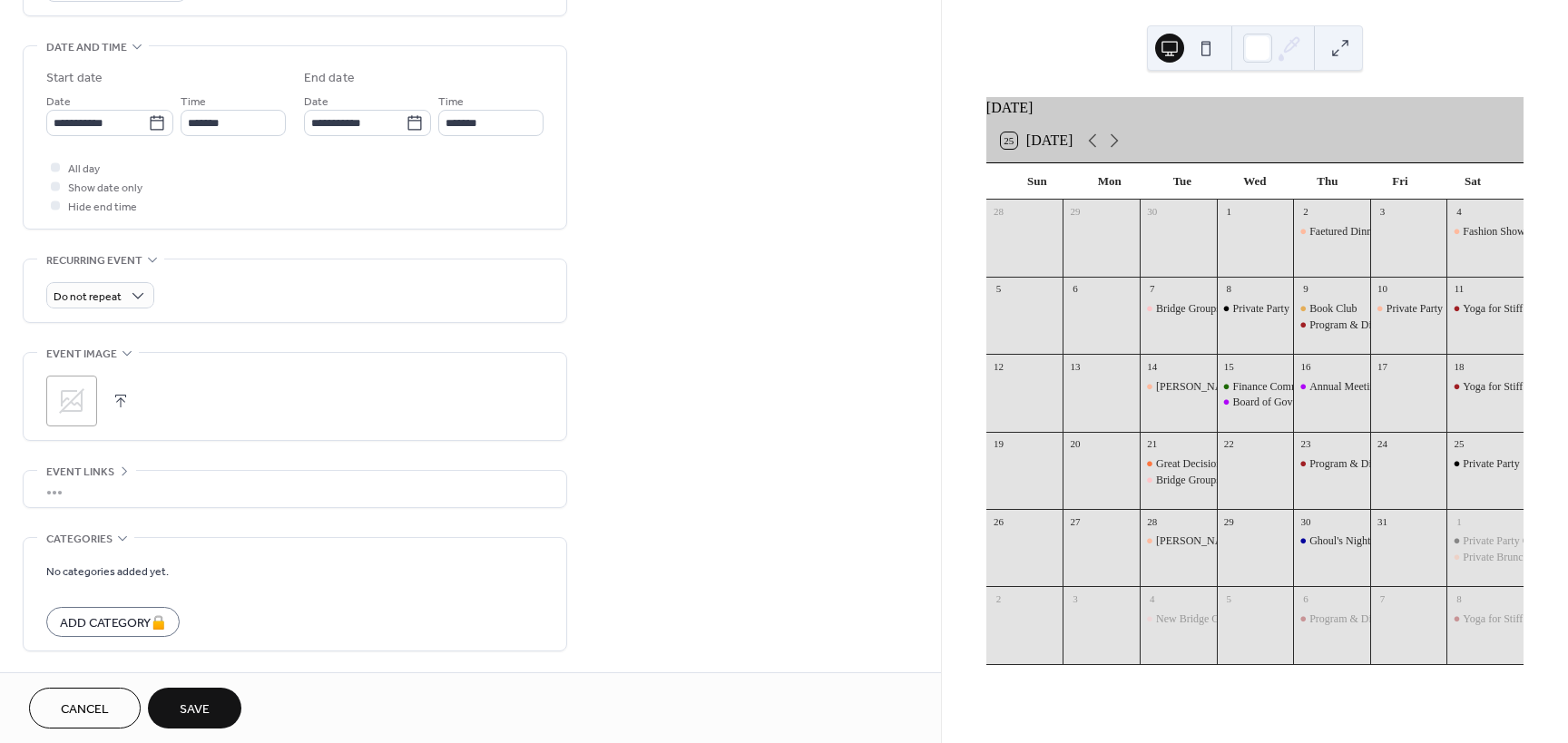 scroll, scrollTop: 610, scrollLeft: 0, axis: vertical 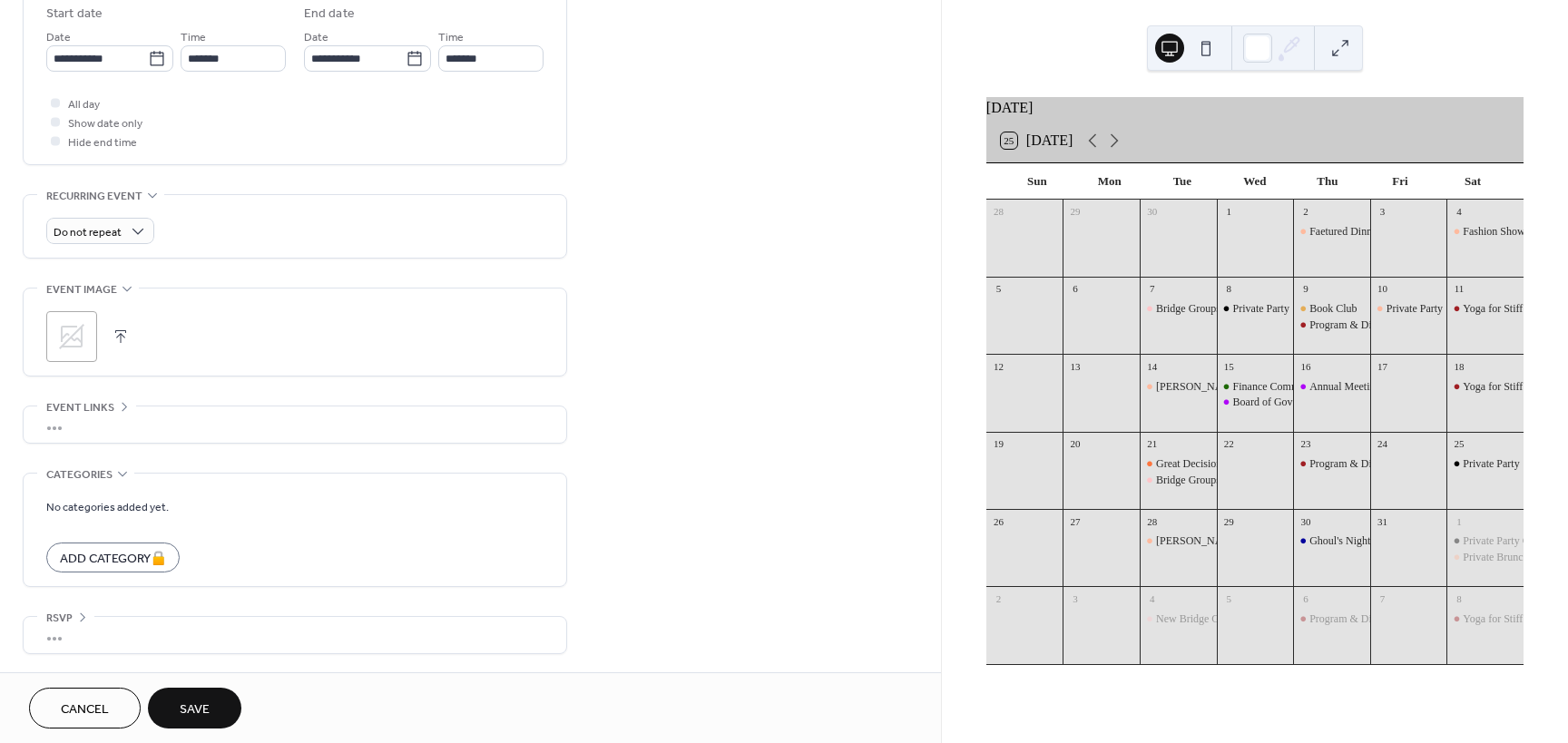 click on "Save" at bounding box center [194, 709] 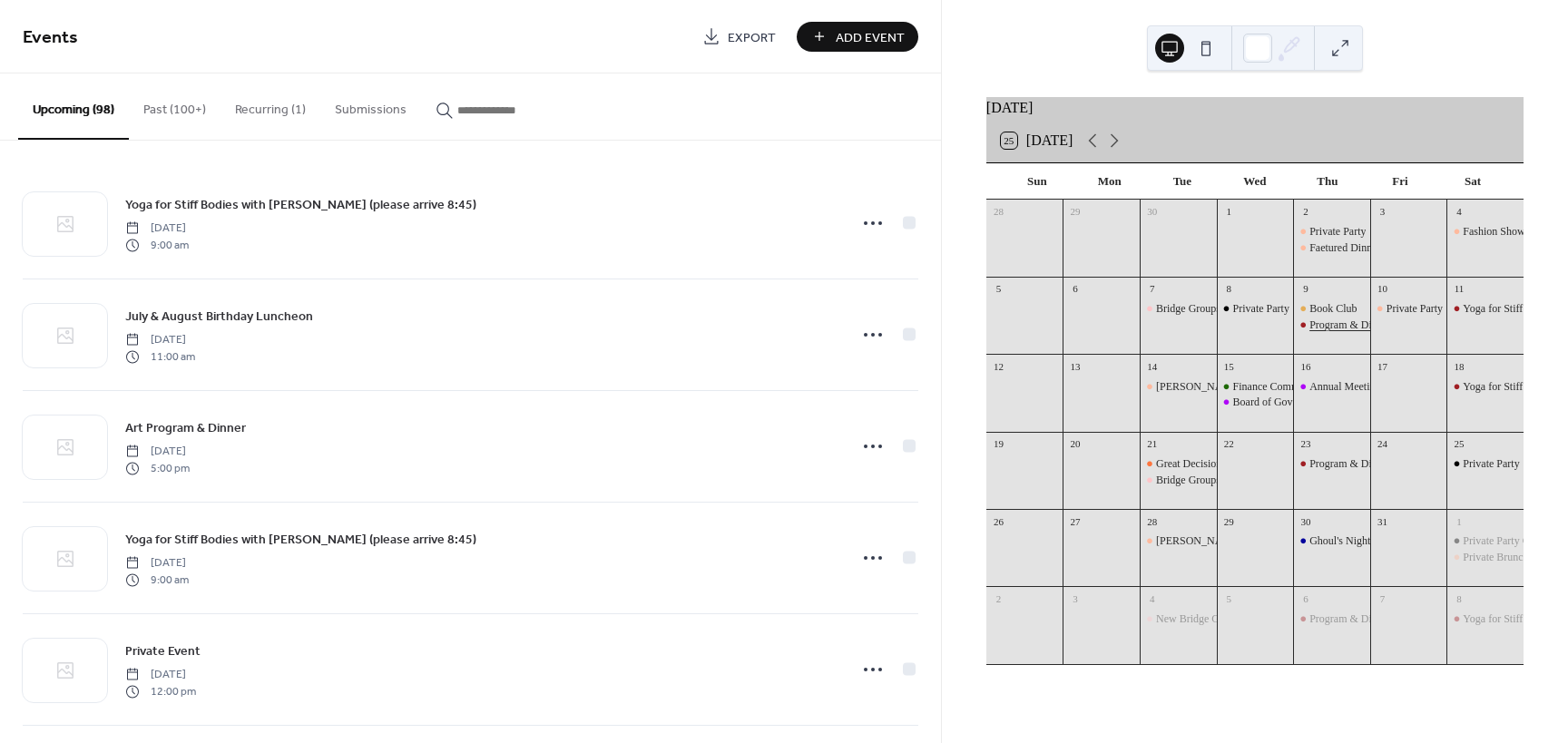 click on "Program & Dinner" at bounding box center [1350, 325] 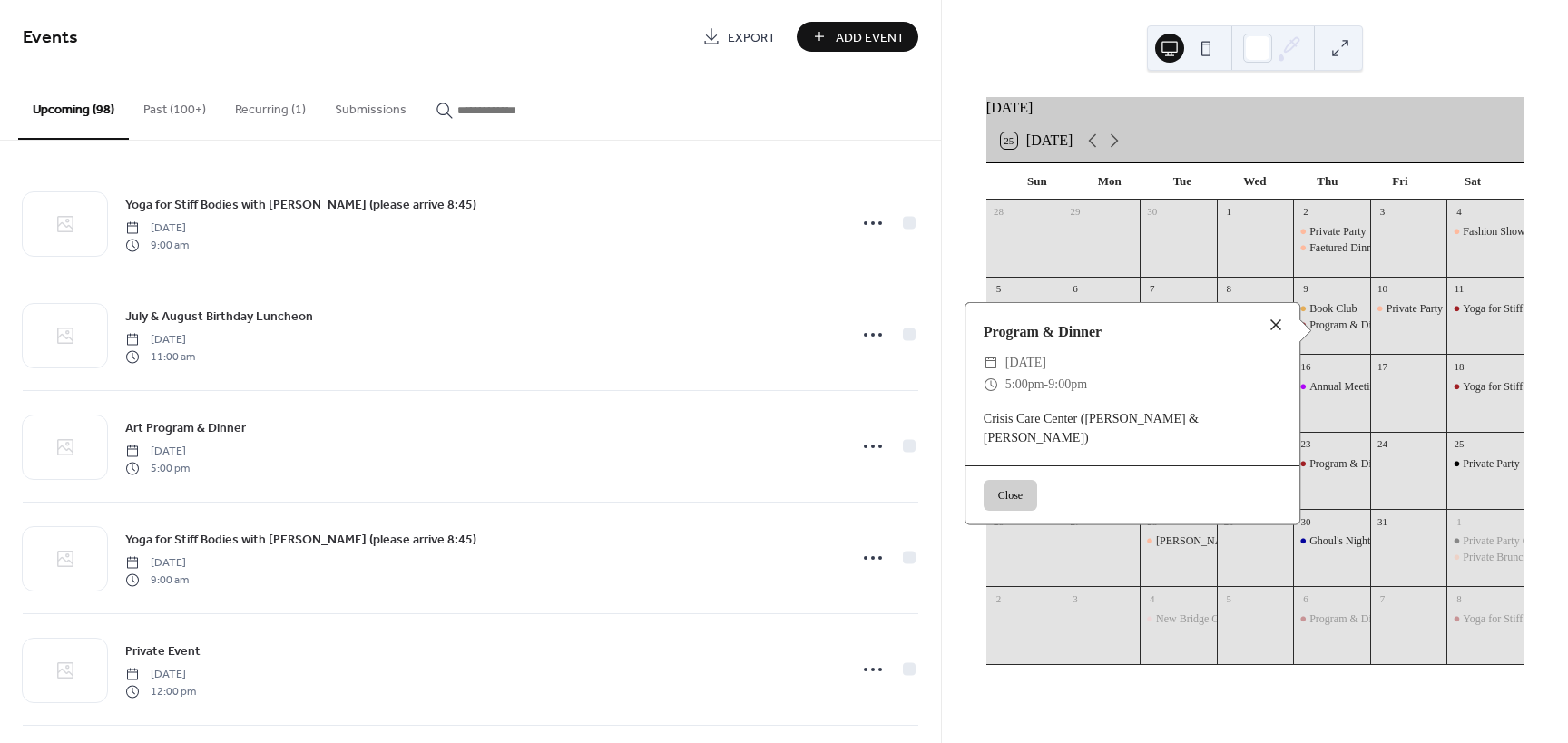 click at bounding box center [1276, 325] 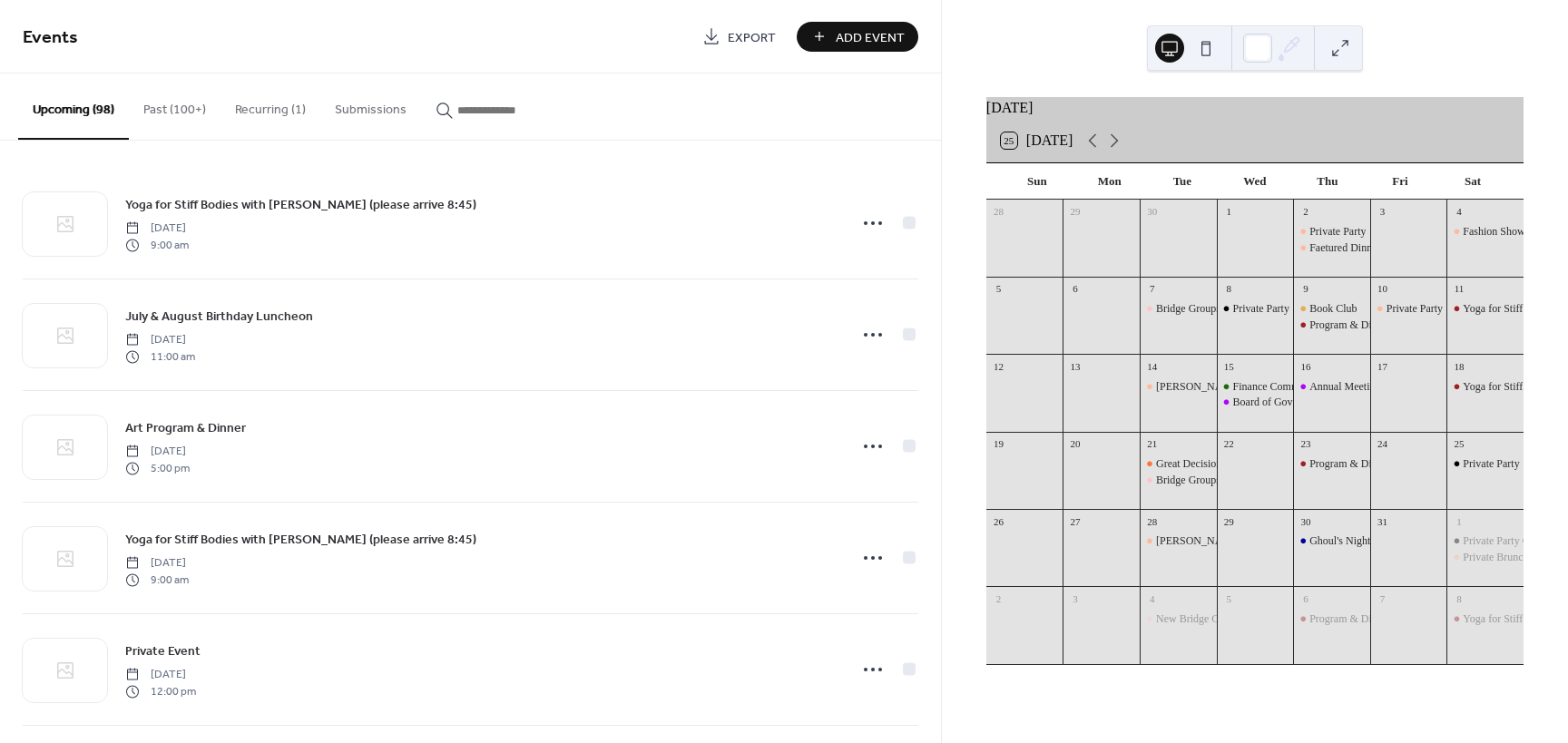 click on "Upcoming (98)" at bounding box center [74, 106] 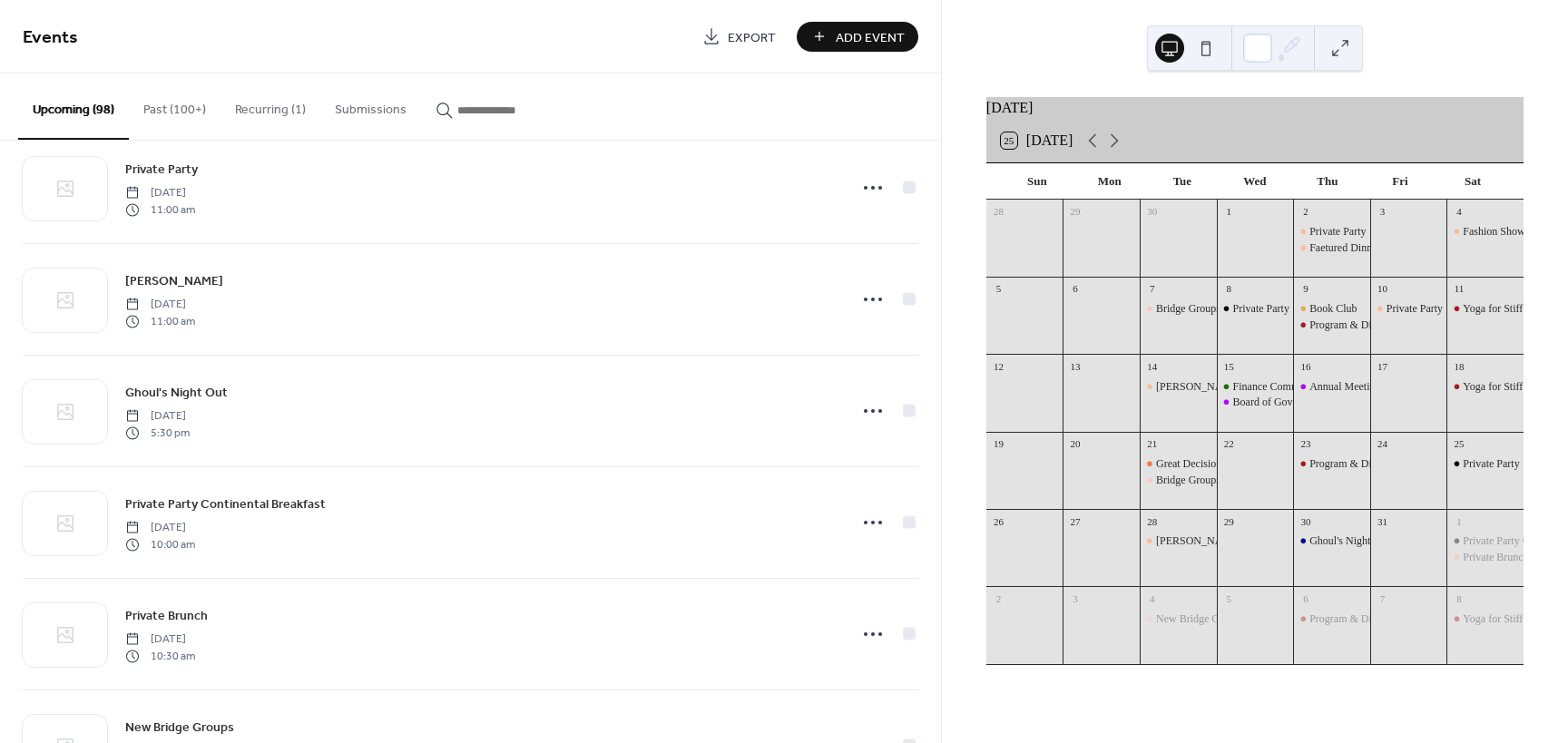 scroll, scrollTop: 5345, scrollLeft: 0, axis: vertical 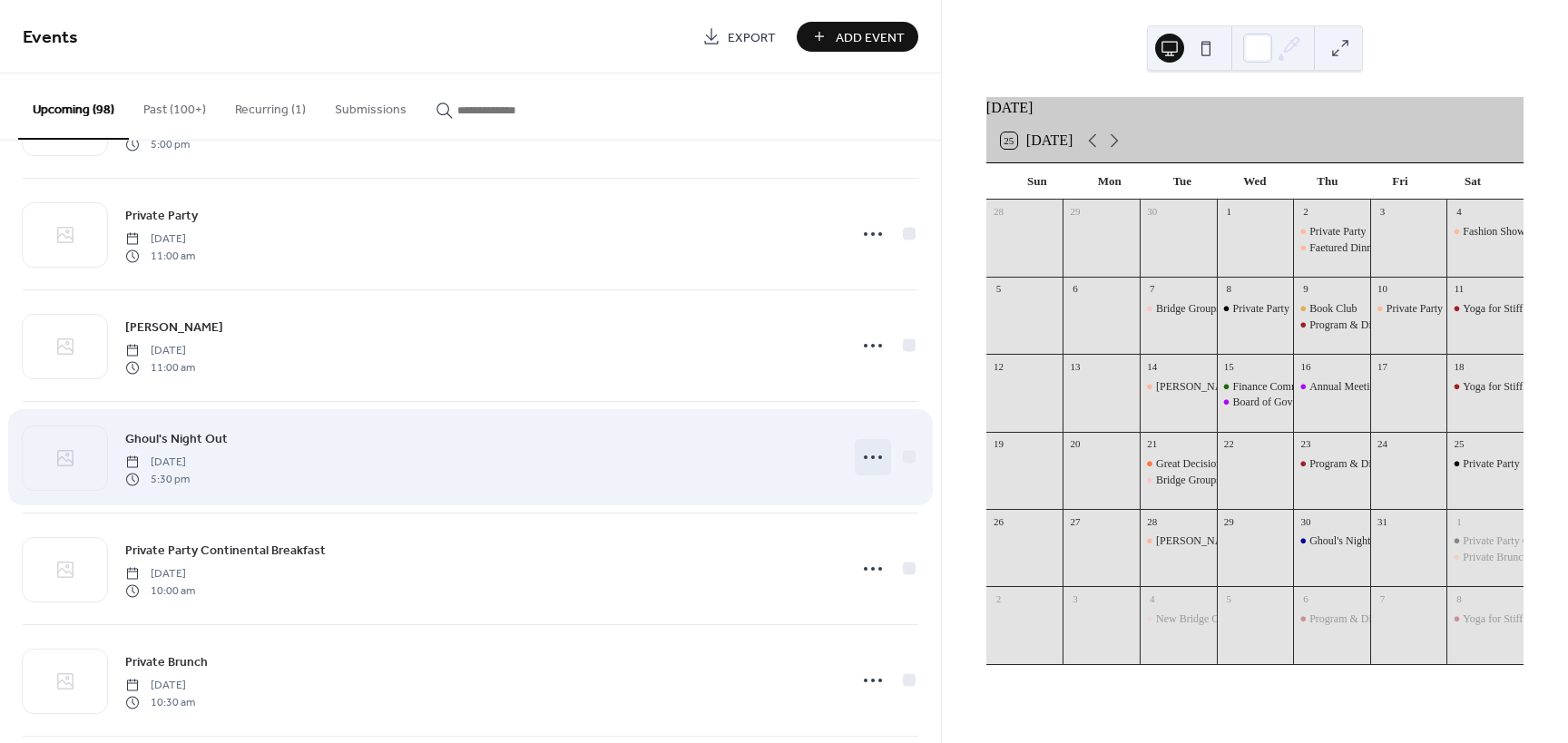 click 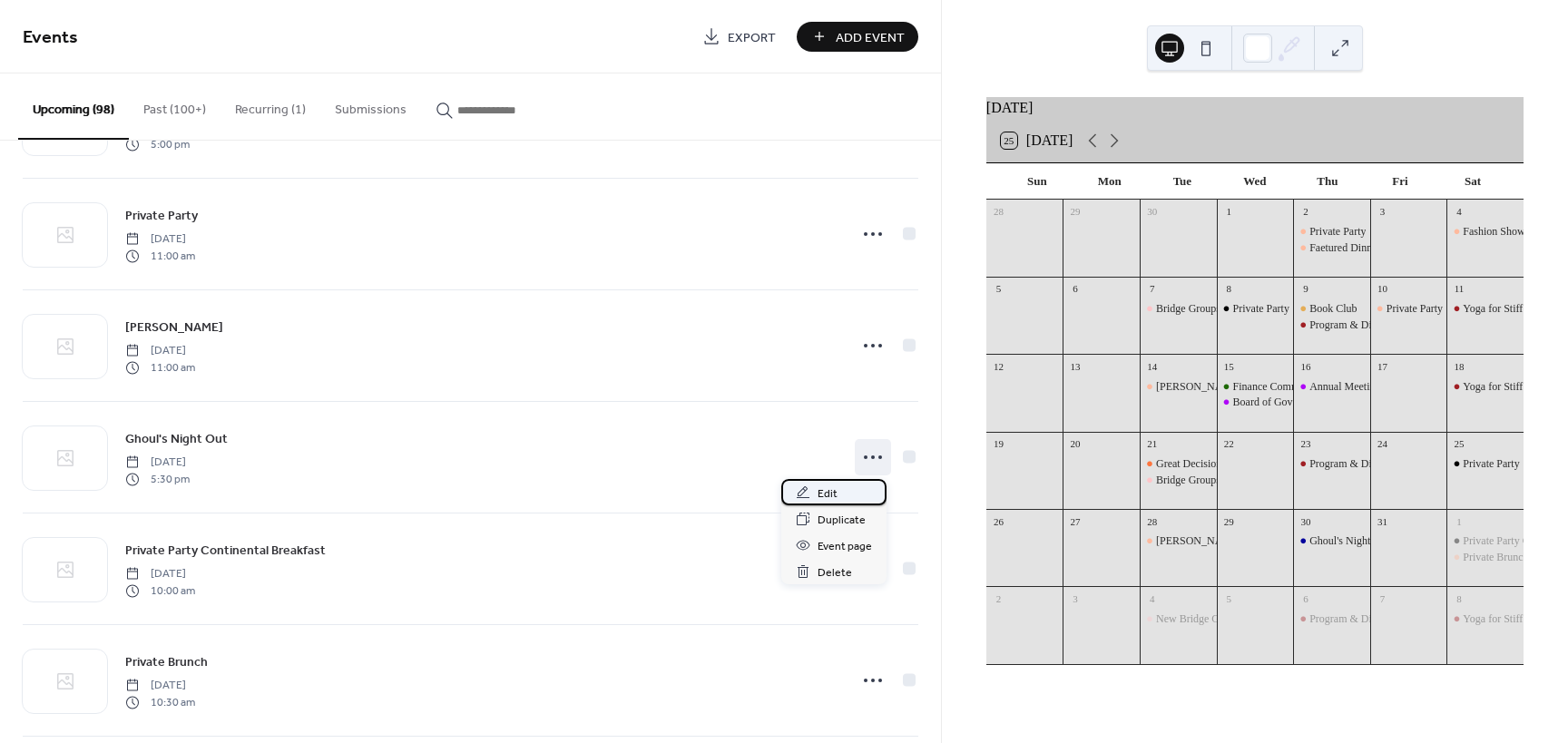 click on "Edit" at bounding box center (834, 492) 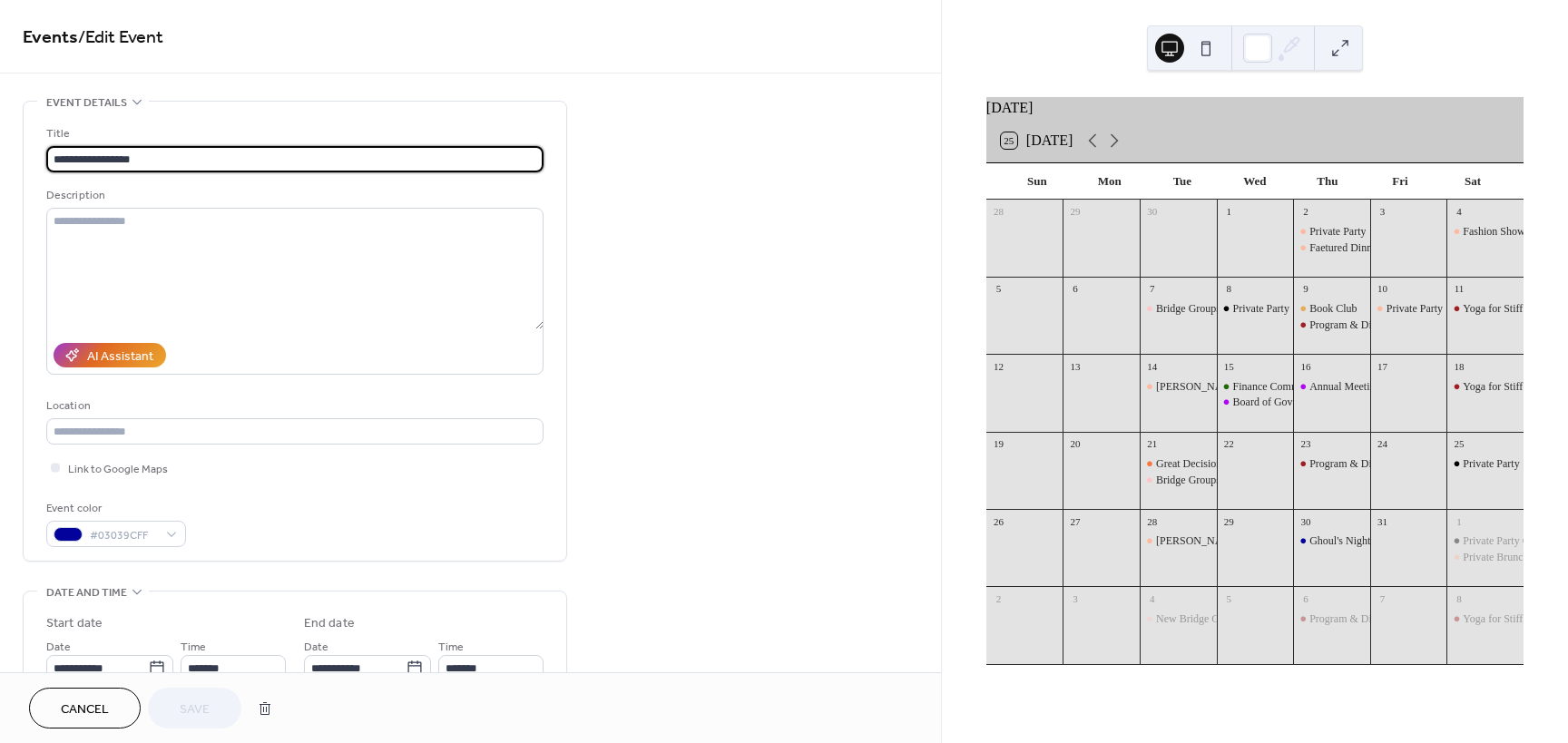 drag, startPoint x: 157, startPoint y: 158, endPoint x: -87, endPoint y: 118, distance: 247.25695 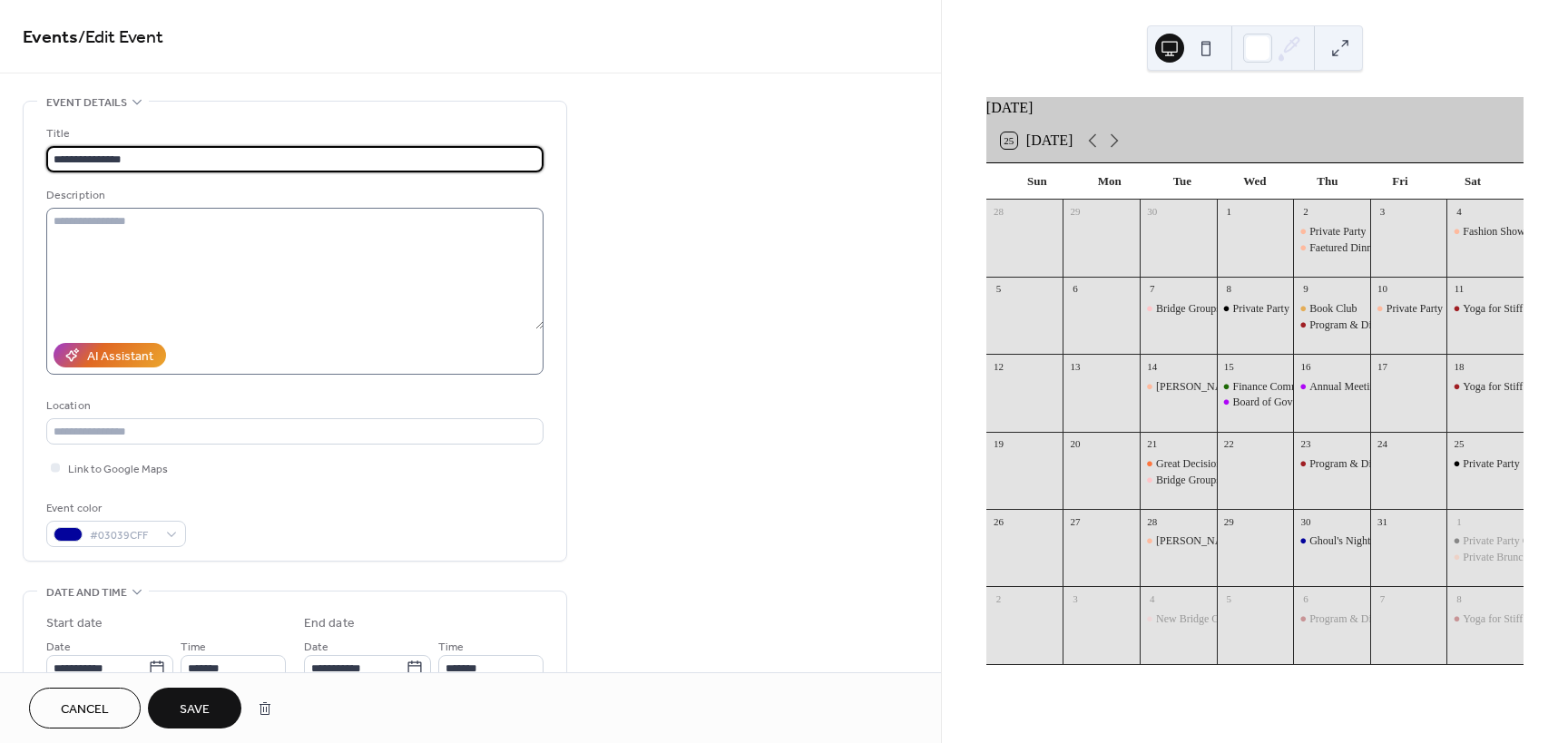 type on "**********" 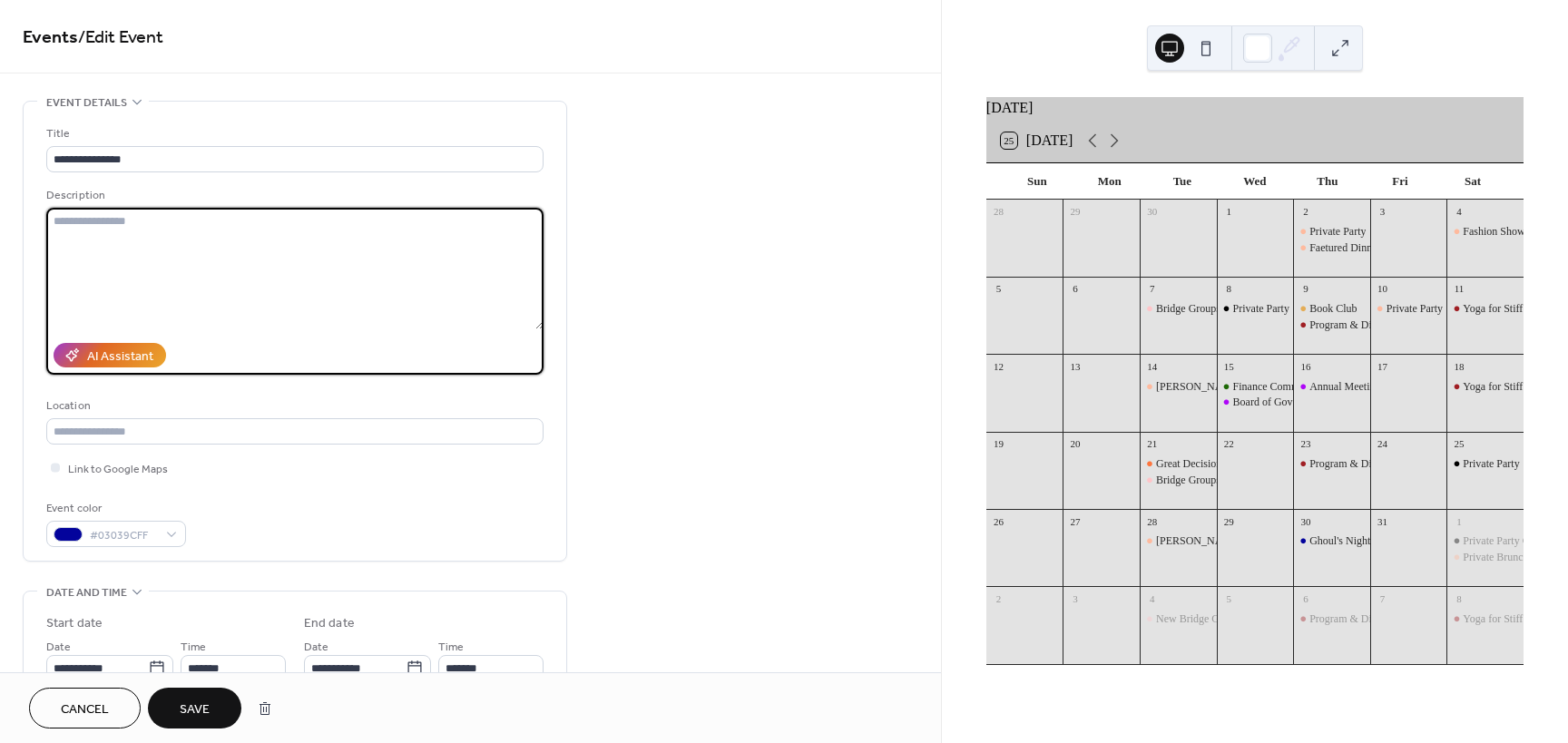 click at bounding box center [295, 269] 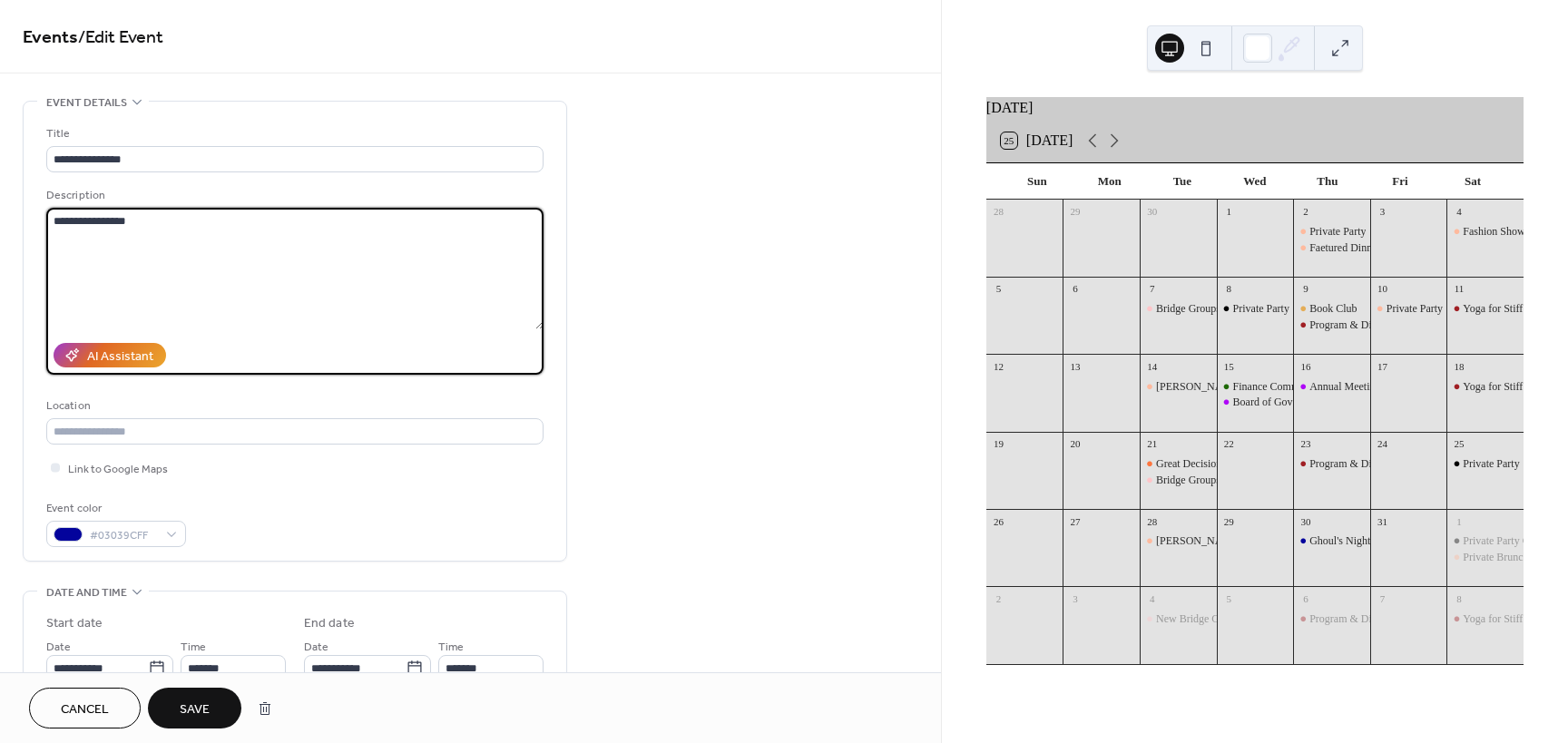 type on "**********" 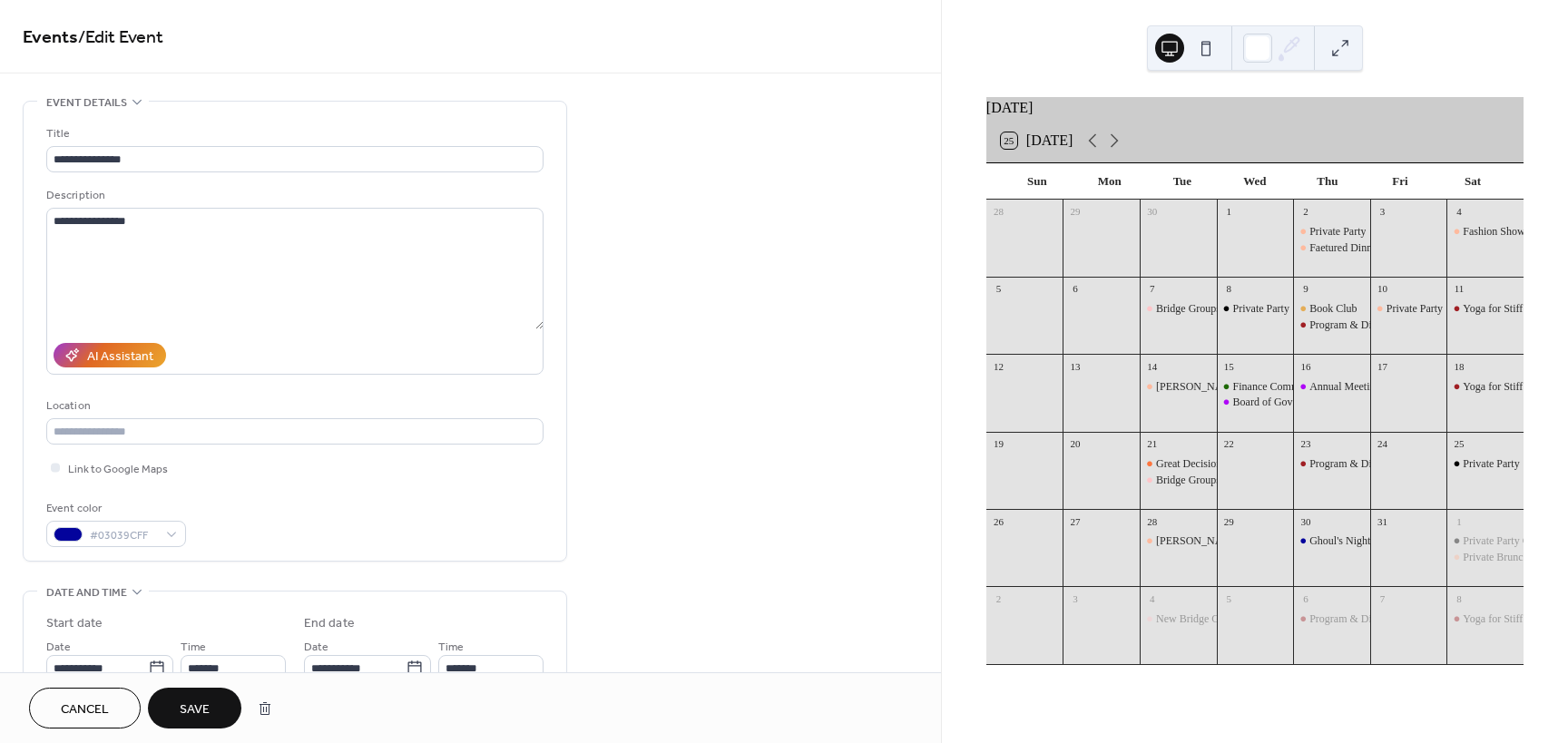 click on "Save" at bounding box center [194, 709] 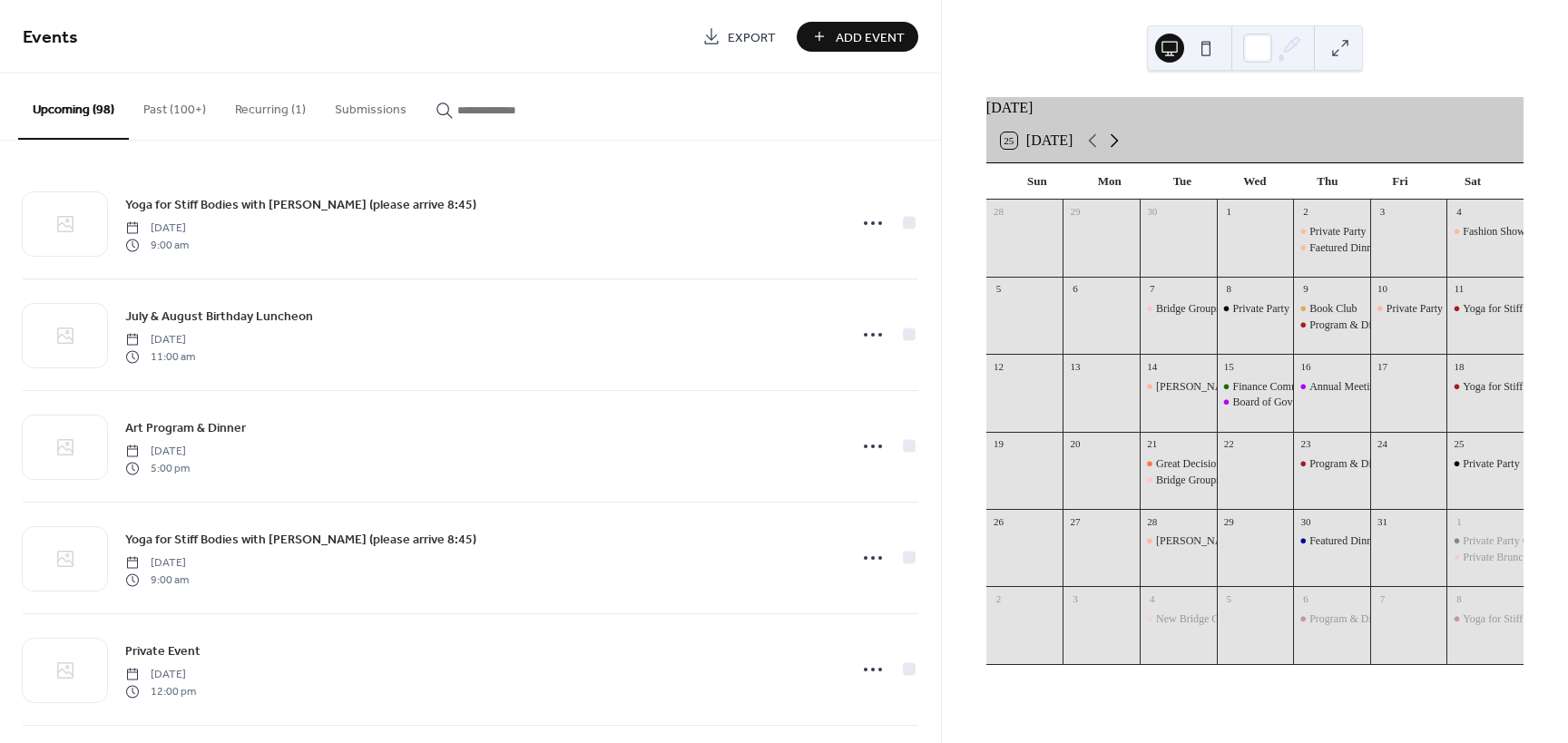 click 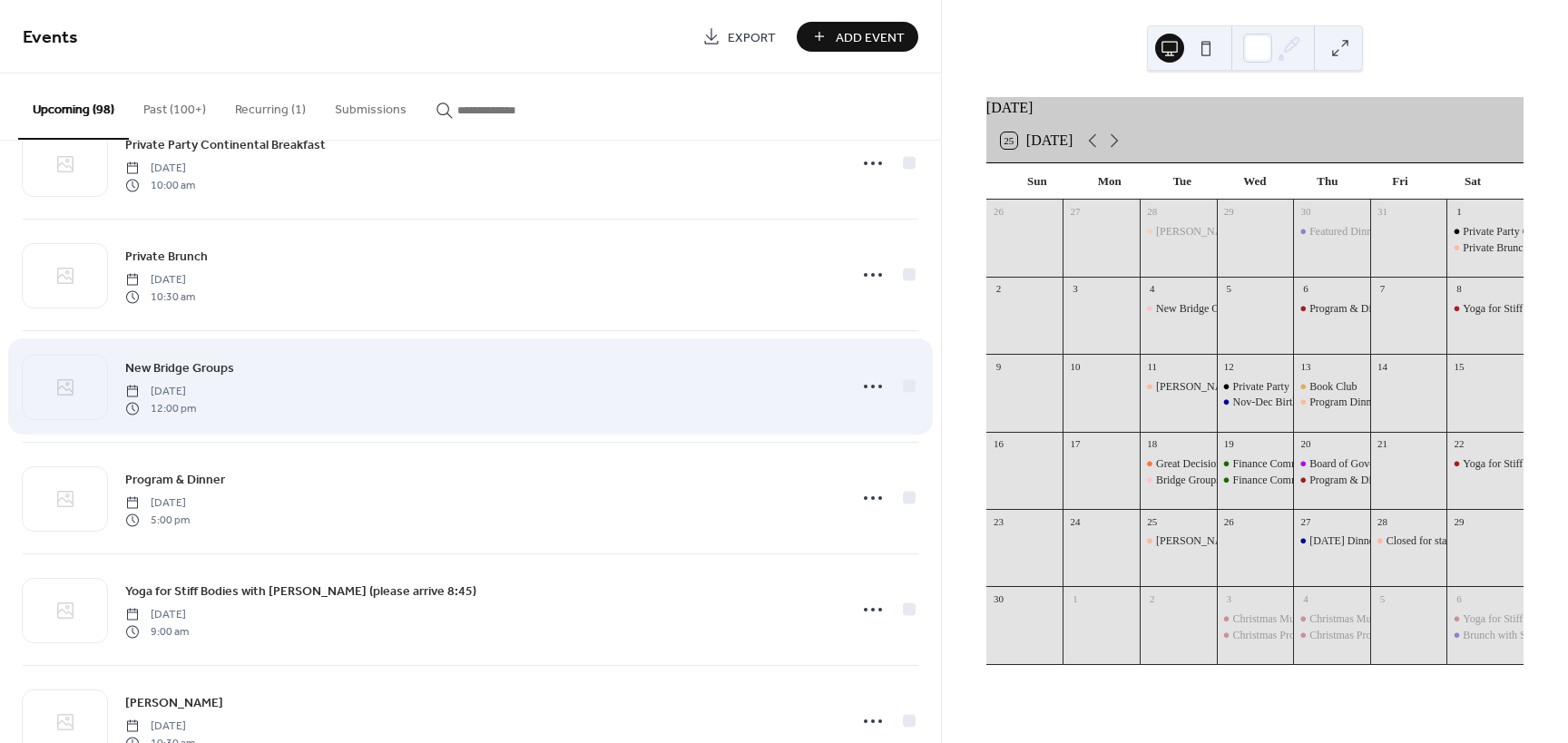 scroll, scrollTop: 5715, scrollLeft: 0, axis: vertical 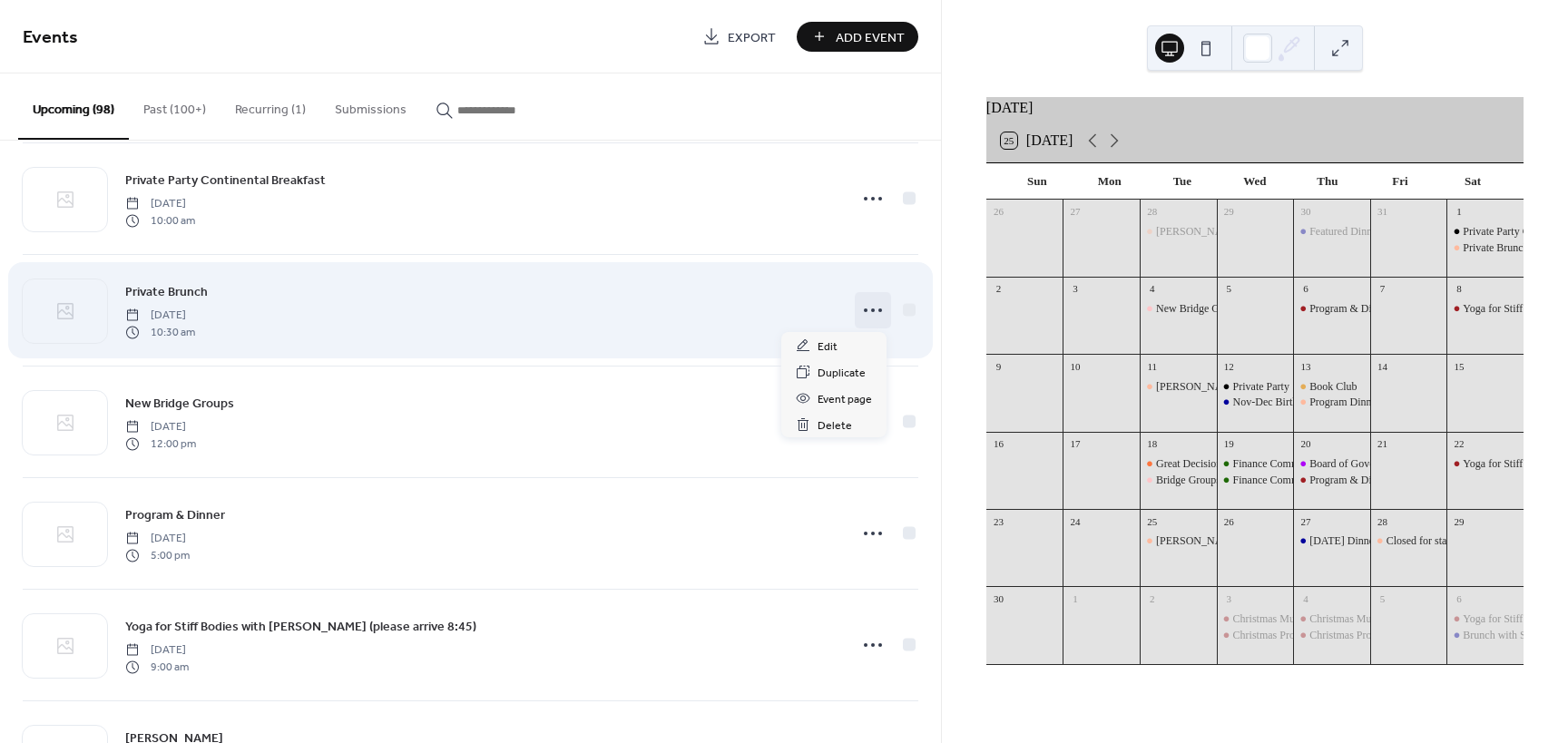 click 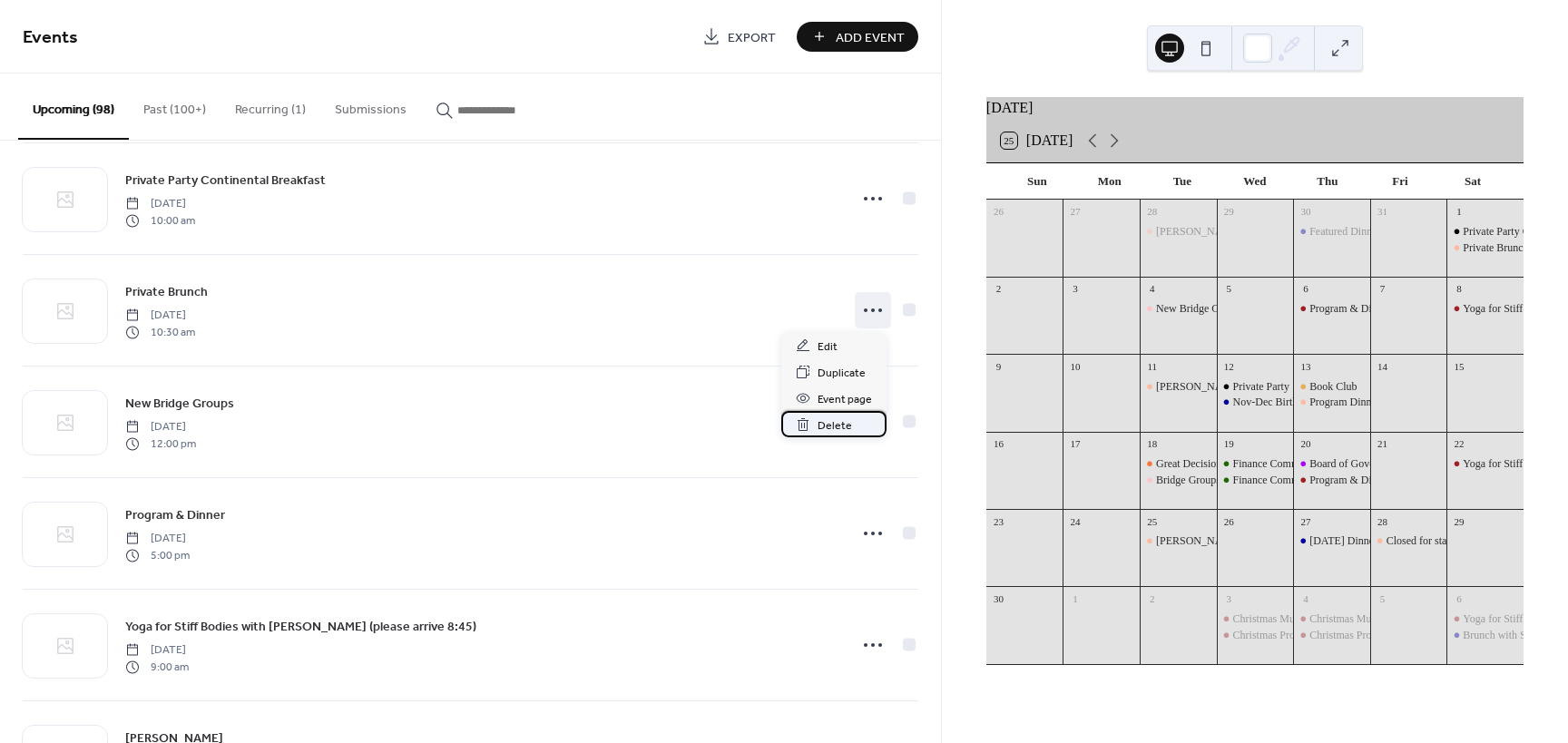 click on "Delete" at bounding box center (834, 424) 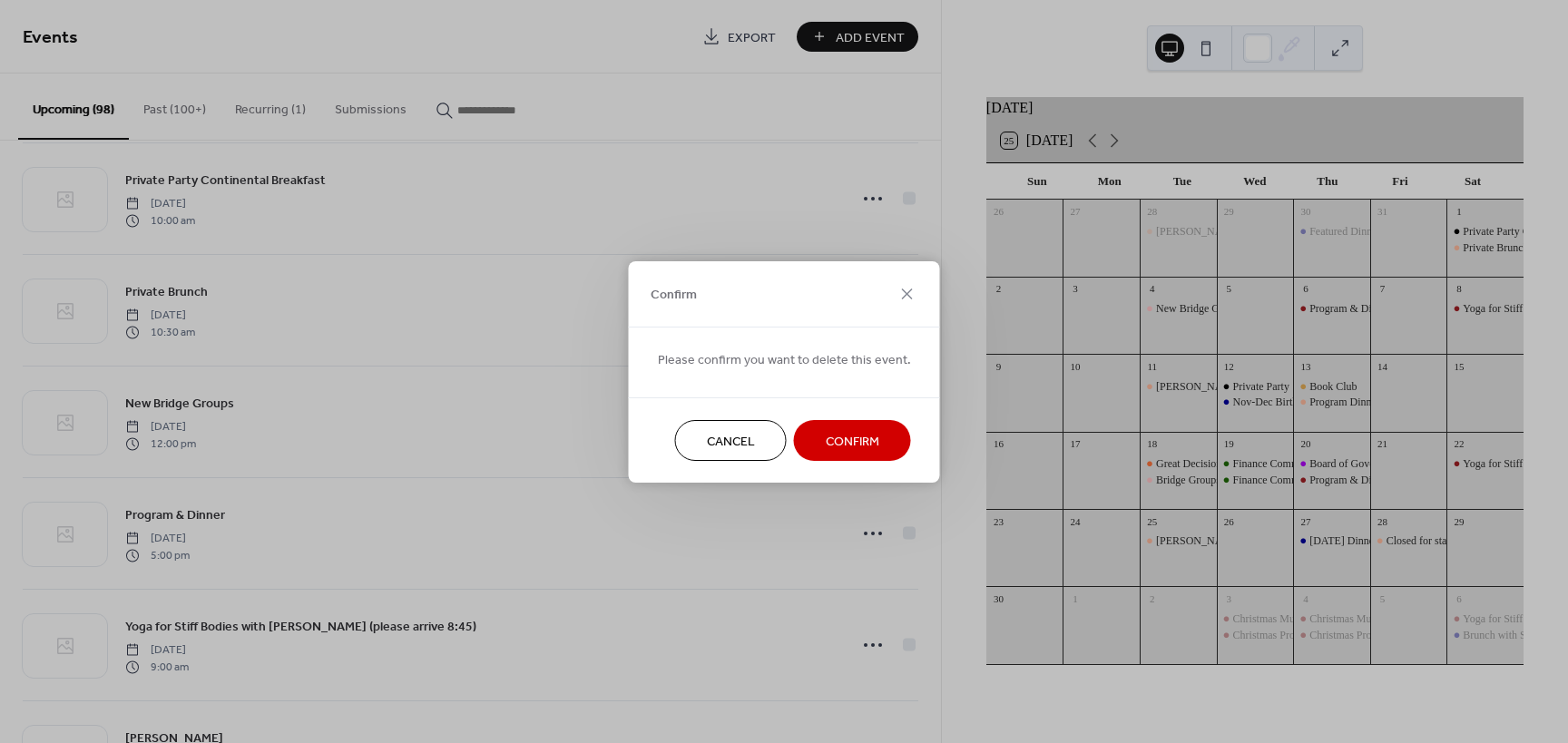 click on "Confirm" at bounding box center (852, 441) 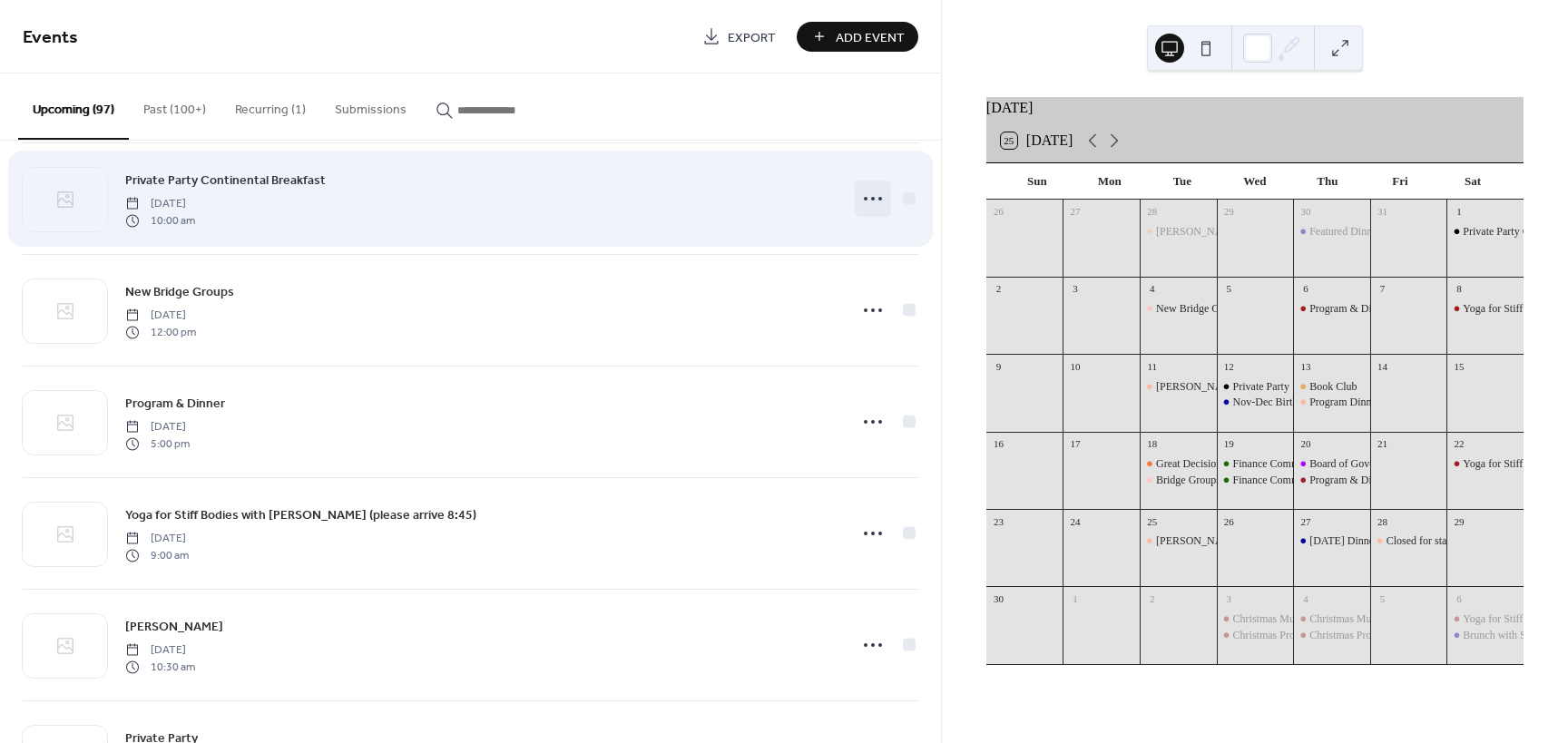 click 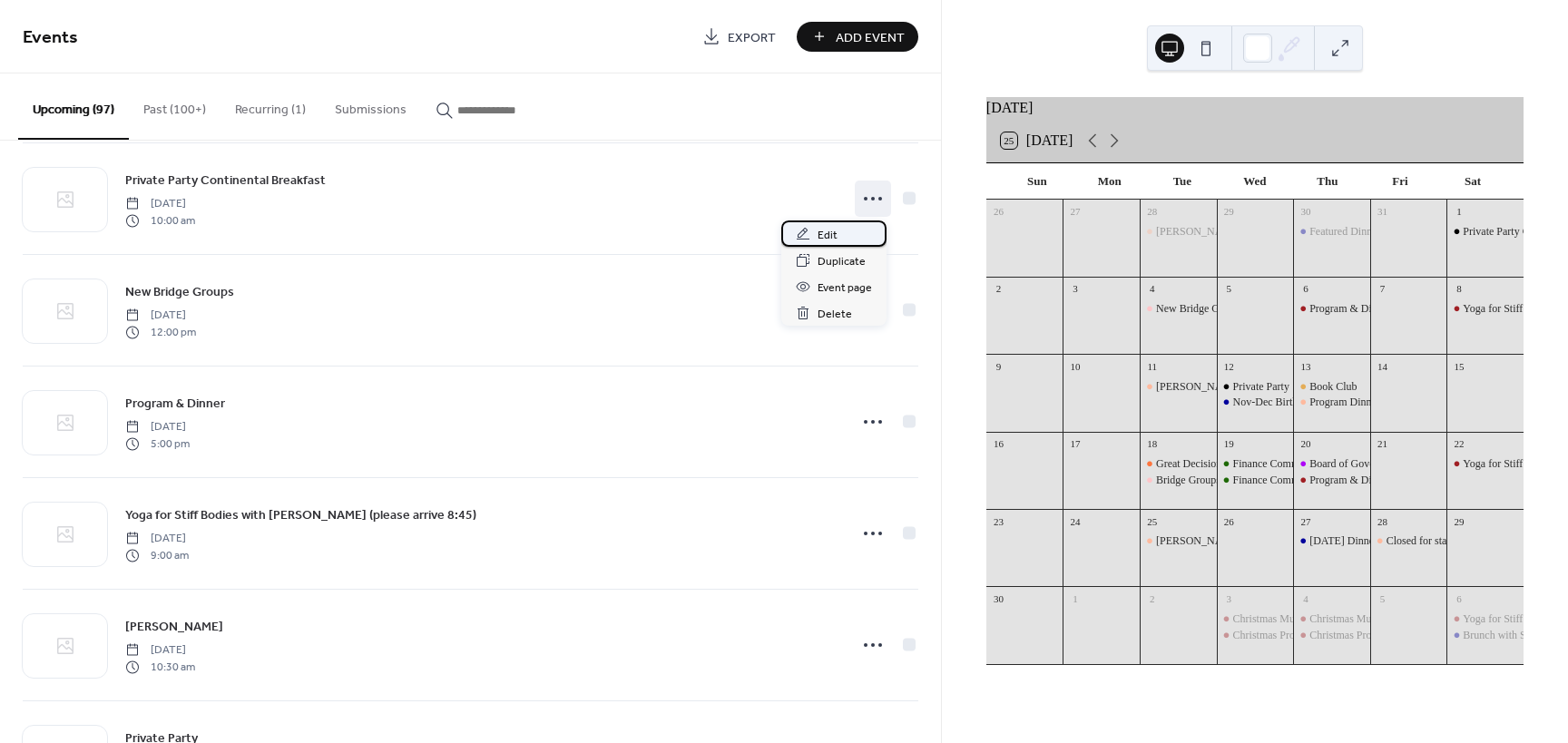 click on "Edit" at bounding box center [828, 235] 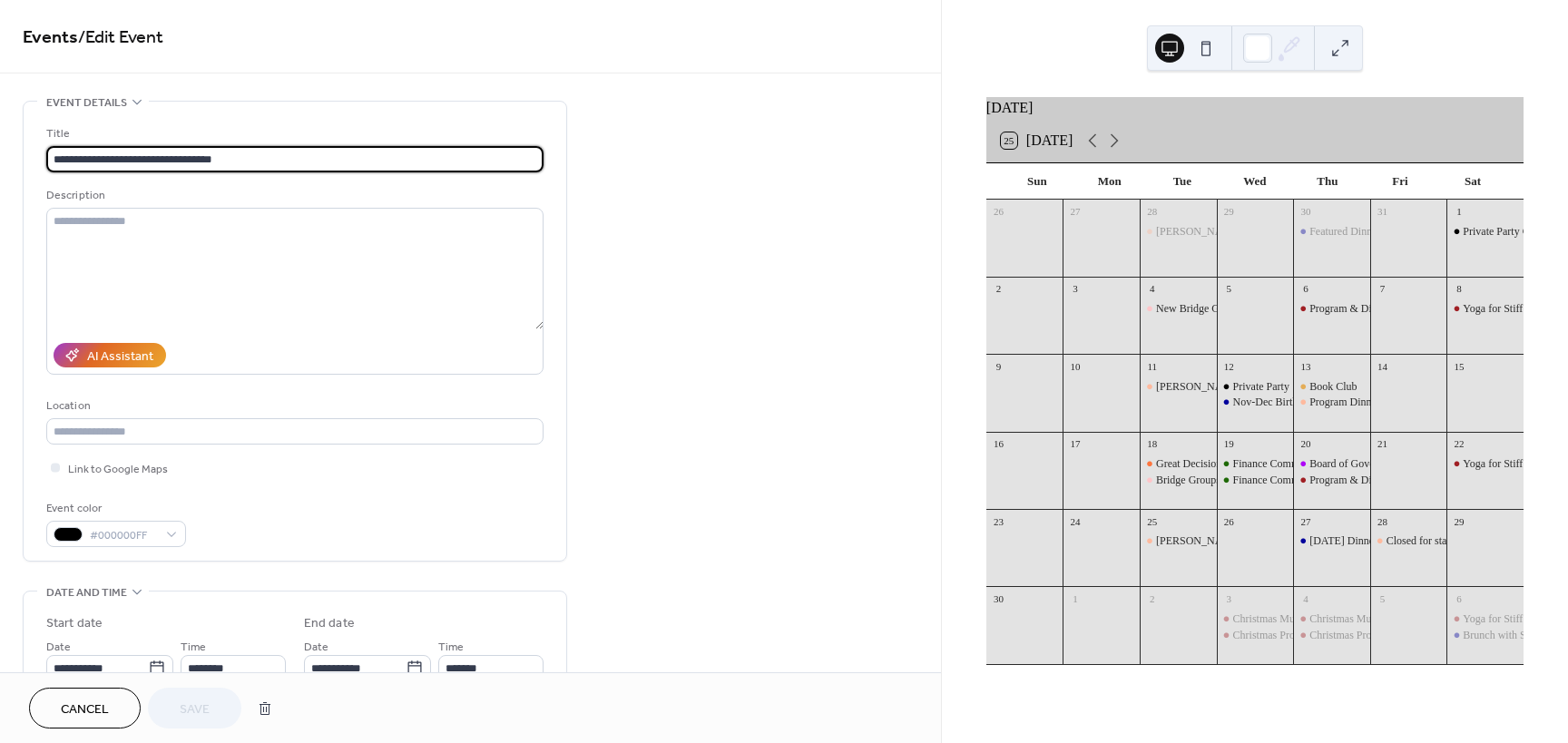 click on "**********" at bounding box center (295, 159) 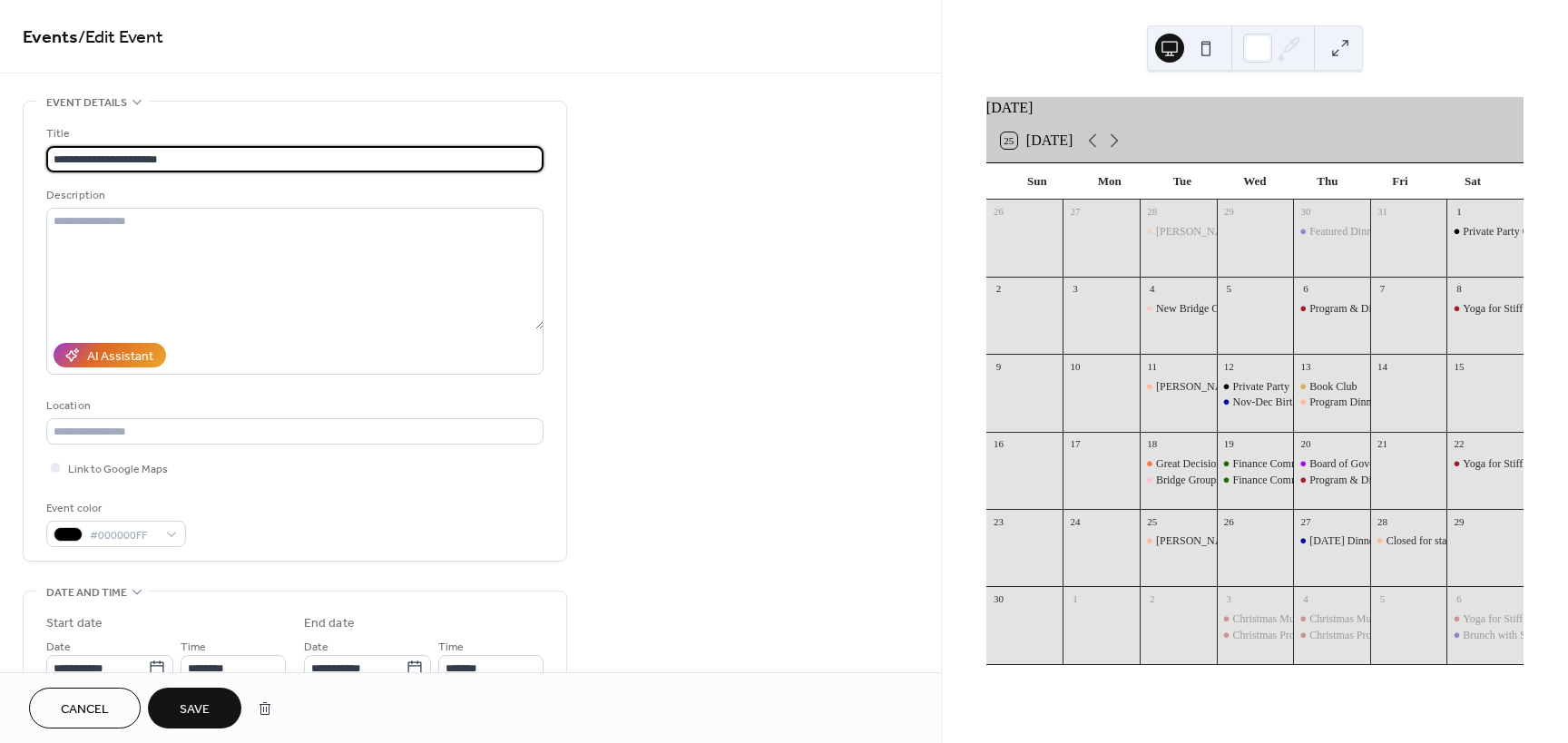 type on "**********" 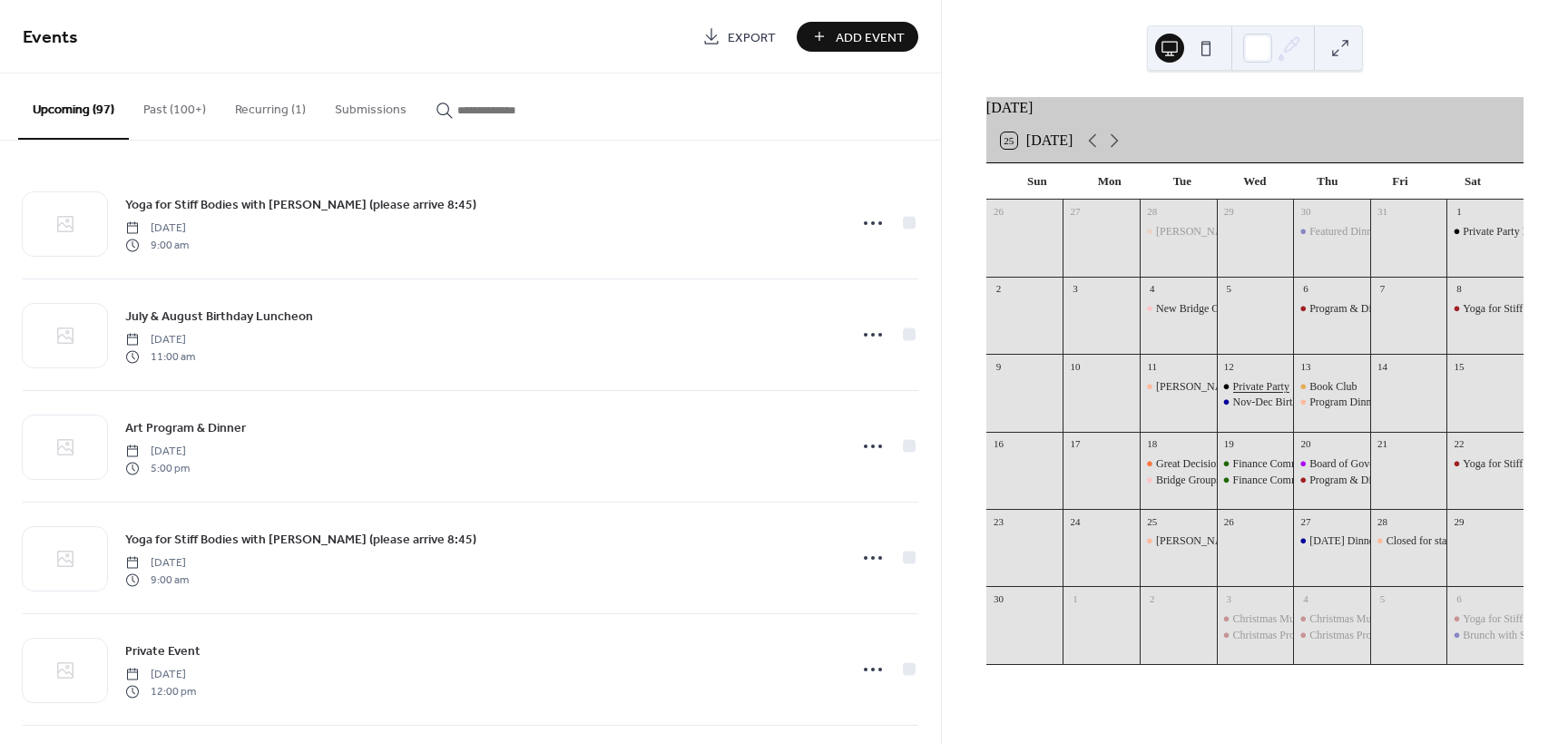 click on "Private Party" at bounding box center (1261, 386) 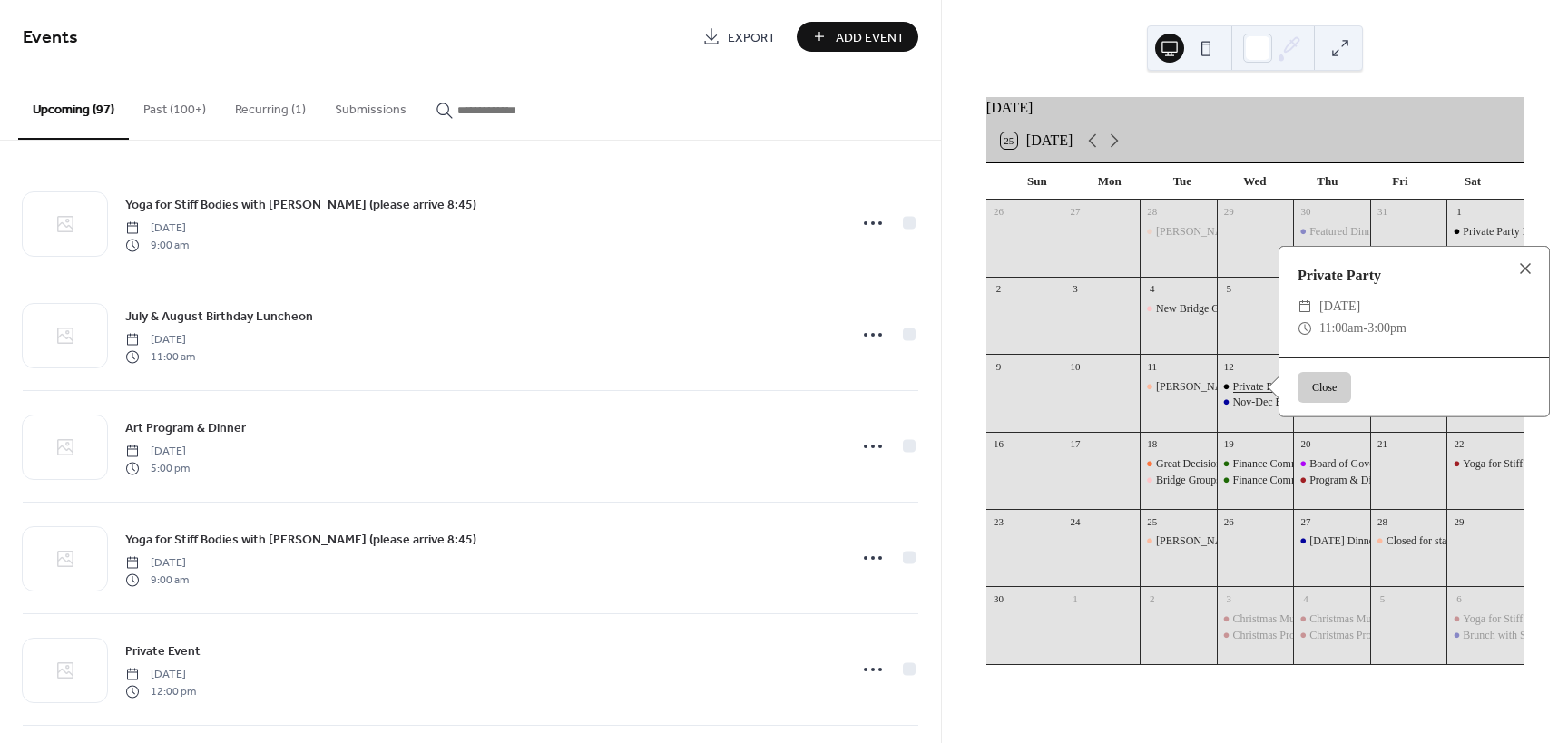 click on "Private Party" at bounding box center [1261, 386] 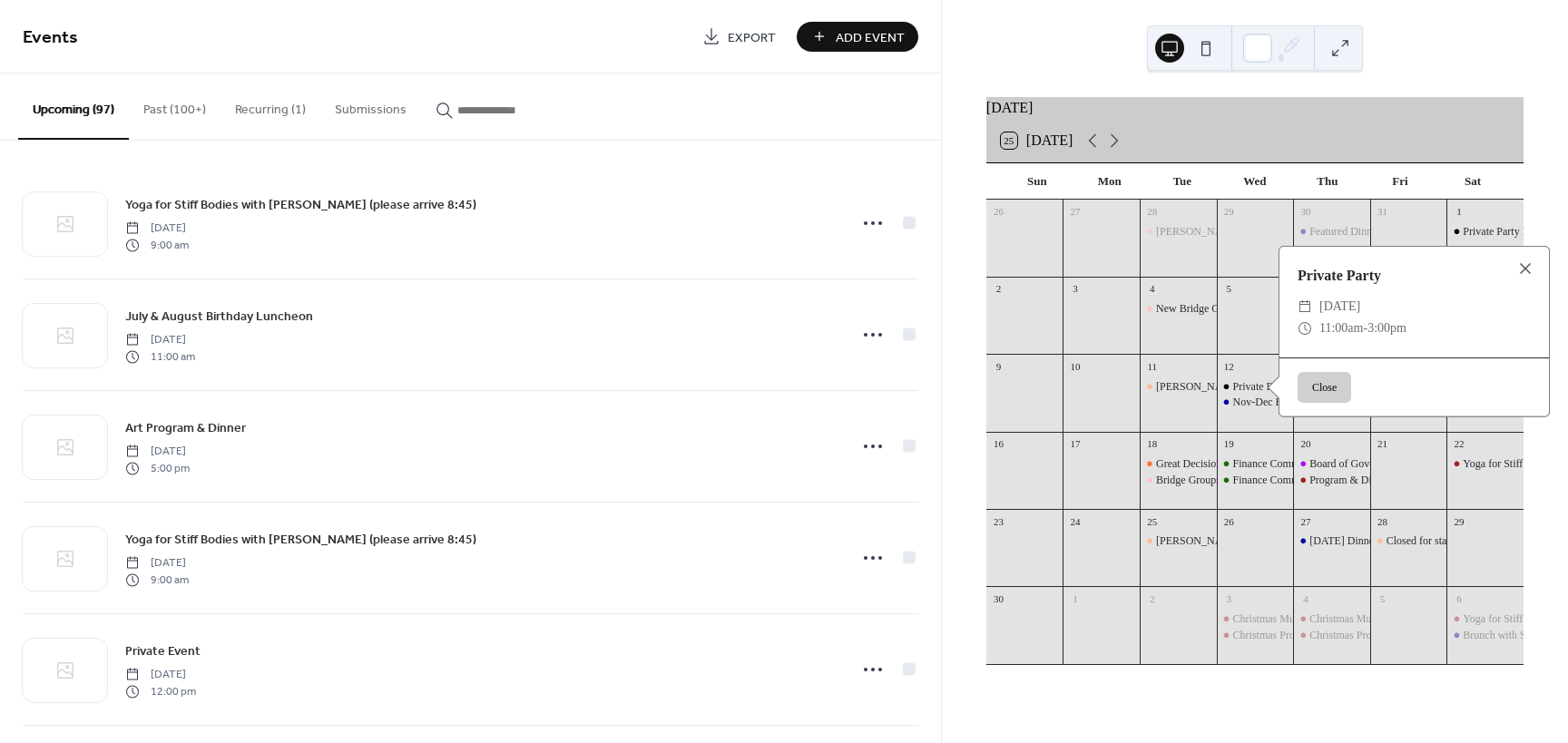 click on "Close" at bounding box center [1324, 387] 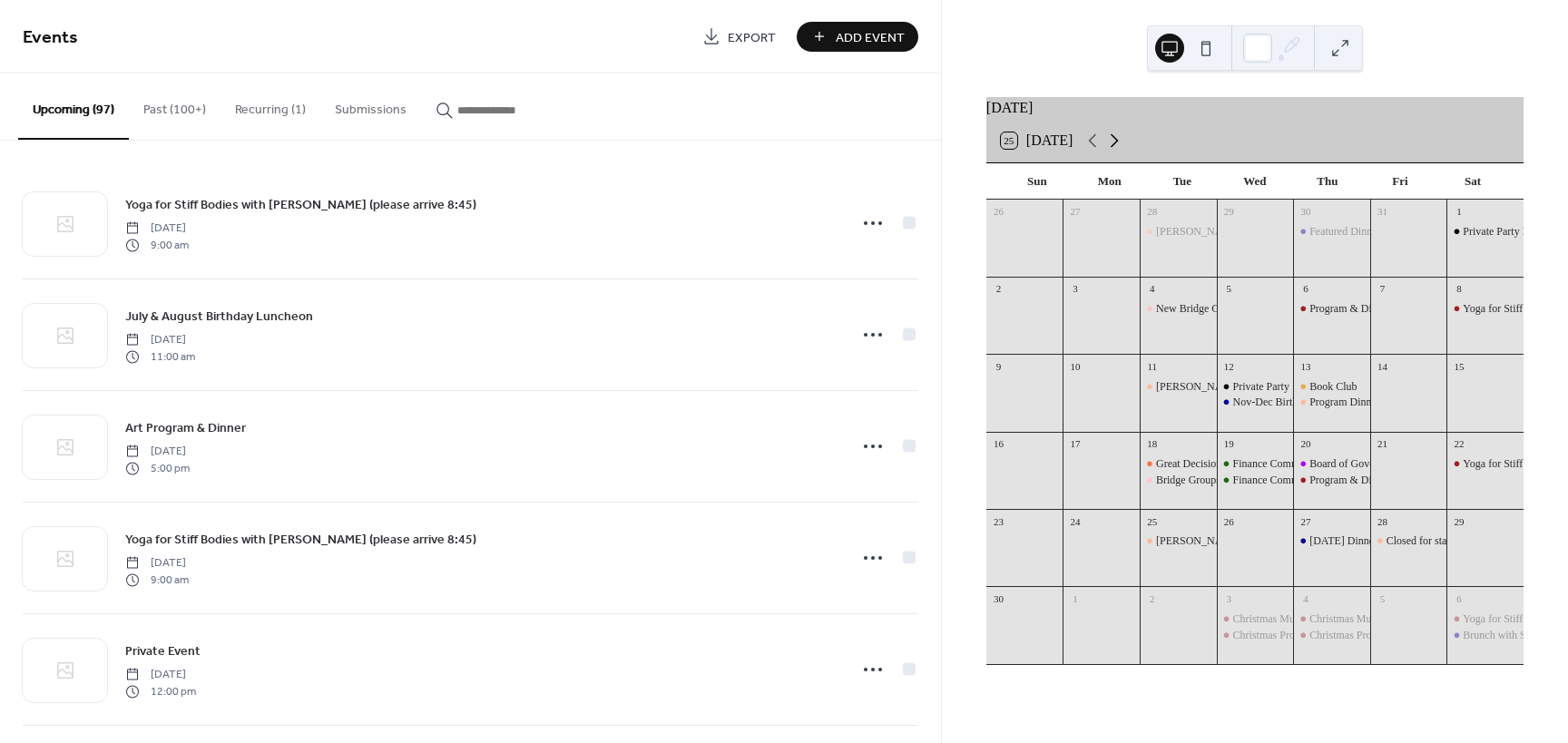 click 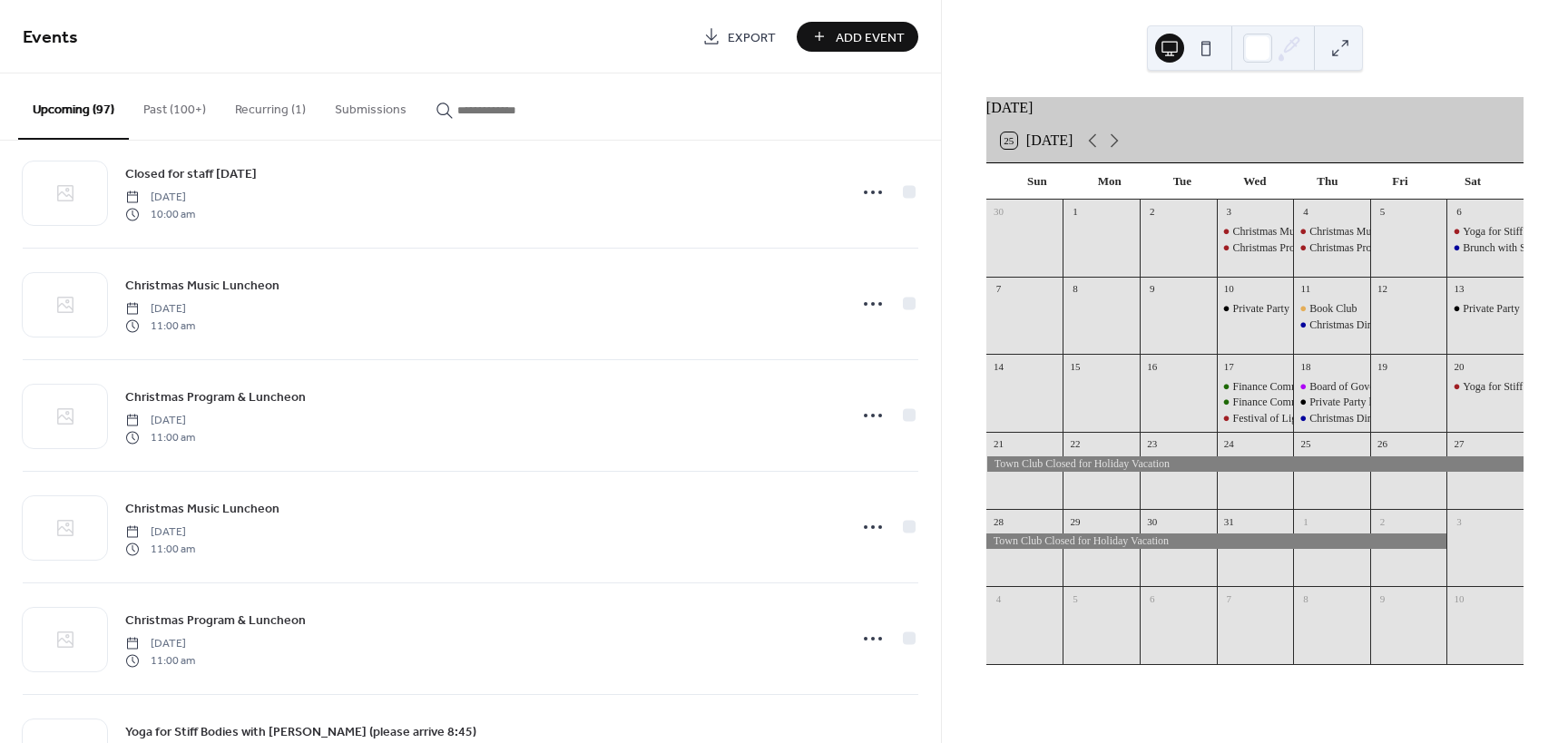 scroll, scrollTop: 6507, scrollLeft: 0, axis: vertical 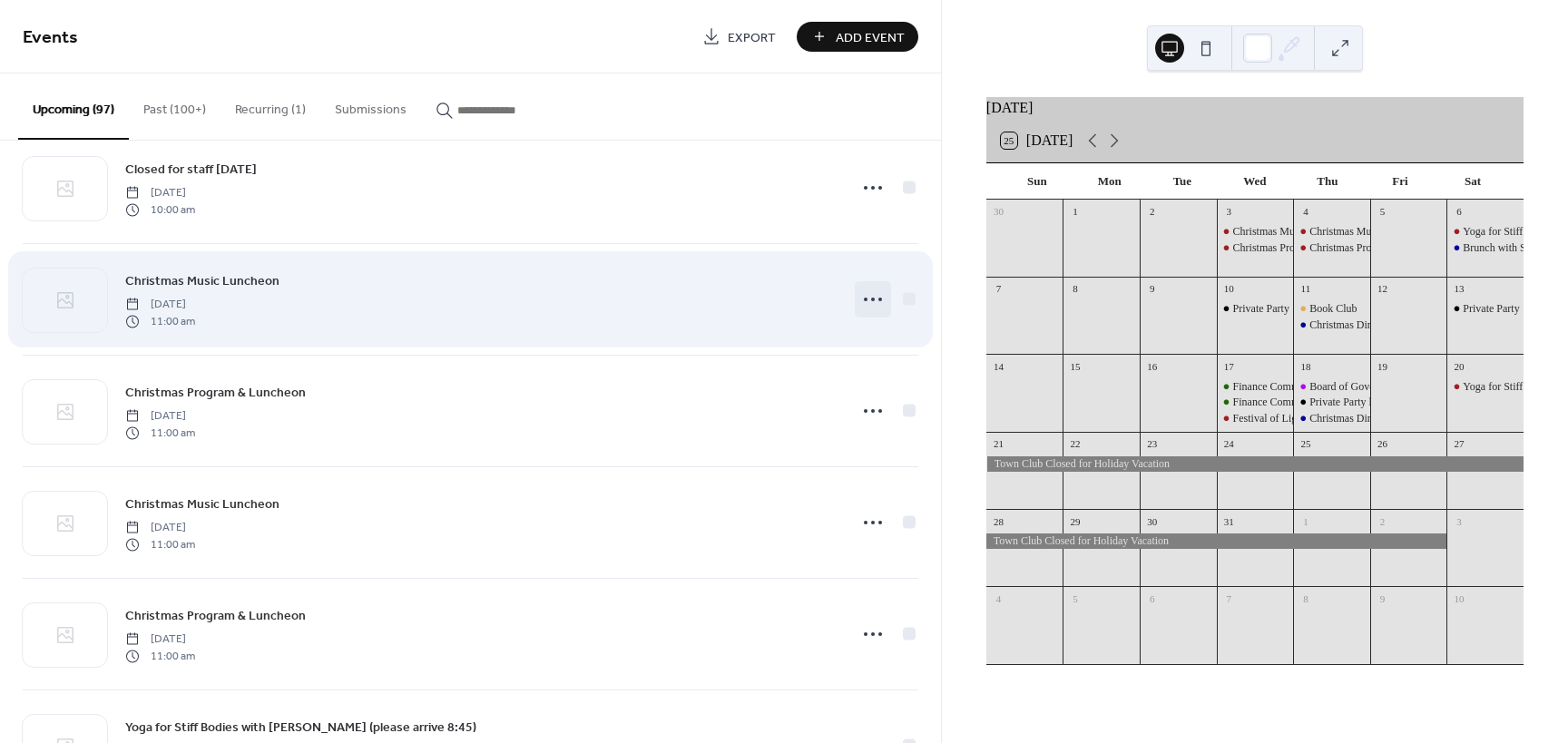 click 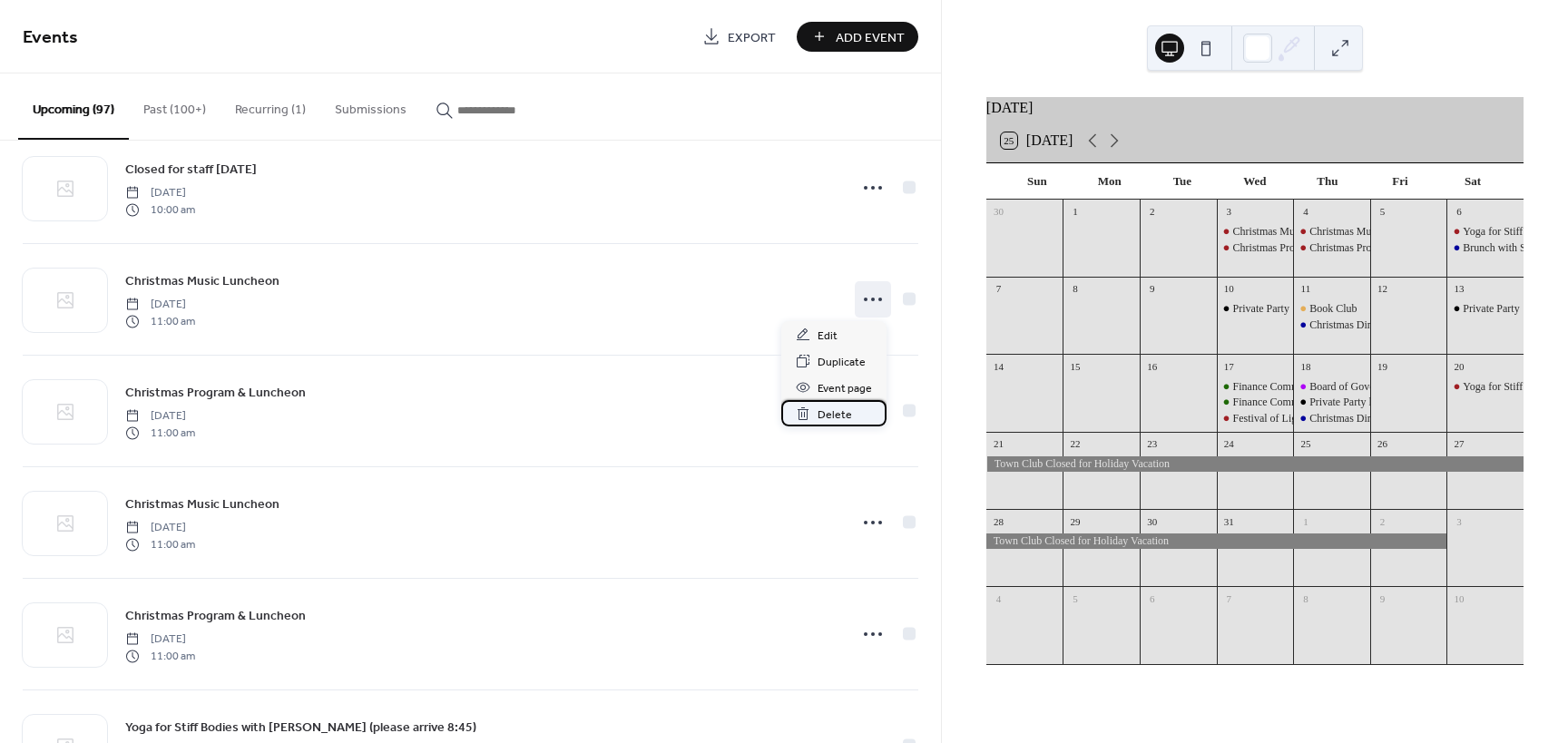 click on "Delete" at bounding box center (835, 415) 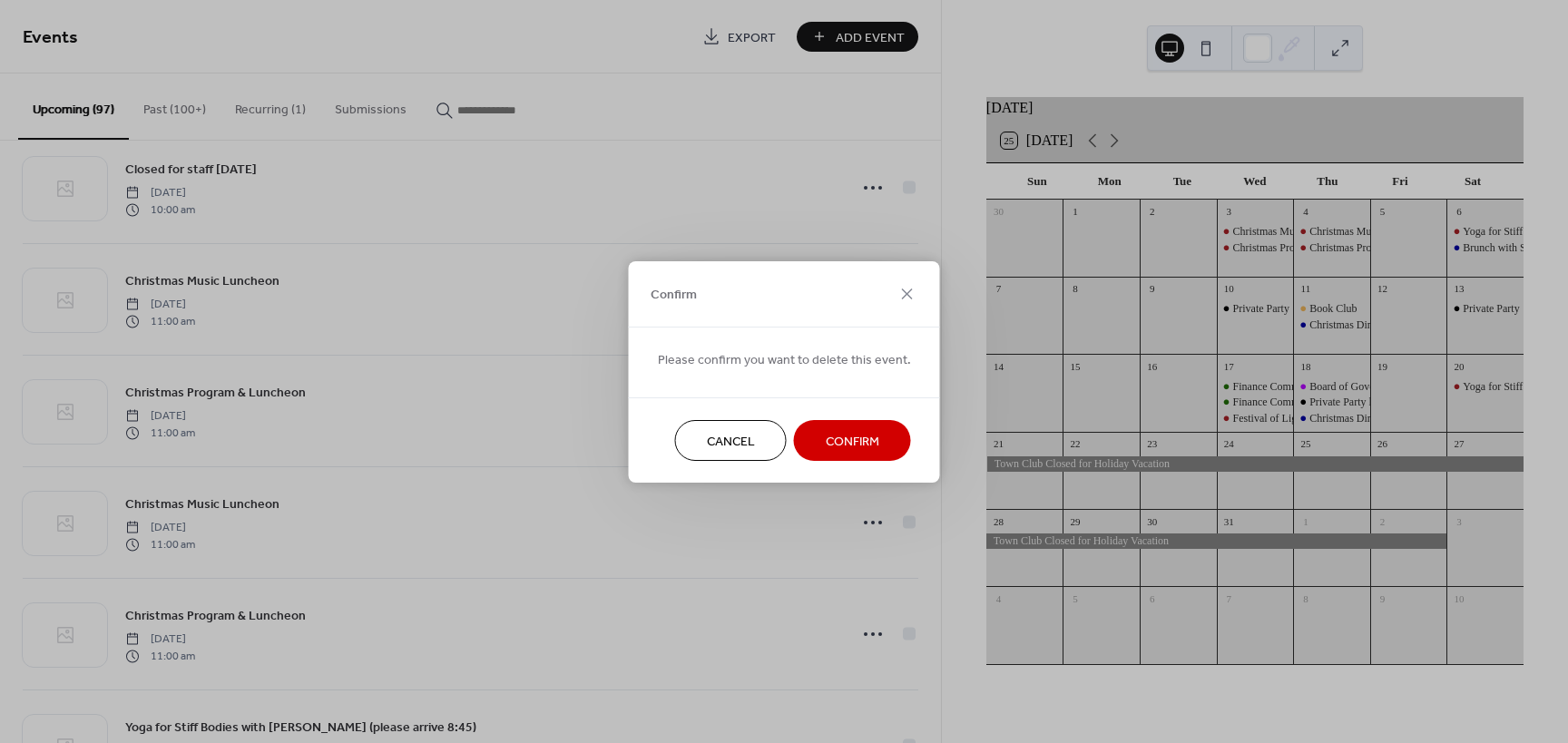 click on "Confirm" at bounding box center [852, 441] 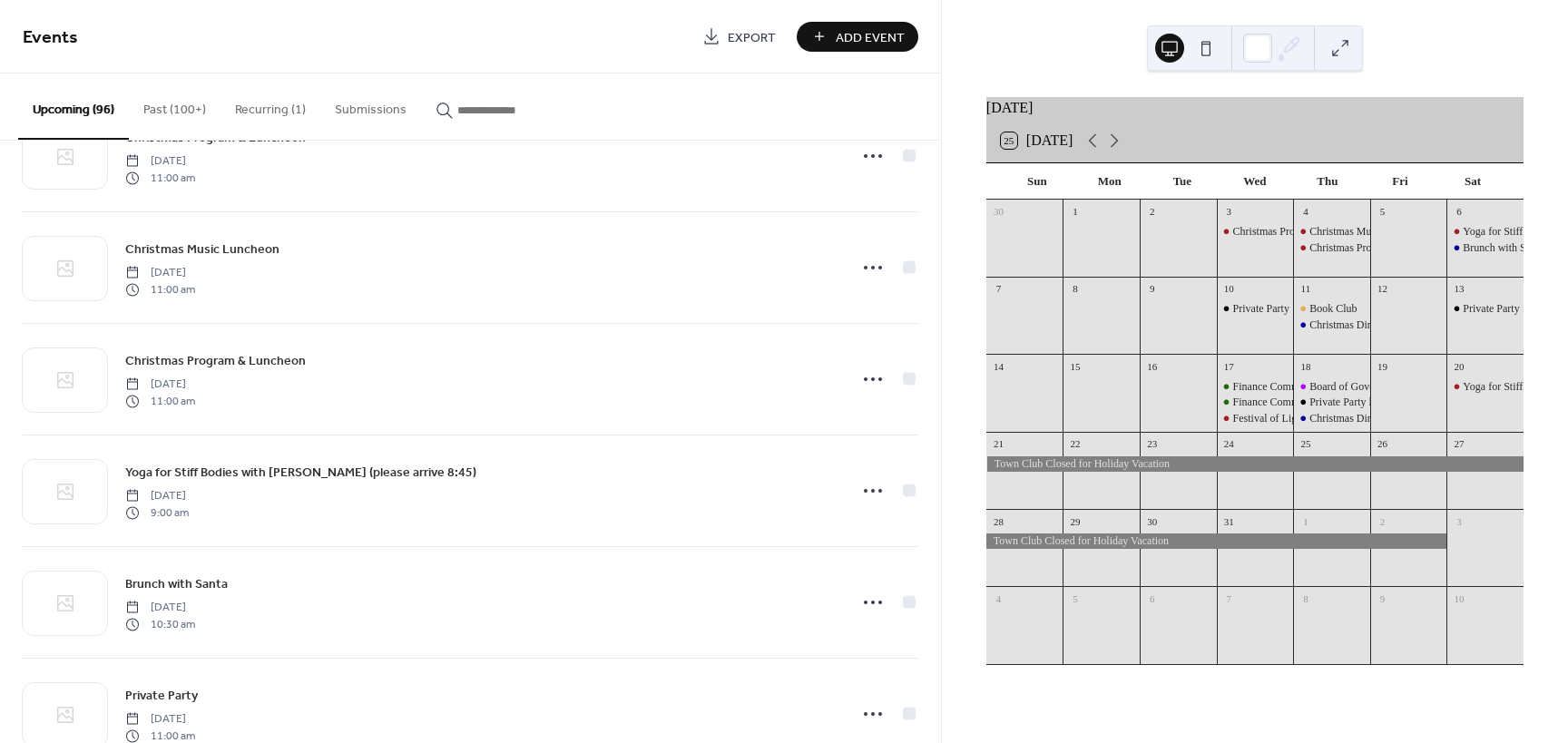 scroll, scrollTop: 6671, scrollLeft: 0, axis: vertical 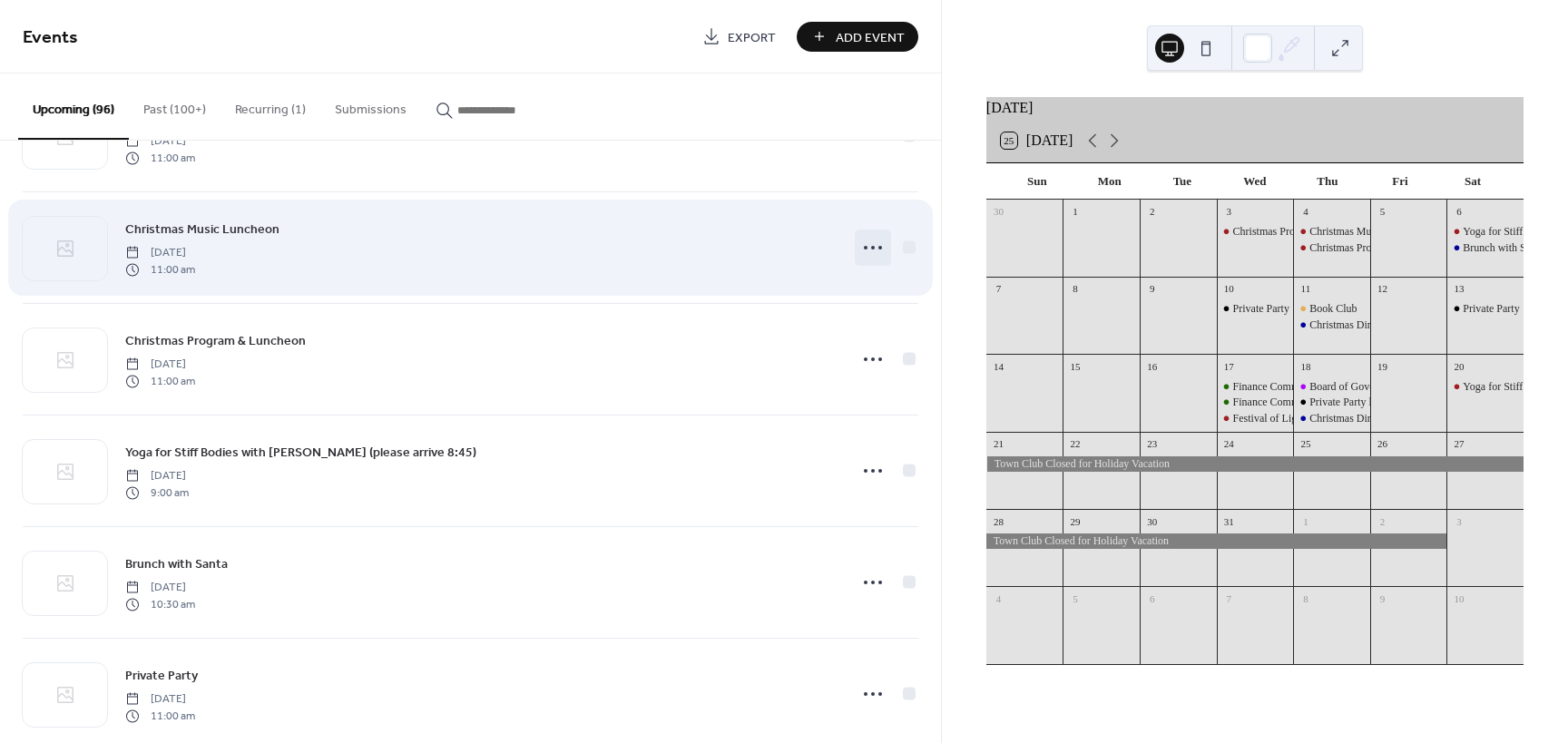 click 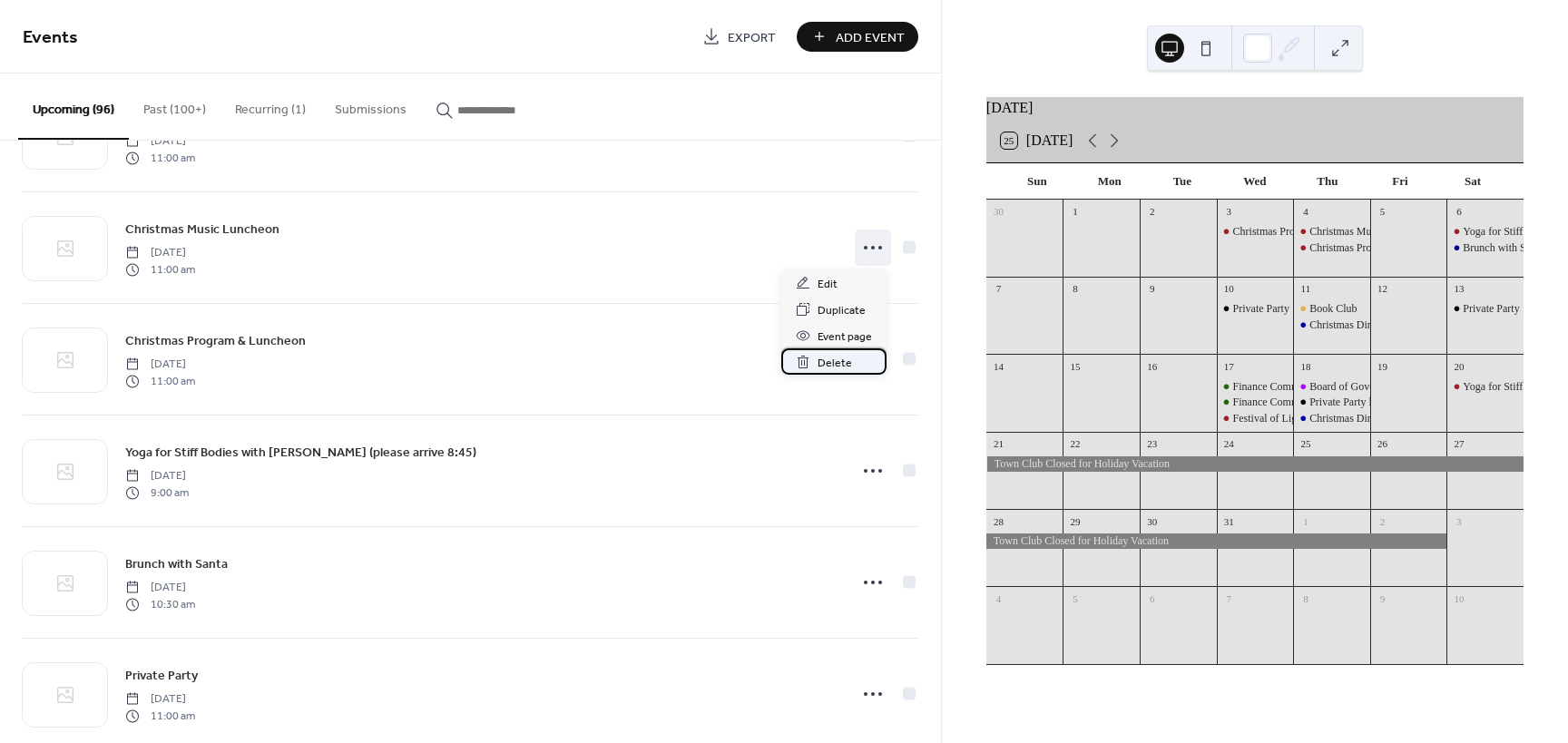 click on "Delete" at bounding box center (835, 363) 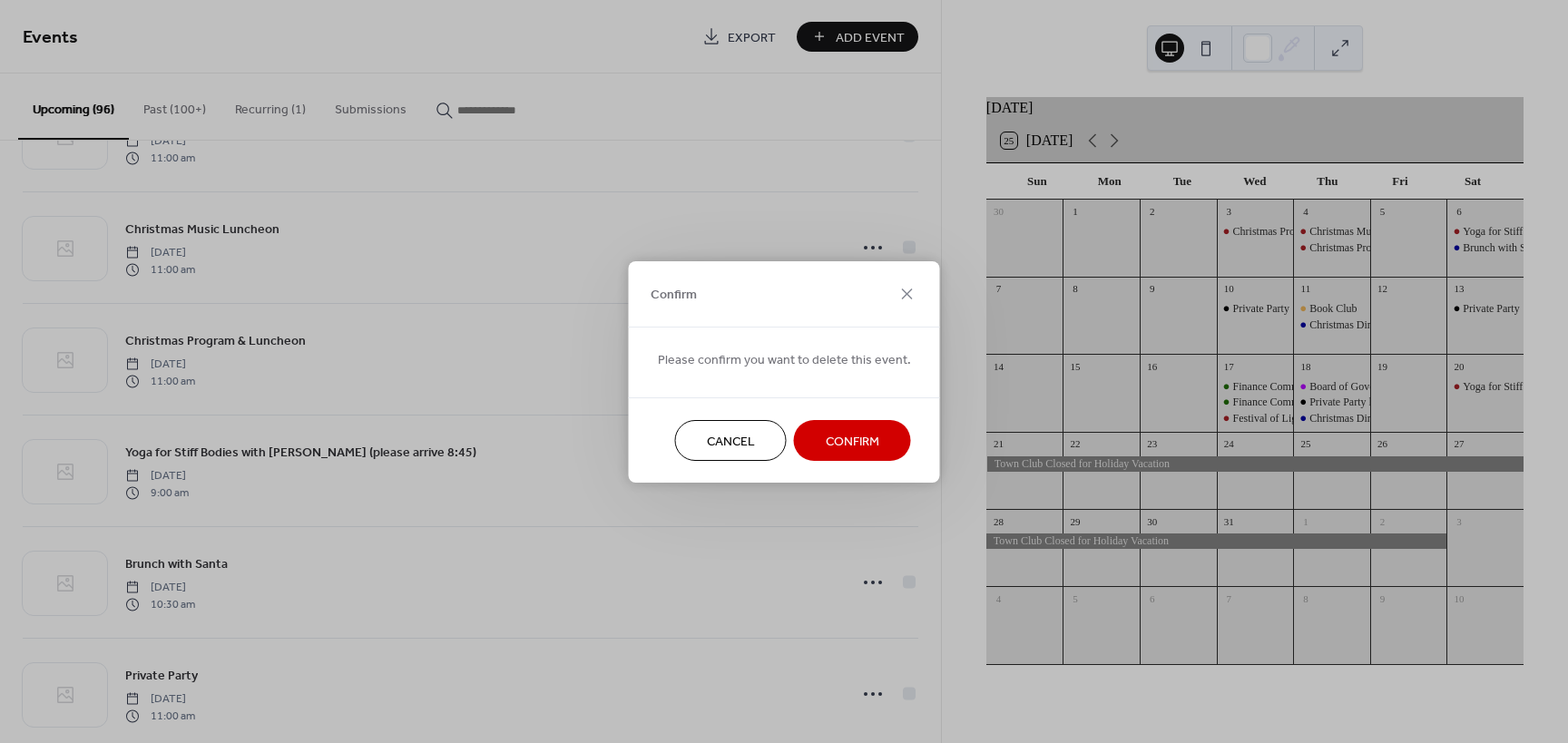 click on "Confirm" at bounding box center (852, 440) 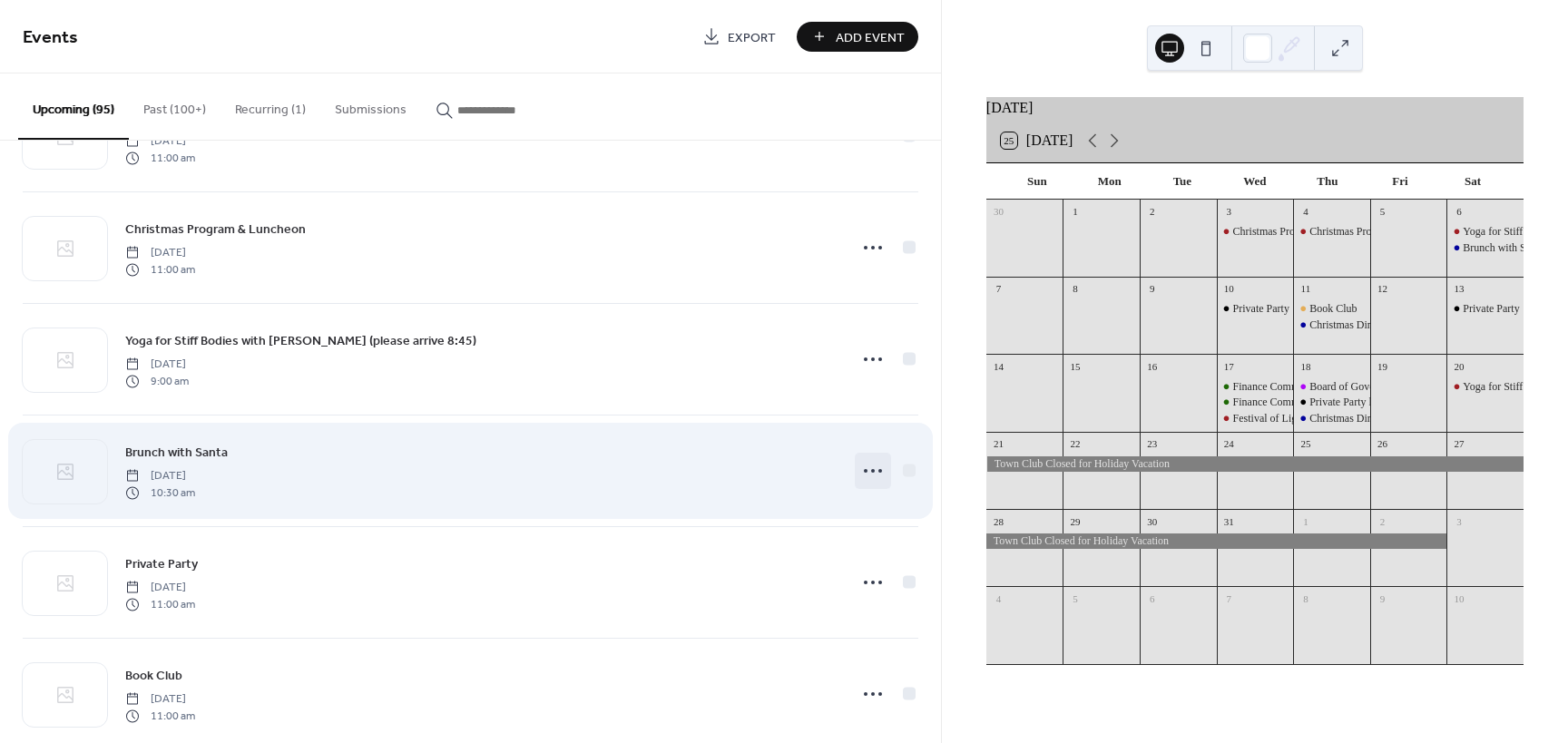 click 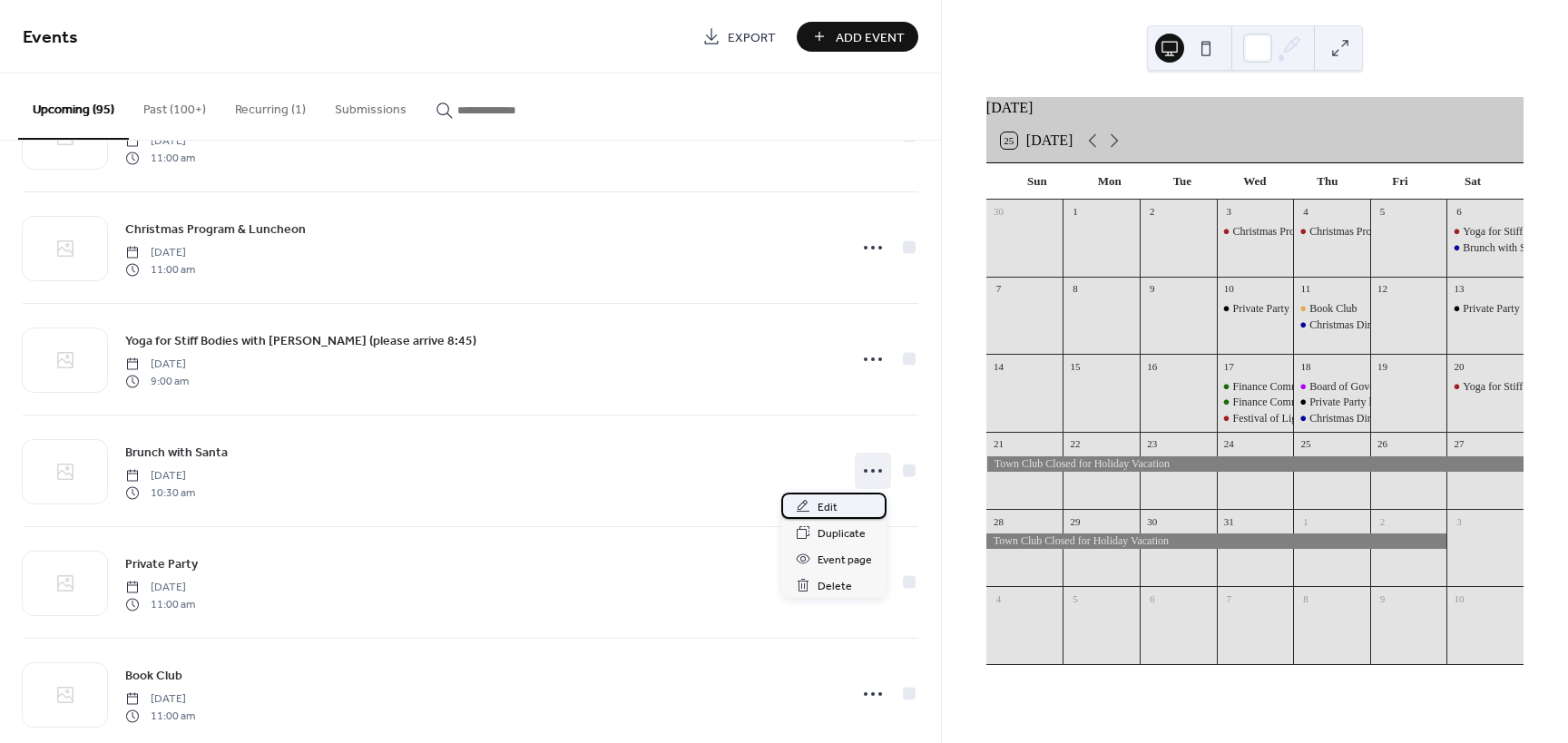 click on "Edit" at bounding box center (834, 505) 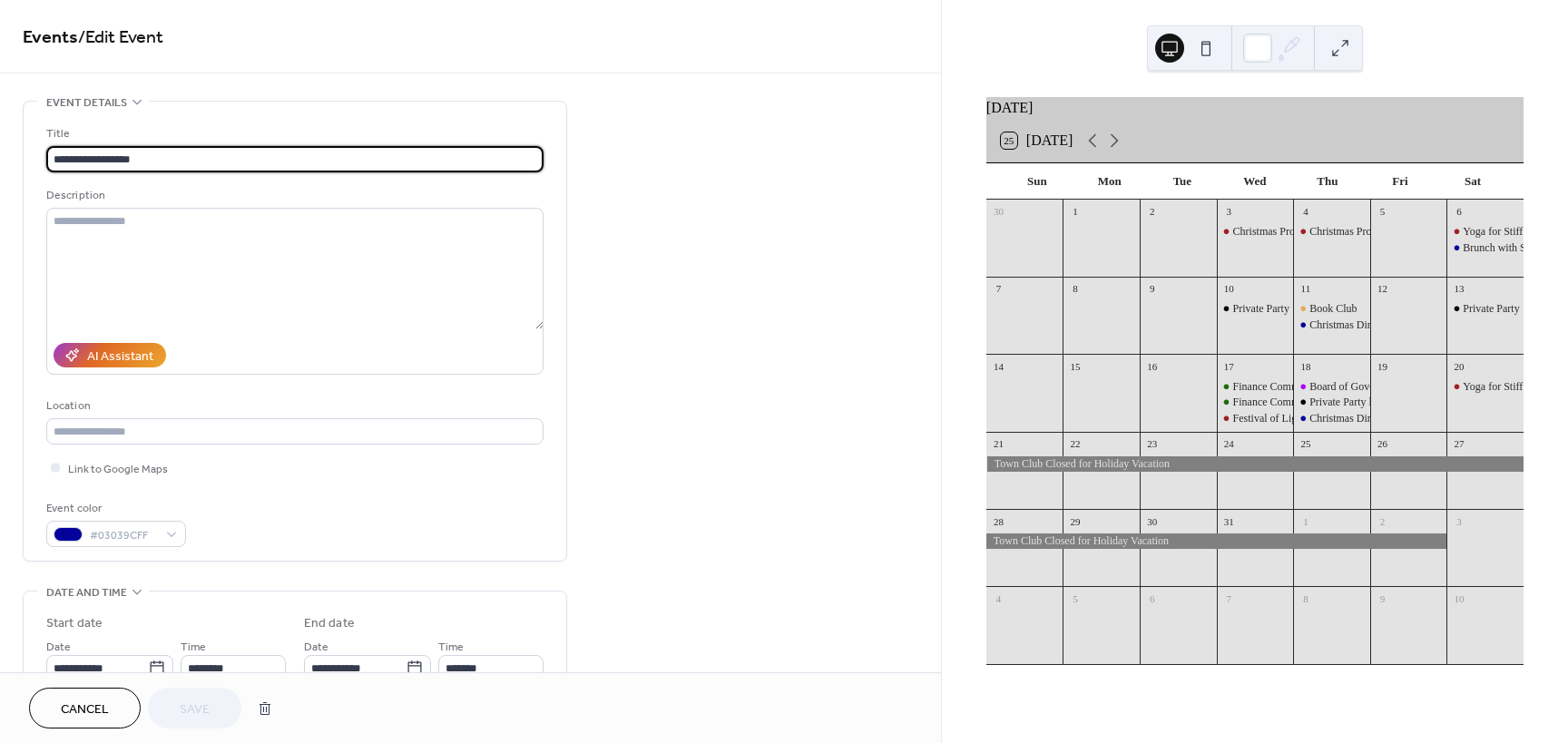 click on "**********" at bounding box center (295, 159) 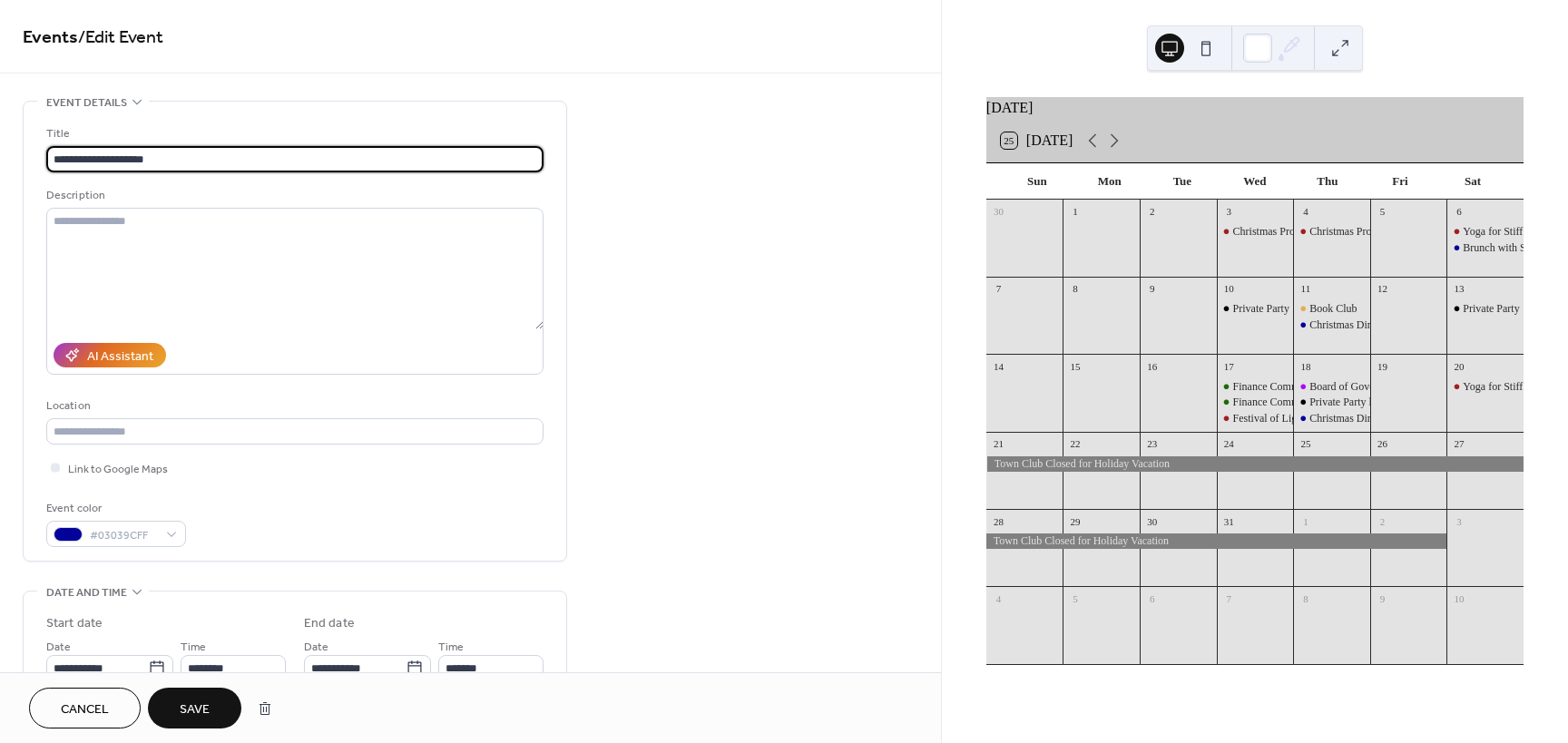 type on "**********" 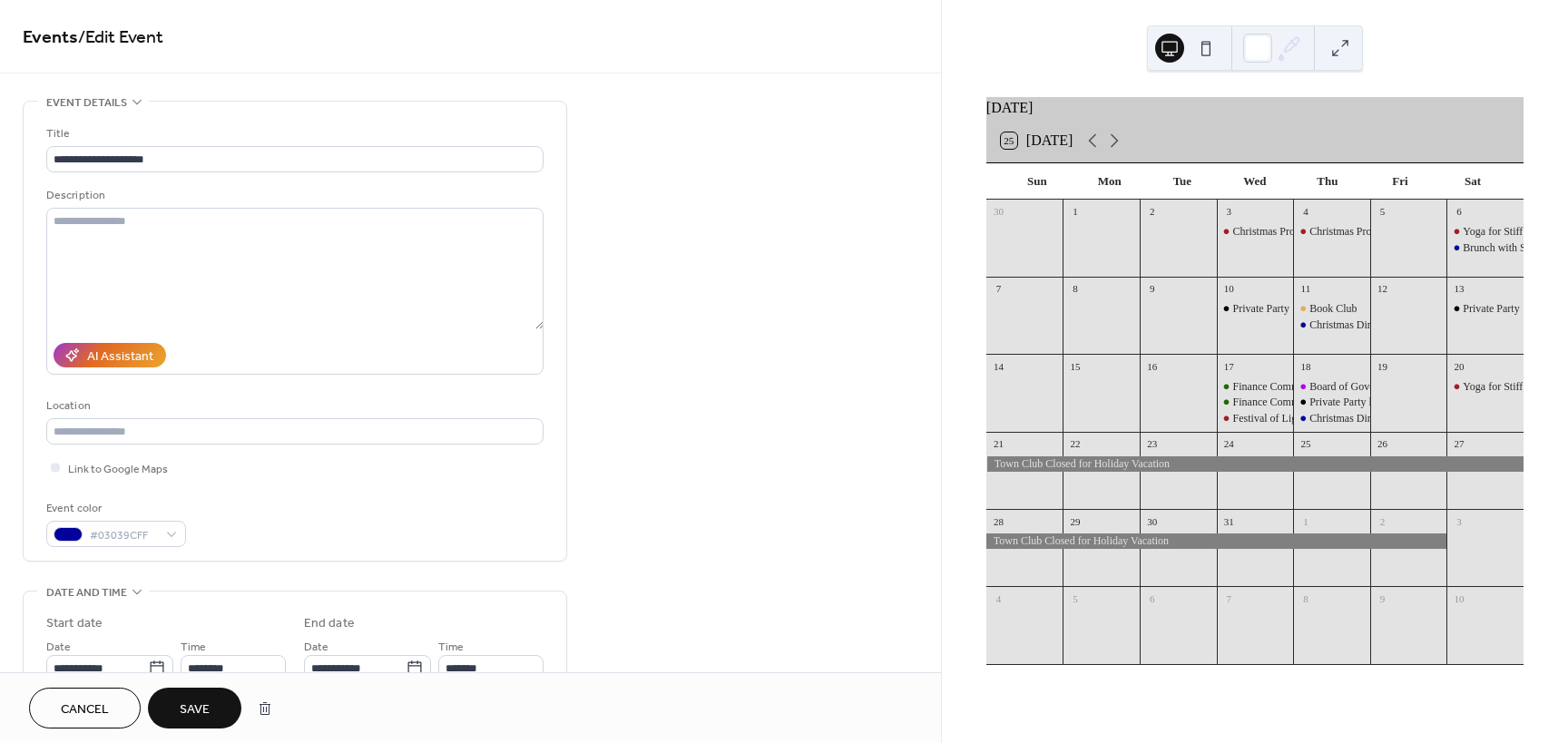 click on "Save" at bounding box center (194, 709) 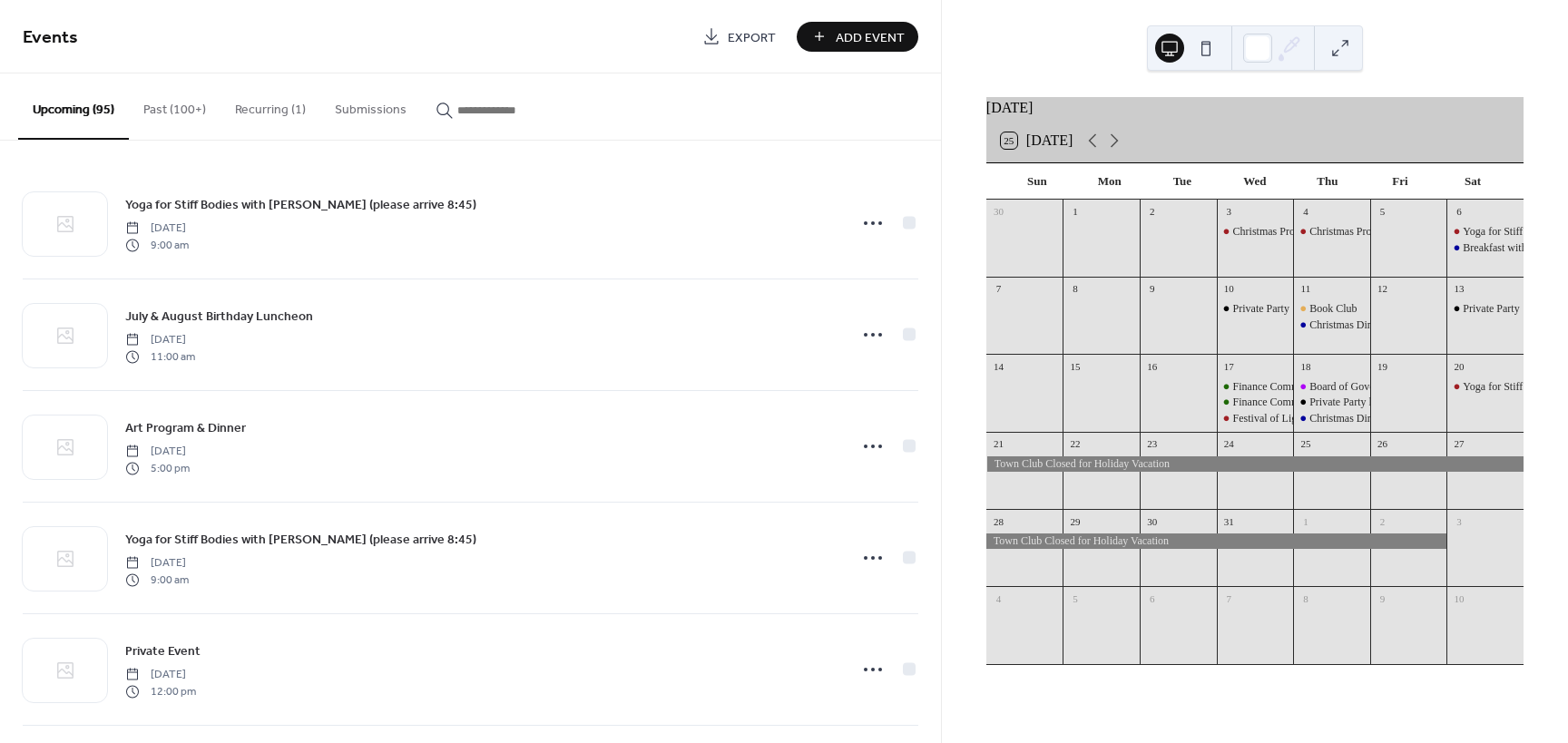 click on "Add Event" at bounding box center (870, 37) 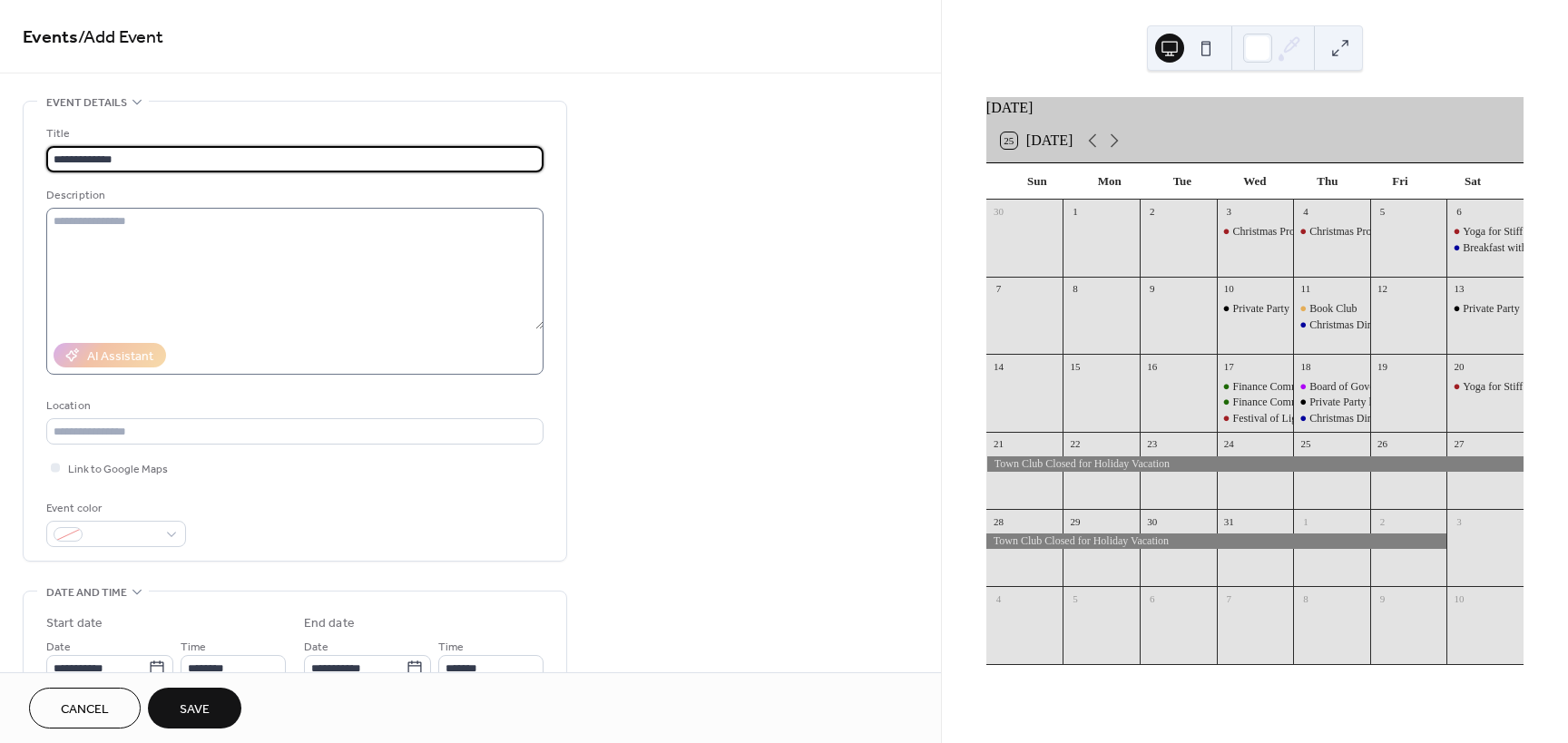 type on "**********" 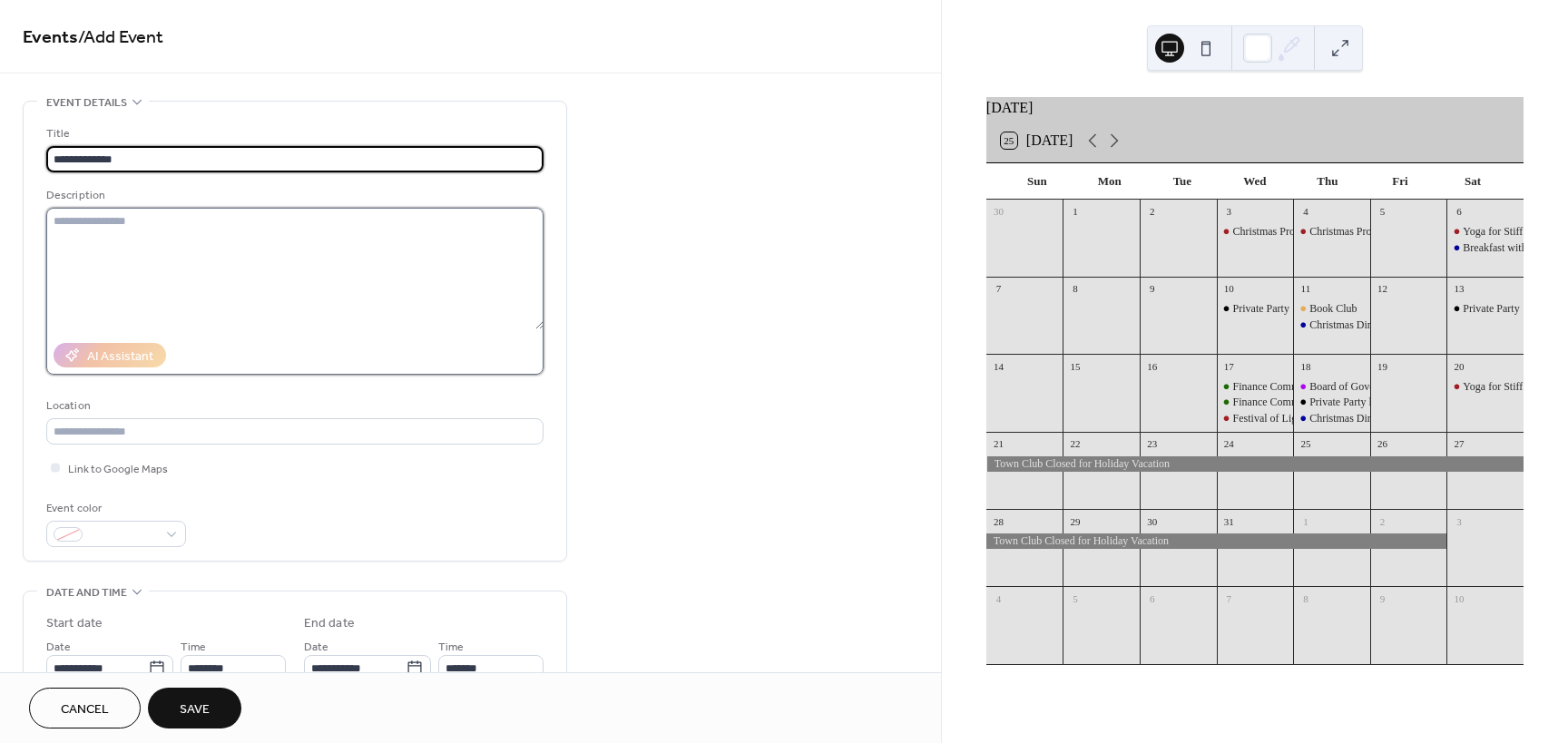 click at bounding box center (295, 269) 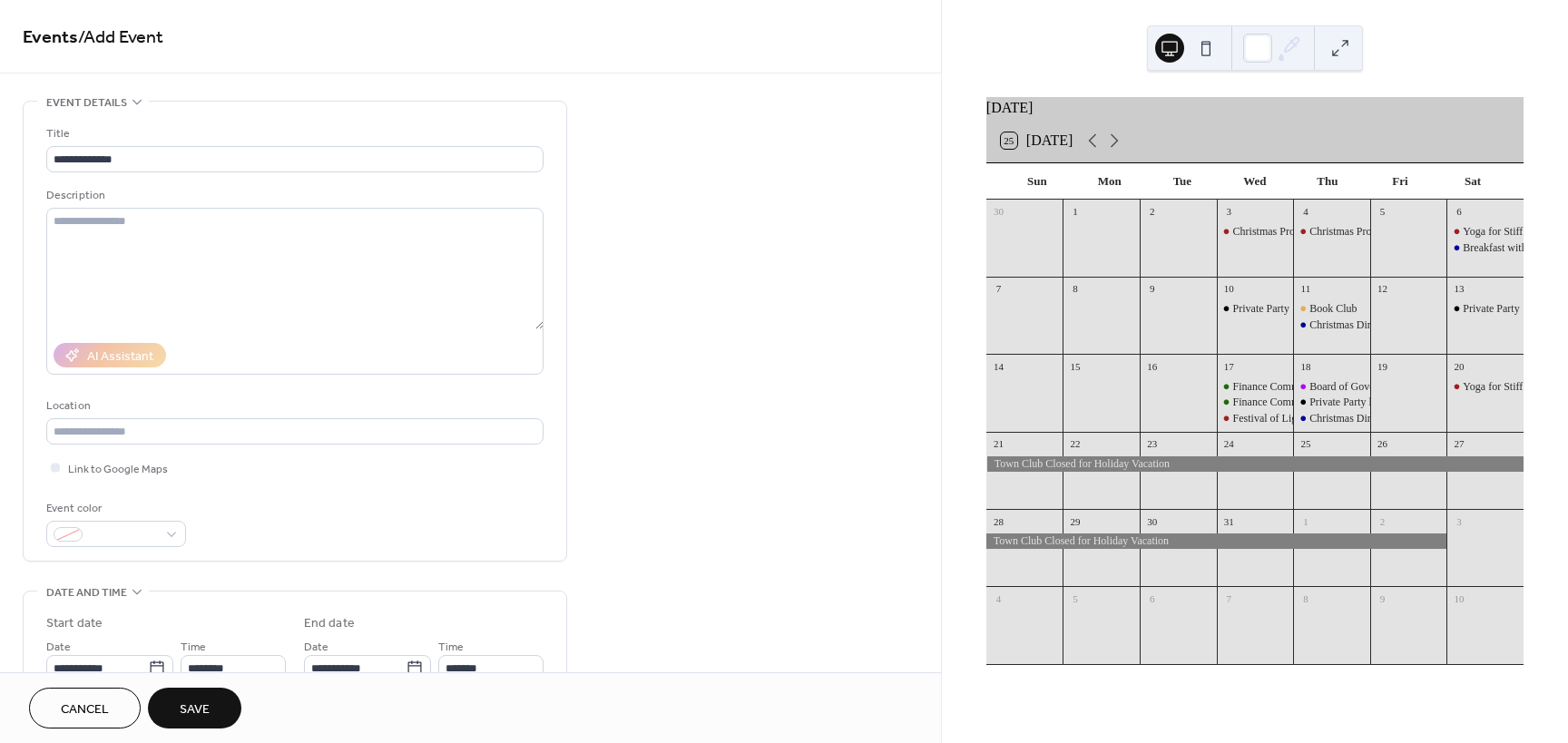click on "AI Assistant" at bounding box center (295, 355) 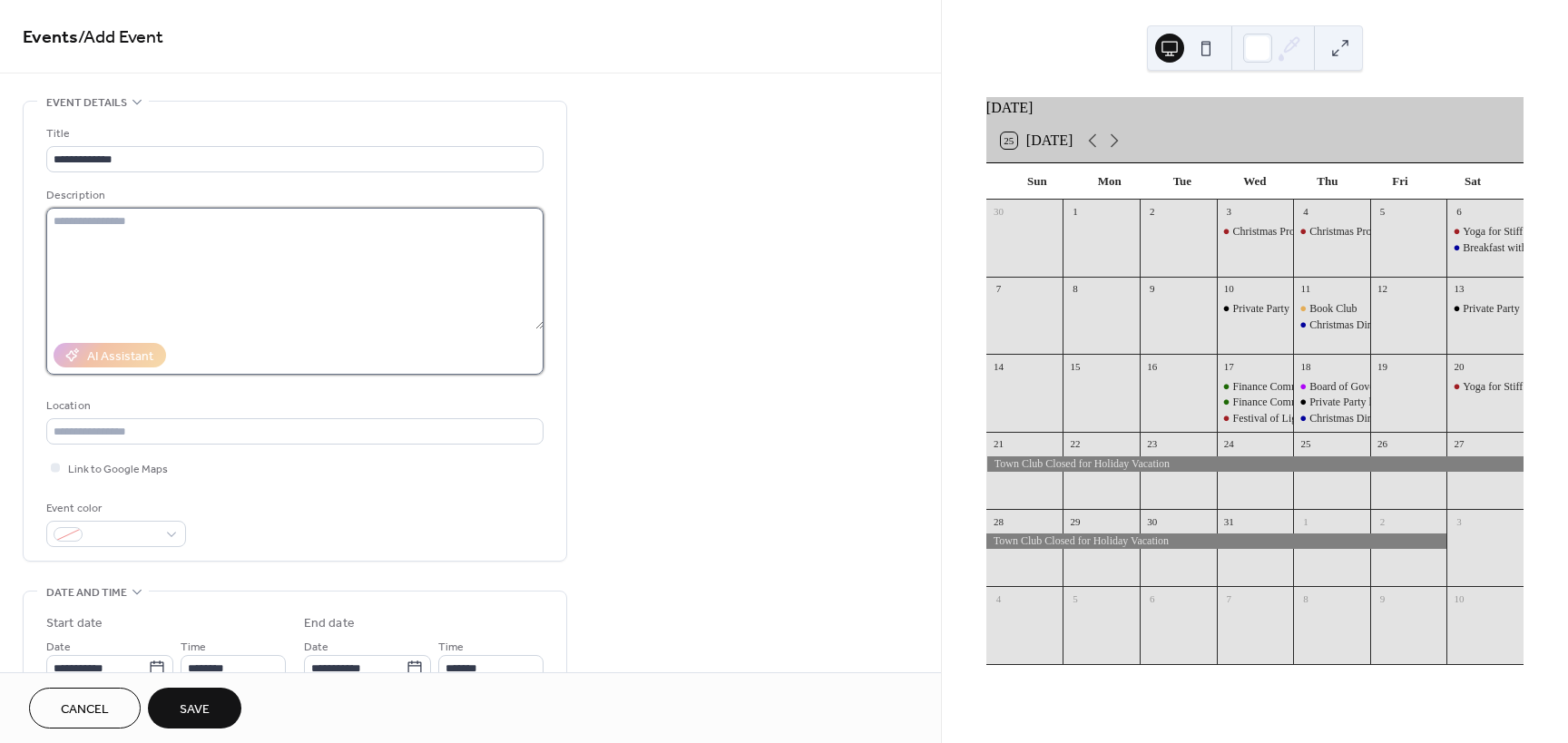 click at bounding box center [295, 269] 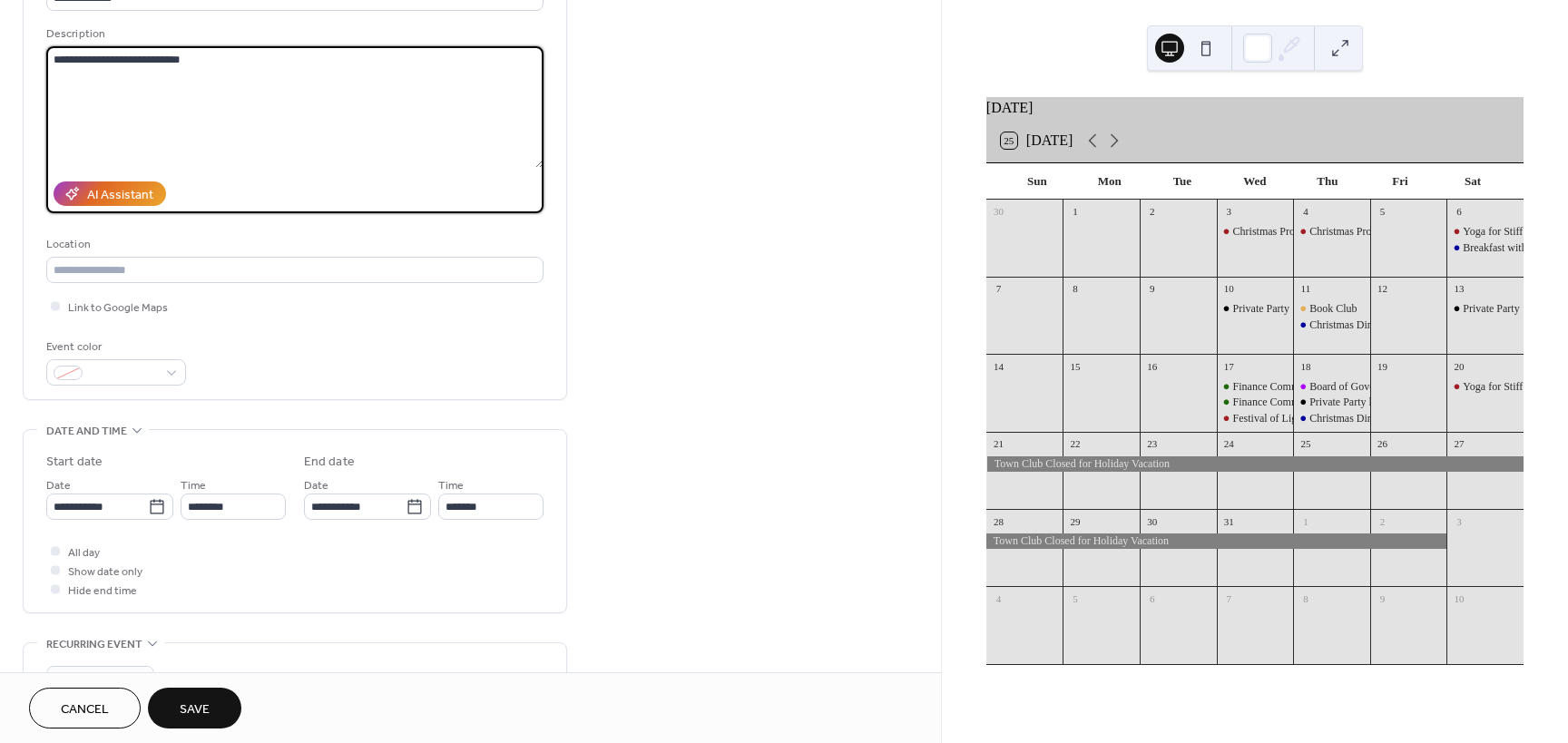 scroll, scrollTop: 251, scrollLeft: 0, axis: vertical 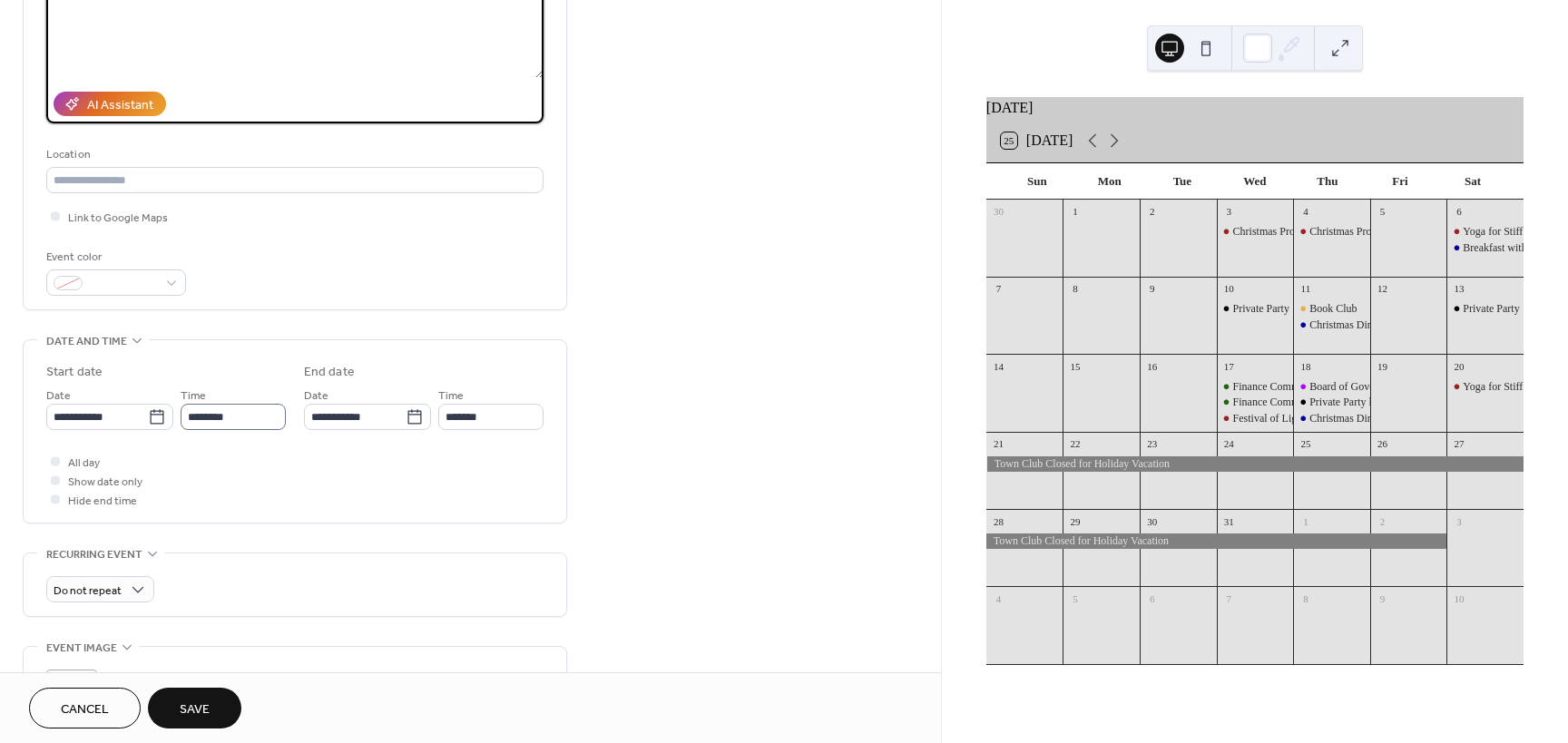 type on "**********" 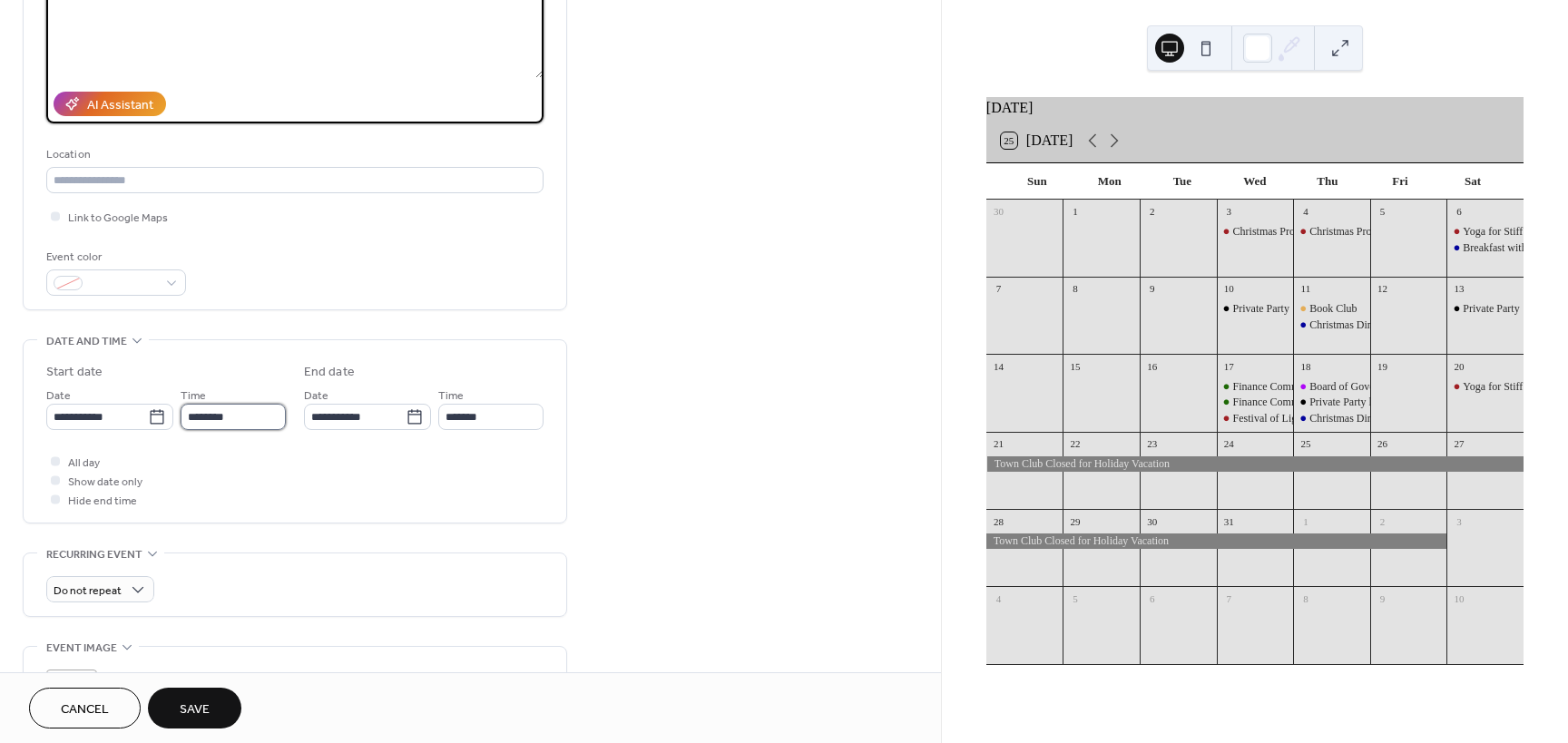 click on "********" at bounding box center (233, 416) 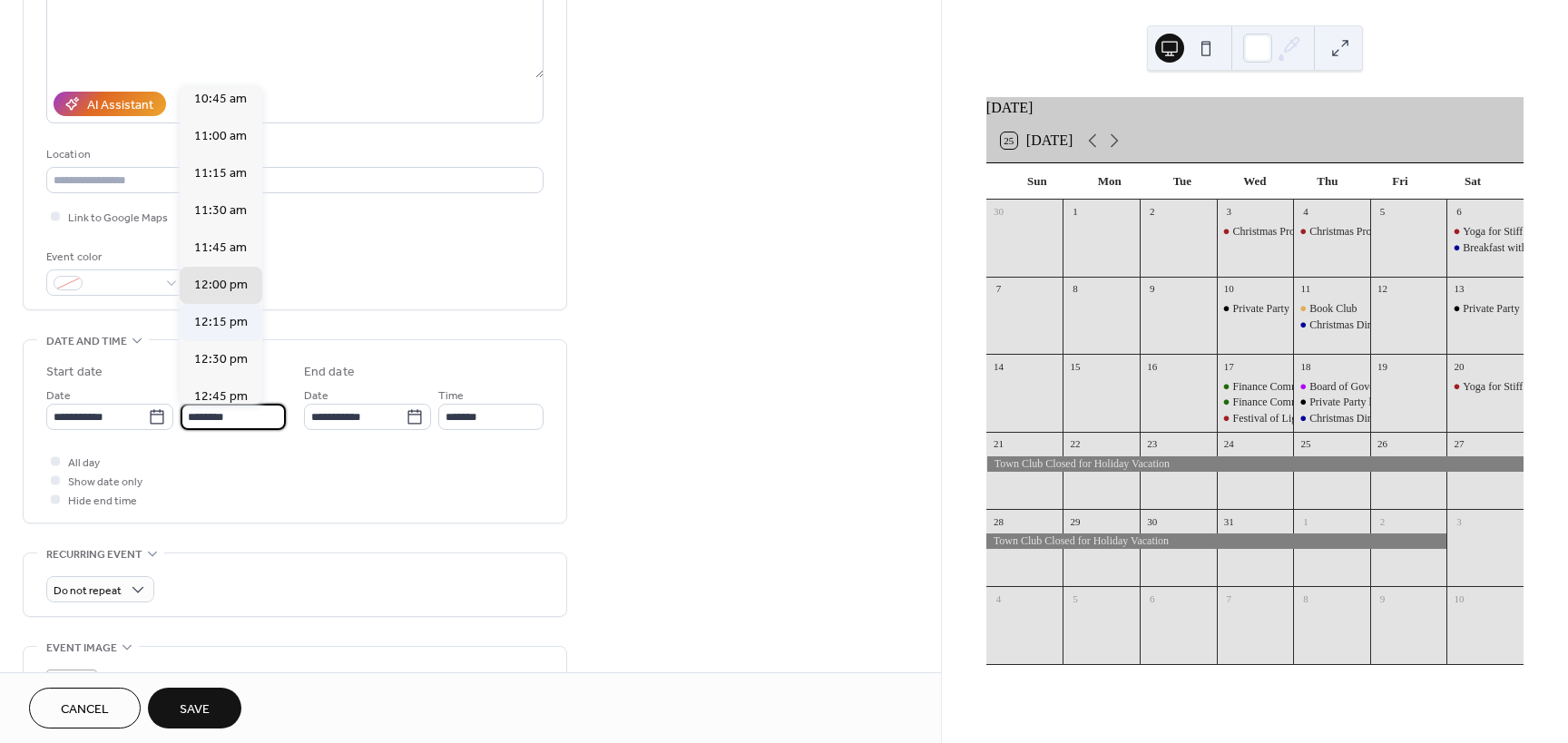 scroll, scrollTop: 1599, scrollLeft: 0, axis: vertical 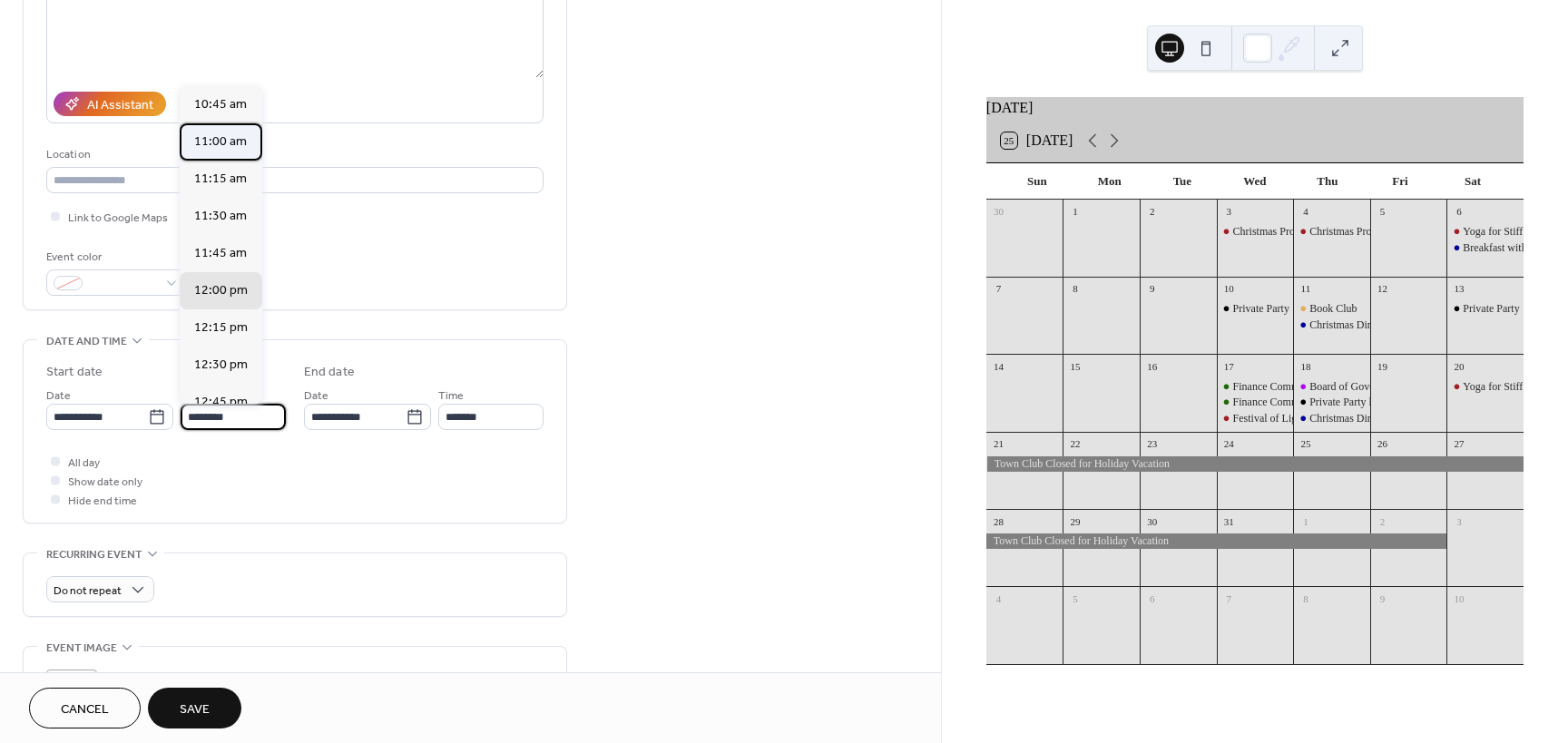 click on "11:00 am" at bounding box center [220, 142] 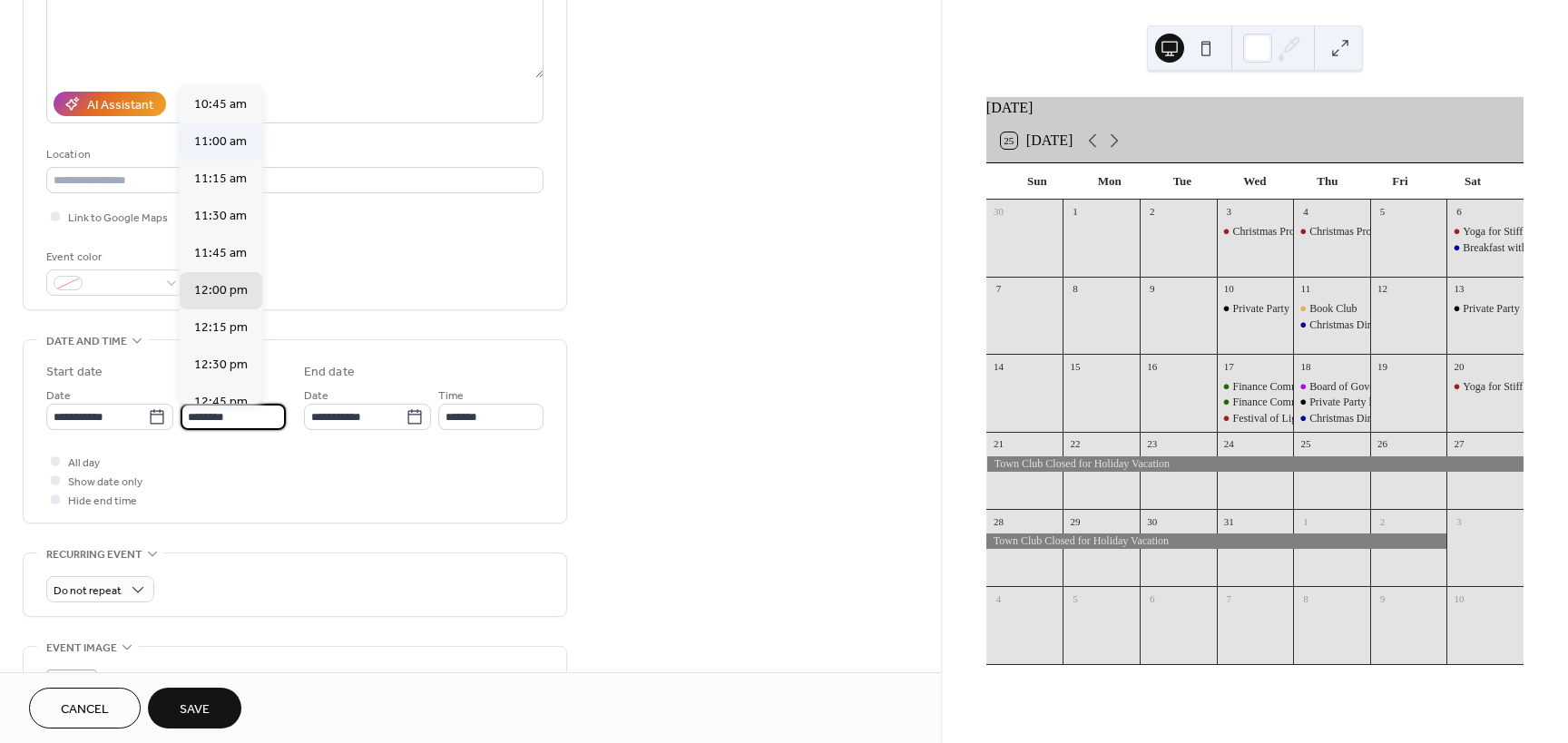 type on "********" 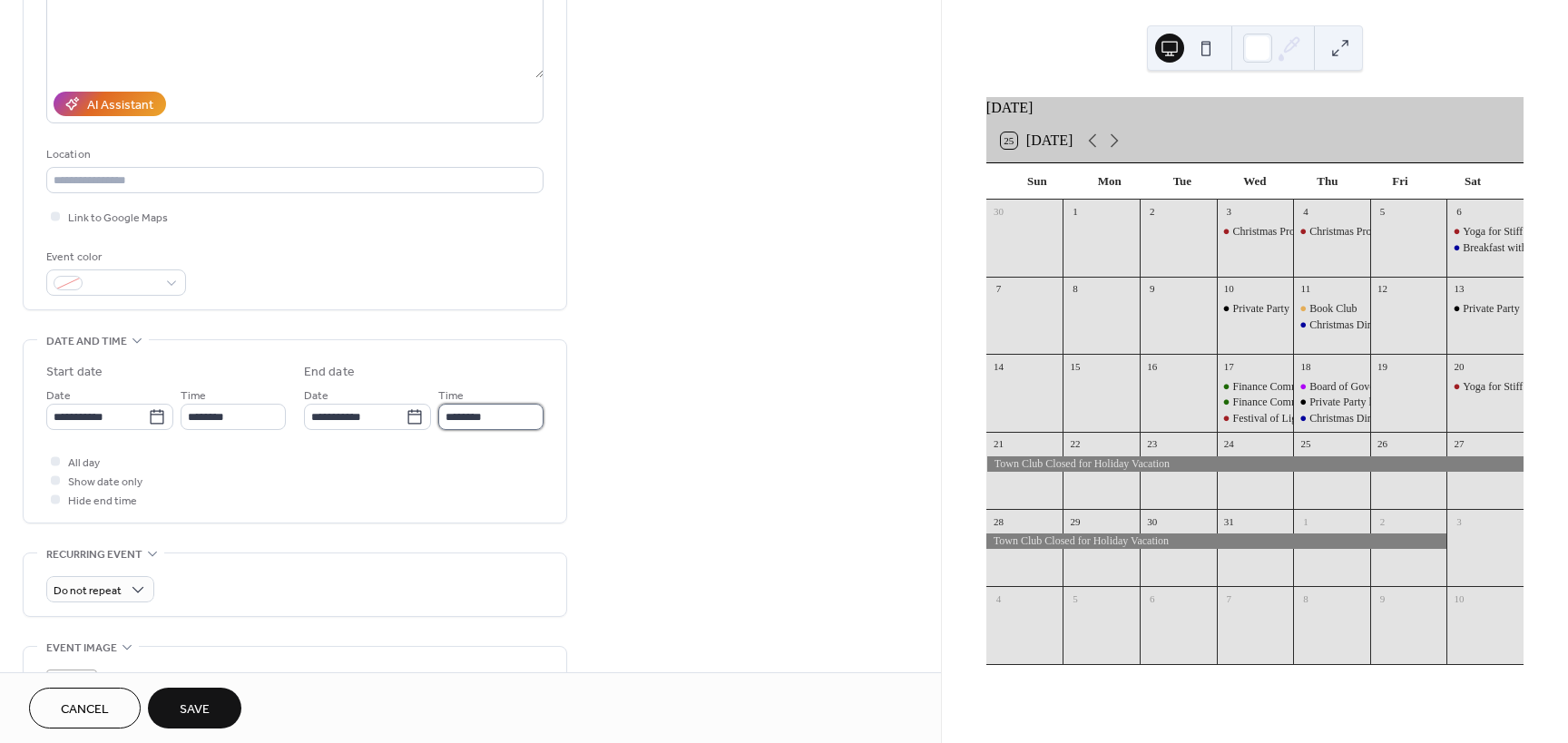 click on "********" at bounding box center [491, 416] 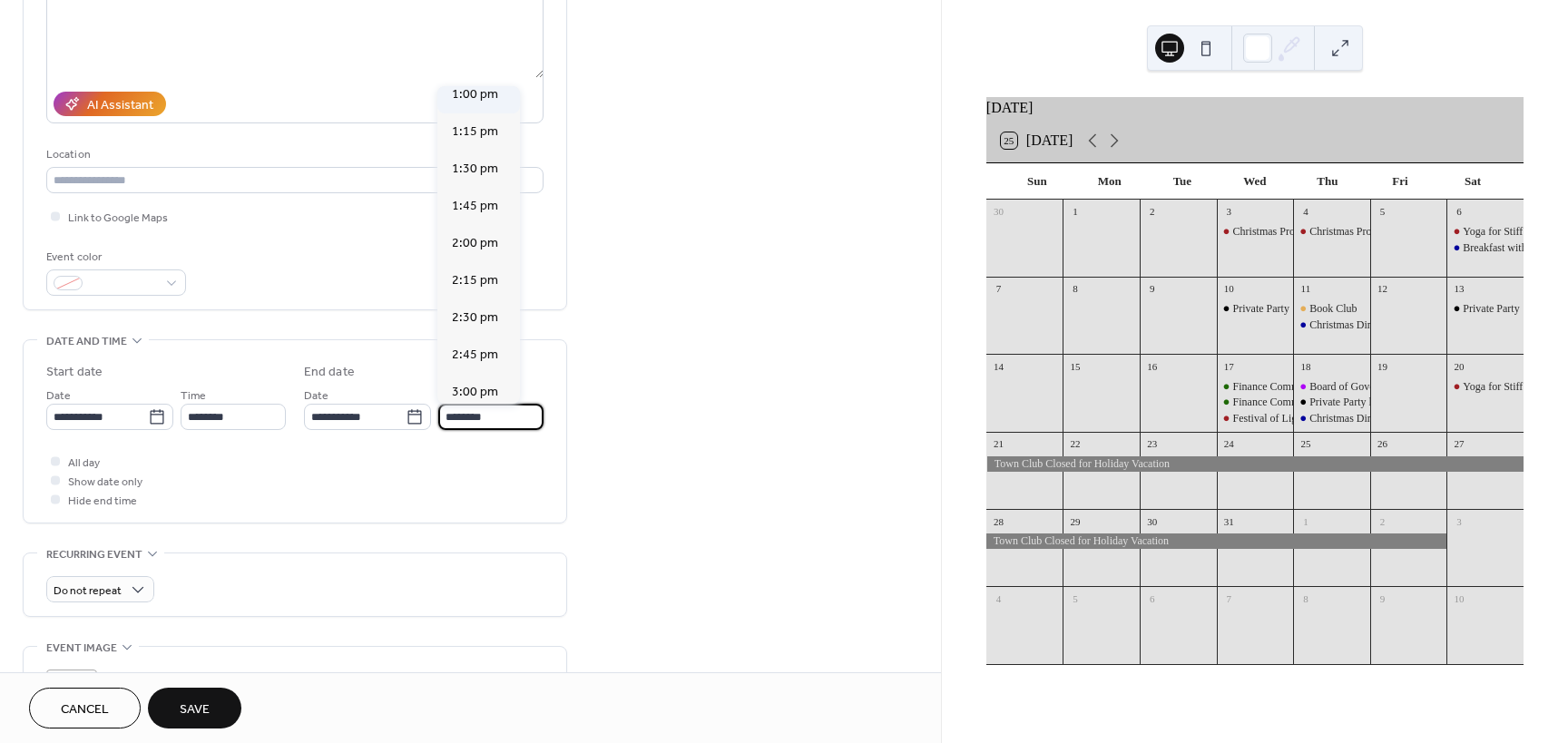 scroll, scrollTop: 365, scrollLeft: 0, axis: vertical 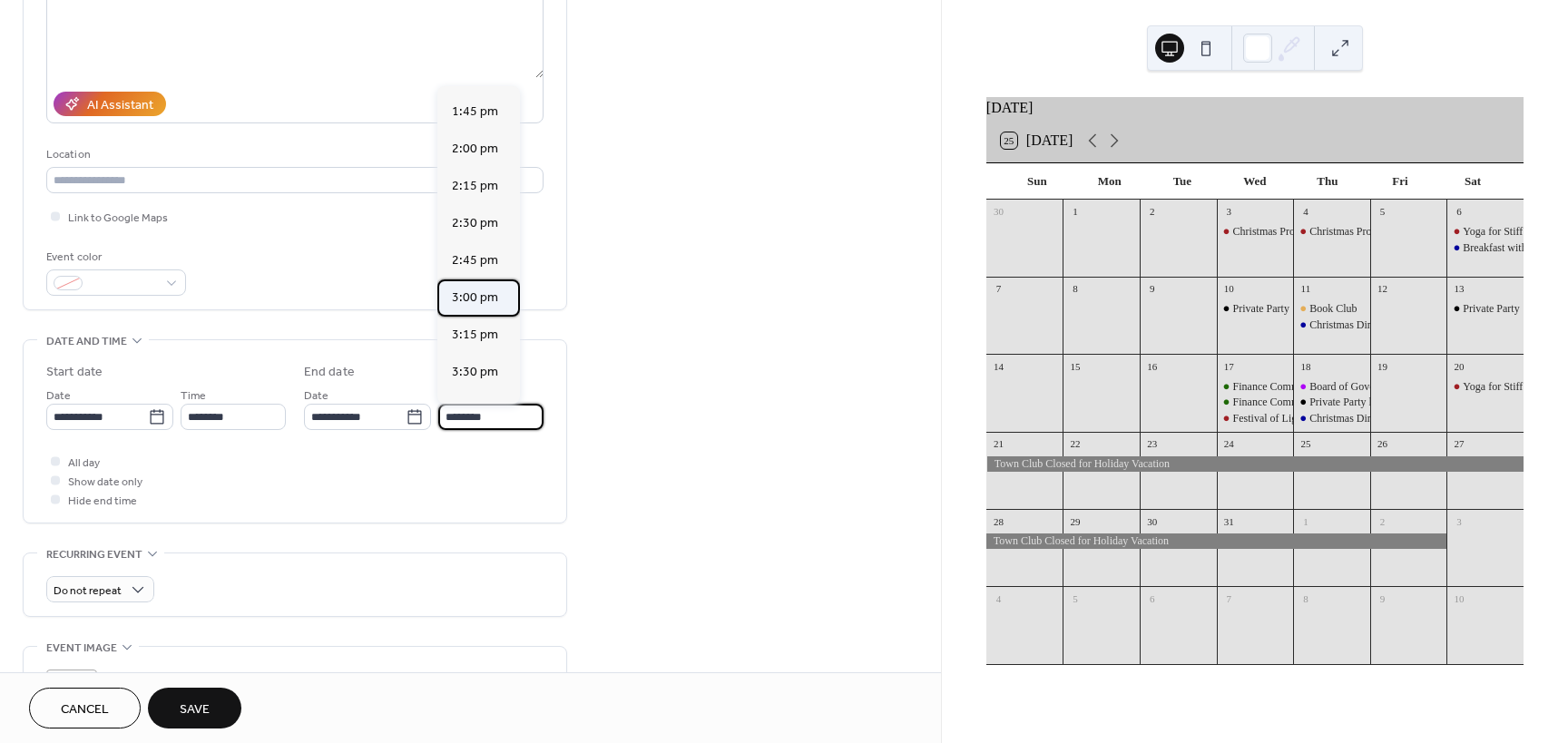 click on "3:00 pm" at bounding box center (475, 298) 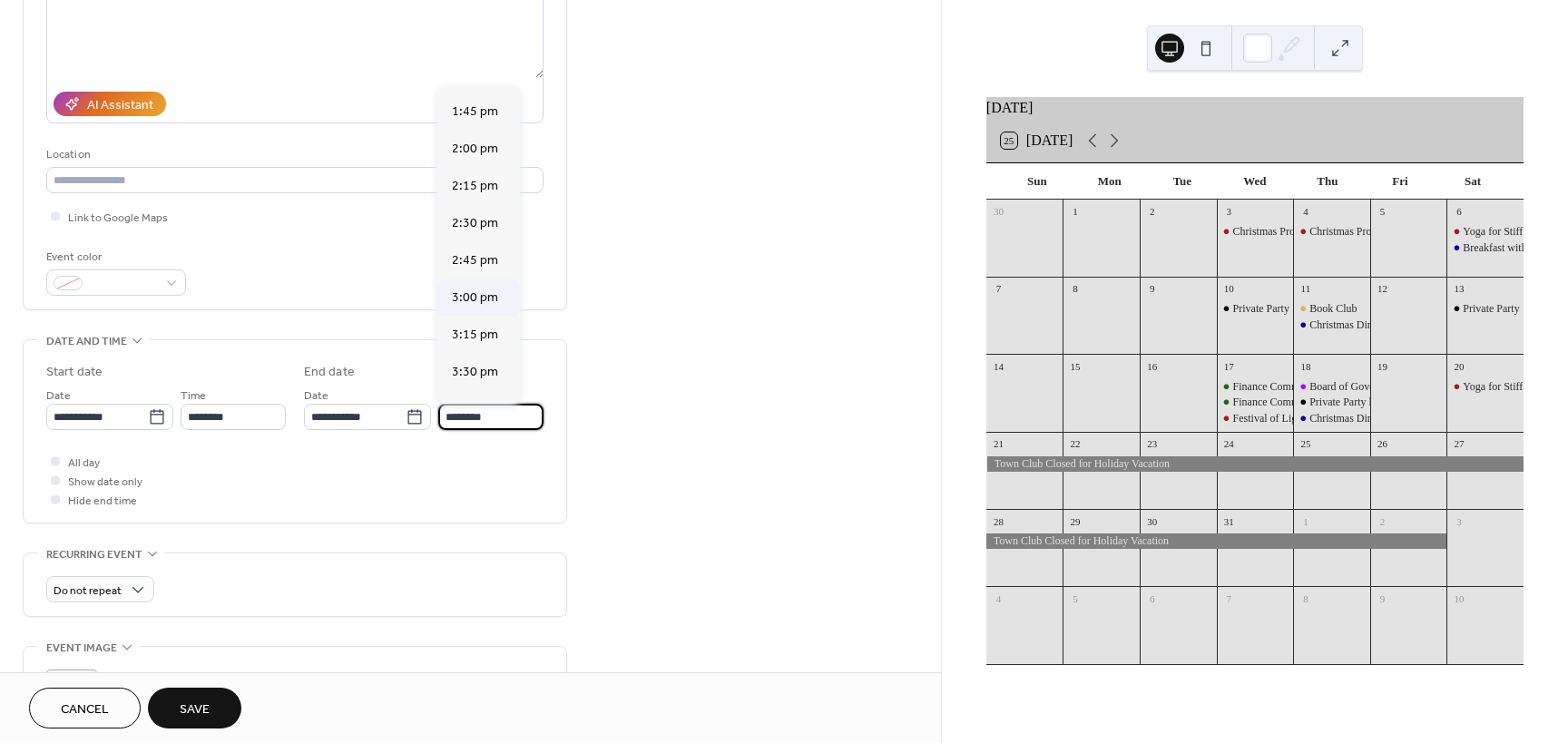 type on "*******" 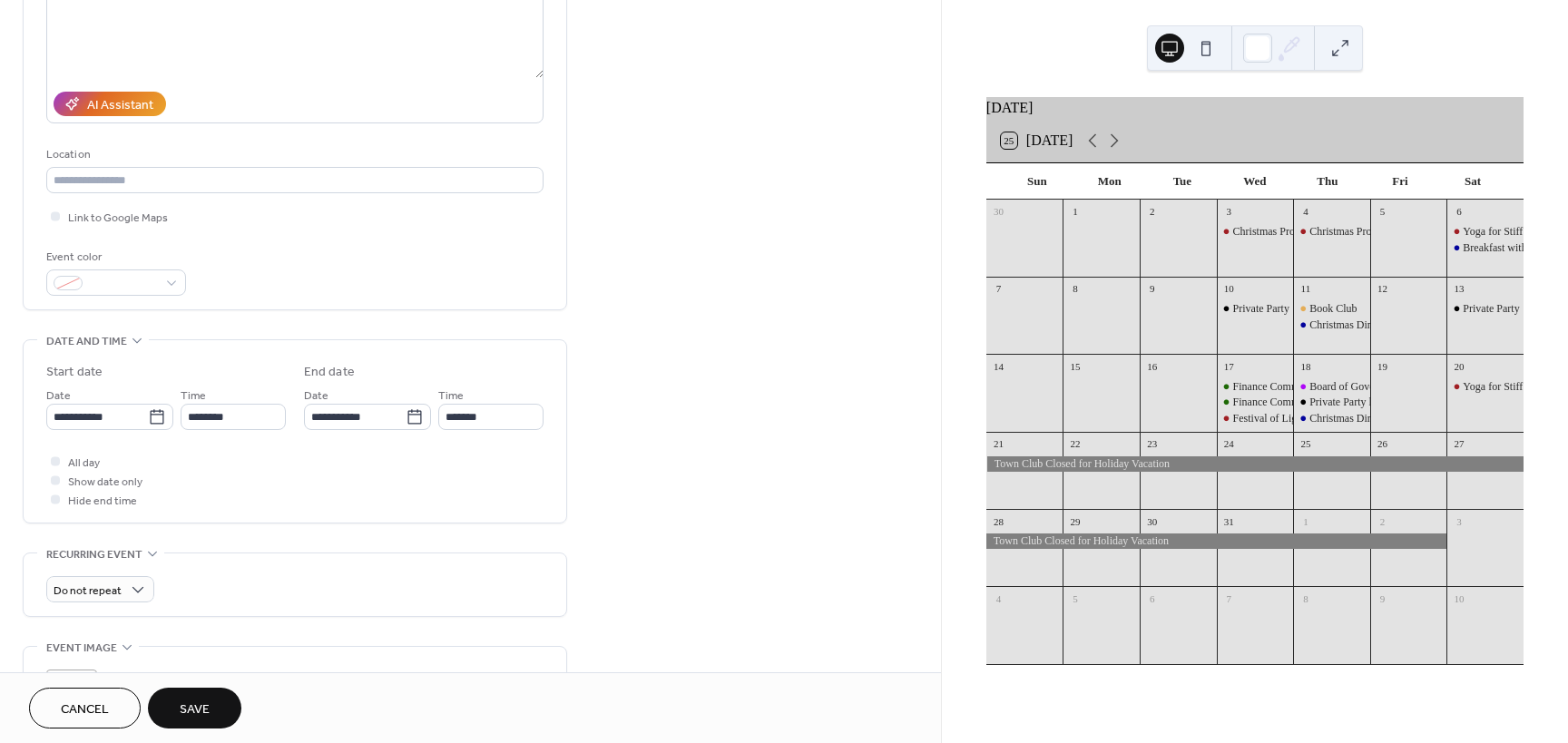 scroll, scrollTop: 292, scrollLeft: 0, axis: vertical 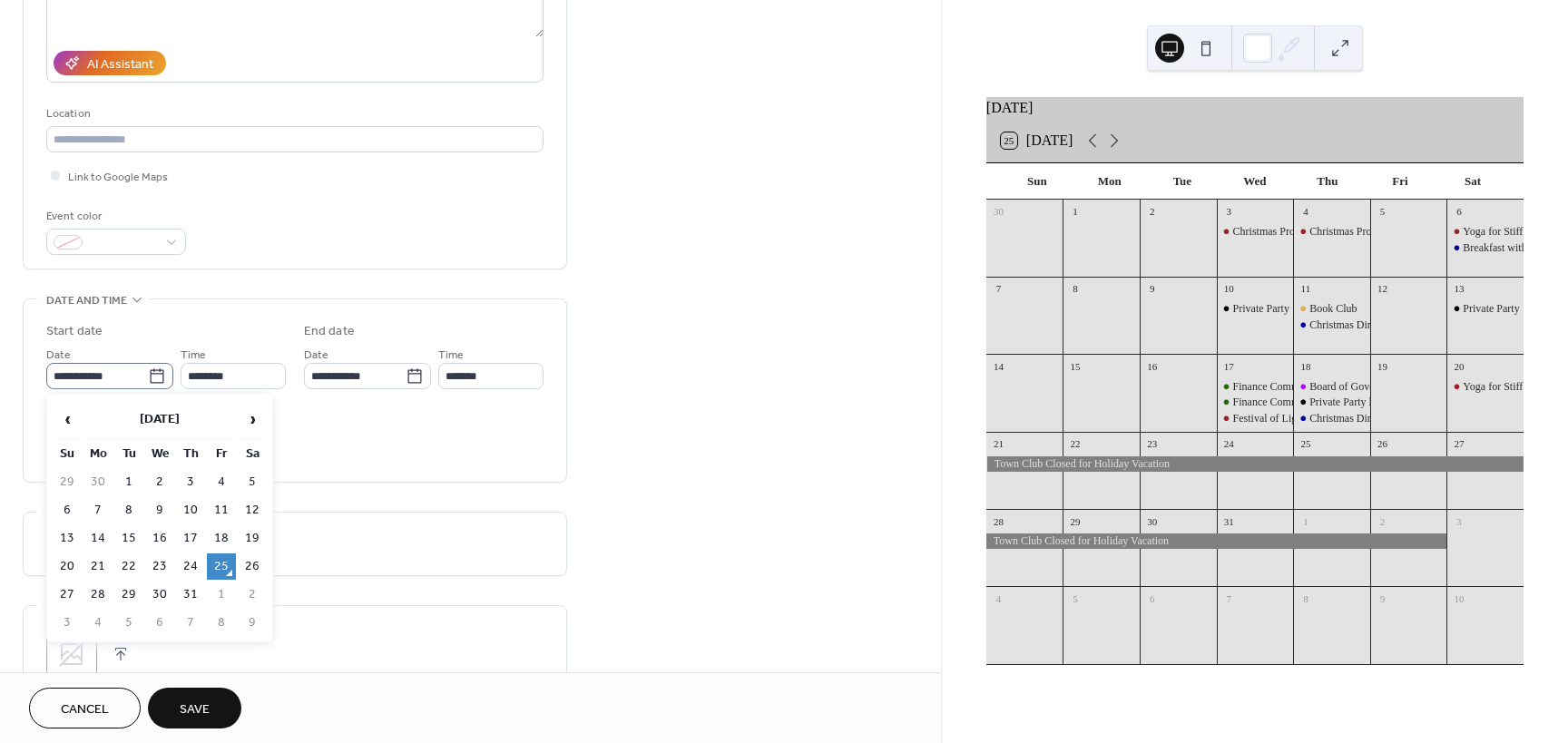 click 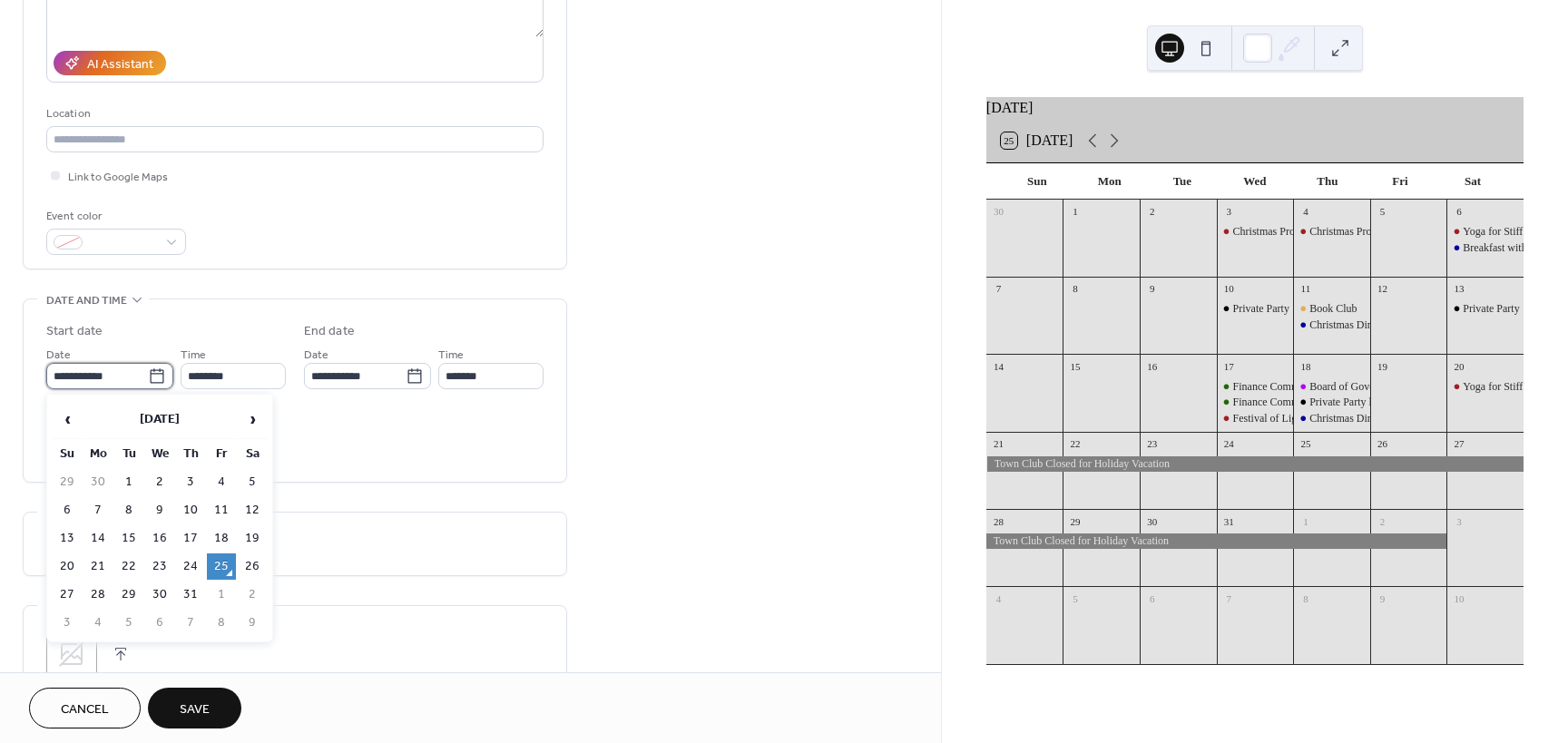 click on "**********" at bounding box center (97, 376) 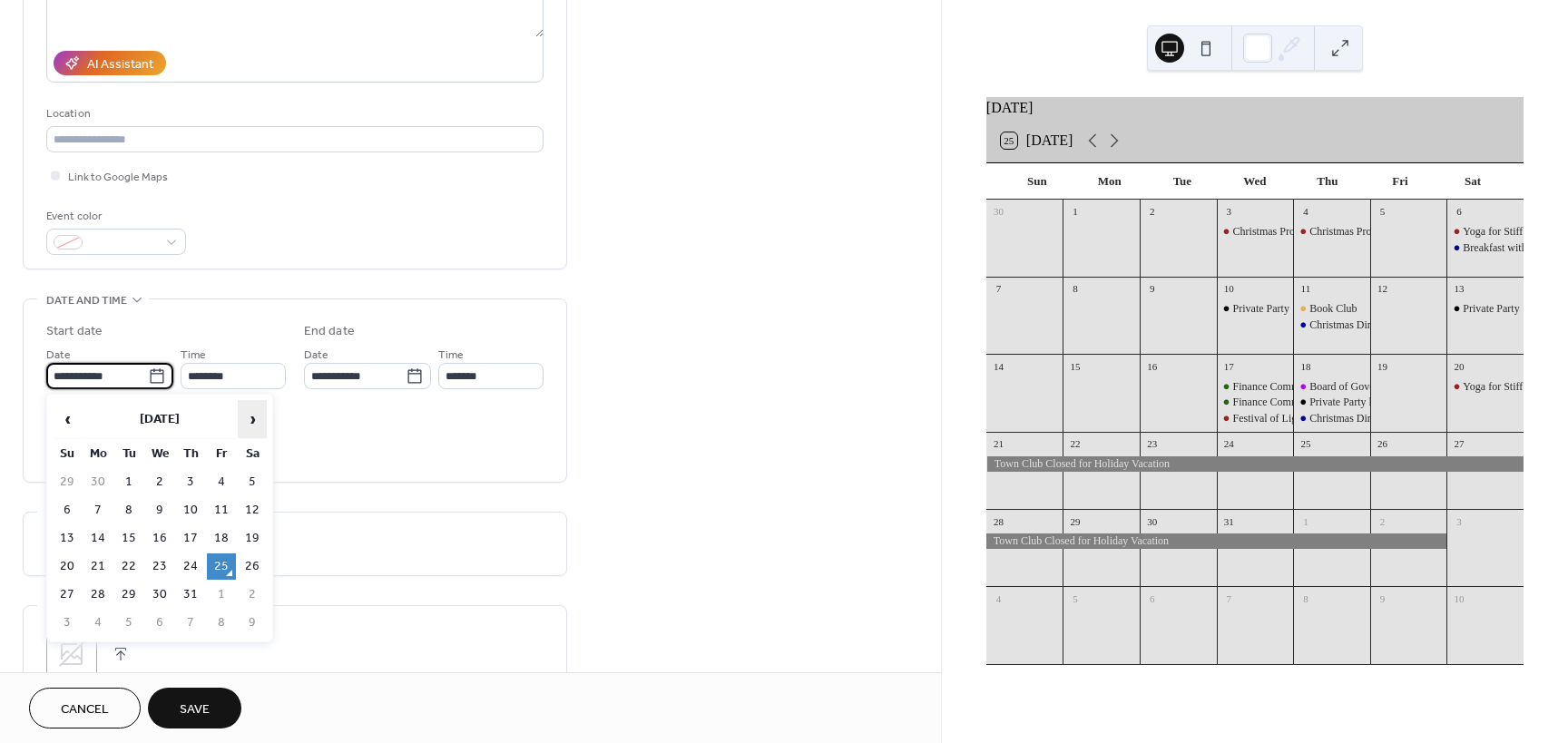 click on "›" at bounding box center [252, 419] 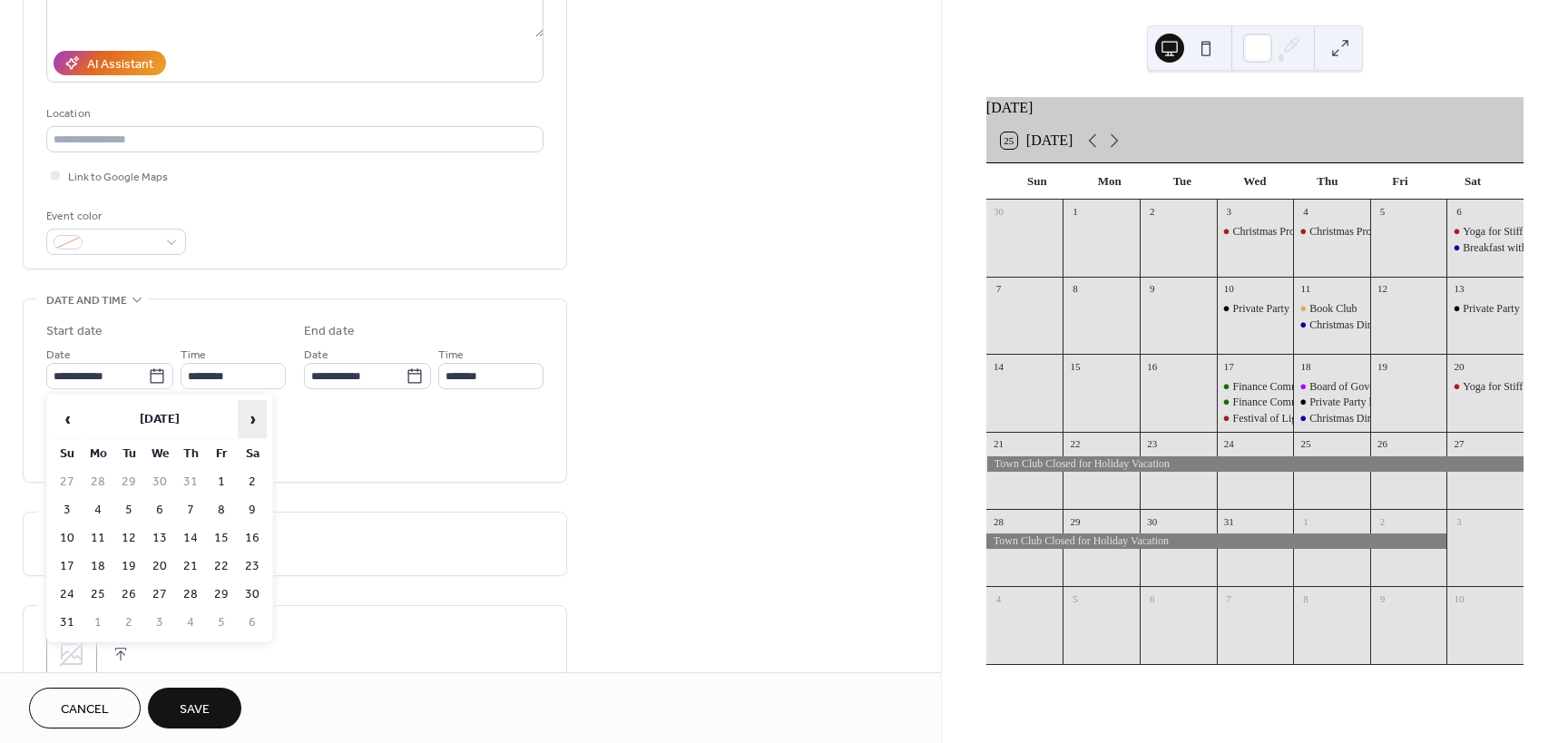 click on "›" at bounding box center [252, 419] 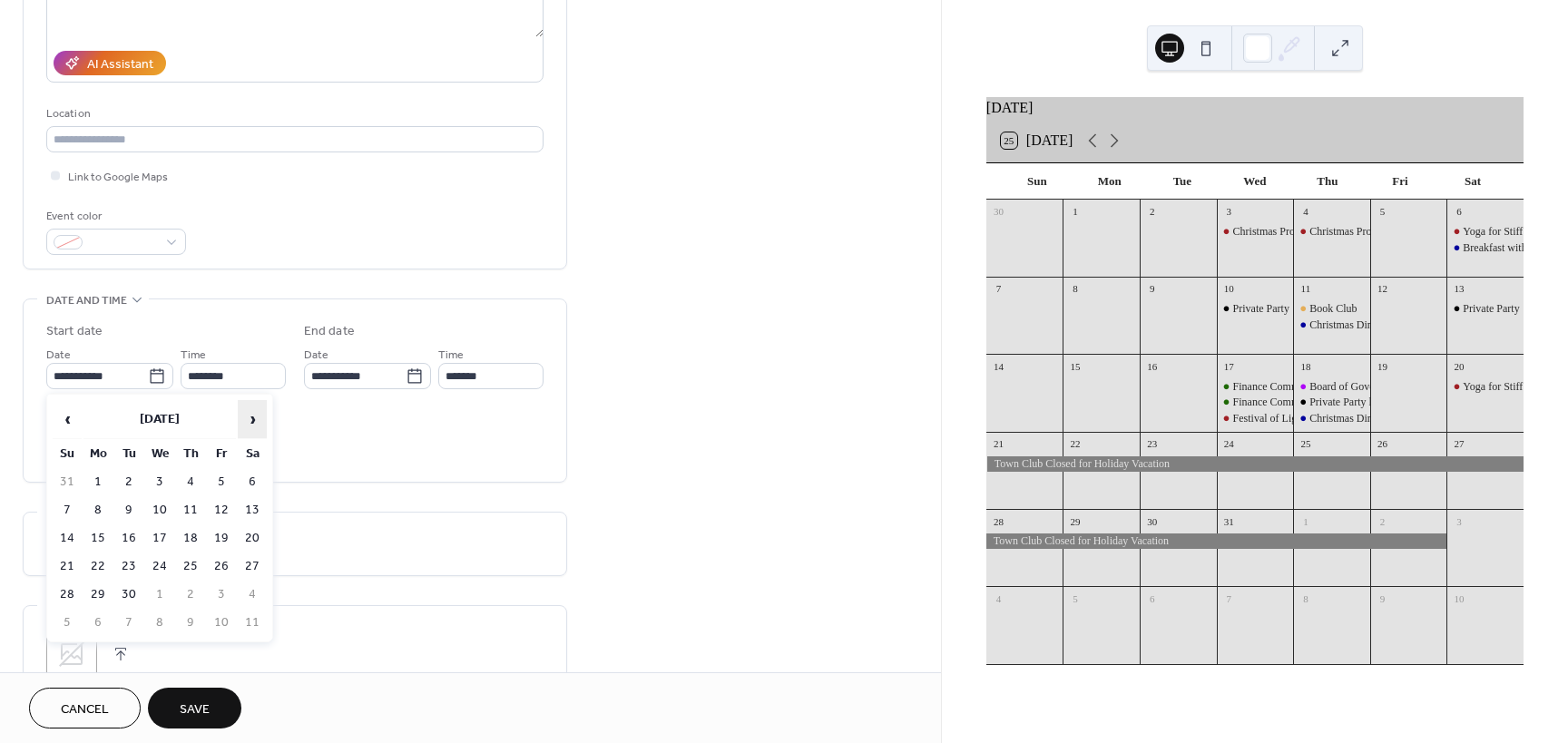 click on "›" at bounding box center (252, 419) 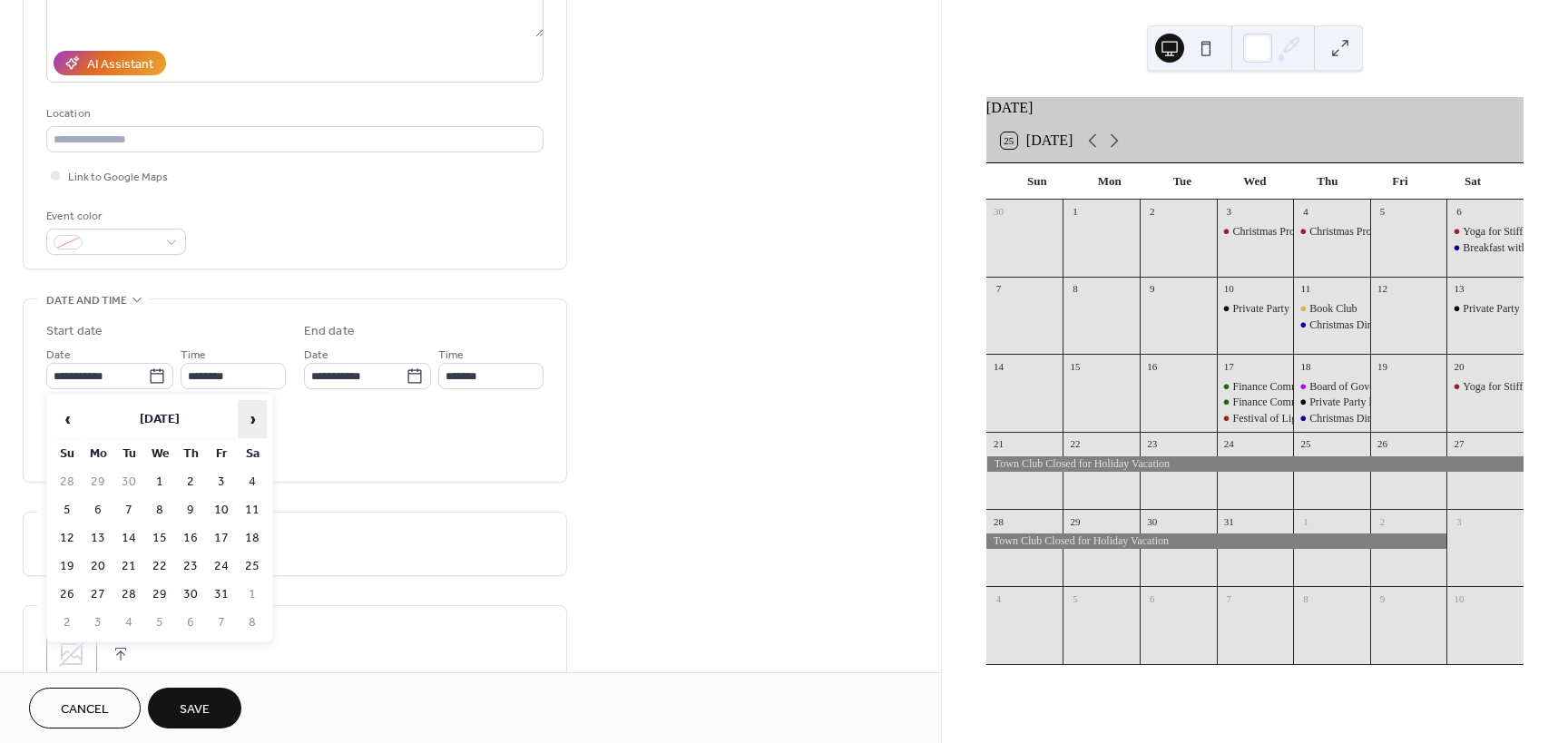 click on "›" at bounding box center (252, 419) 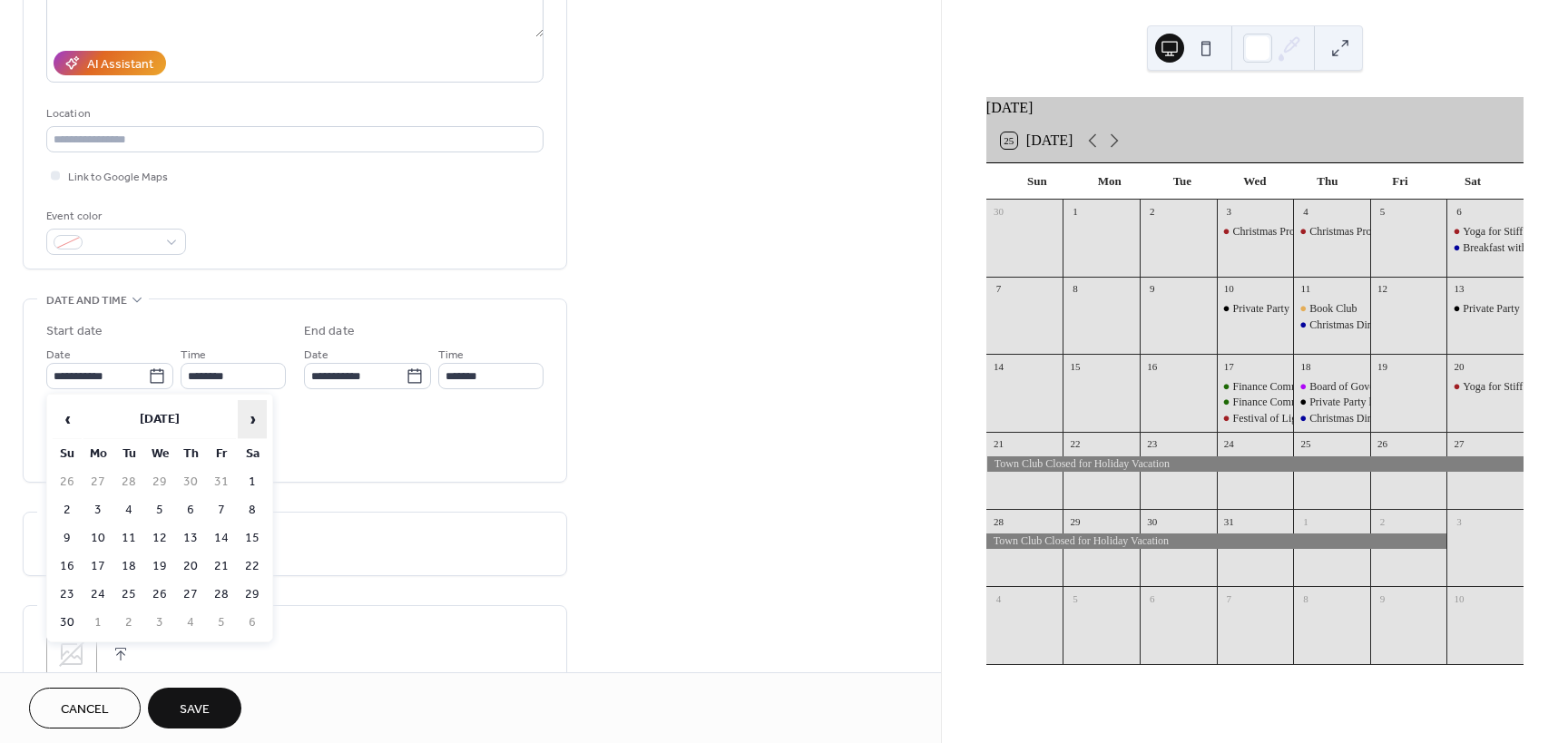 click on "›" at bounding box center (252, 419) 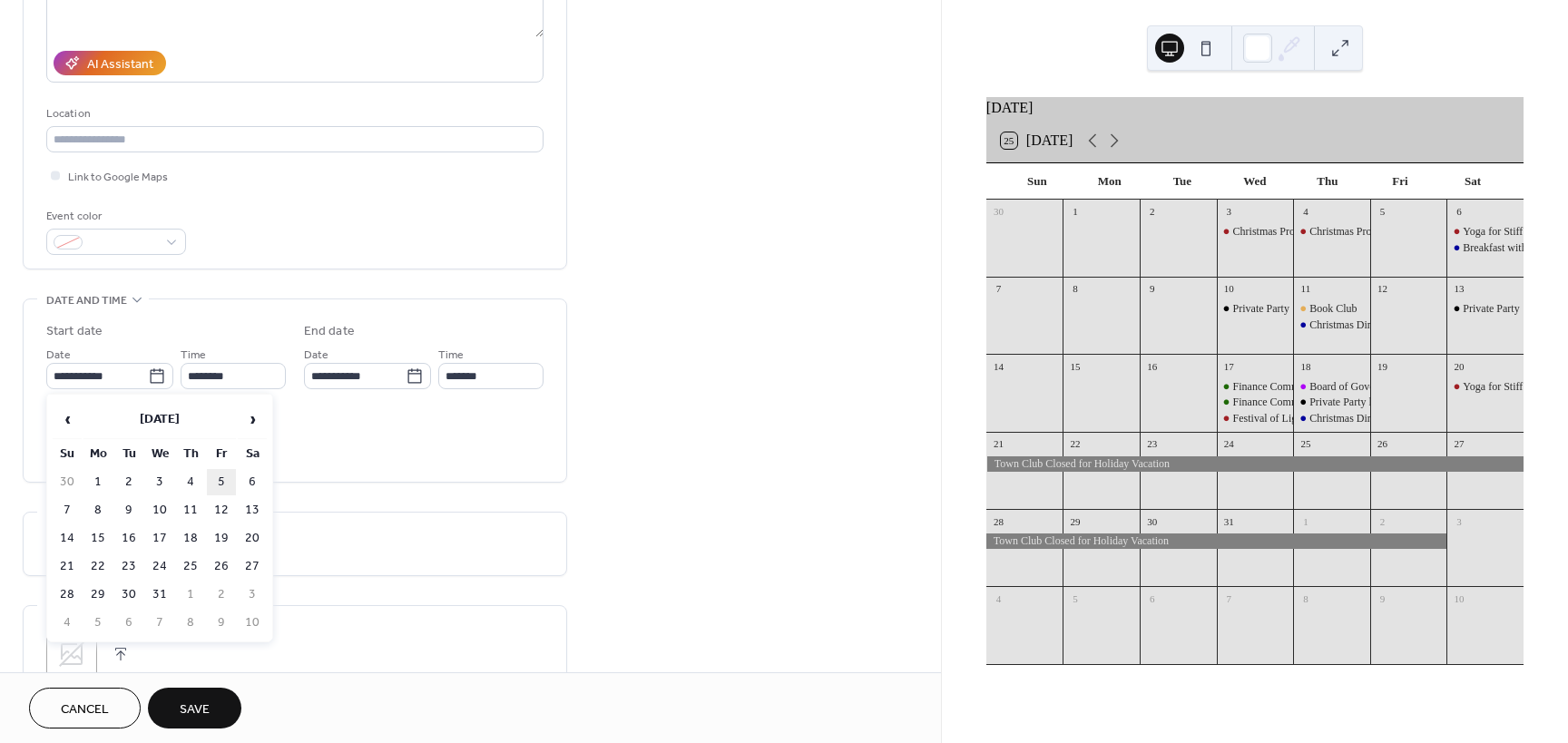 click on "5" at bounding box center [221, 482] 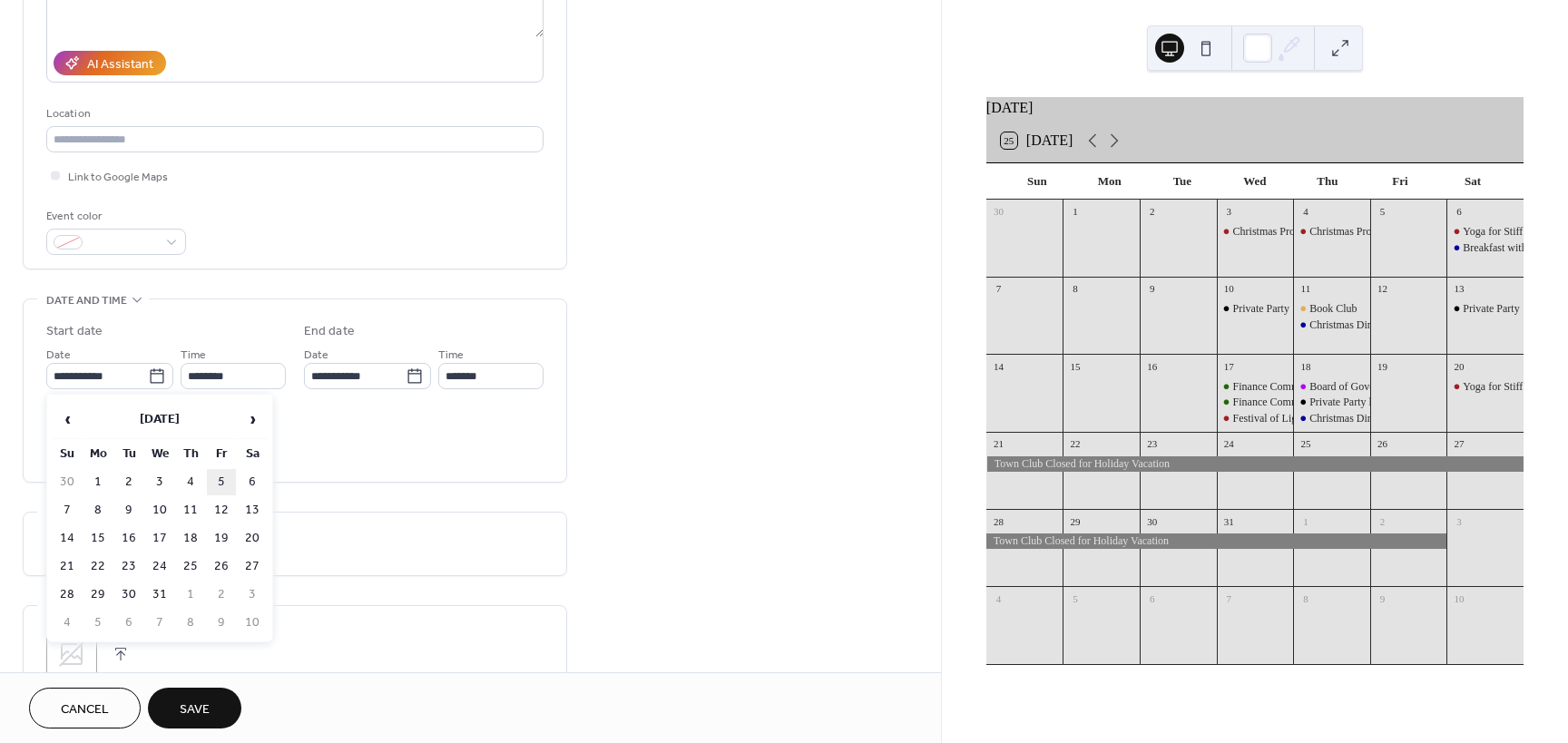 type on "**********" 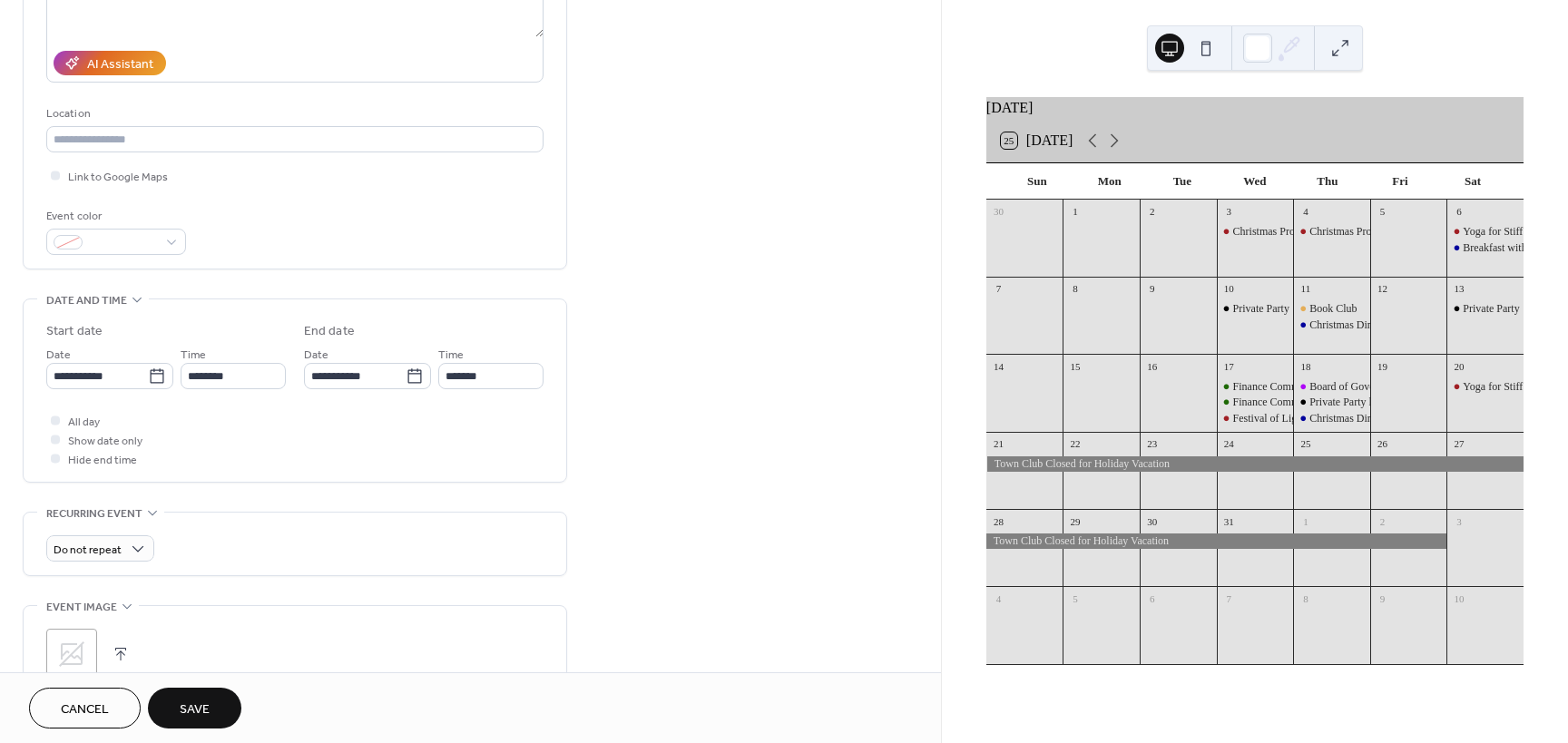 click on "Save" at bounding box center (194, 709) 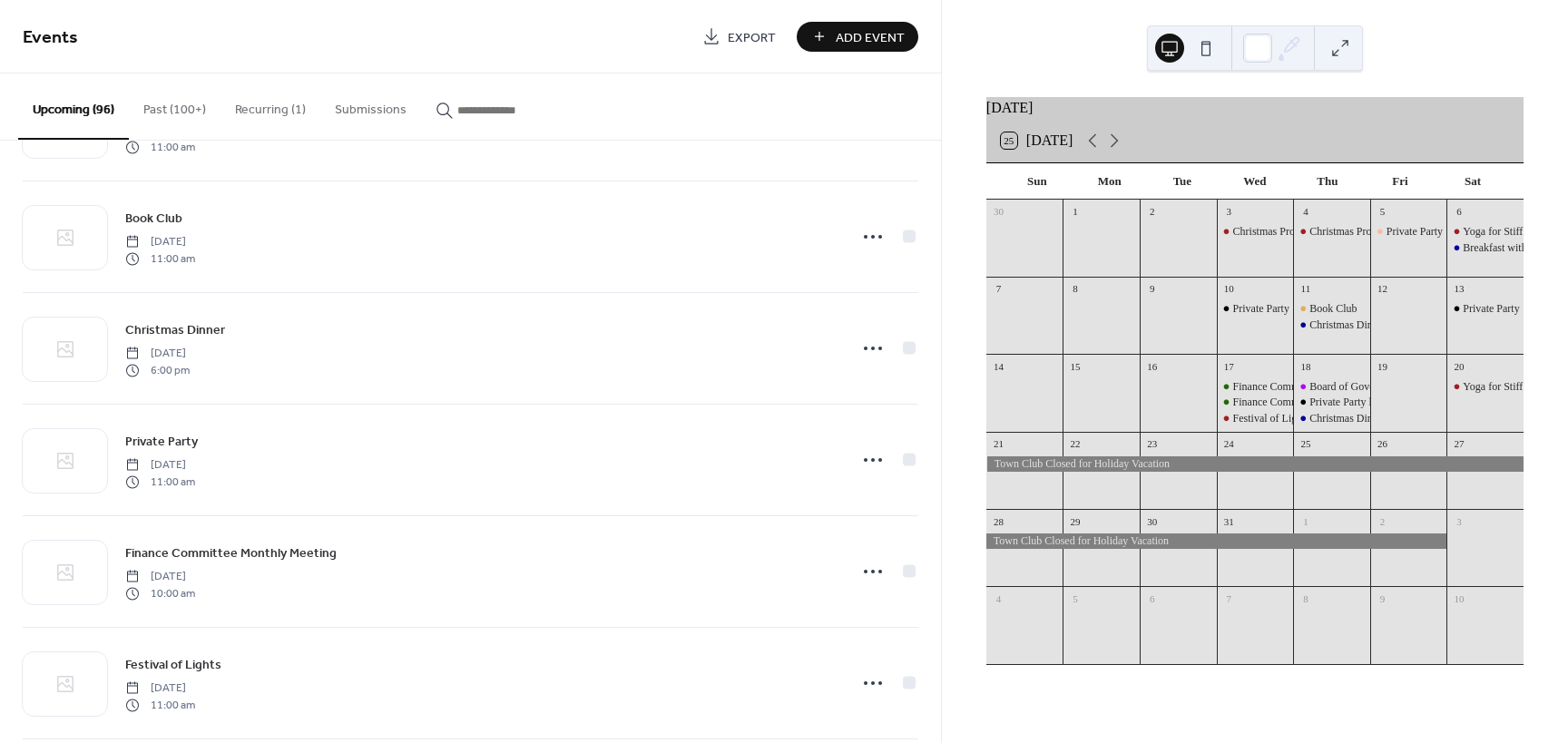 scroll, scrollTop: 6146, scrollLeft: 0, axis: vertical 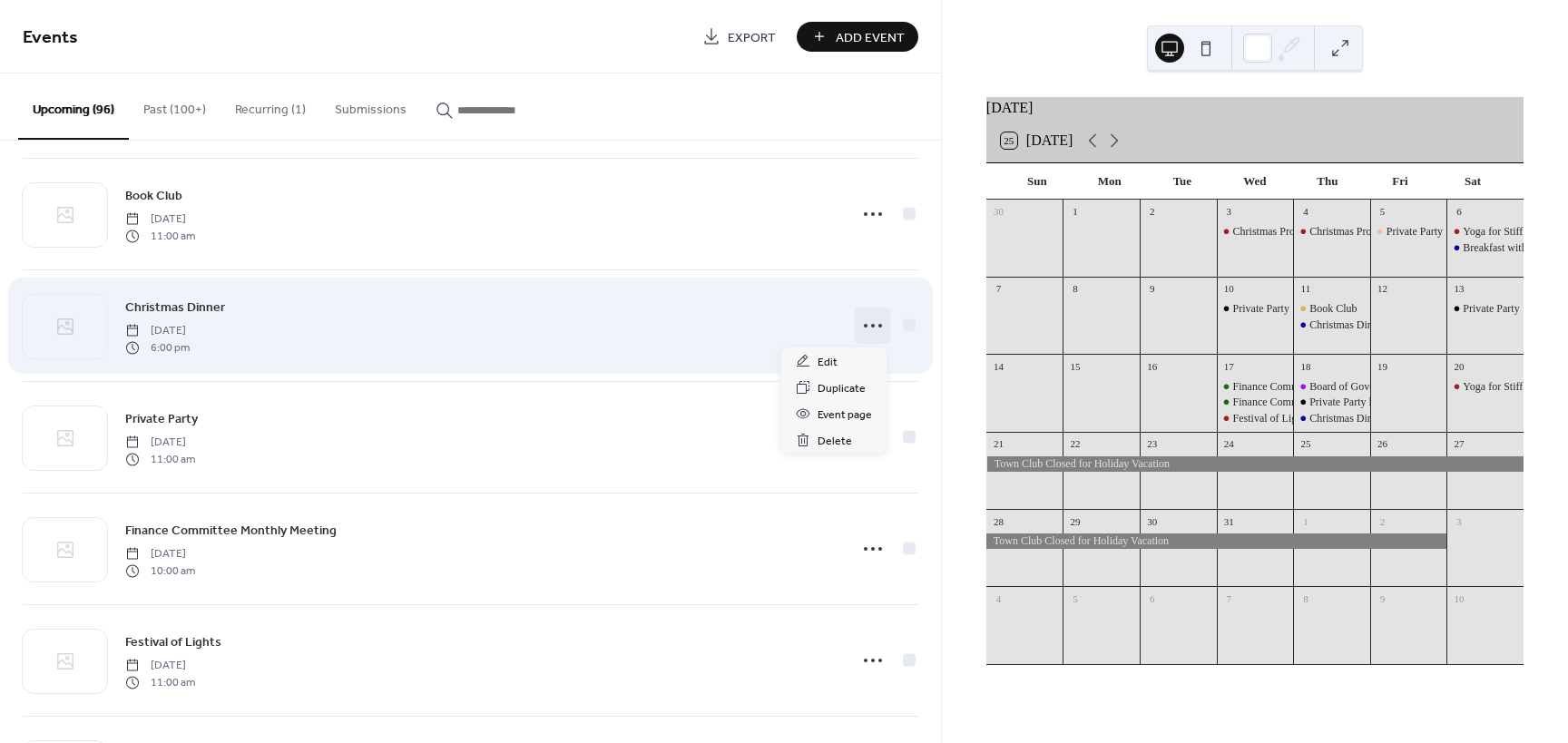 click 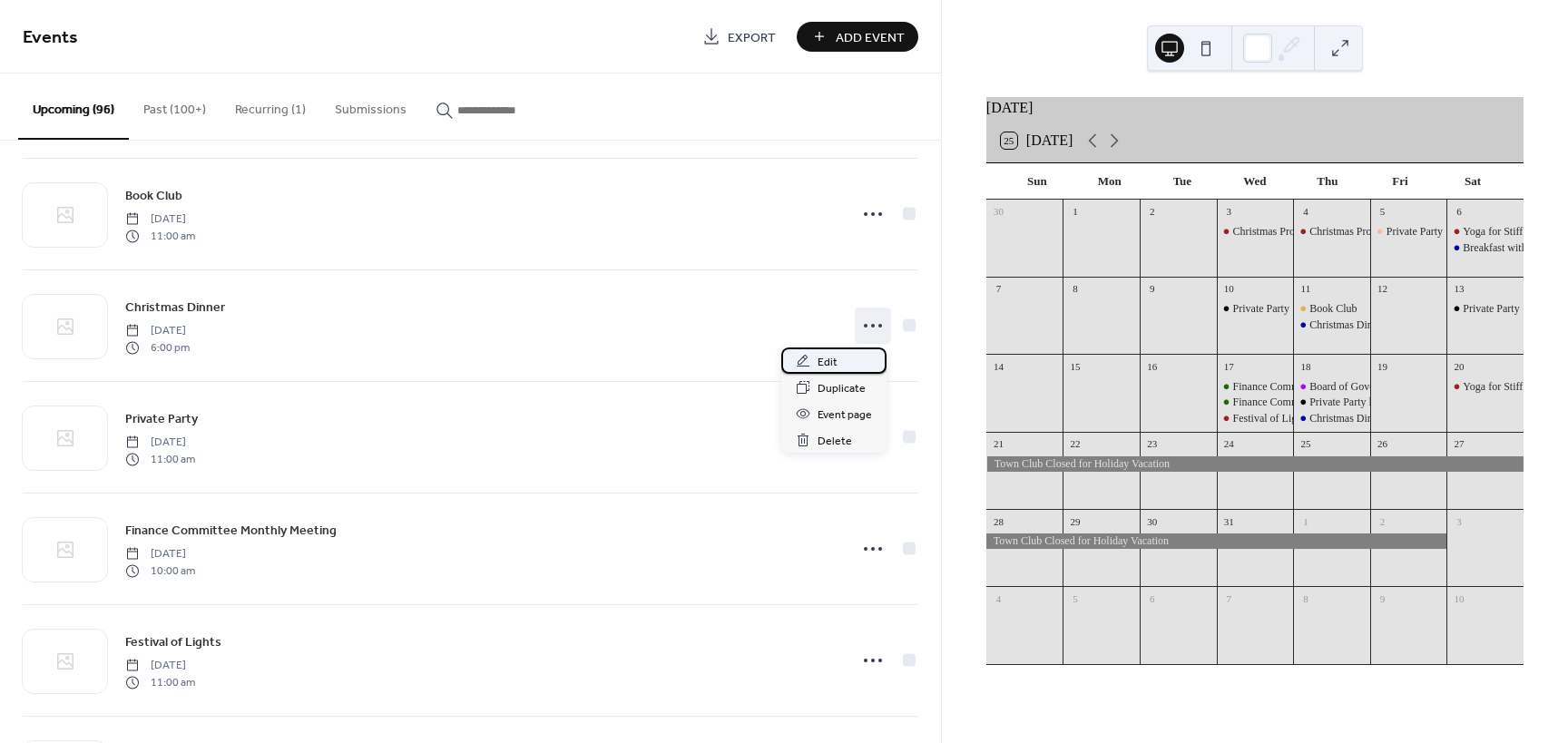 click on "Edit" at bounding box center (834, 360) 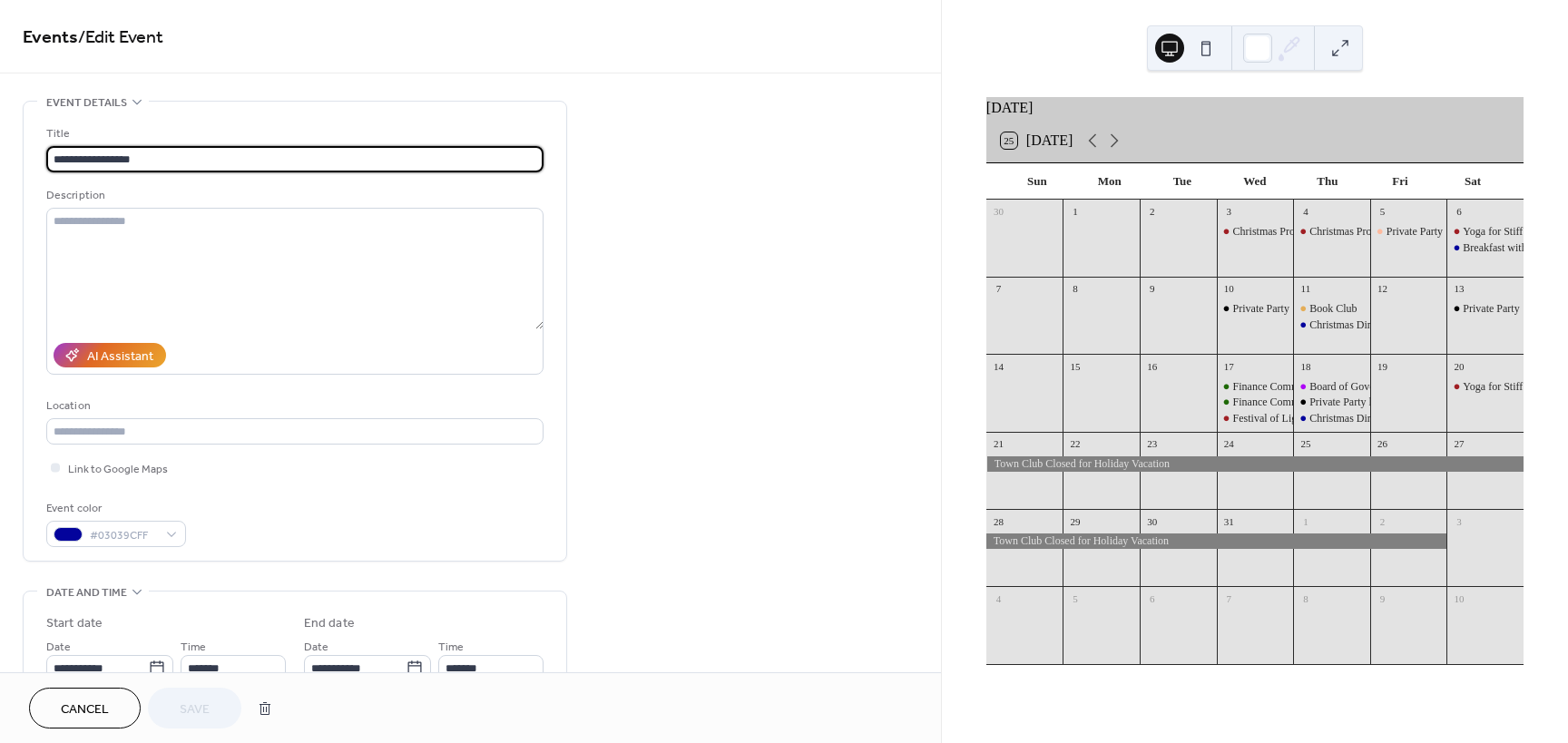 drag, startPoint x: 103, startPoint y: 158, endPoint x: -85, endPoint y: 115, distance: 192.85487 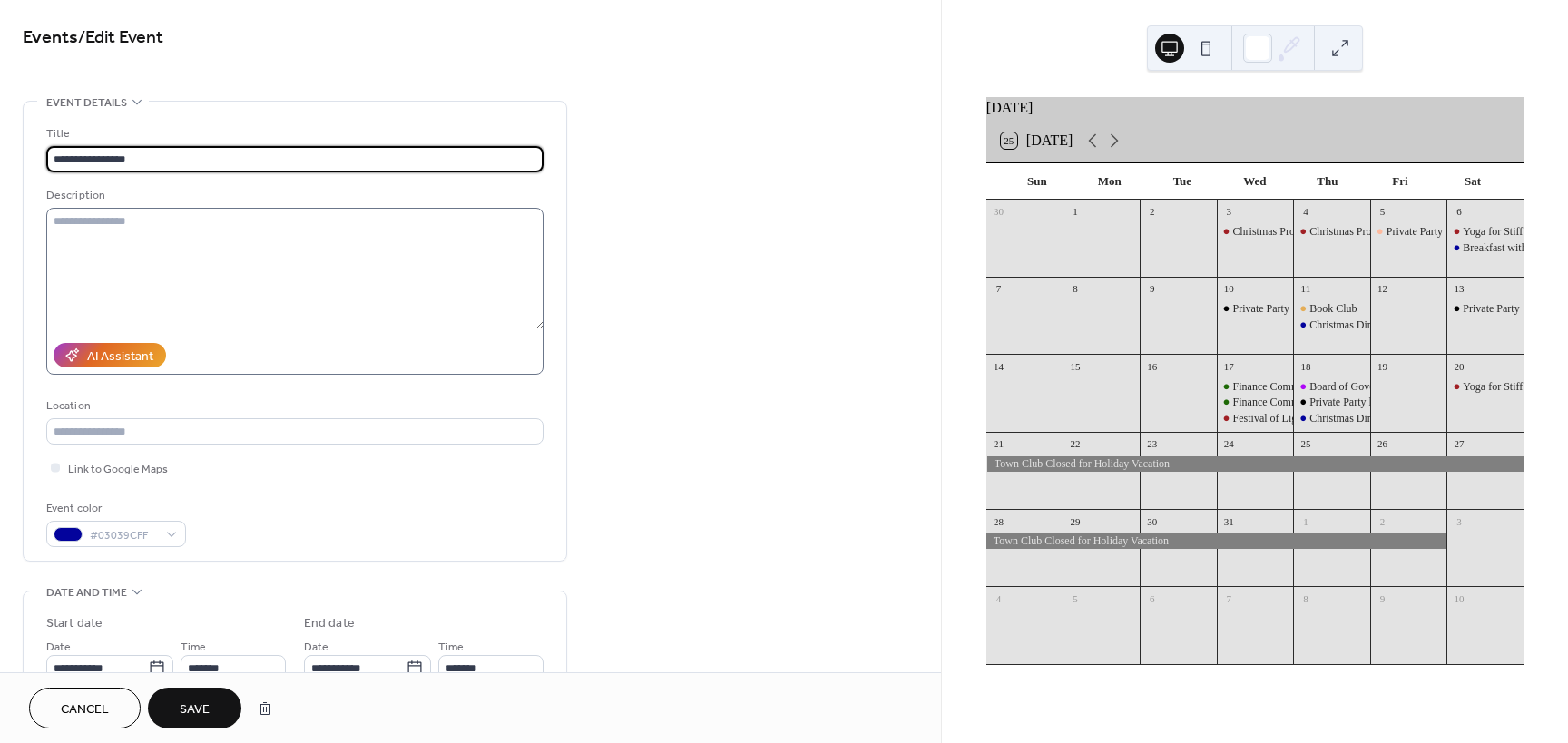 type on "**********" 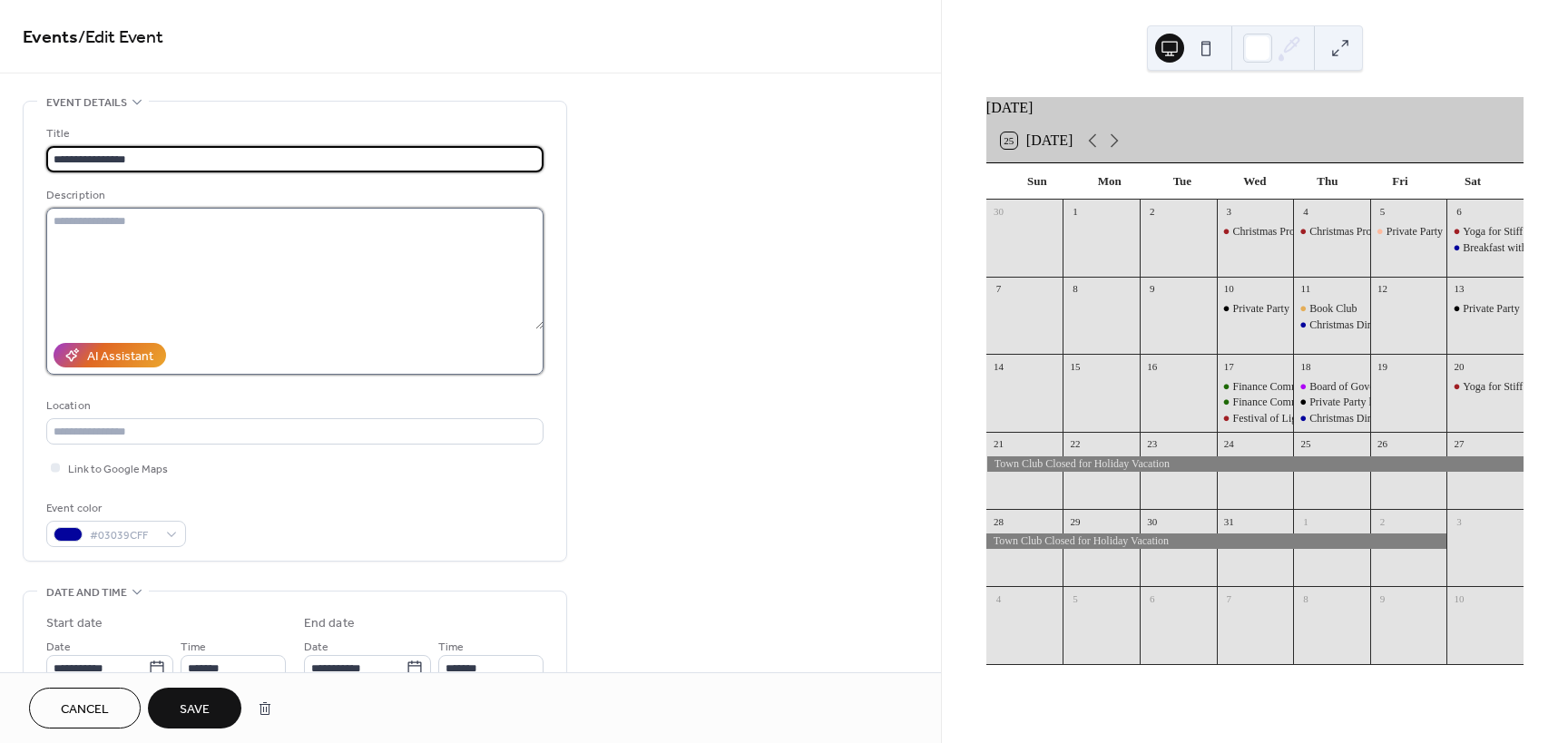 click at bounding box center (295, 269) 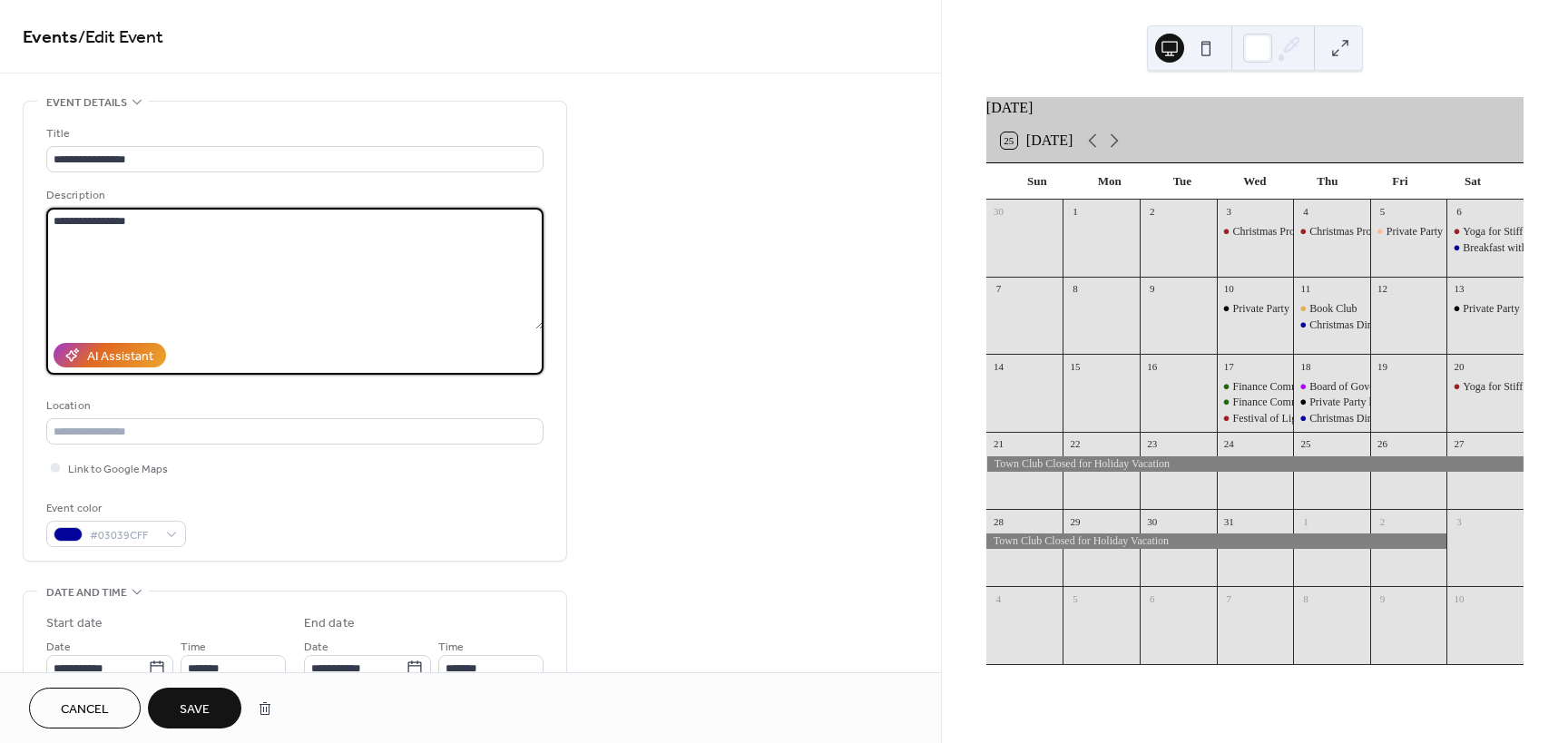 type on "**********" 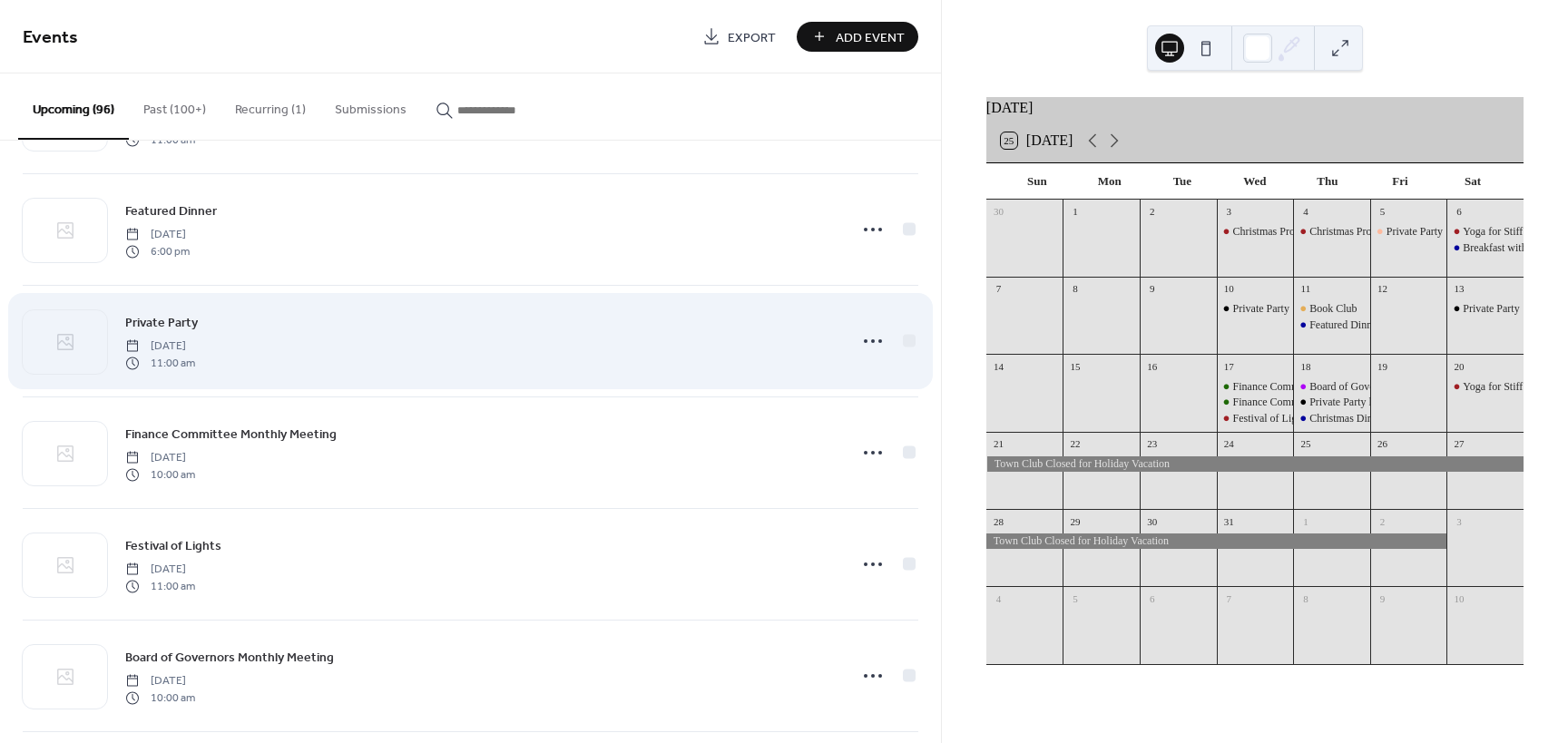 scroll, scrollTop: 6216, scrollLeft: 0, axis: vertical 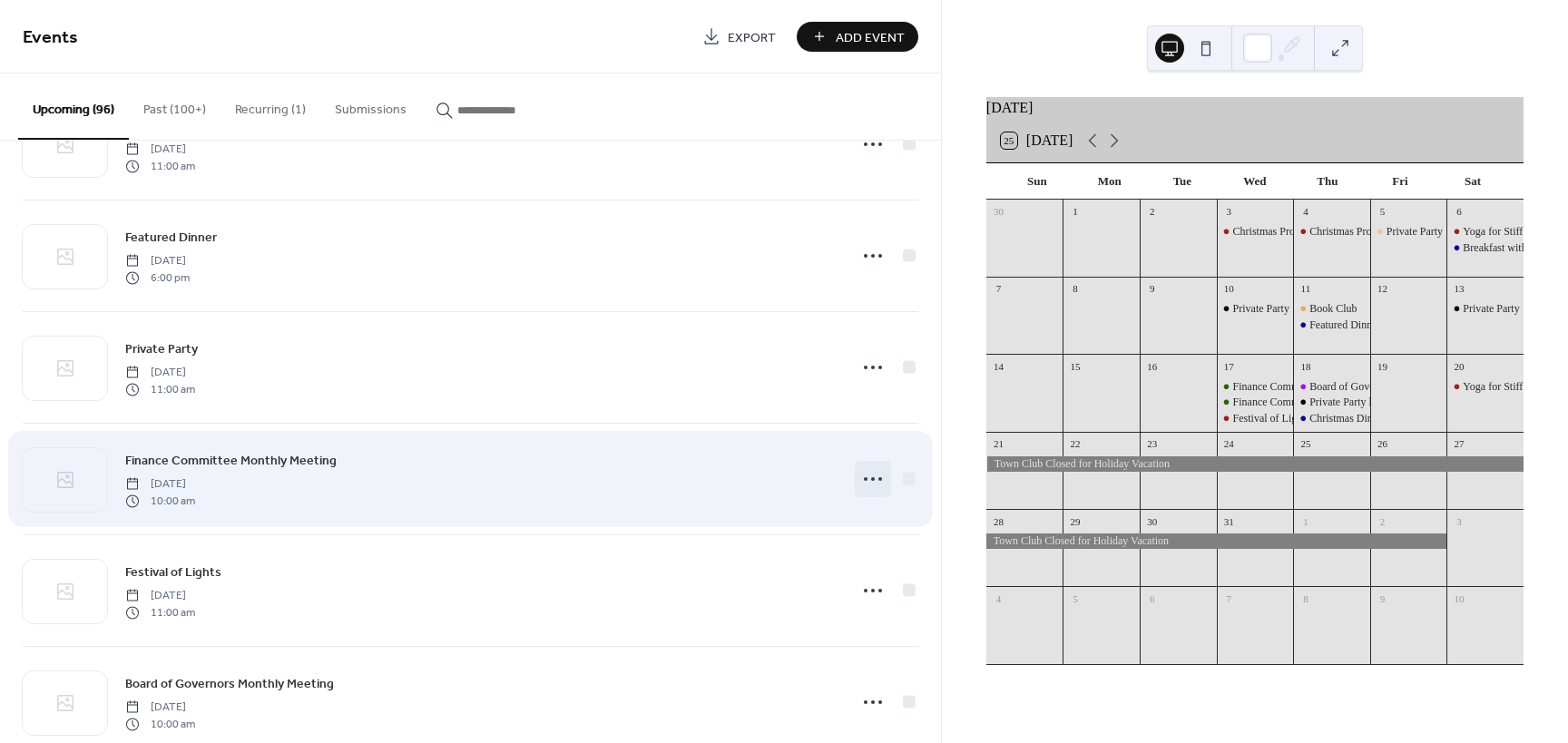 click 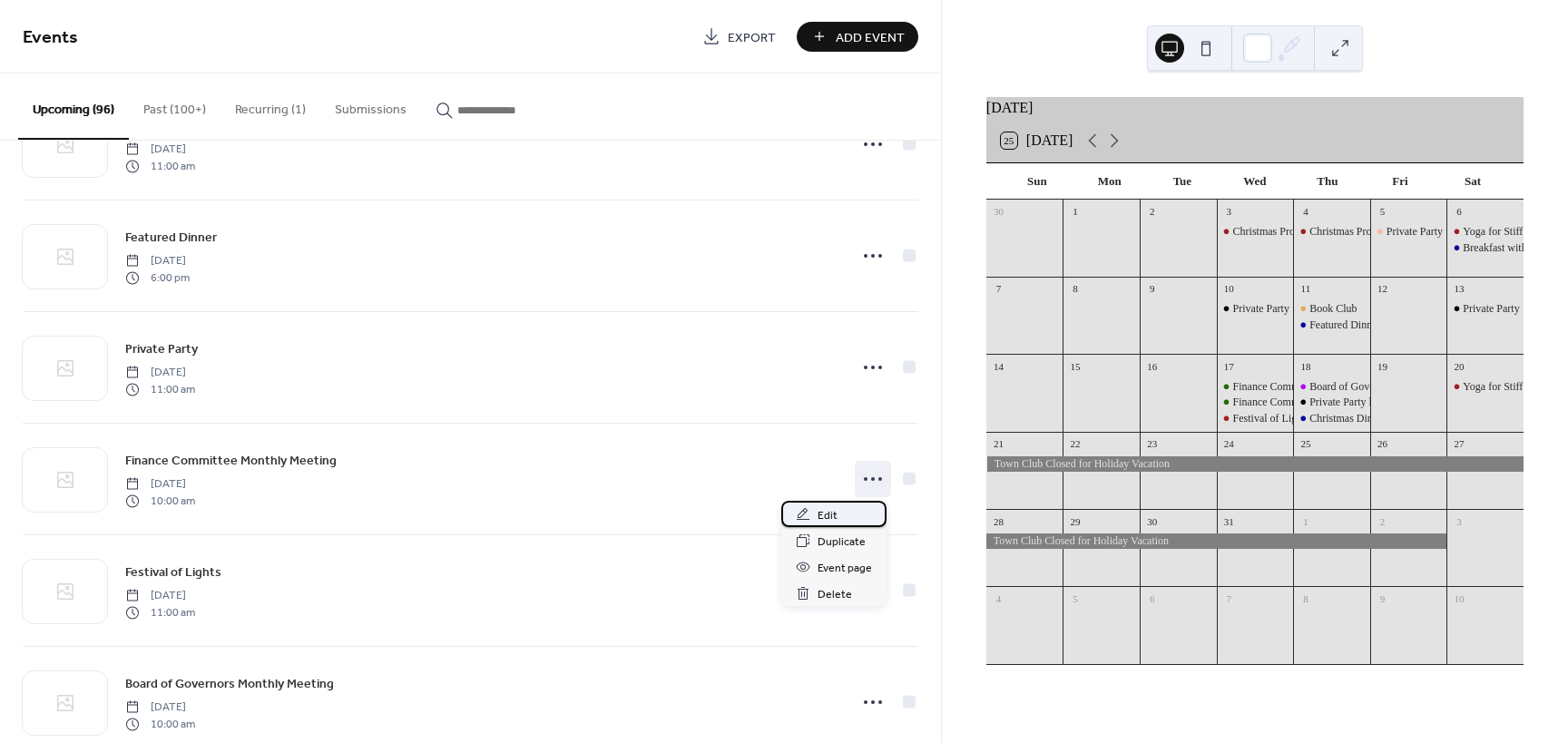 click on "Edit" at bounding box center (834, 513) 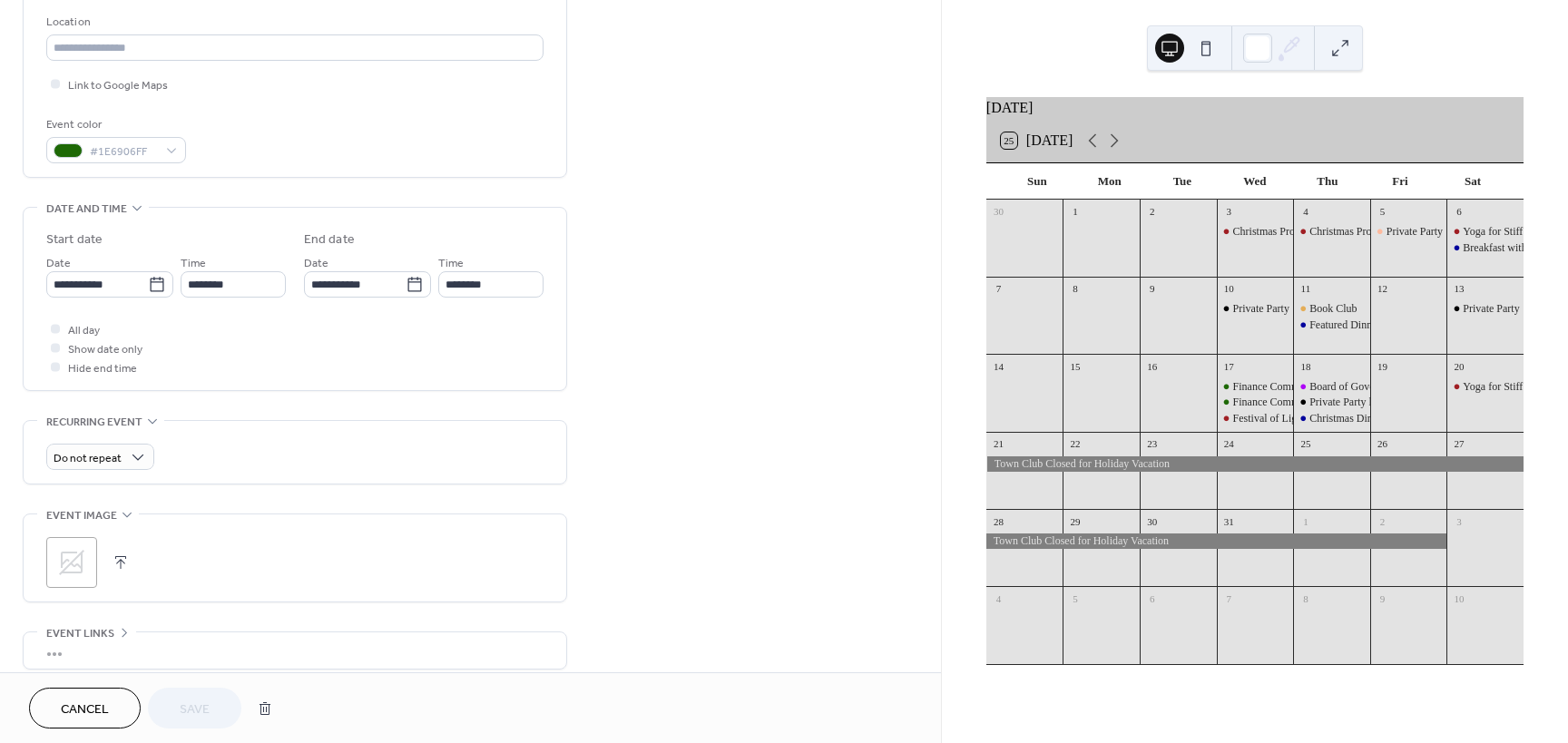 scroll, scrollTop: 387, scrollLeft: 0, axis: vertical 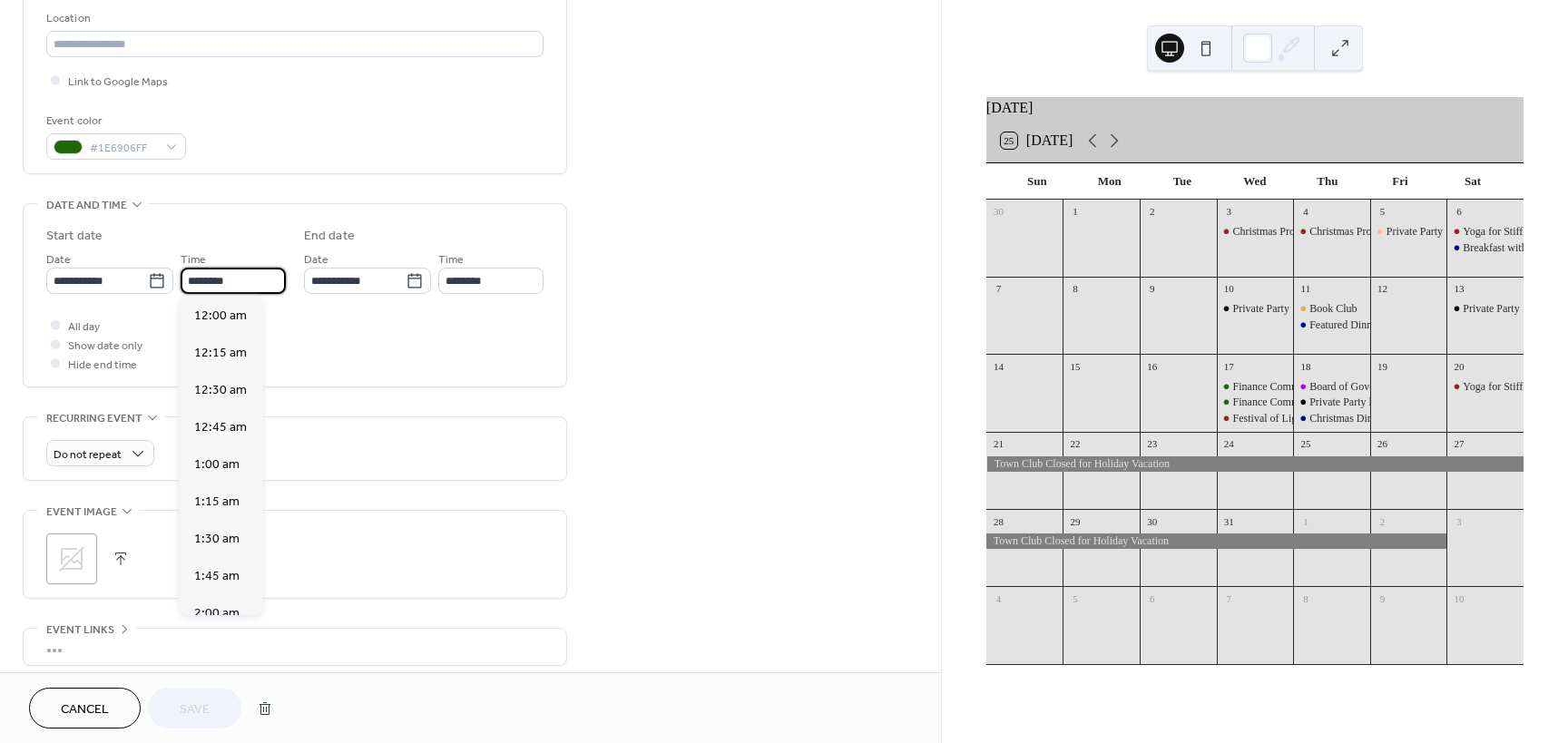 click on "********" at bounding box center [233, 280] 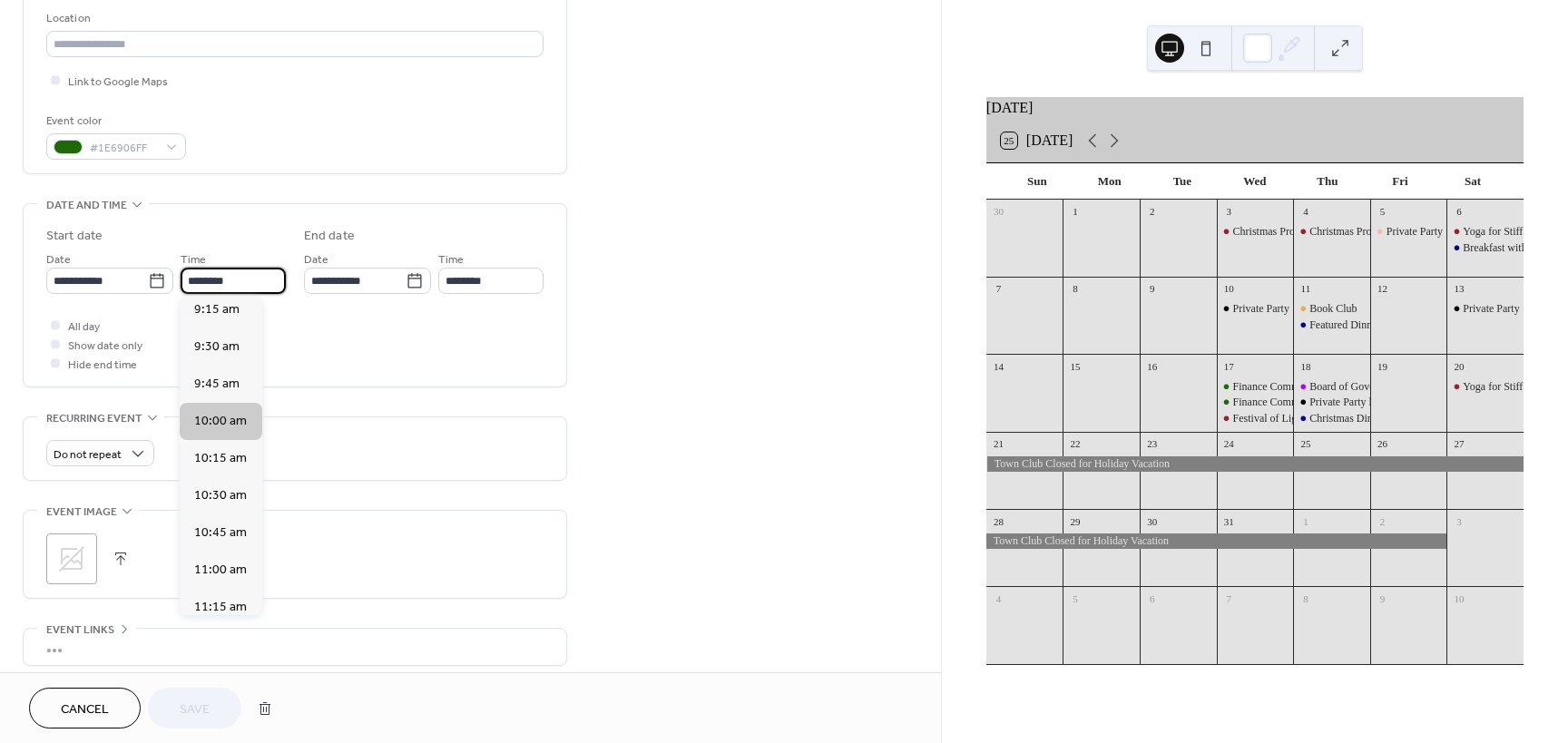 scroll, scrollTop: 1382, scrollLeft: 0, axis: vertical 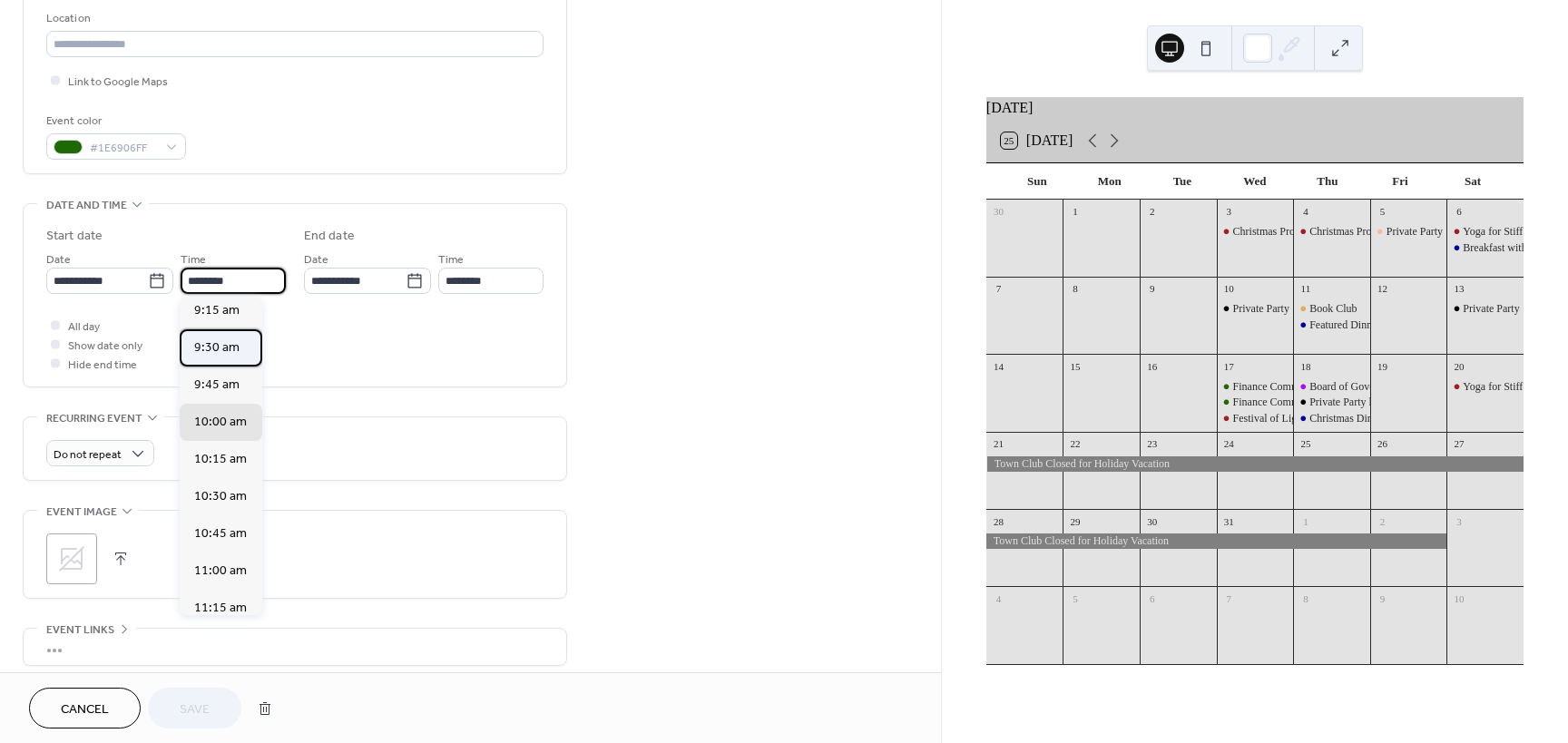 click on "9:30 am" at bounding box center [217, 347] 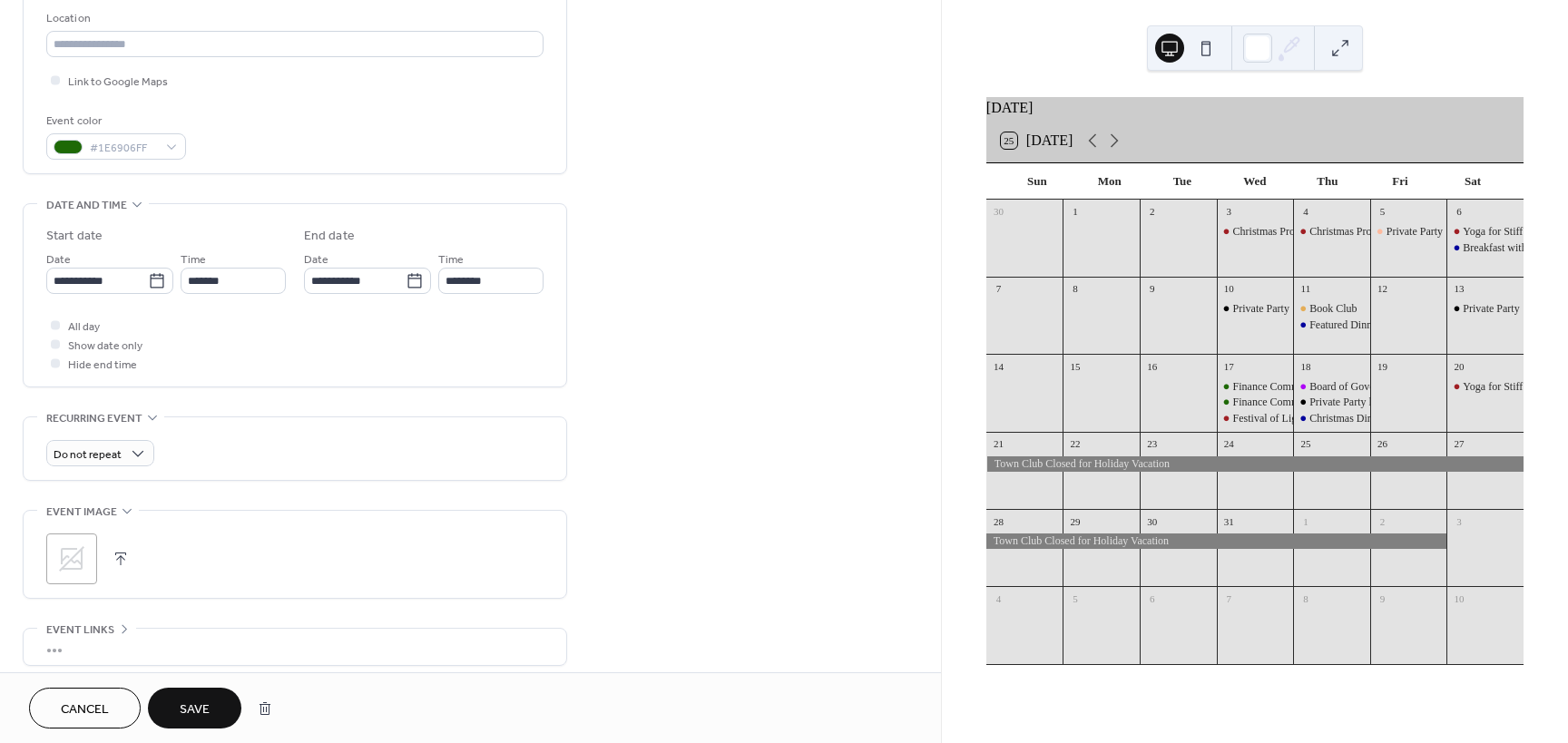 type on "*******" 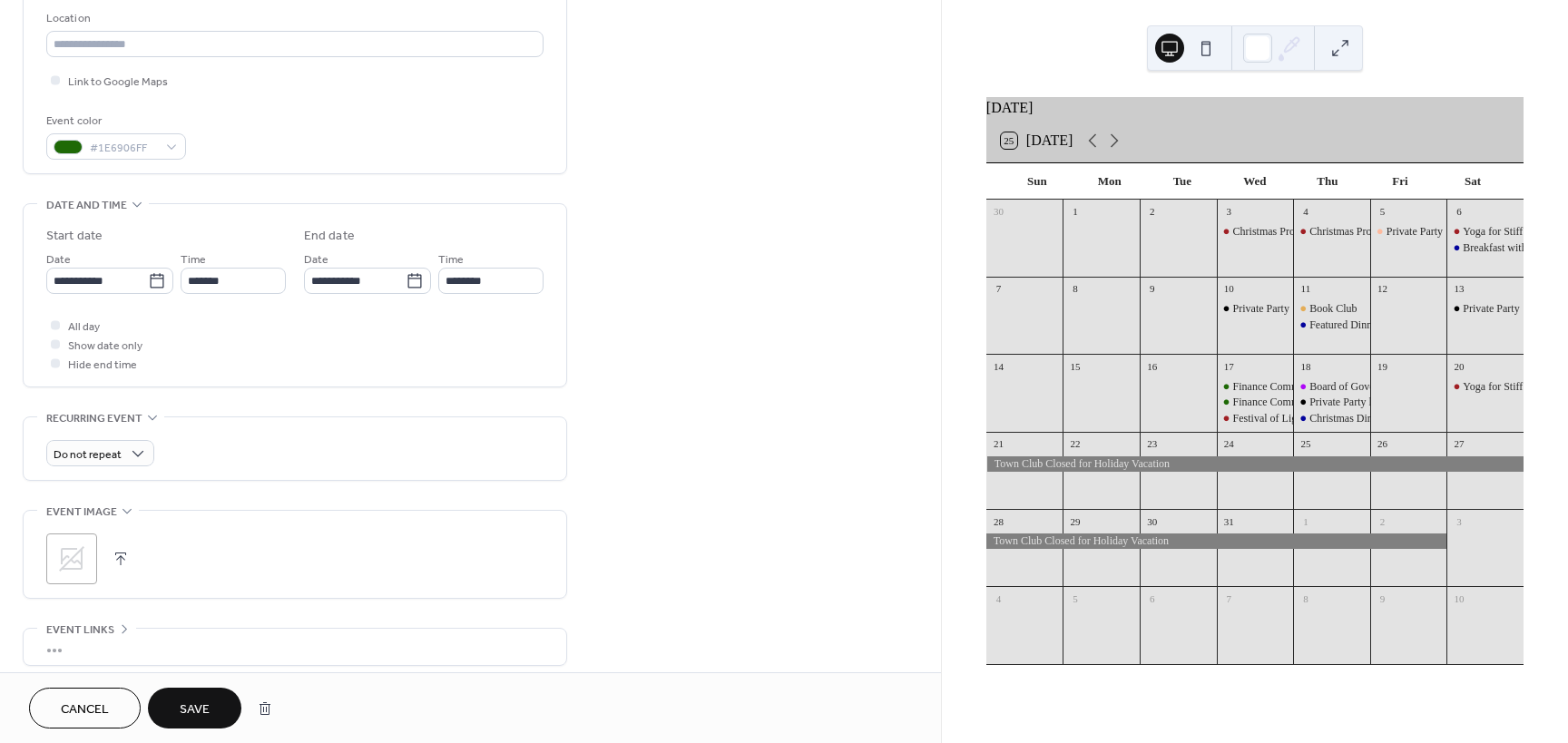 type on "********" 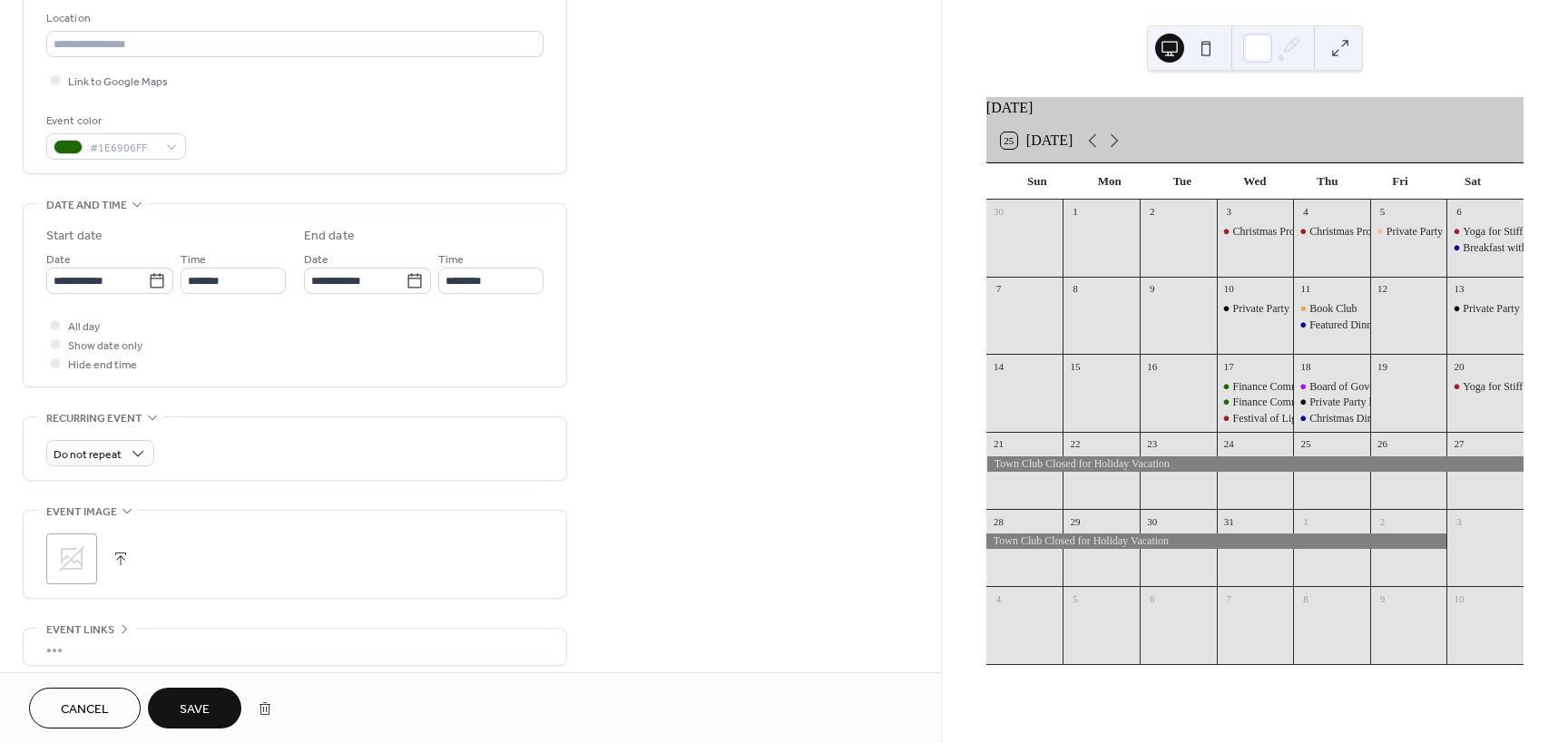 click on "Save" at bounding box center [194, 709] 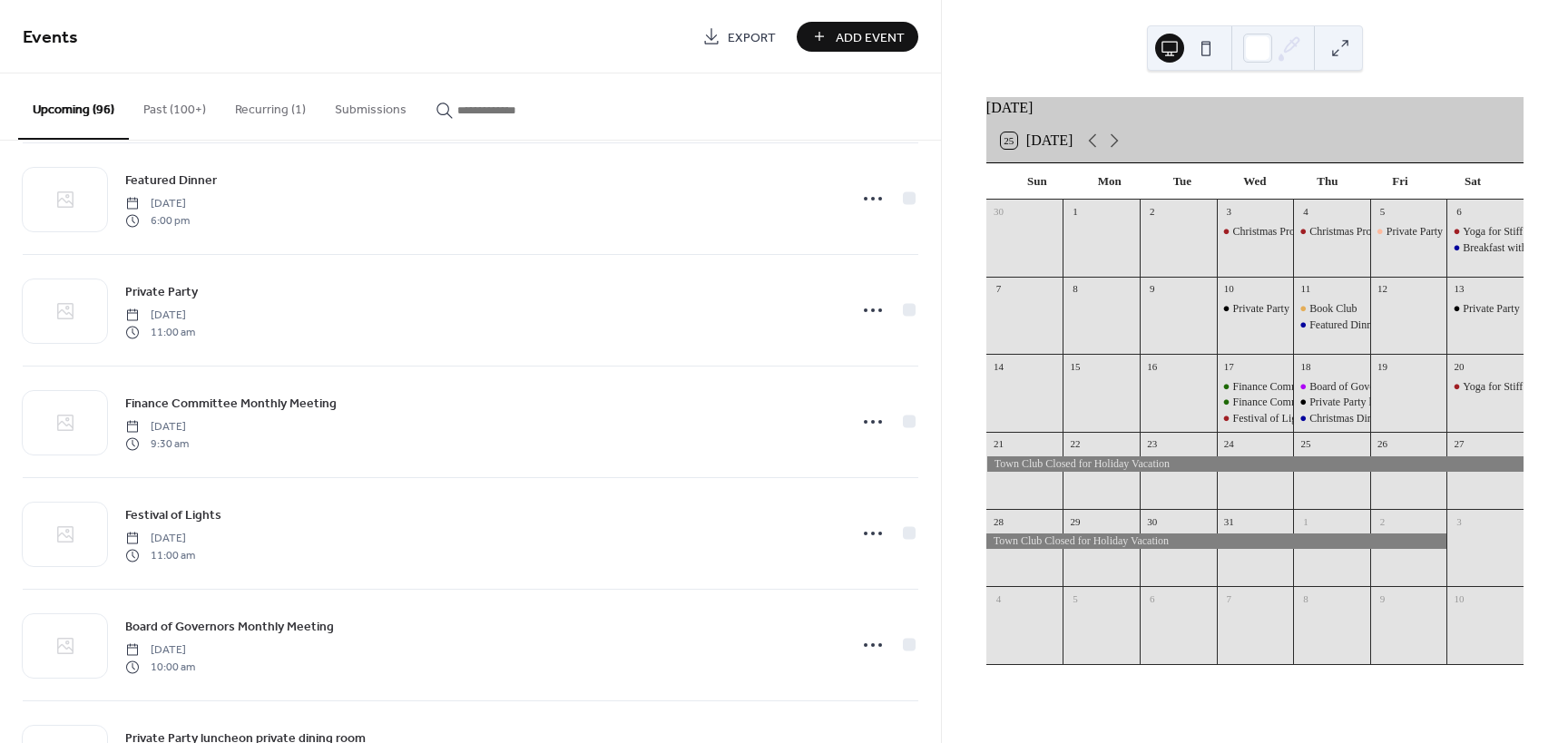 scroll, scrollTop: 7406, scrollLeft: 0, axis: vertical 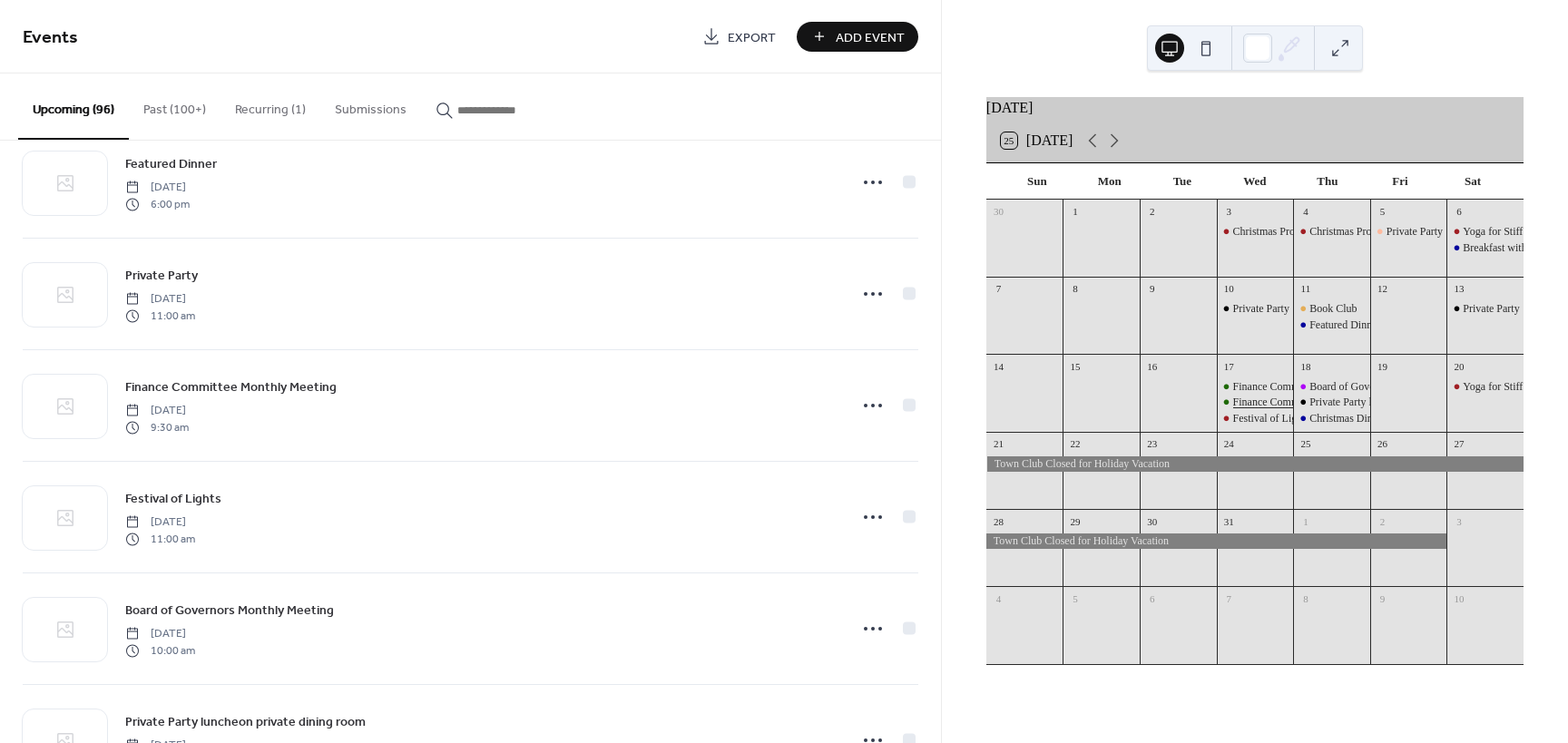 click on "Finance Committee Monthly Meeting" at bounding box center [1316, 402] 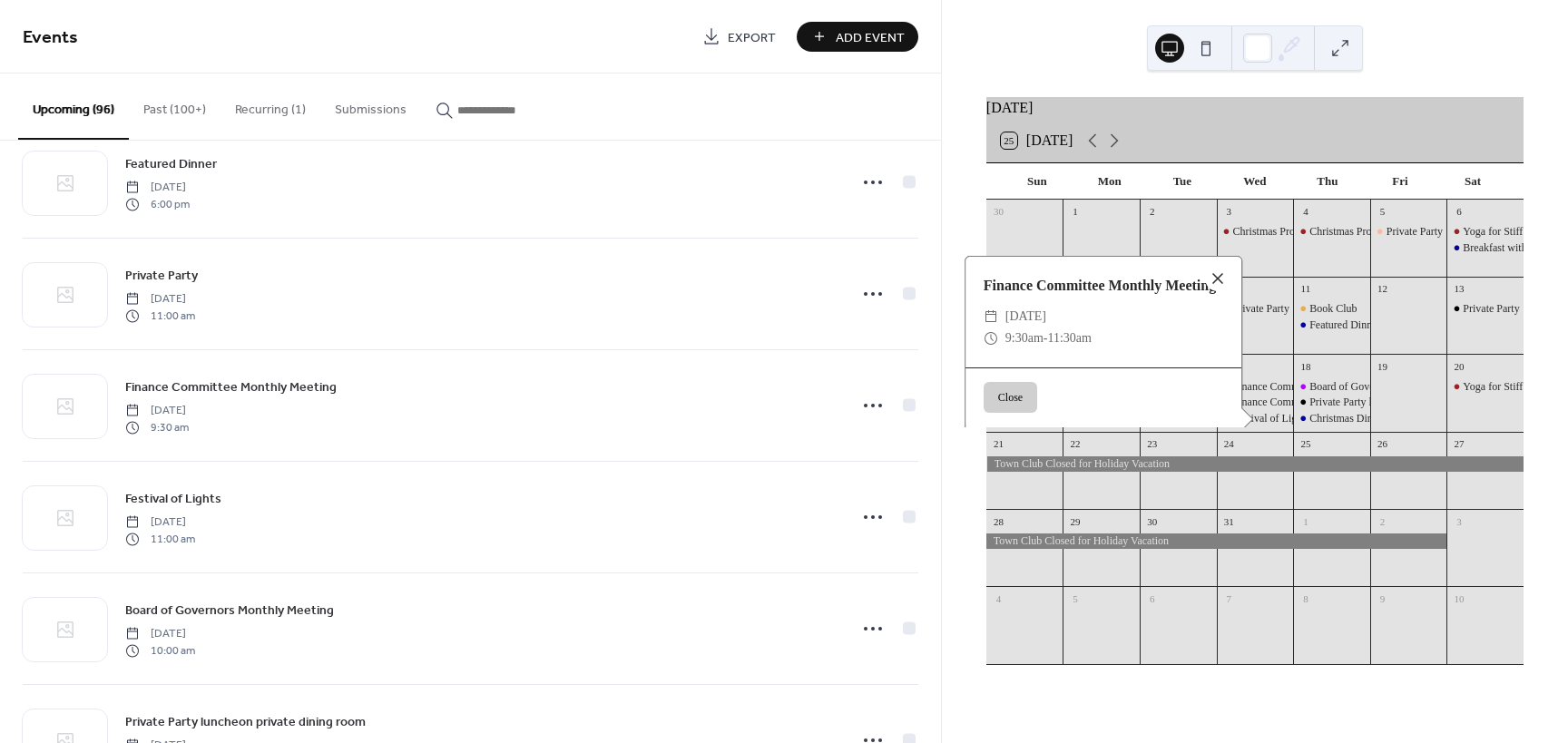 click at bounding box center [1218, 279] 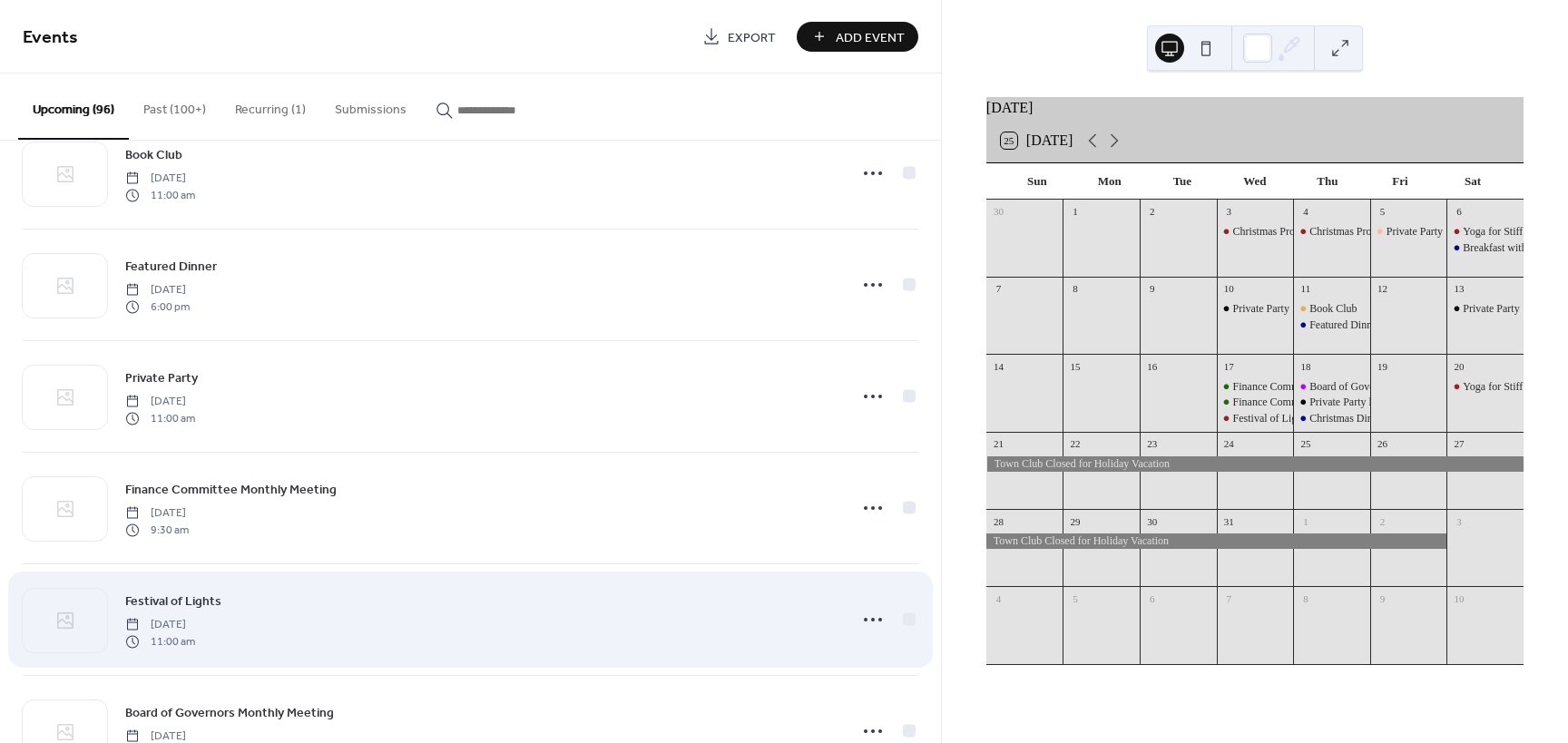 scroll, scrollTop: 7298, scrollLeft: 0, axis: vertical 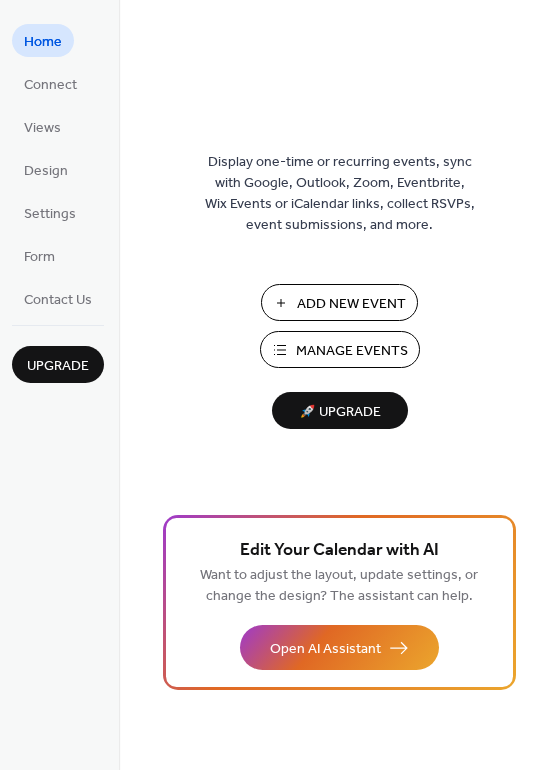 click on "Manage Events" at bounding box center (352, 351) 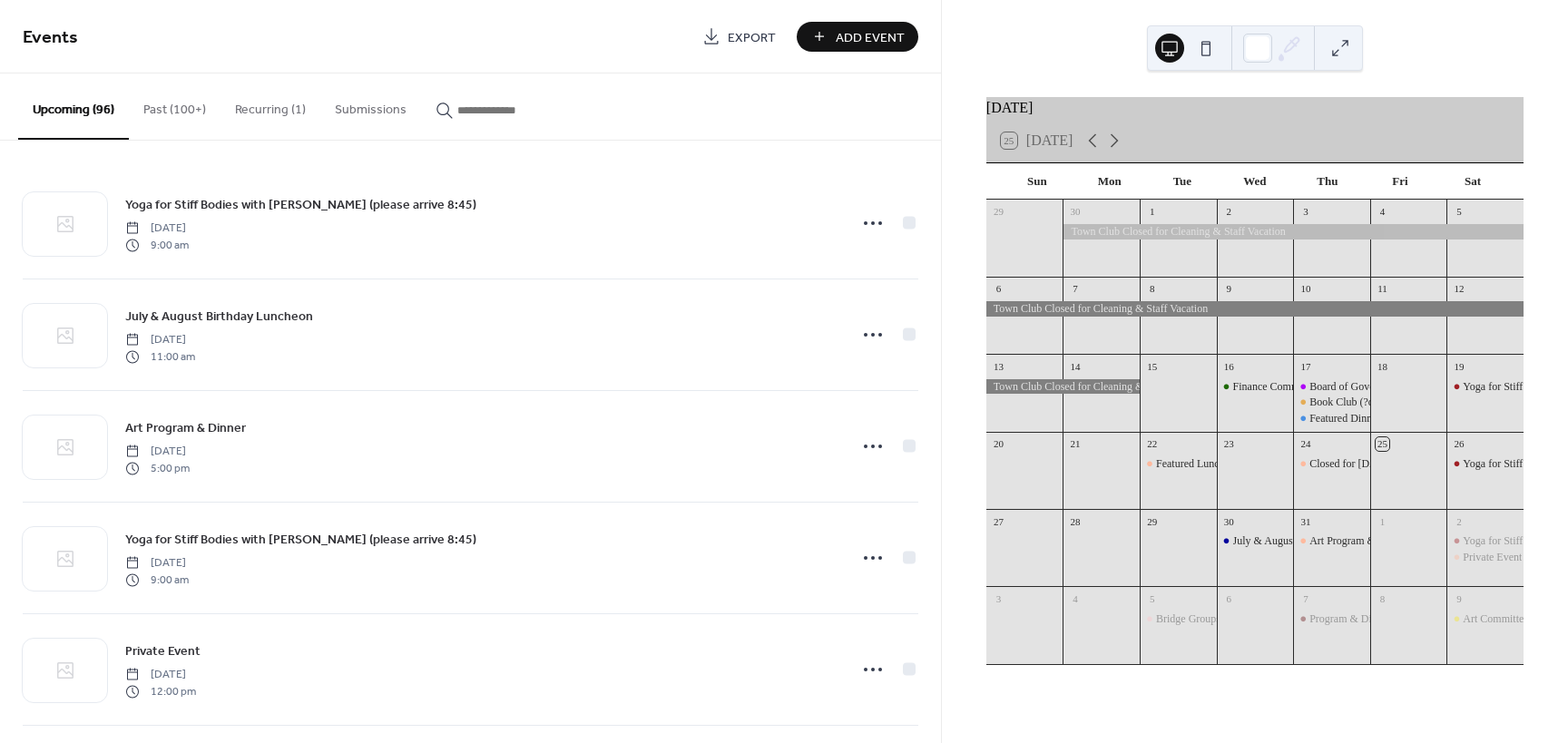 scroll, scrollTop: 0, scrollLeft: 0, axis: both 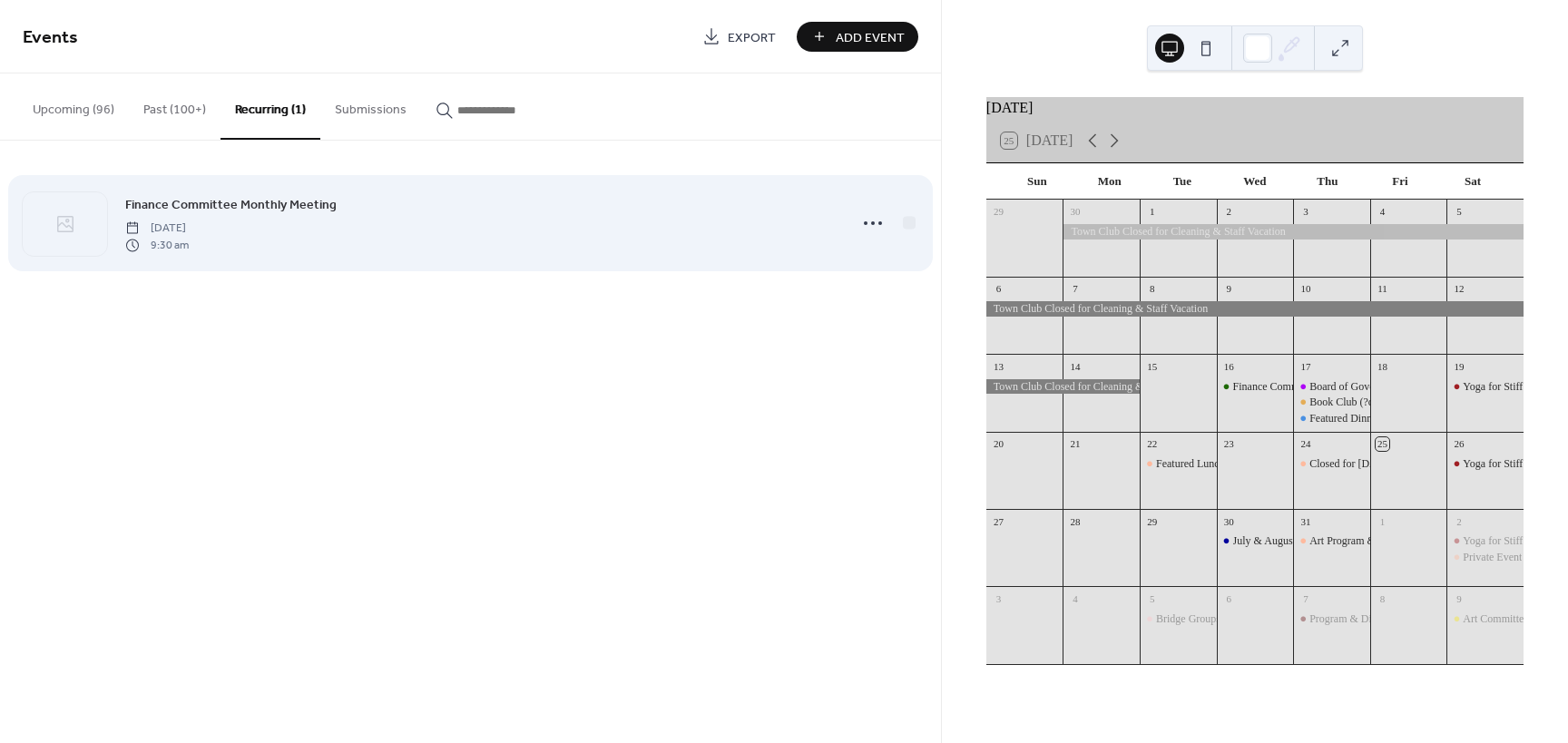 click 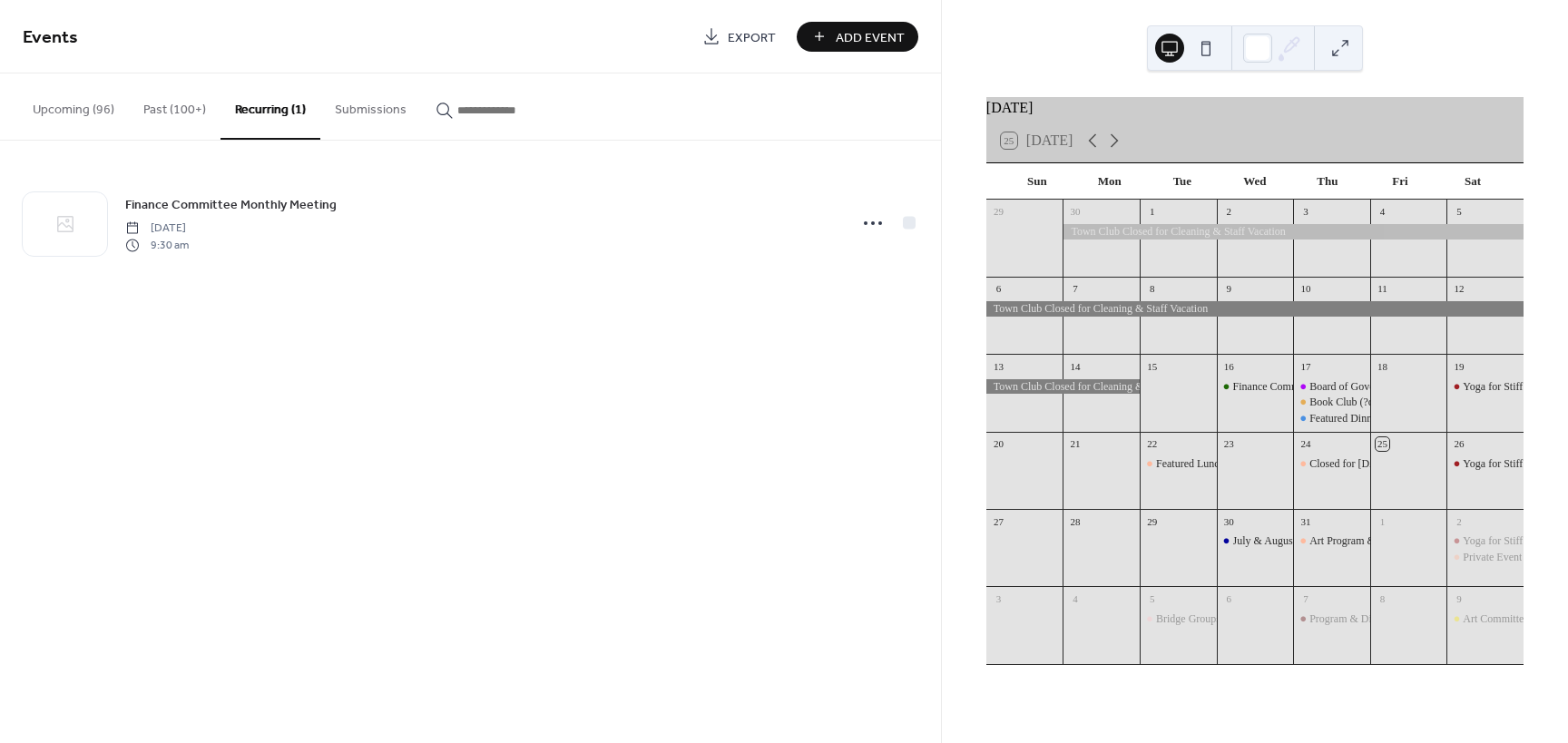click on "Events Export Add Event Upcoming (96) Past (100+) Recurring (1) Submissions Yoga for Stiff Bodies with Lucy Dillon (please arrive 8:45) Saturday, July 26, 2025 9:00 am July & August Birthday Luncheon Wednesday, July 30, 2025 11:00 am Art Program & Dinner Thursday, July 31, 2025 5:00 pm Yoga for Stiff Bodies with Lucy Dillon (please arrive 8:45) Saturday, August 2, 2025 9:00 am Private Event Saturday, August 2, 2025 12:00 pm  Bridge Groups Tuesday, August 5, 2025 12:00 pm  Program & Dinner Thursday, August 7, 2025 5:00 pm Art Committee Program Saturday, August 9, 2025 11:00 am Mah Jongg Tuesday, August 12, 2025 11:00 am Book Club Thursday, August 14, 2025 11:00 am Curbside Dinner Thursday, August 14, 2025 5:00 pm Summer Party Saturday, August 16, 2025 5:00 pm  Bridge Groups Tuesday, August 19, 2025 12:02 pm Art Chat & Luncheon Wednesday, August 20, 2025 11:00 am Board of Governors Monthly Meeting Thursday, August 21, 2025 10:00 am Dinner Thursday, August 21, 2025 5:30 pm Saturday, August 23, 2025 9:00 am" at bounding box center [470, 371] 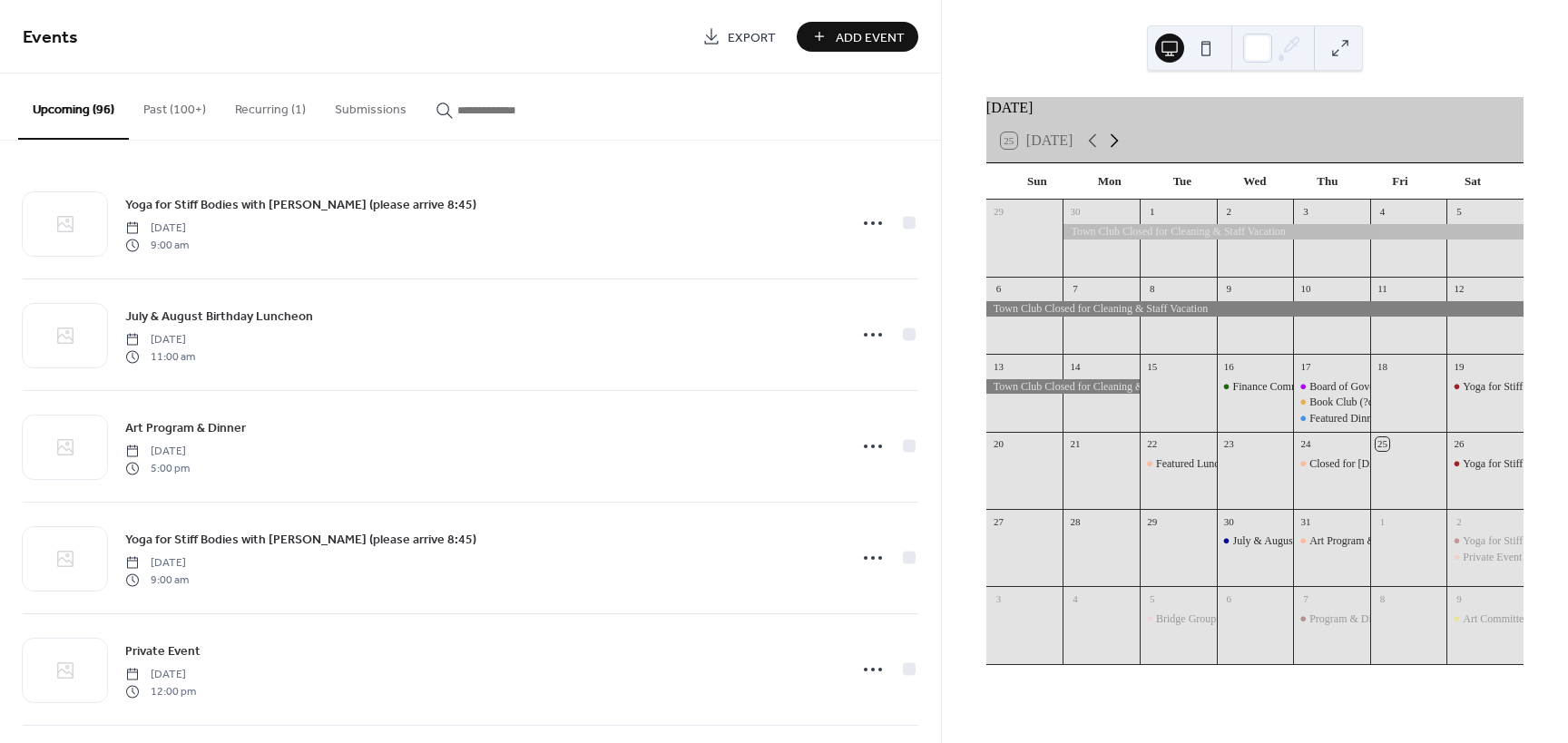 click 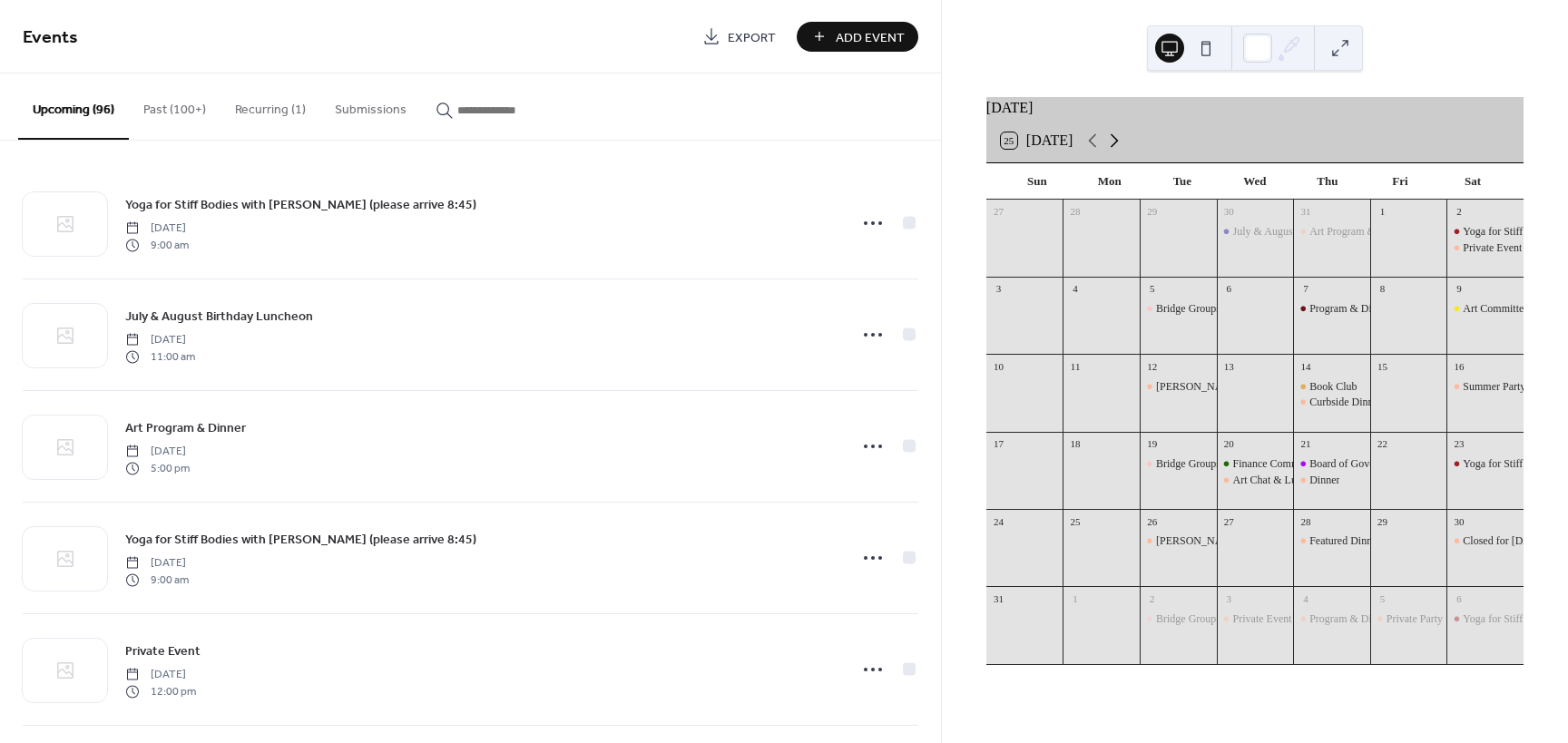 click 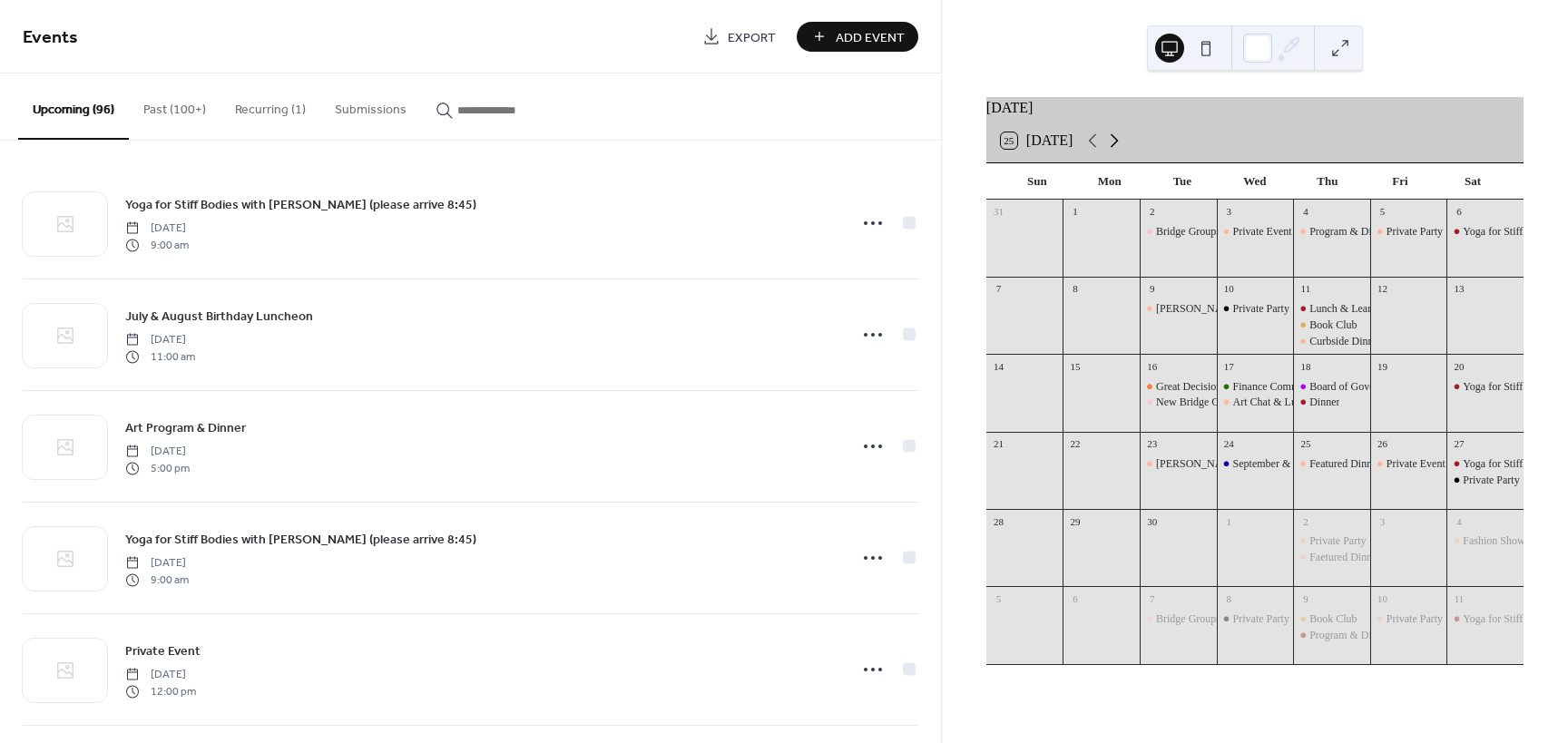 click 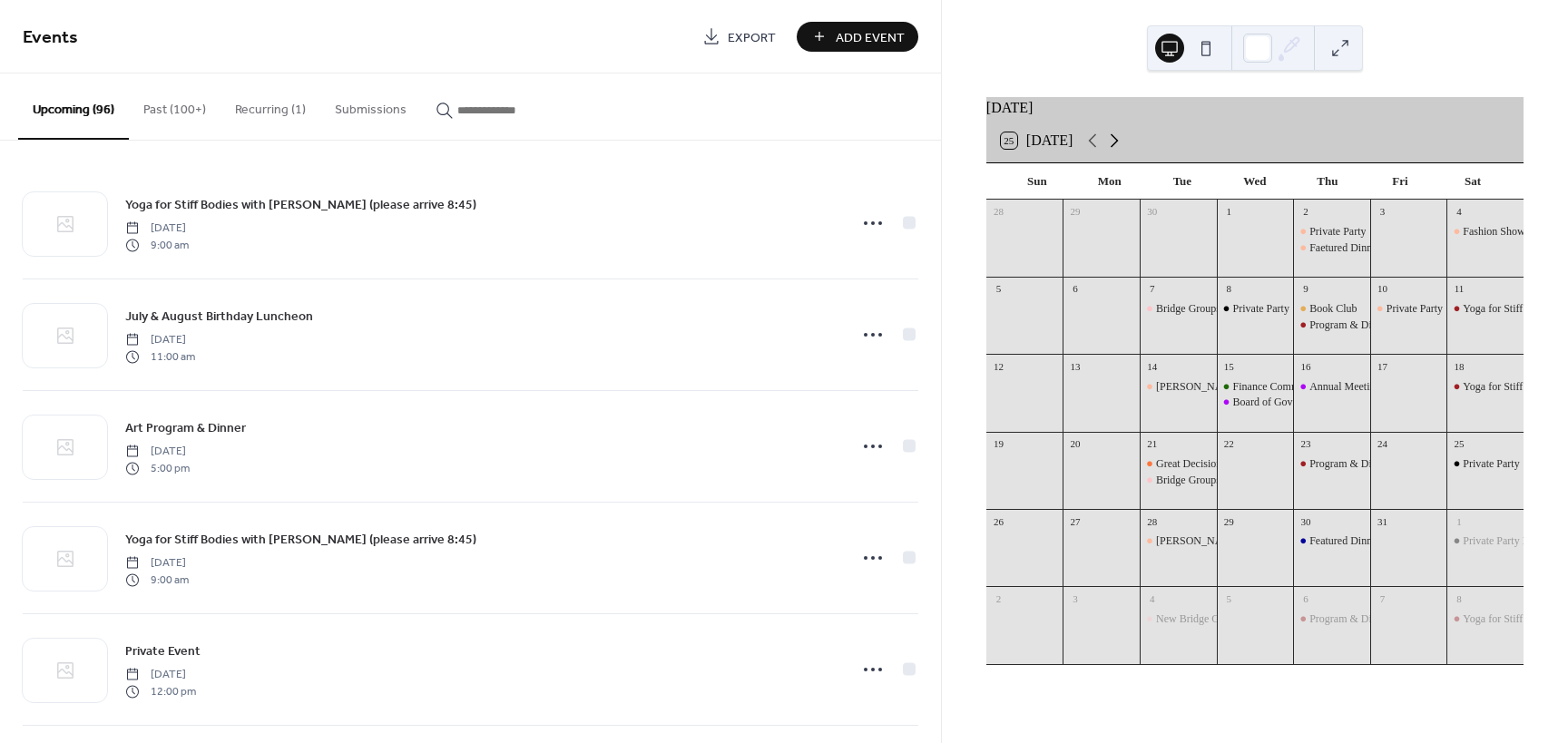 click 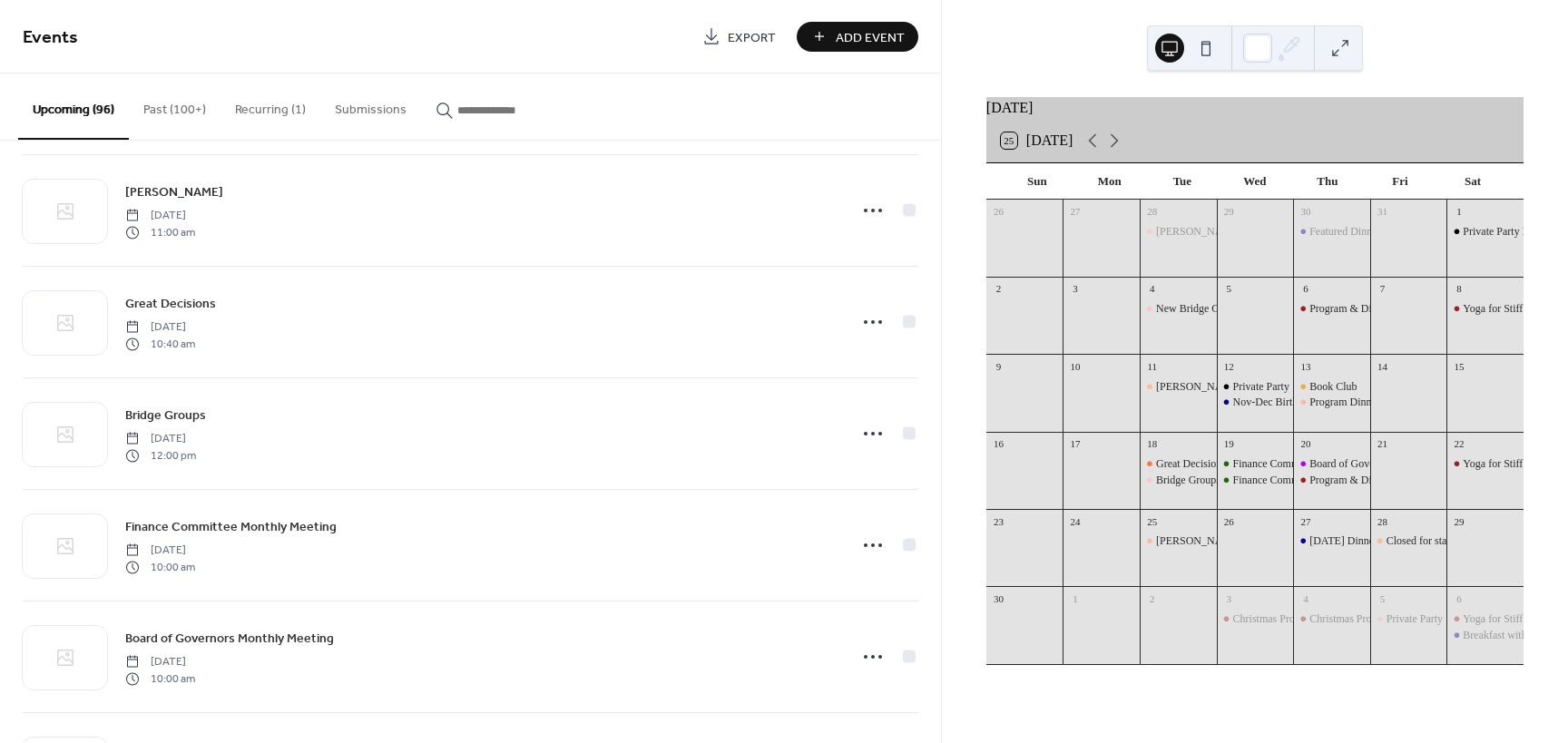 scroll, scrollTop: 5481, scrollLeft: 0, axis: vertical 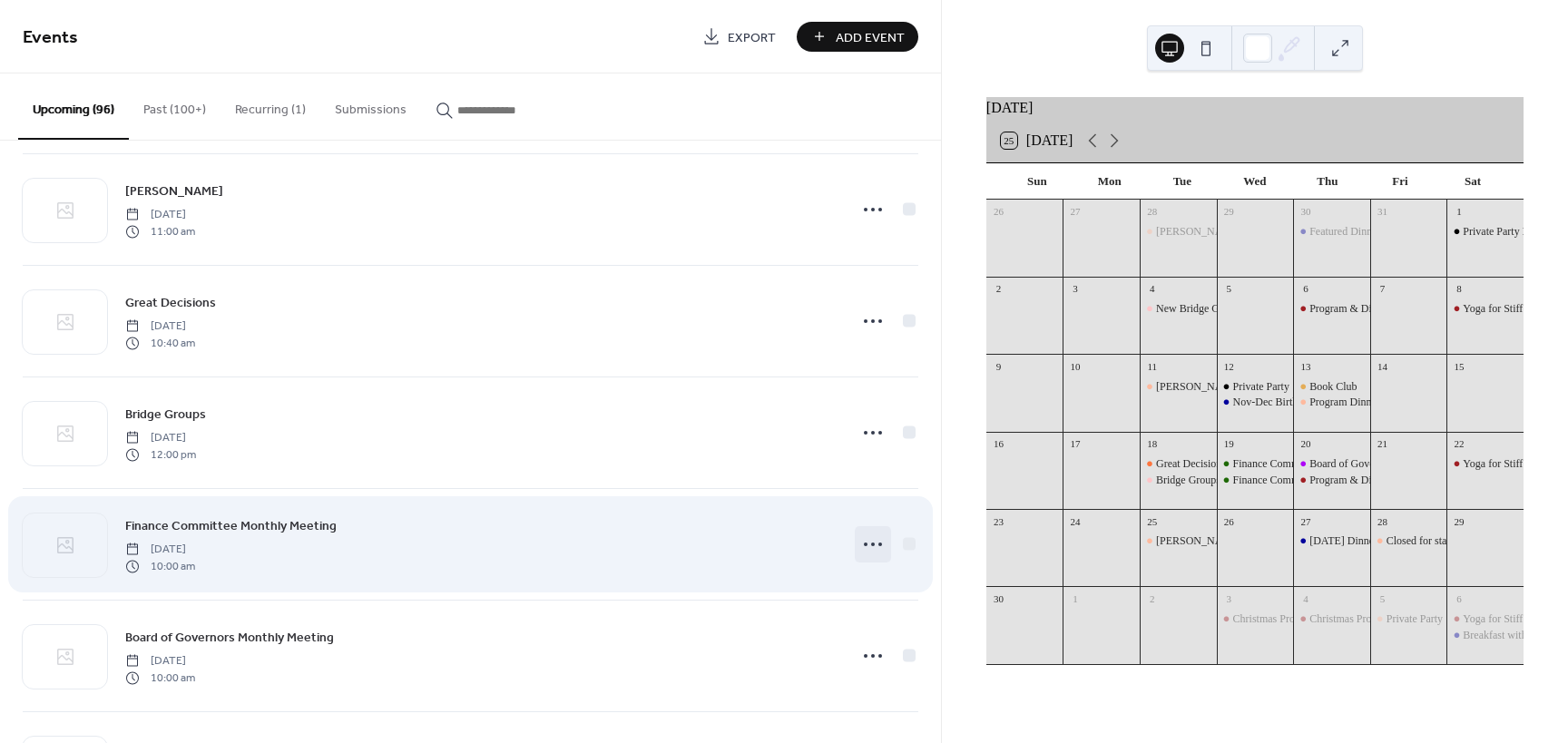 click 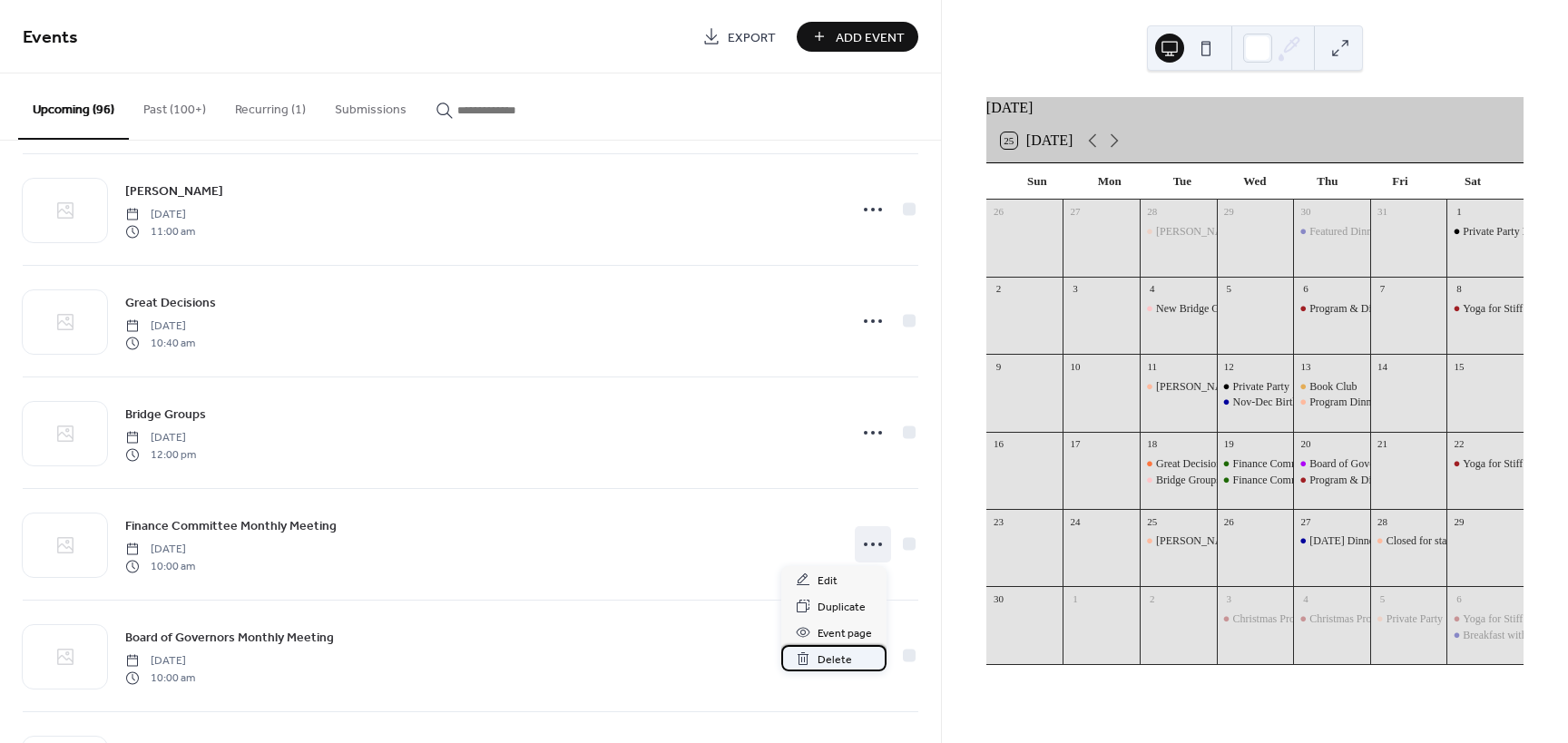 click on "Delete" at bounding box center (835, 660) 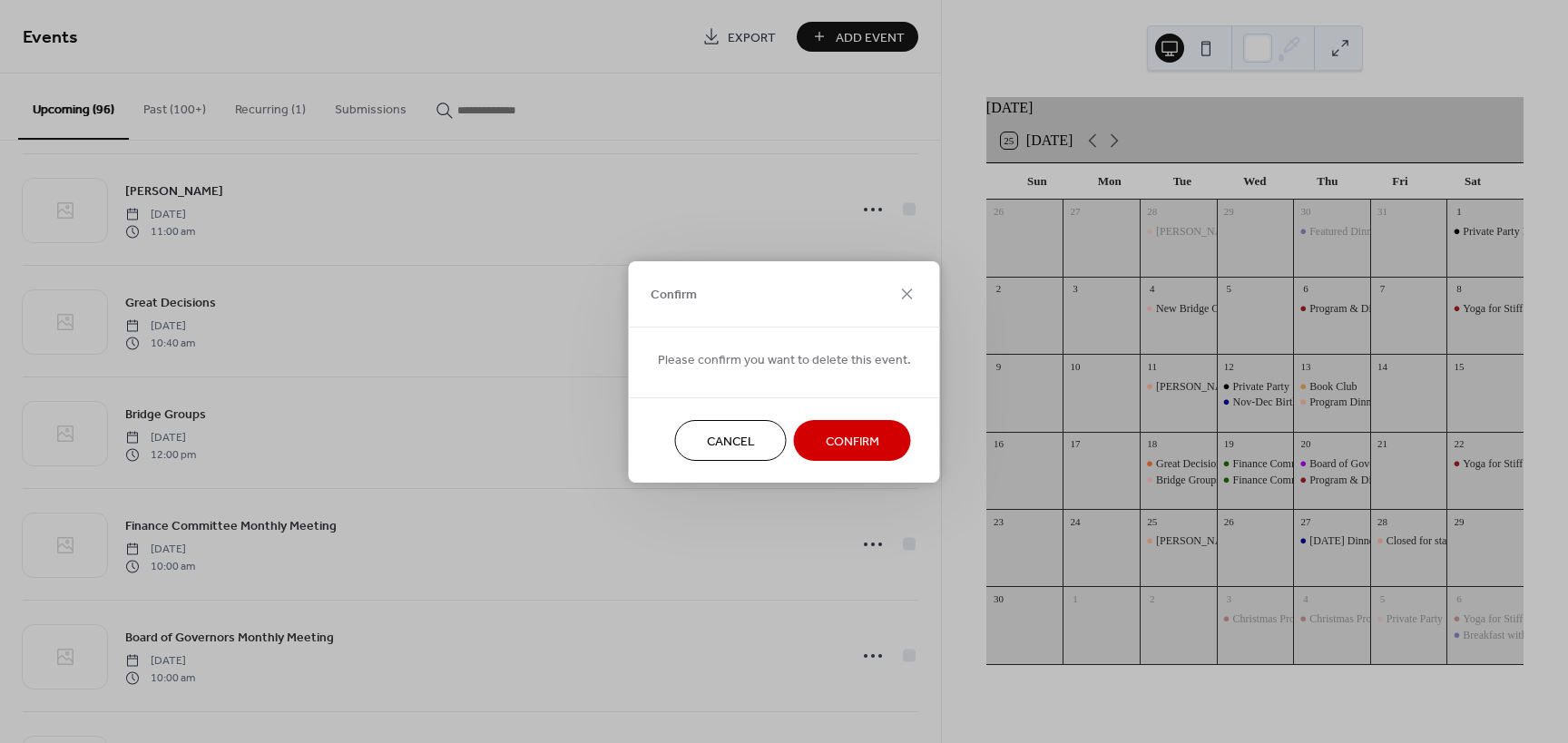 click on "Confirm" at bounding box center [852, 441] 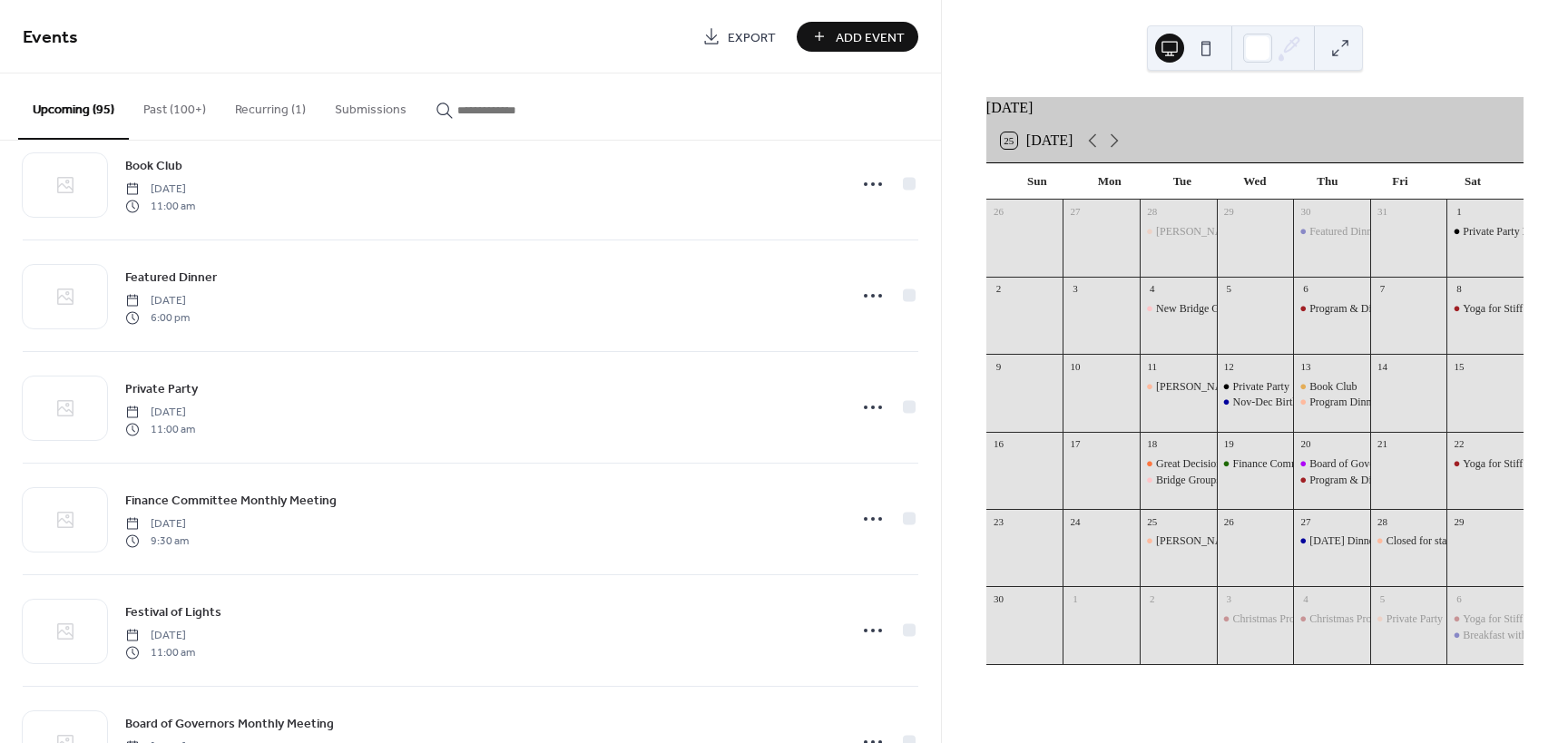 scroll, scrollTop: 7203, scrollLeft: 0, axis: vertical 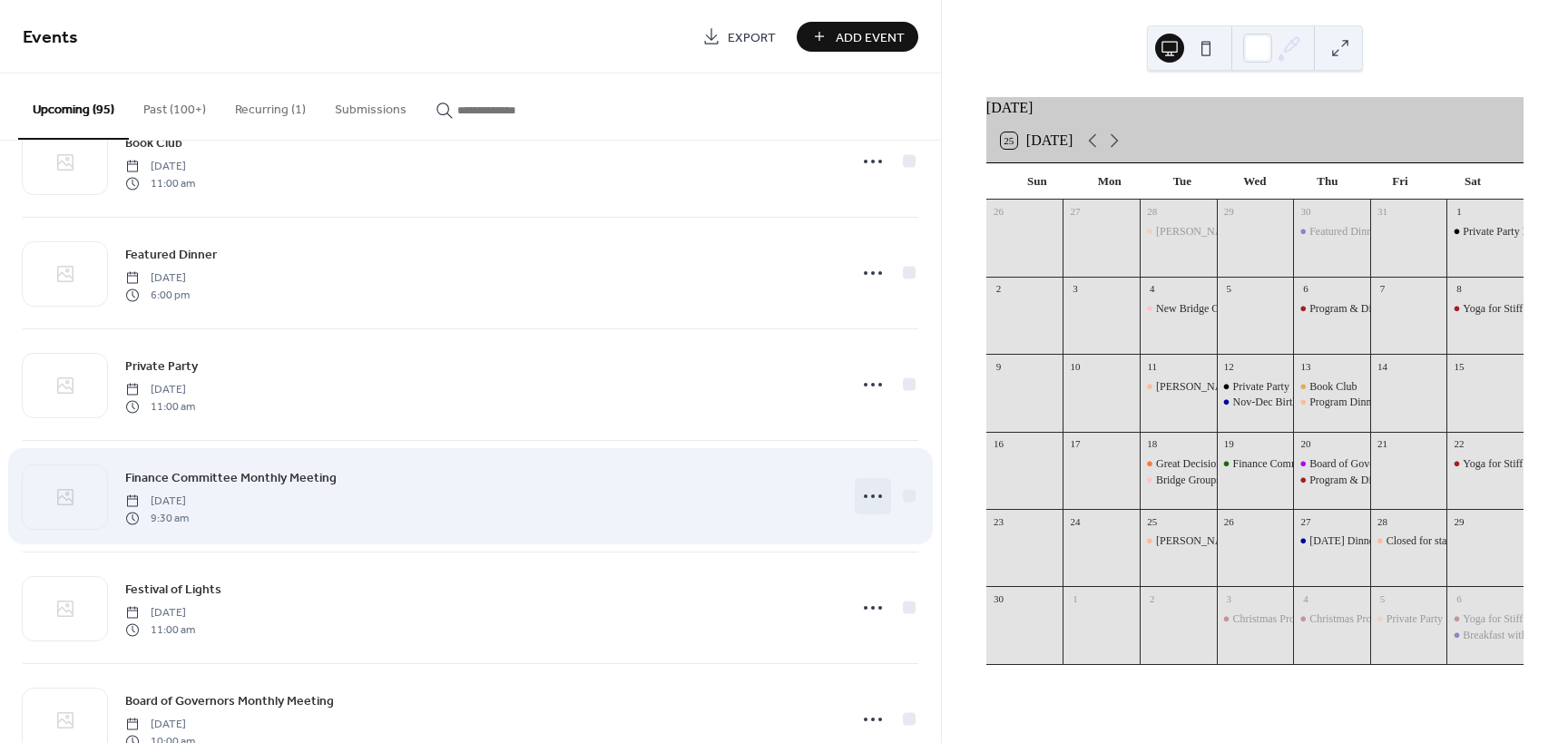click 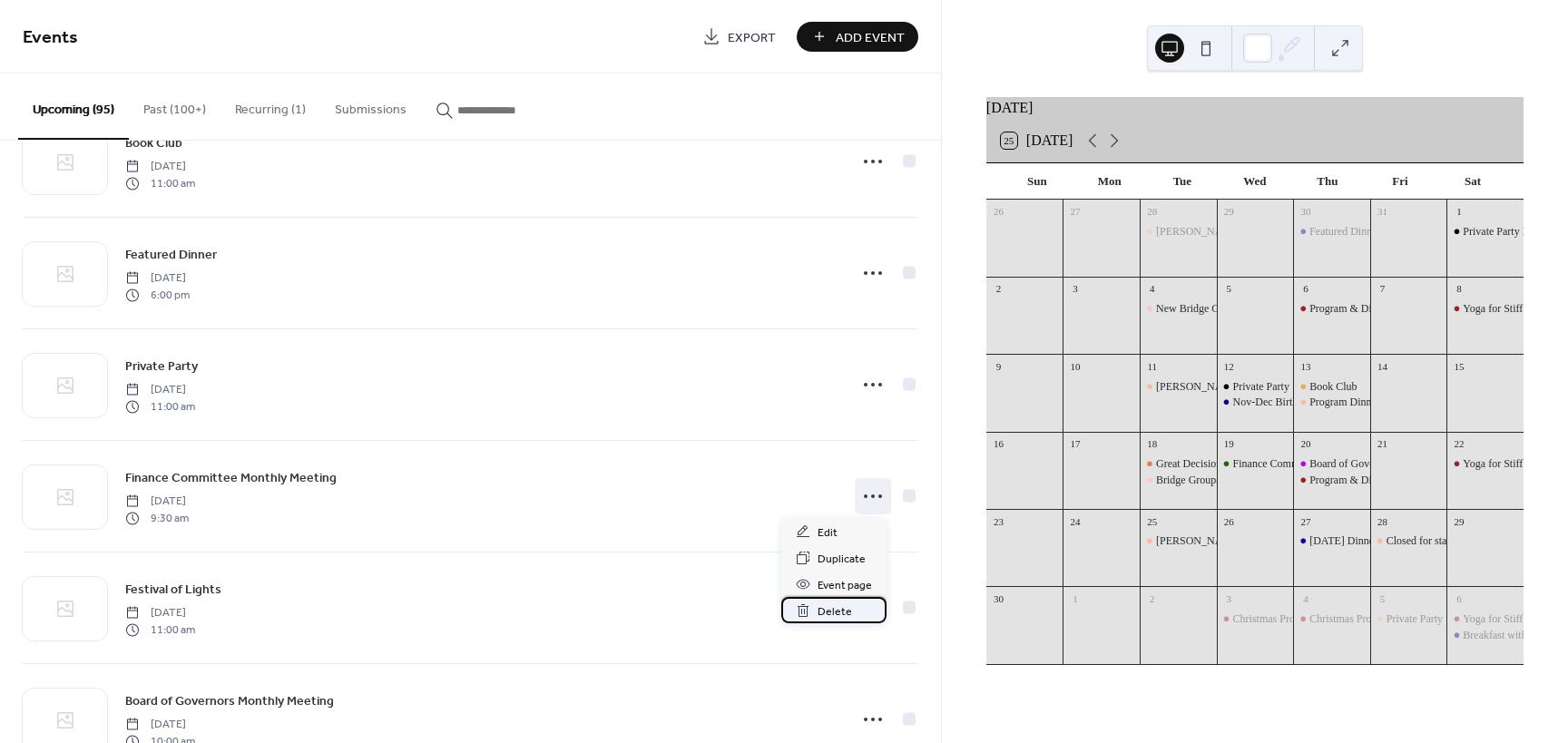 click on "Delete" at bounding box center (835, 611) 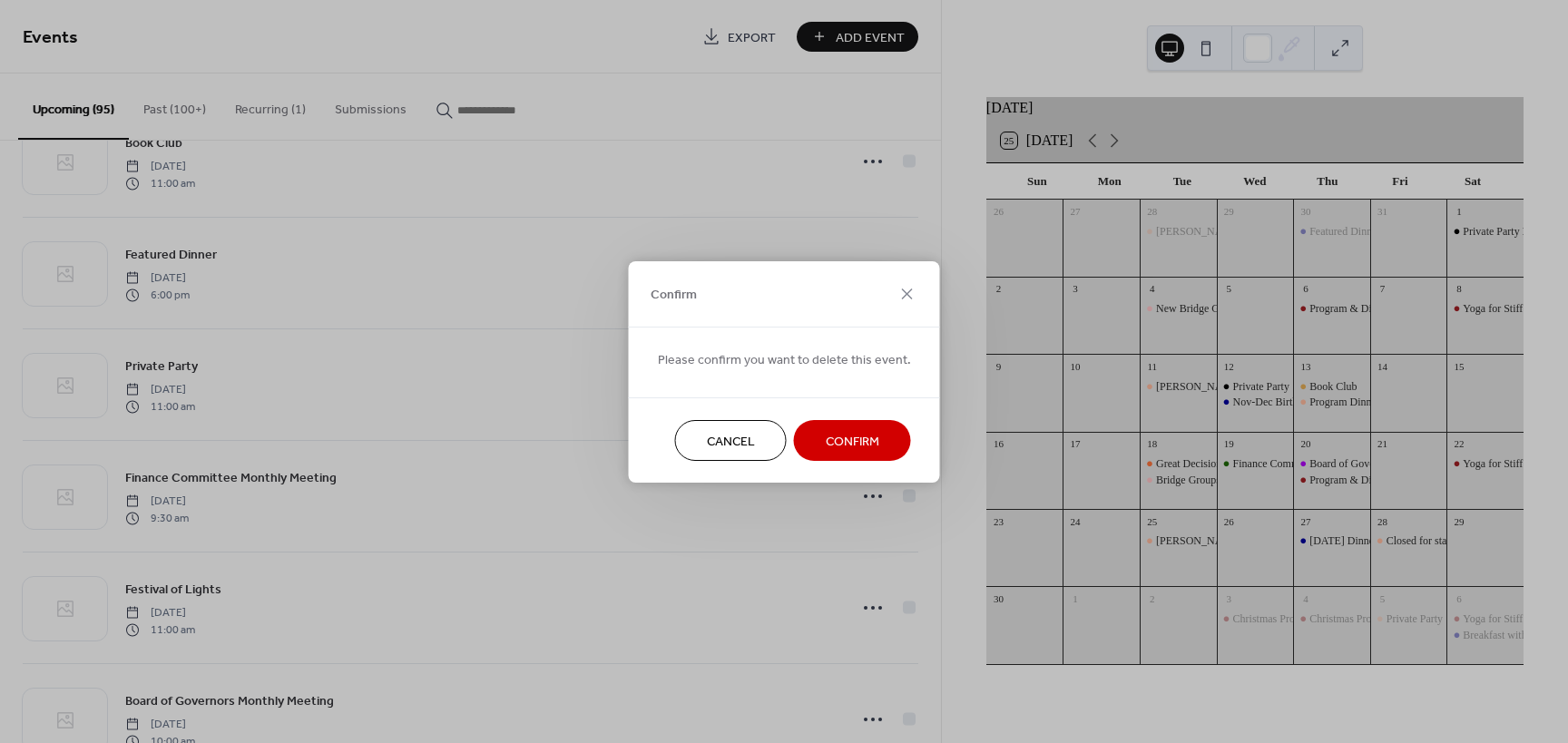 click on "Confirm" at bounding box center [852, 441] 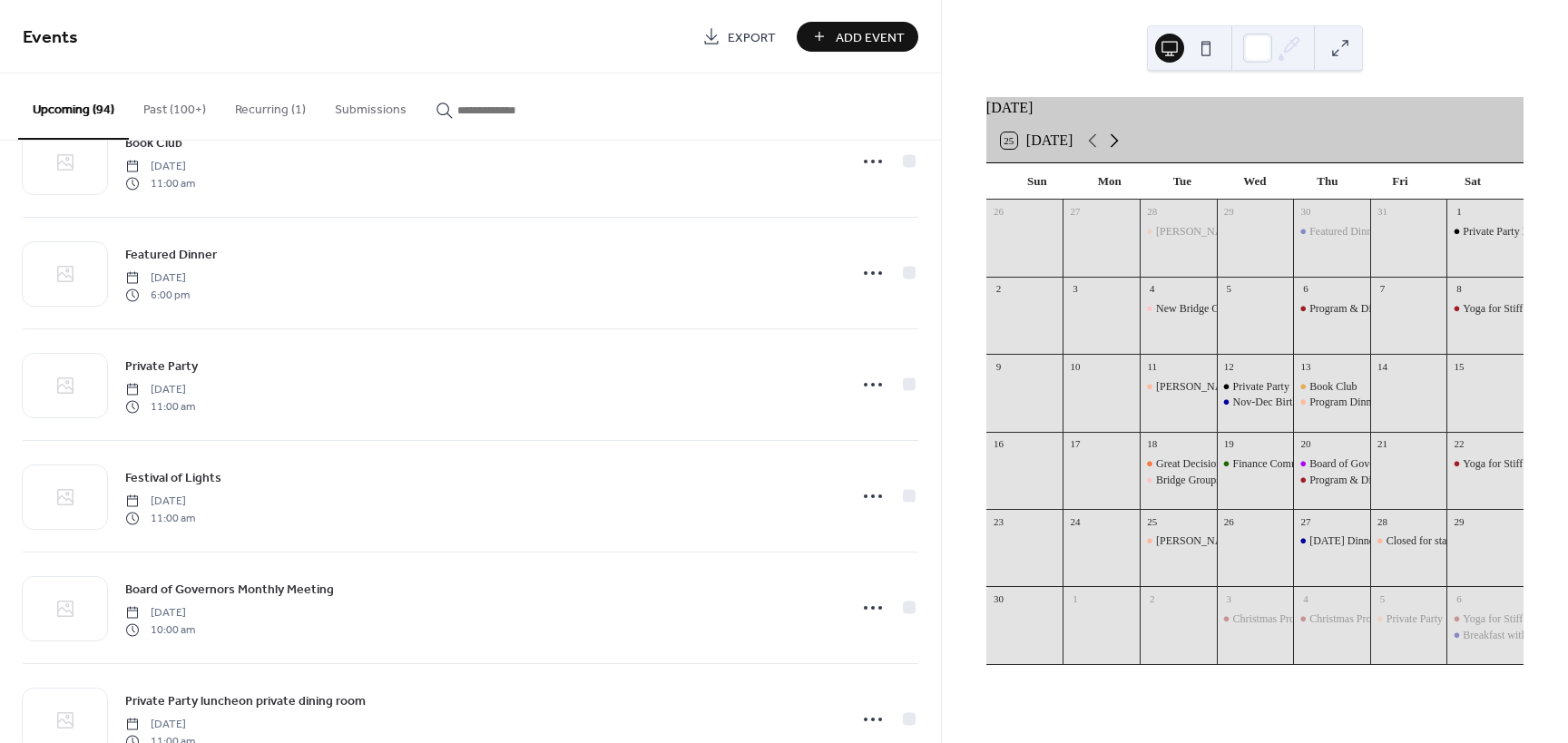 click 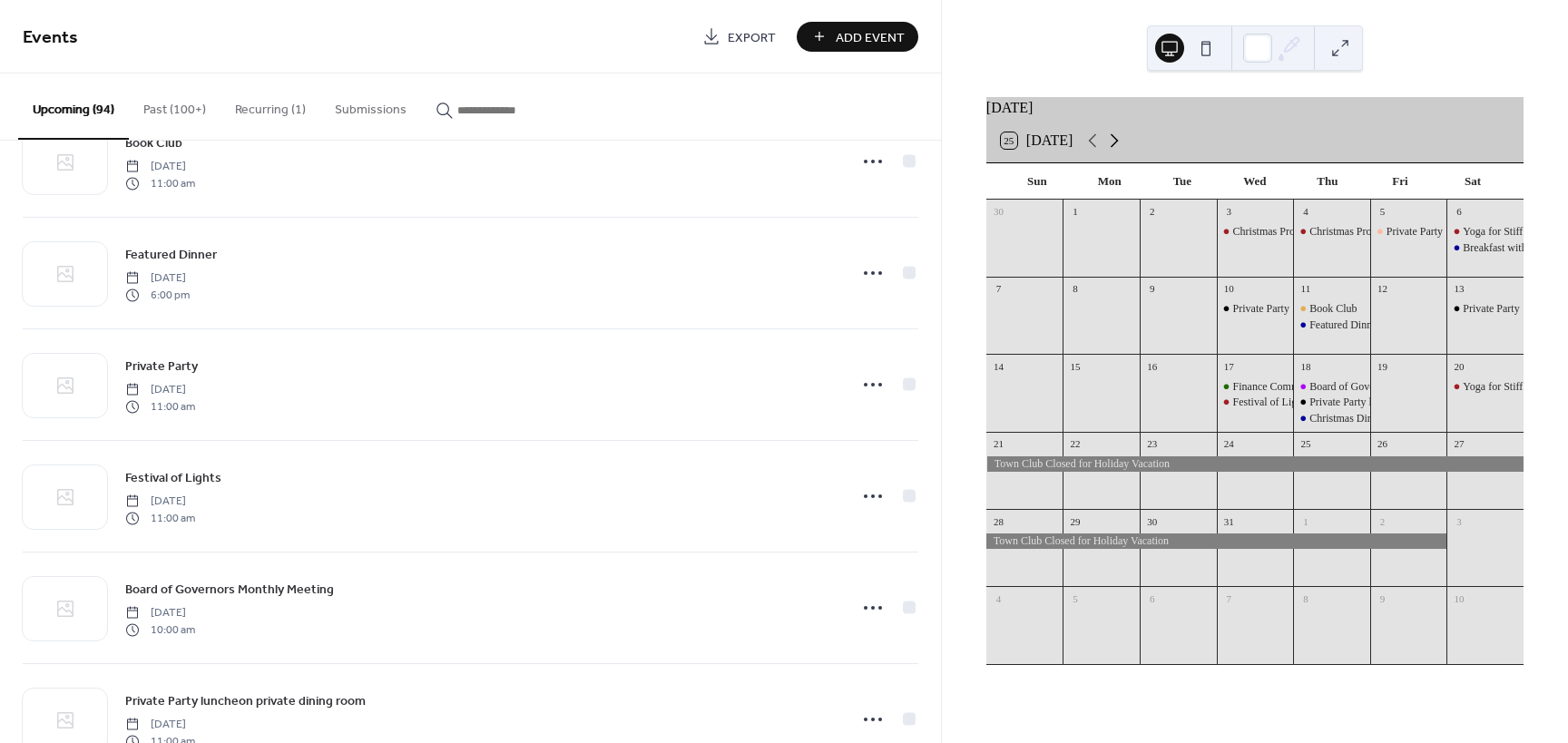 click 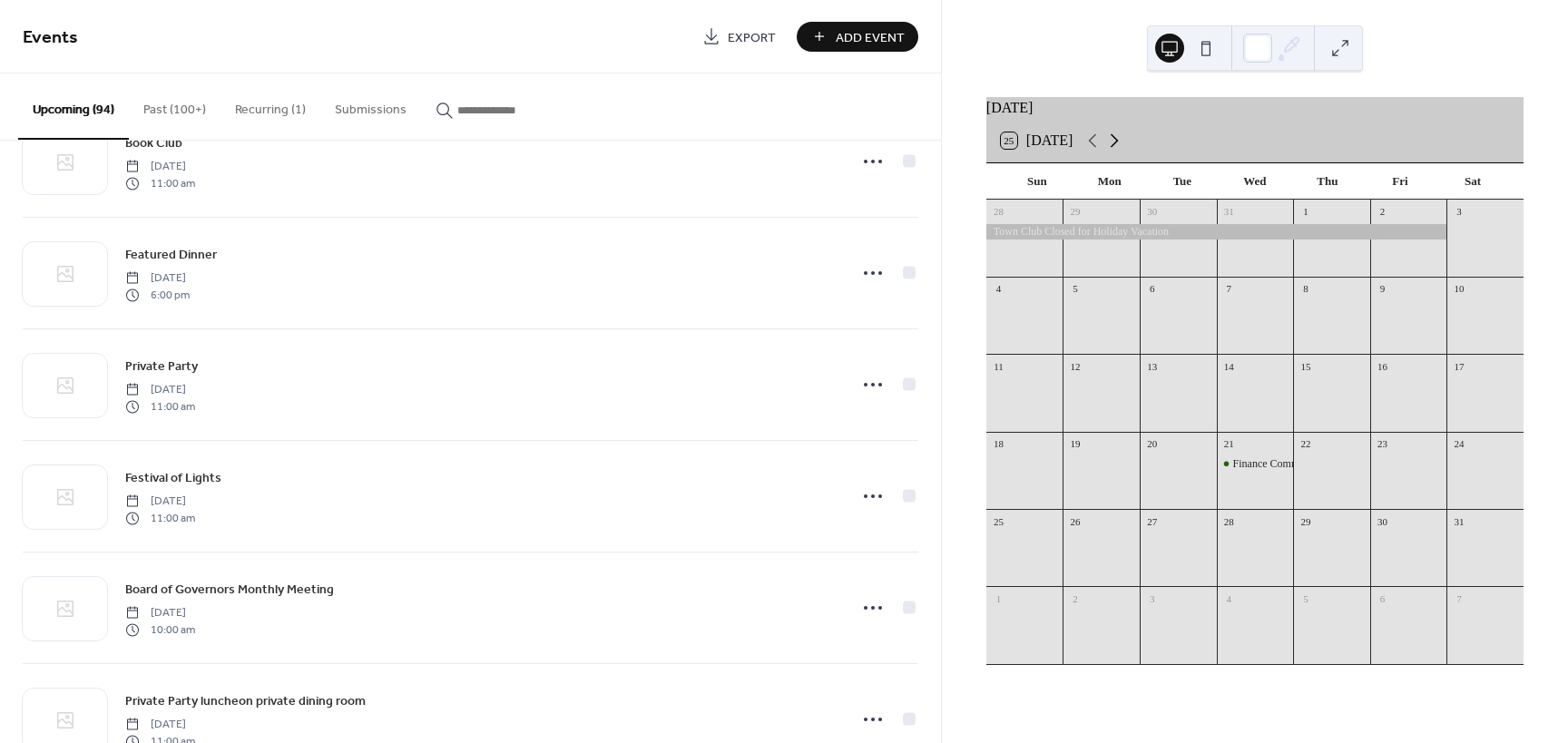 click 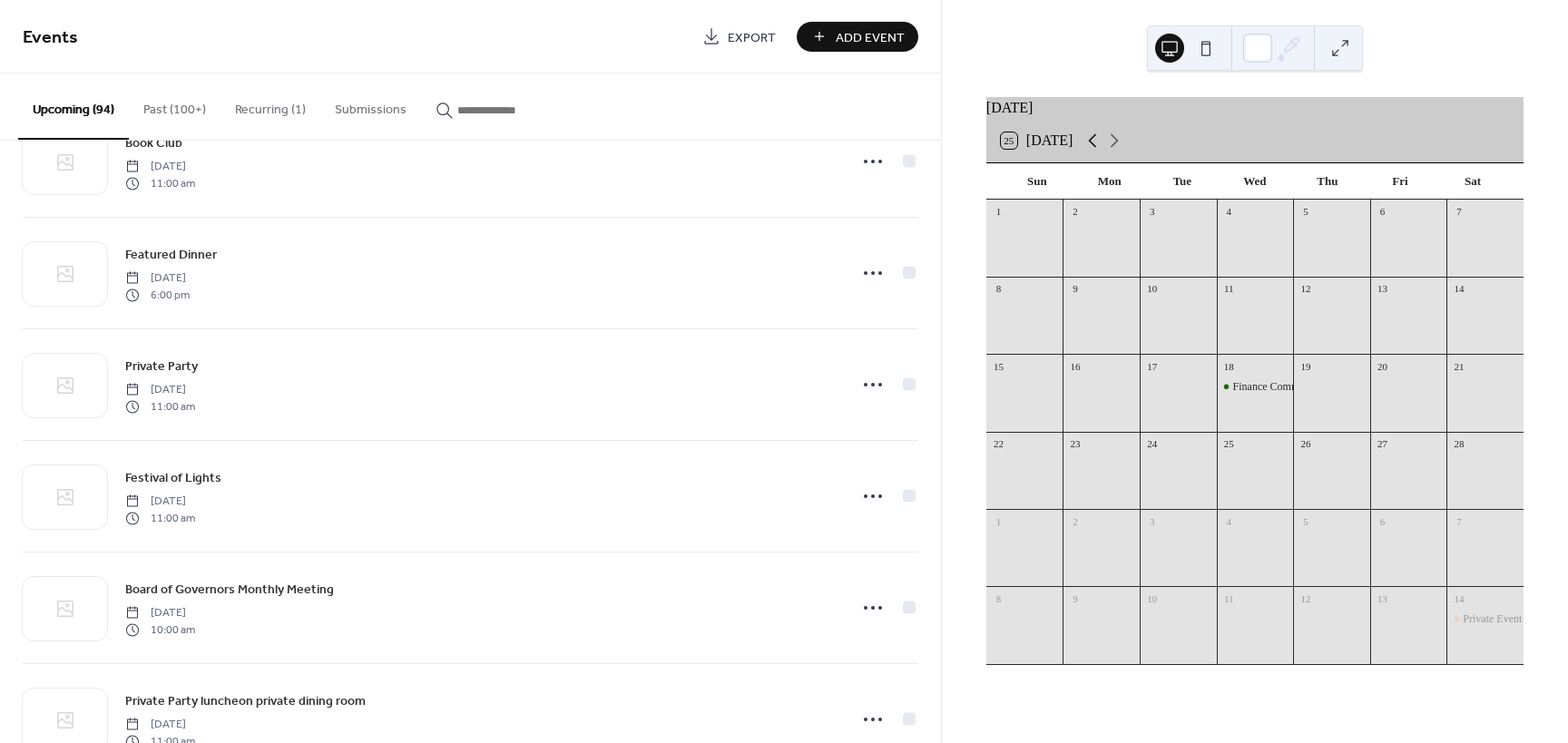 click 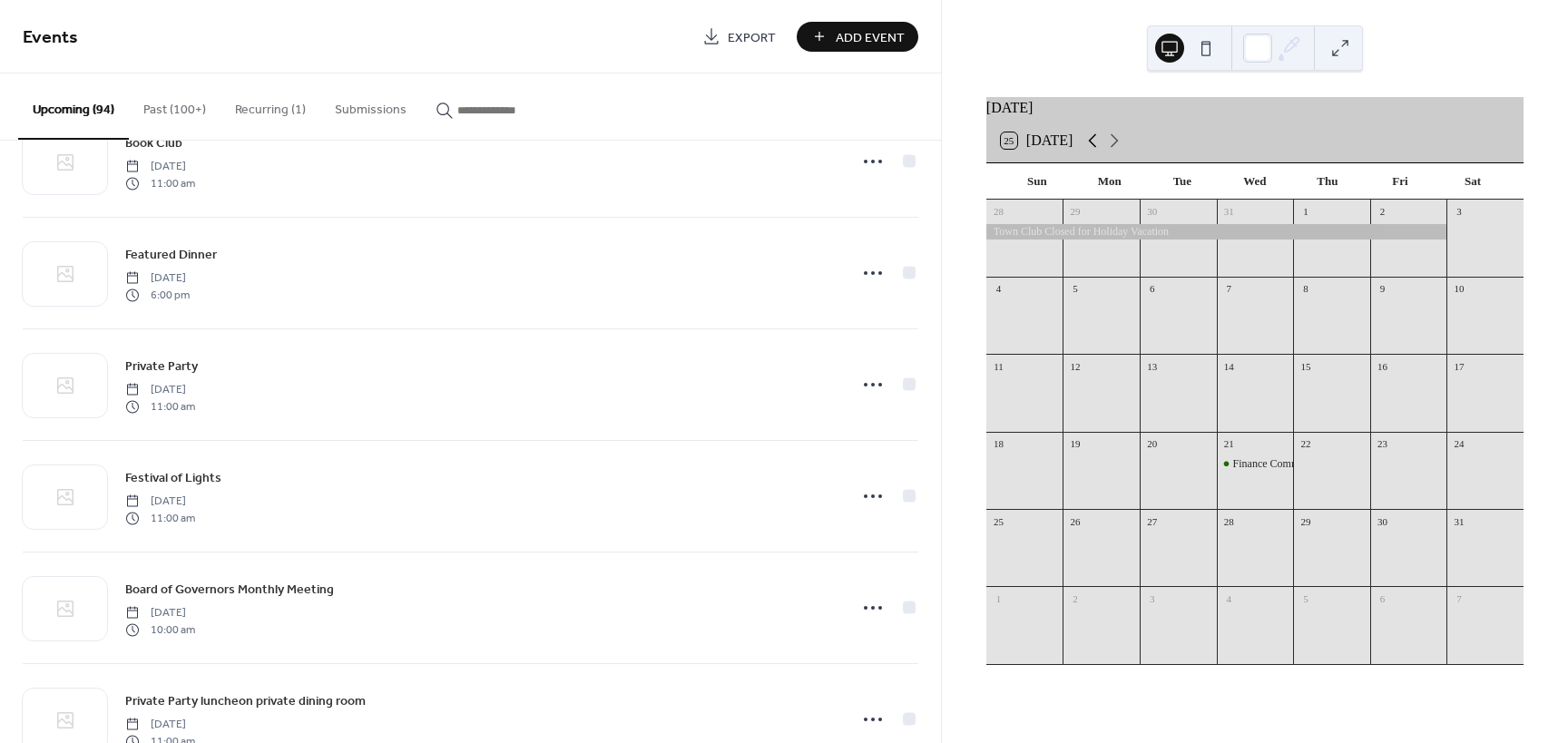 click 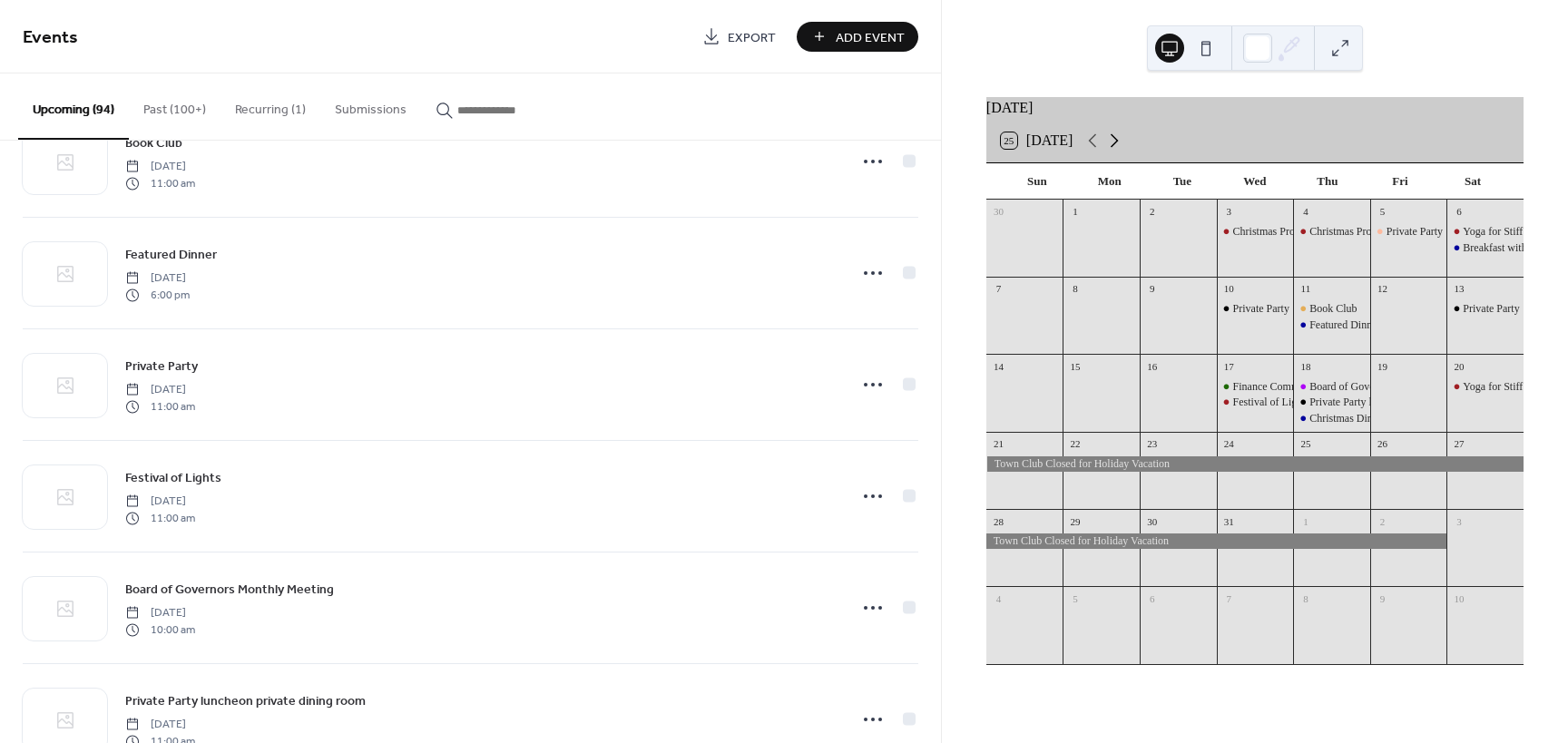 click 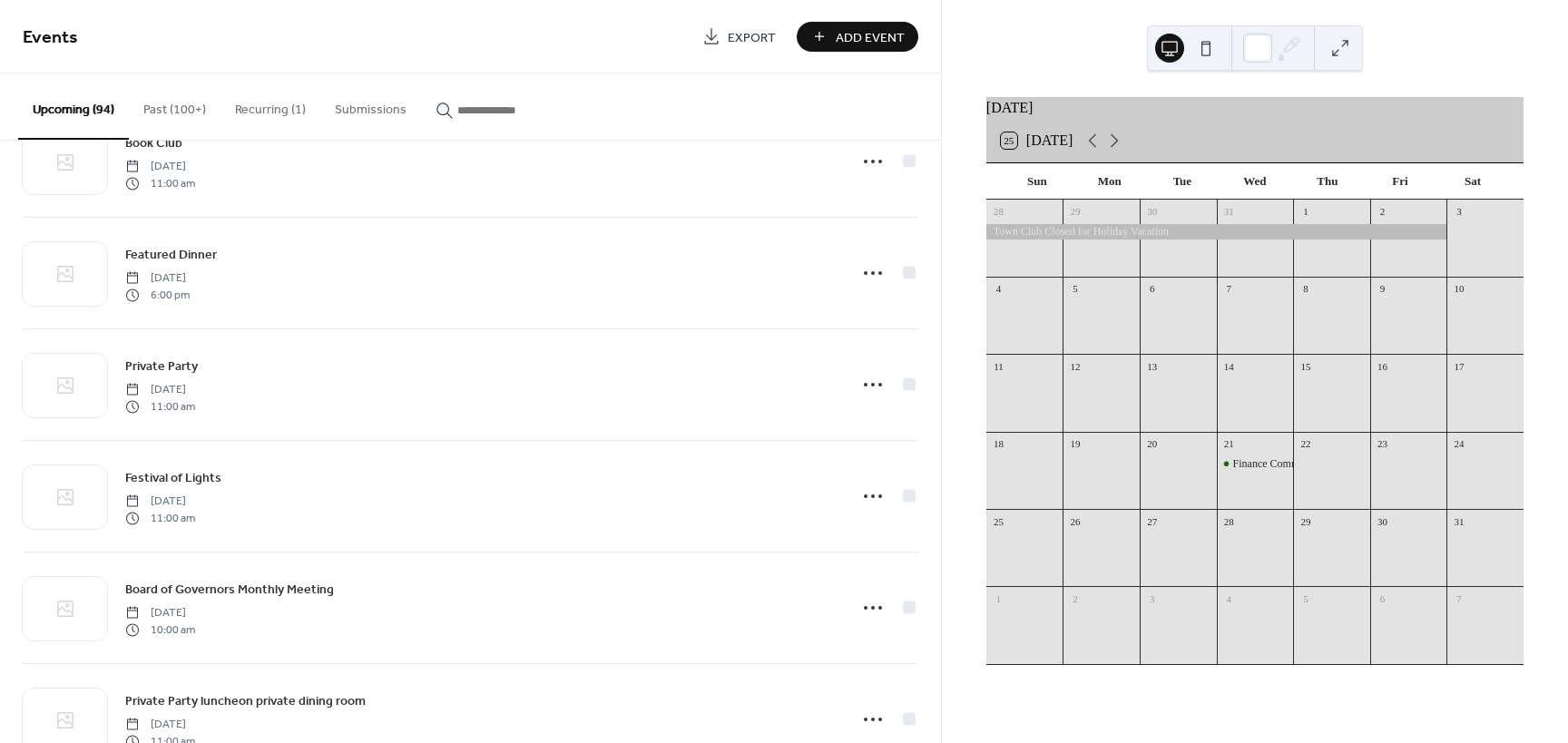click on "Past (100+)" at bounding box center (174, 105) 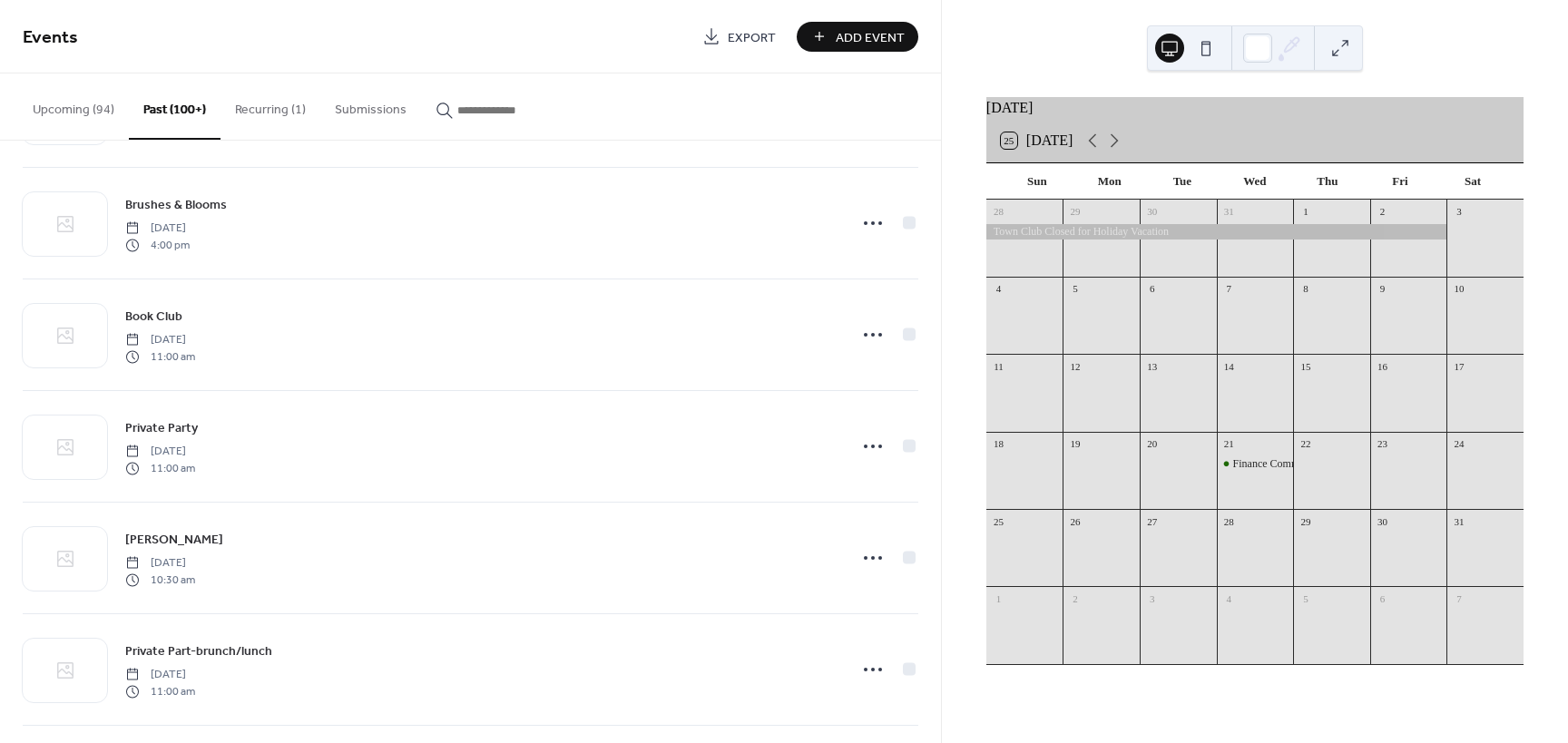 scroll, scrollTop: 1563, scrollLeft: 0, axis: vertical 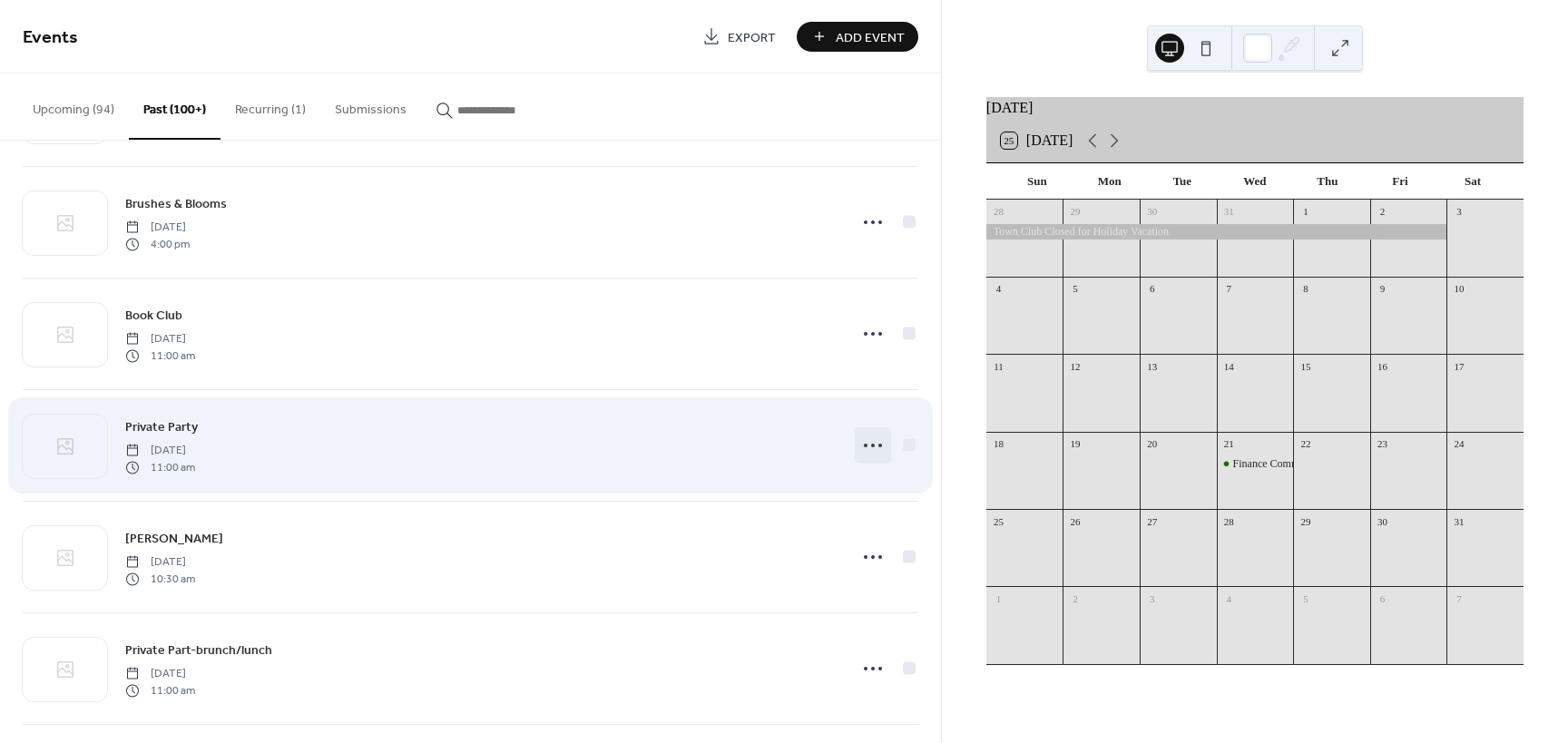 click 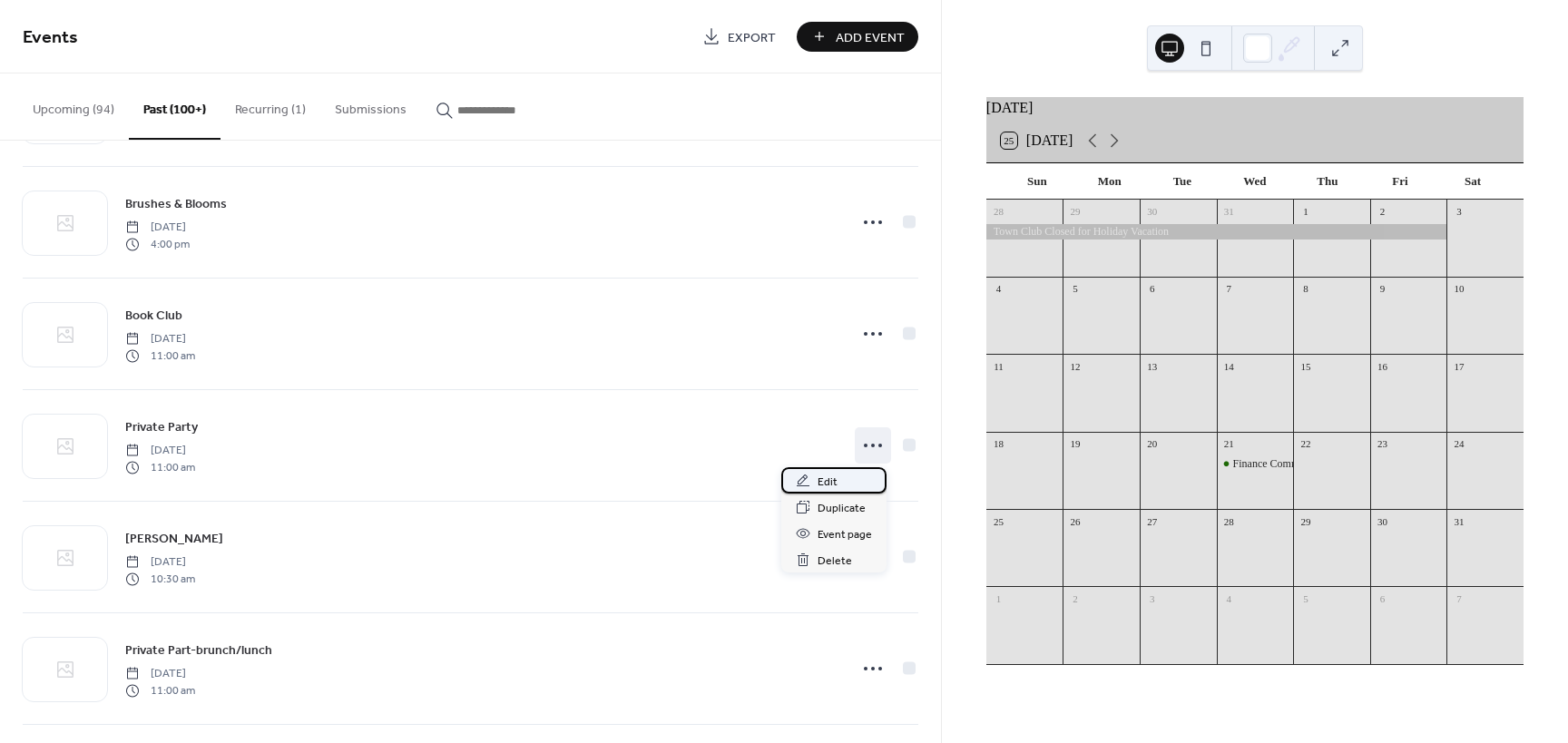 click on "Edit" at bounding box center (828, 482) 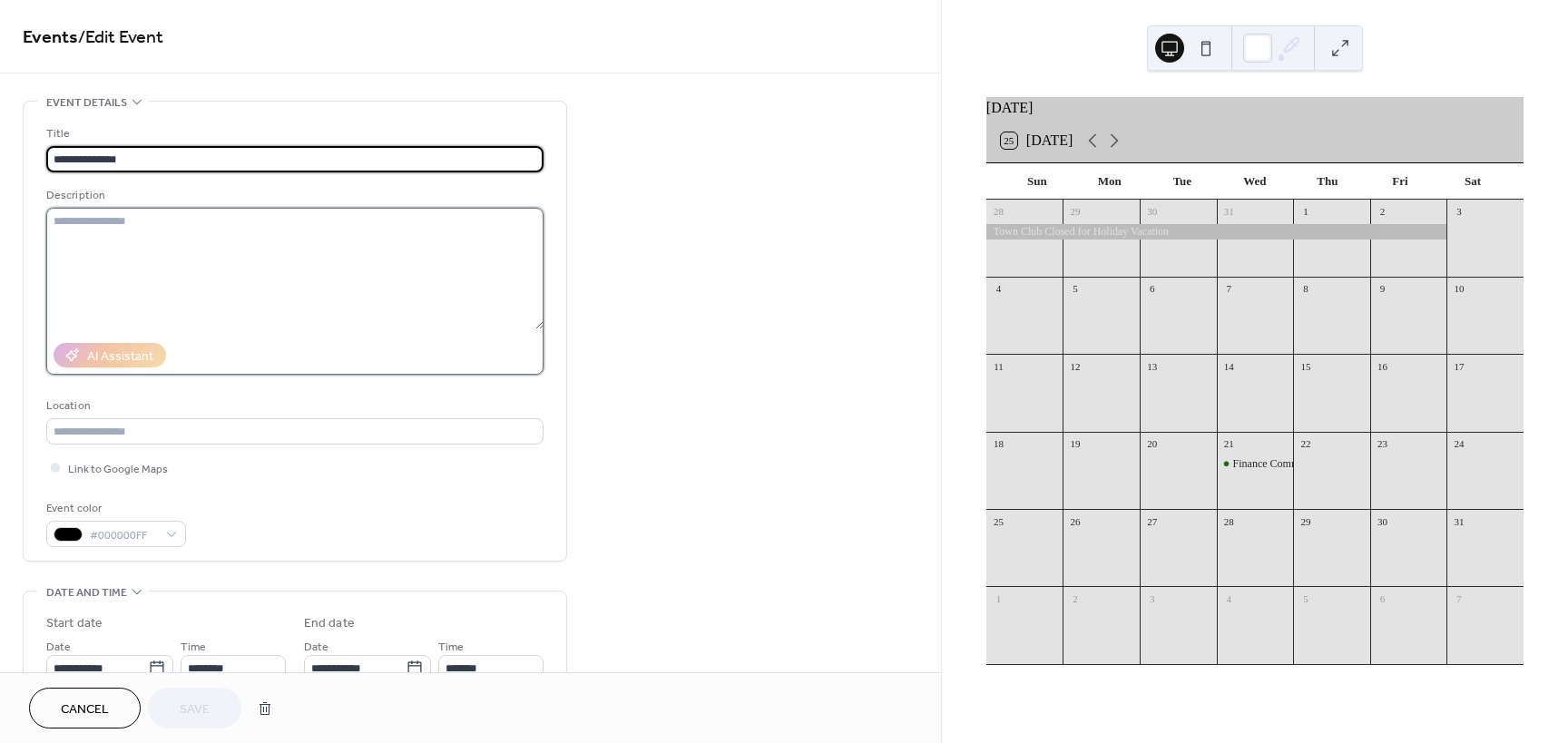 click at bounding box center (295, 269) 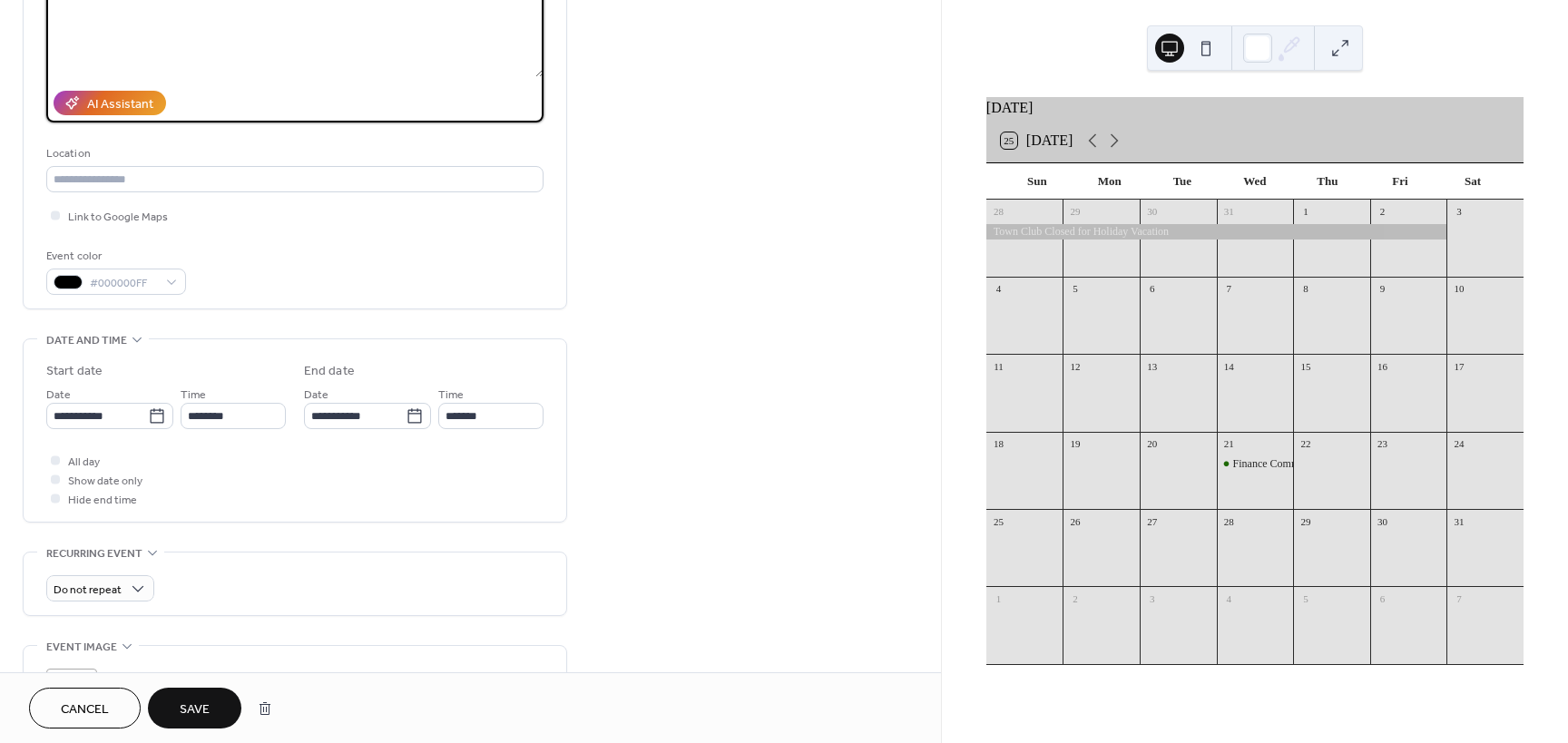 scroll, scrollTop: 458, scrollLeft: 0, axis: vertical 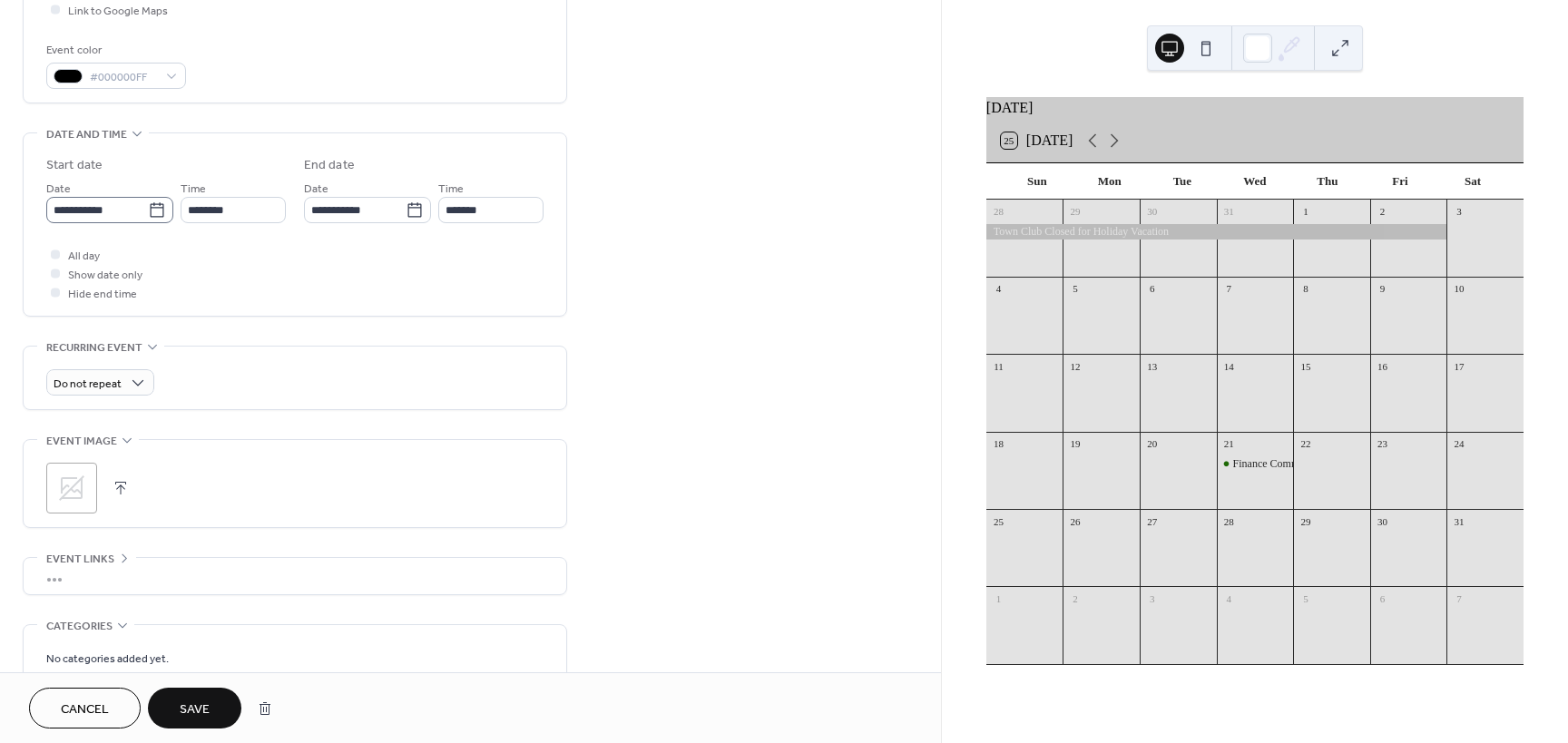 type on "**********" 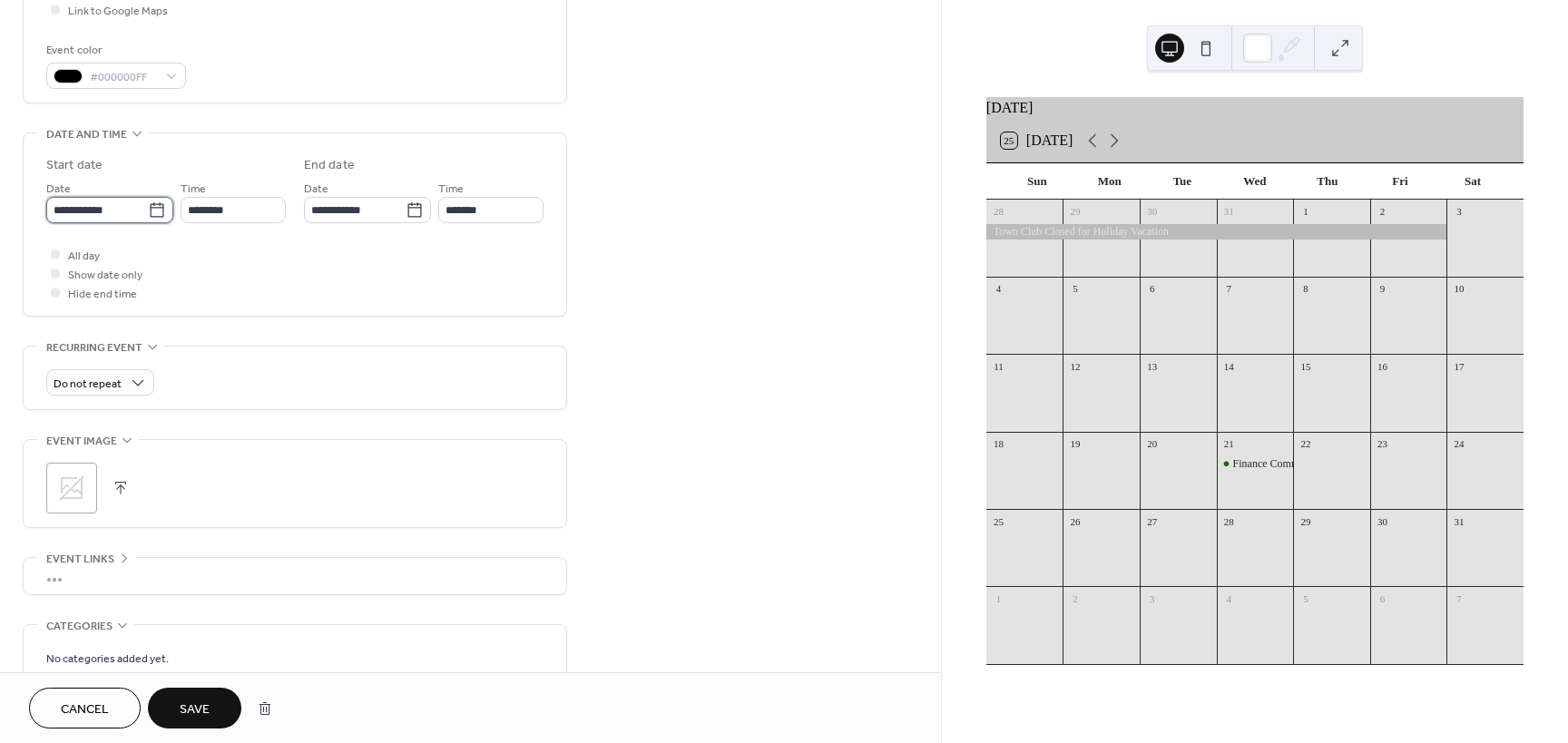 click on "**********" at bounding box center [97, 210] 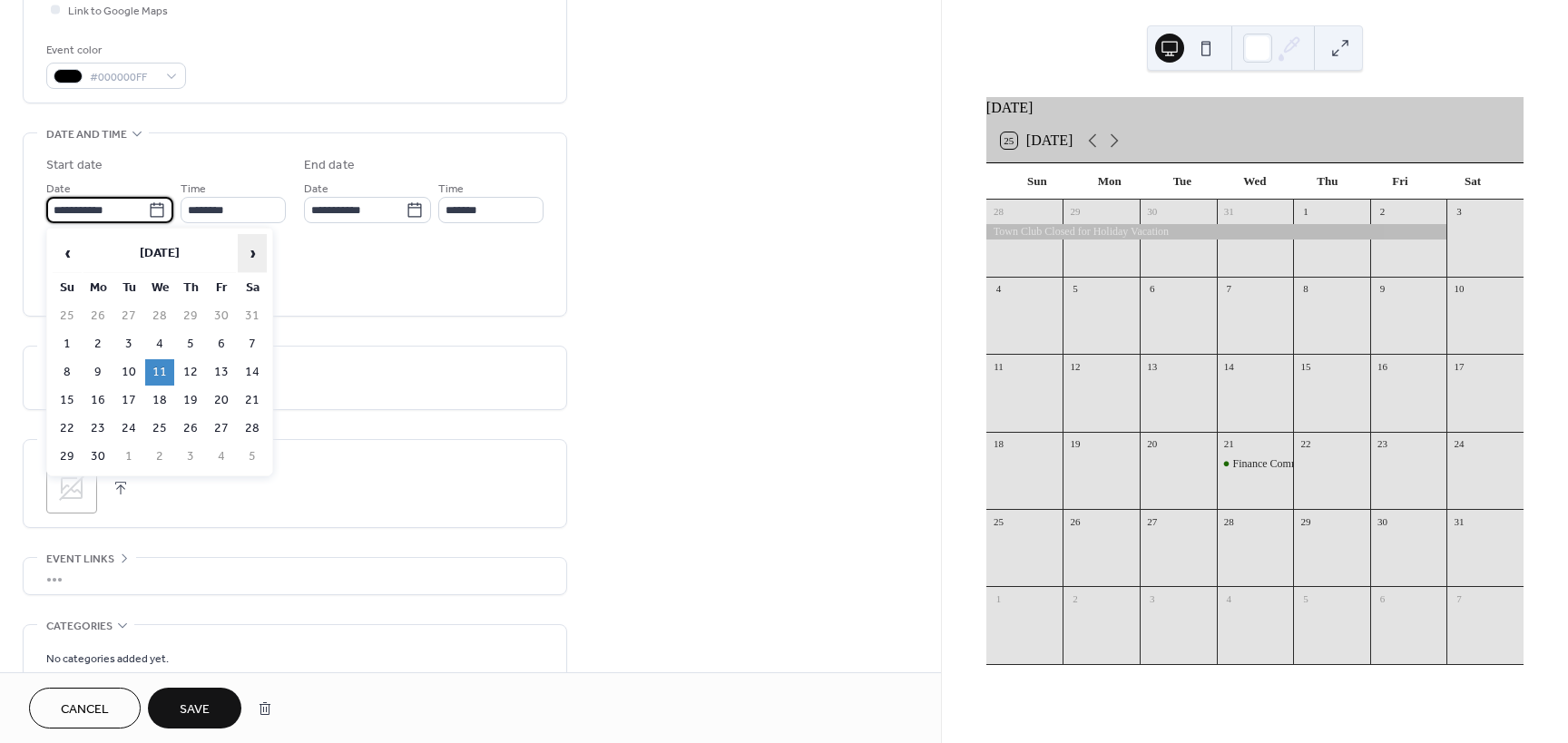 click on "›" at bounding box center [252, 253] 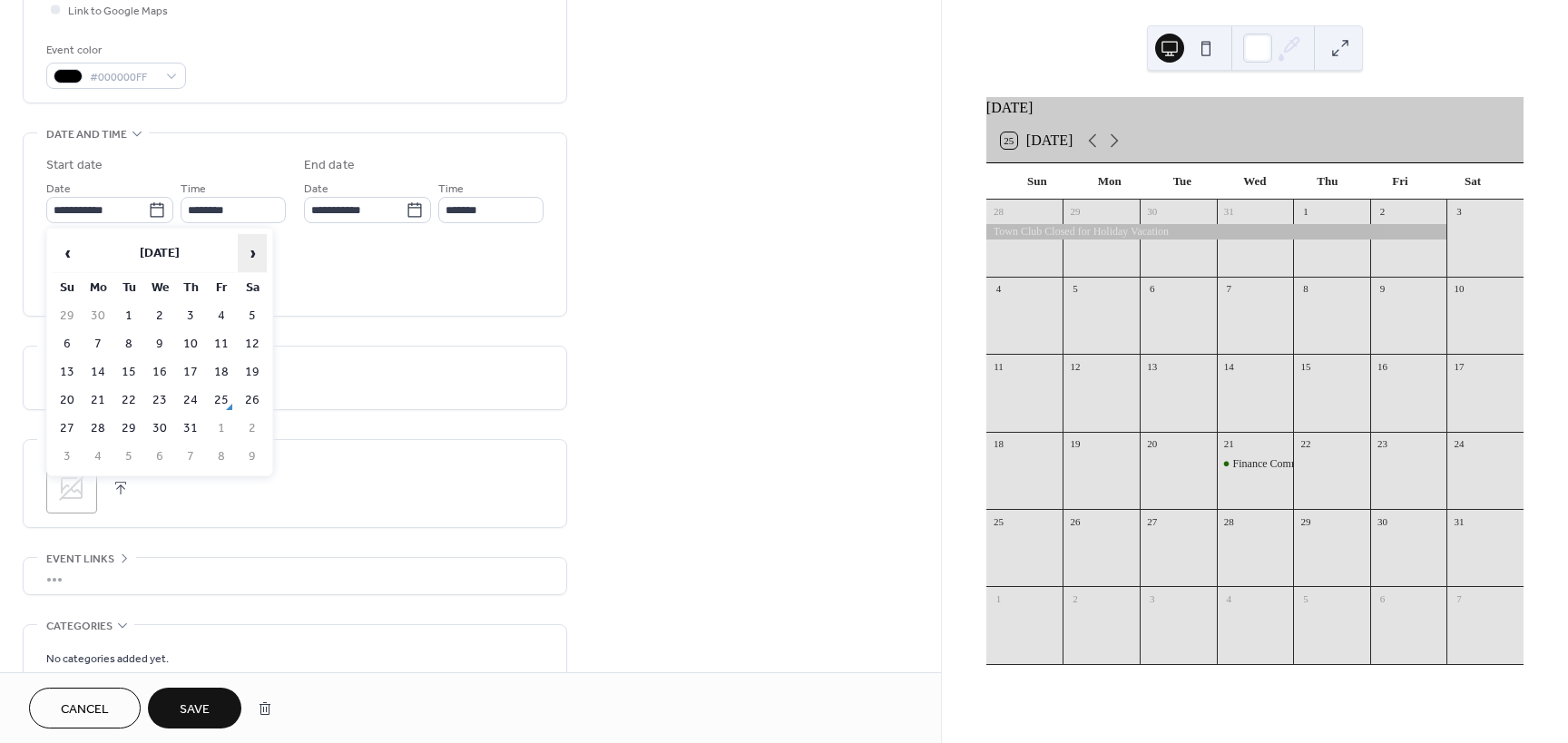 click on "›" at bounding box center (252, 253) 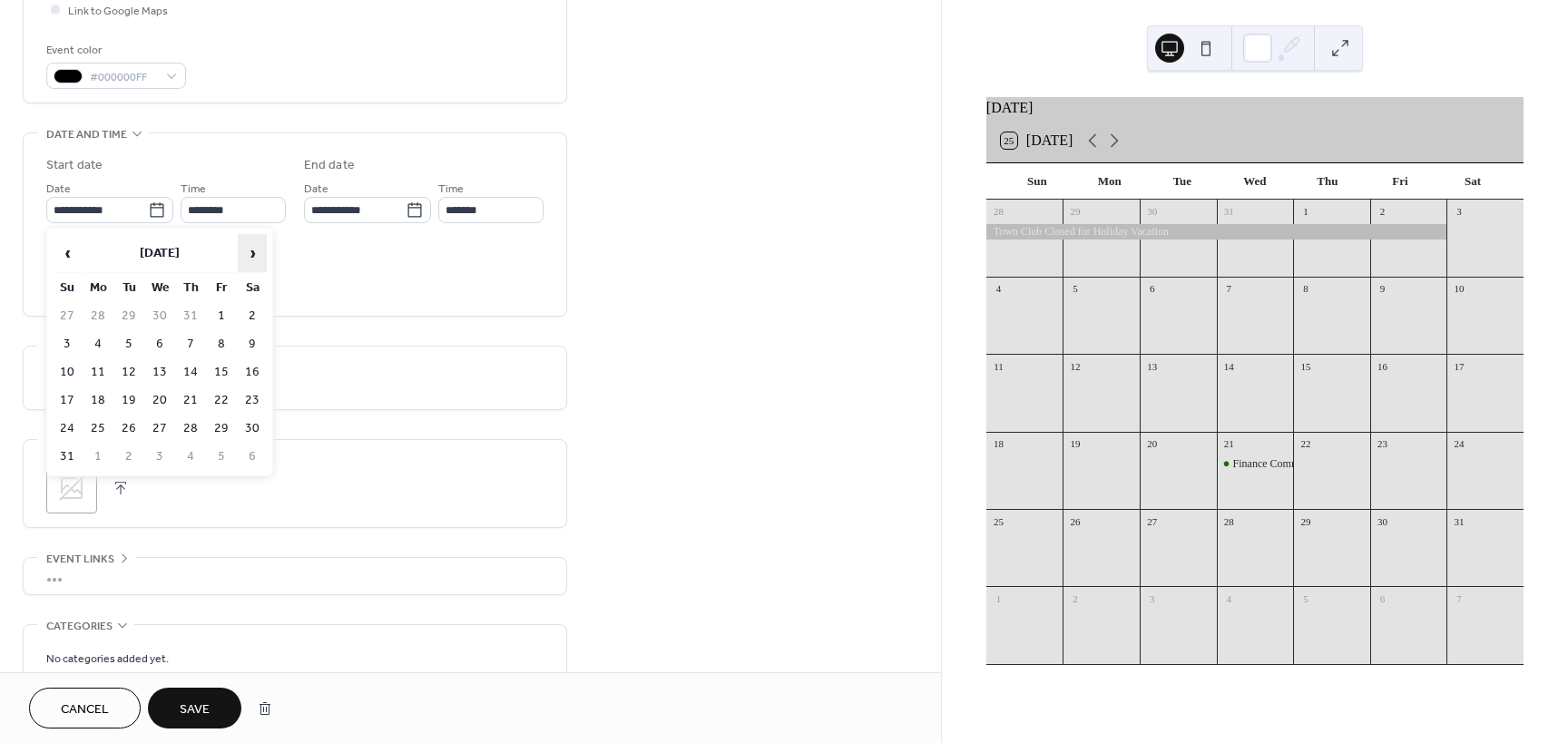 click on "›" at bounding box center [252, 253] 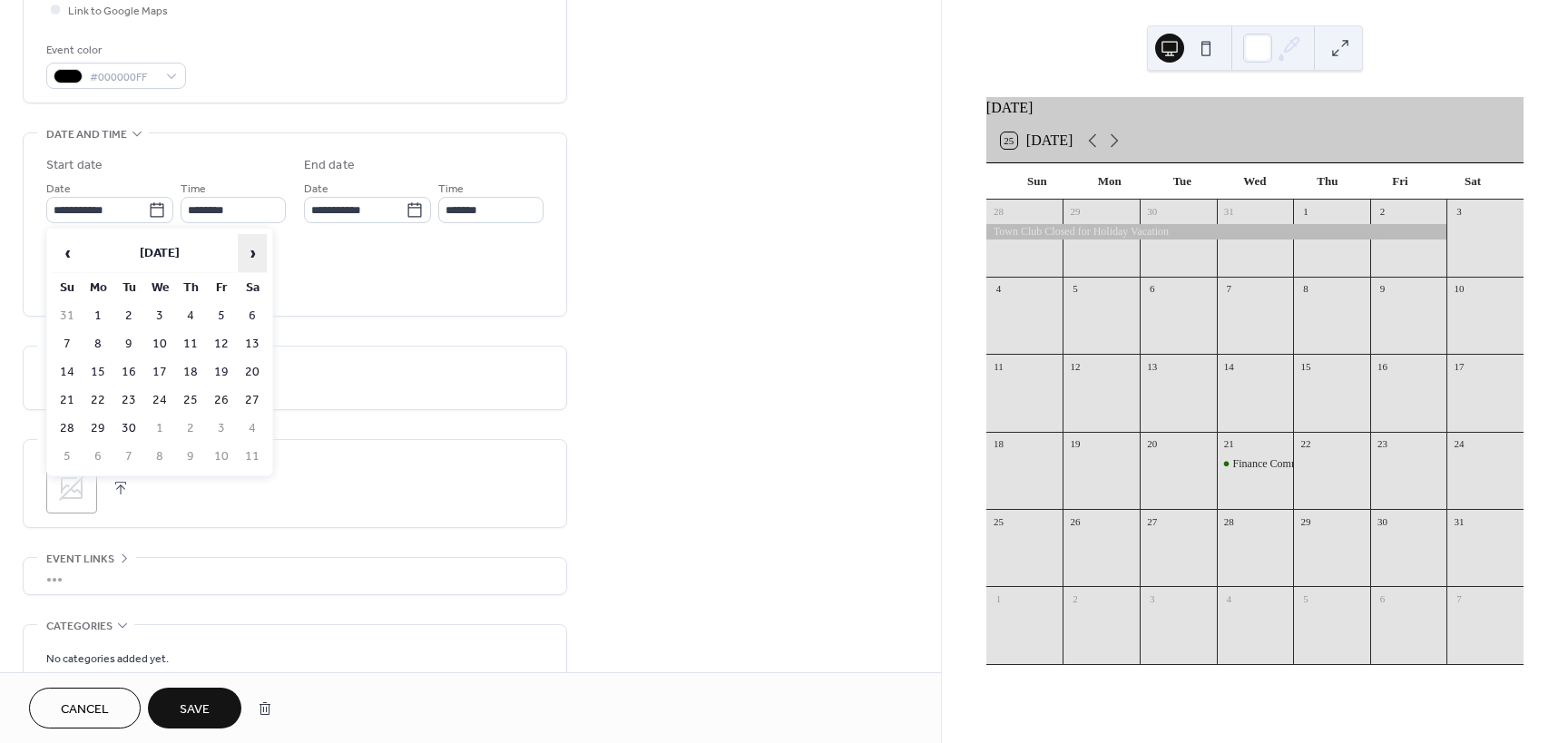 click on "›" at bounding box center [252, 253] 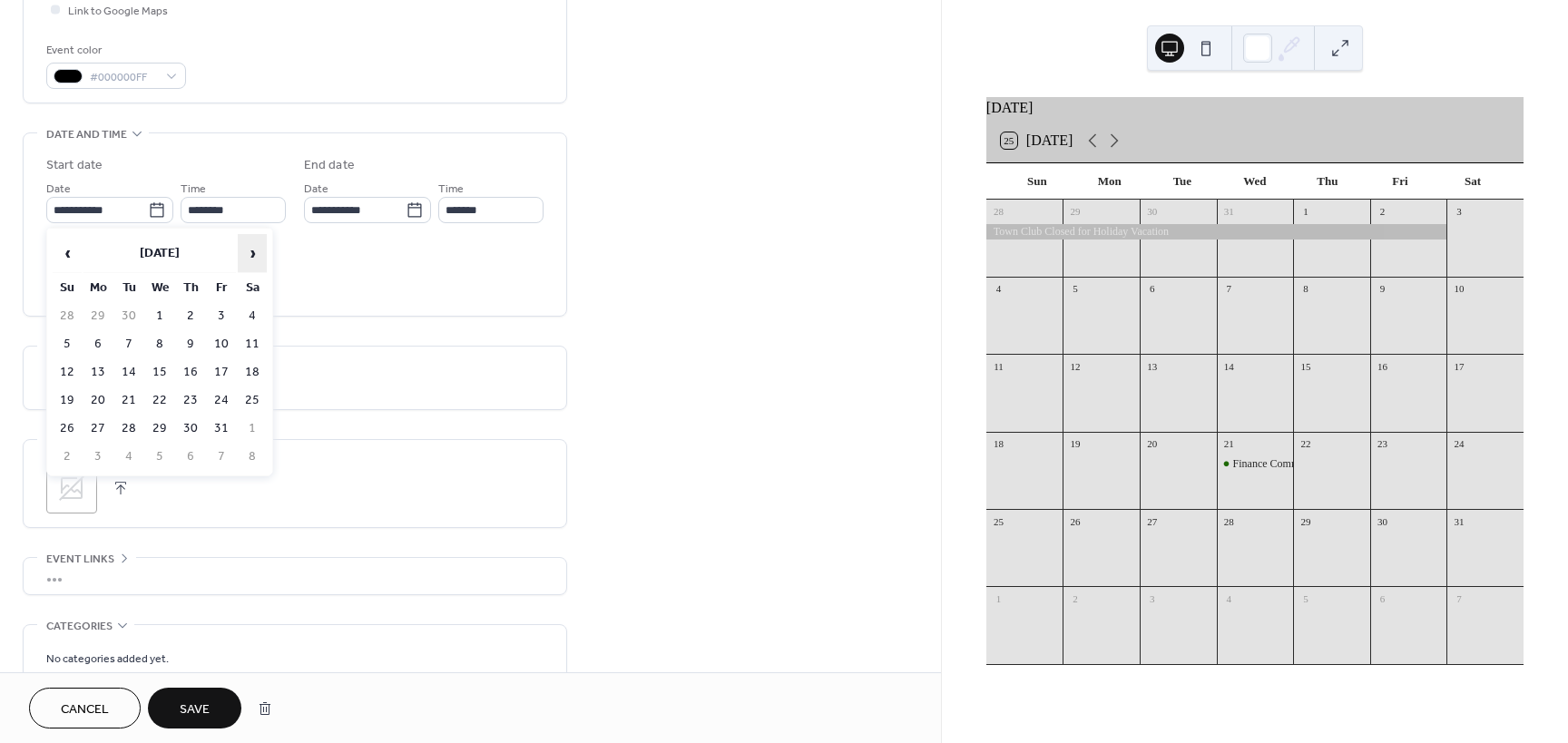 click on "›" at bounding box center [252, 253] 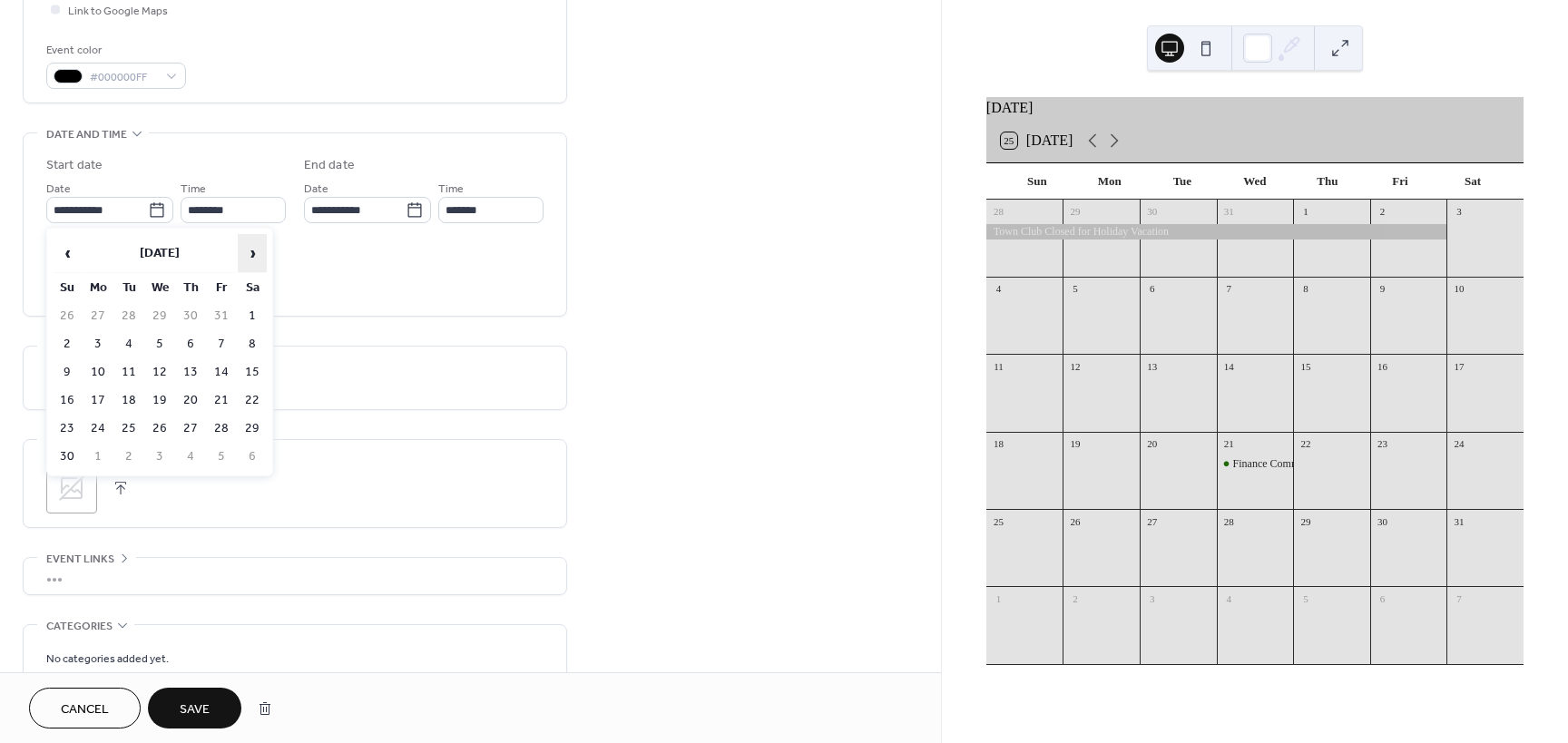 click on "›" at bounding box center (252, 253) 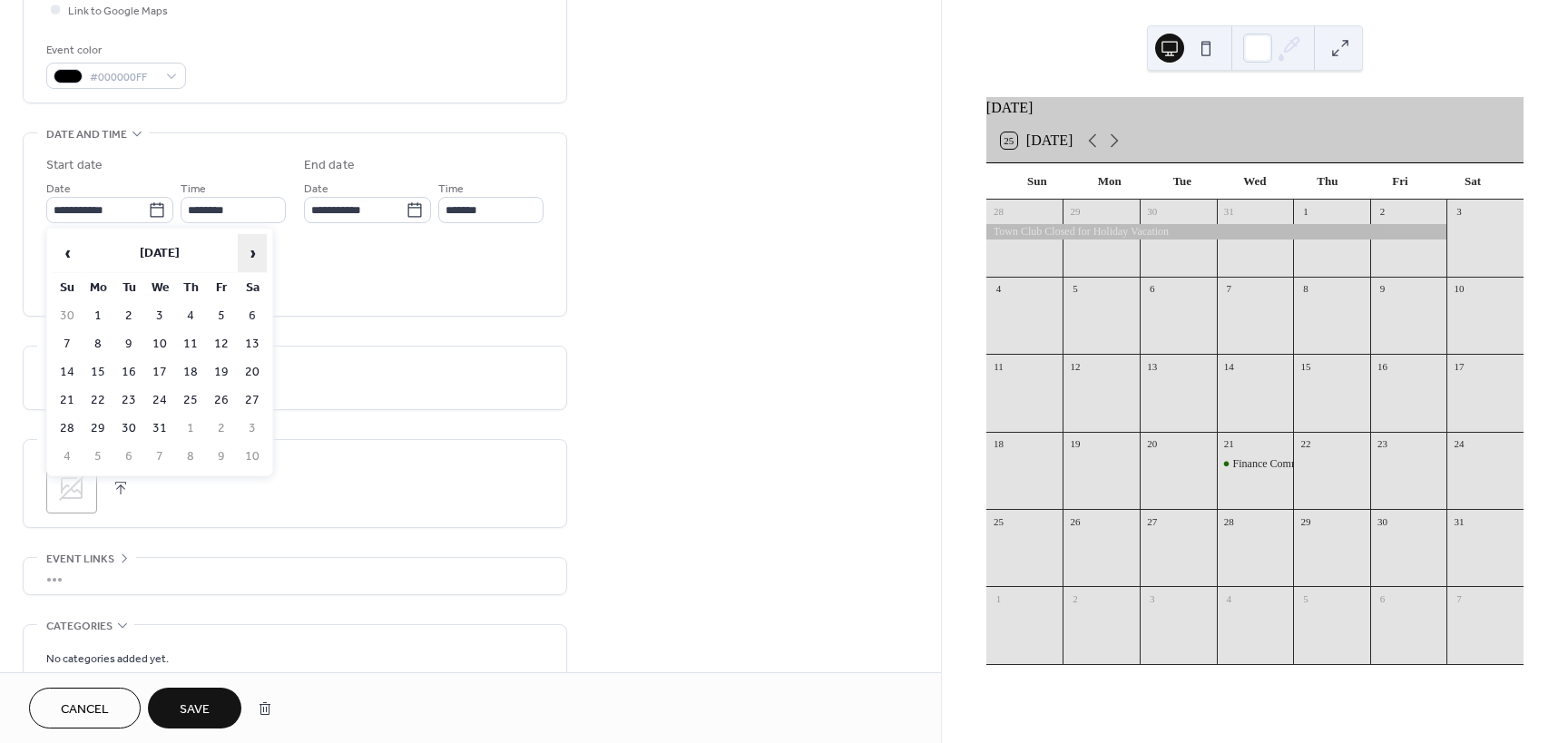 click on "›" at bounding box center (252, 253) 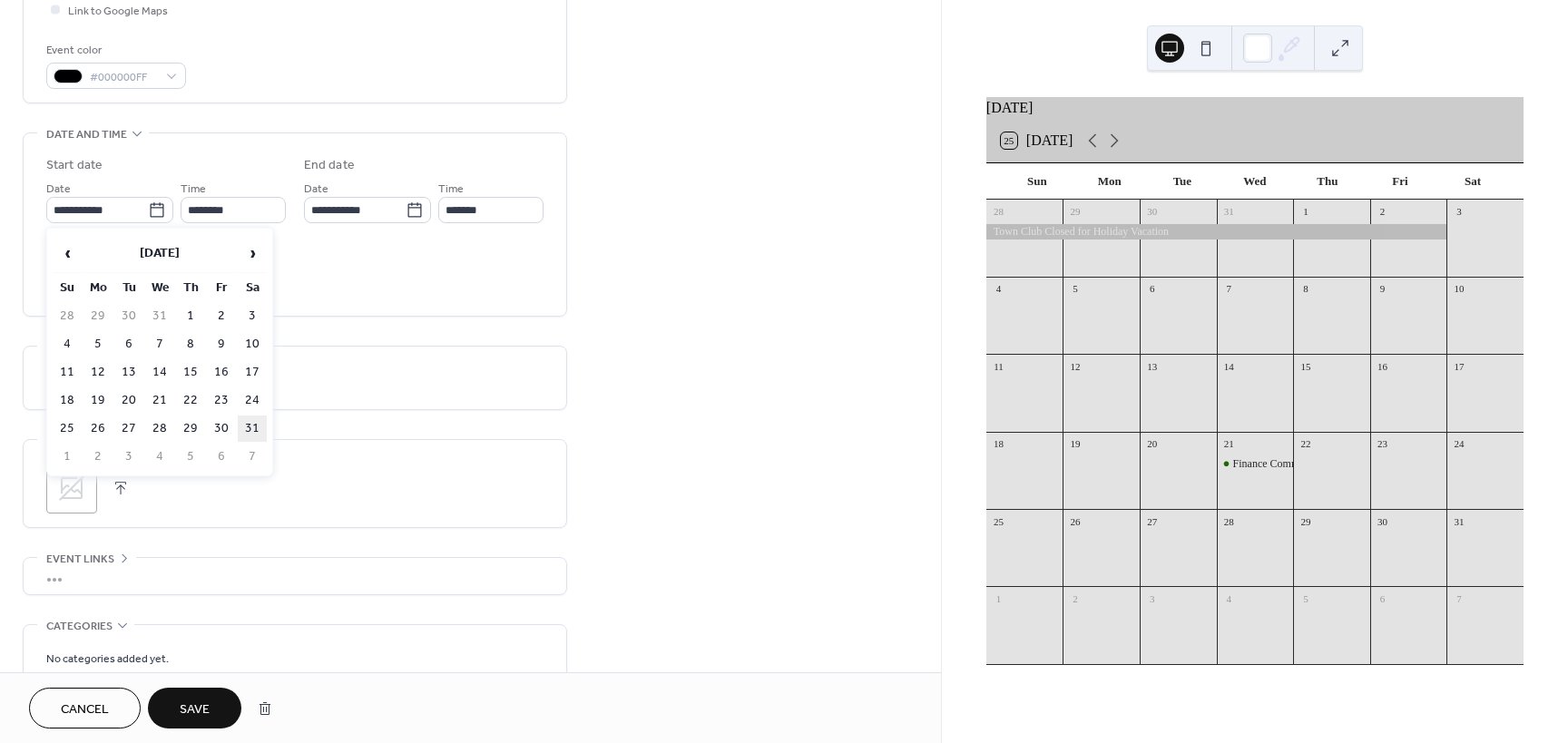 click on "31" at bounding box center (252, 428) 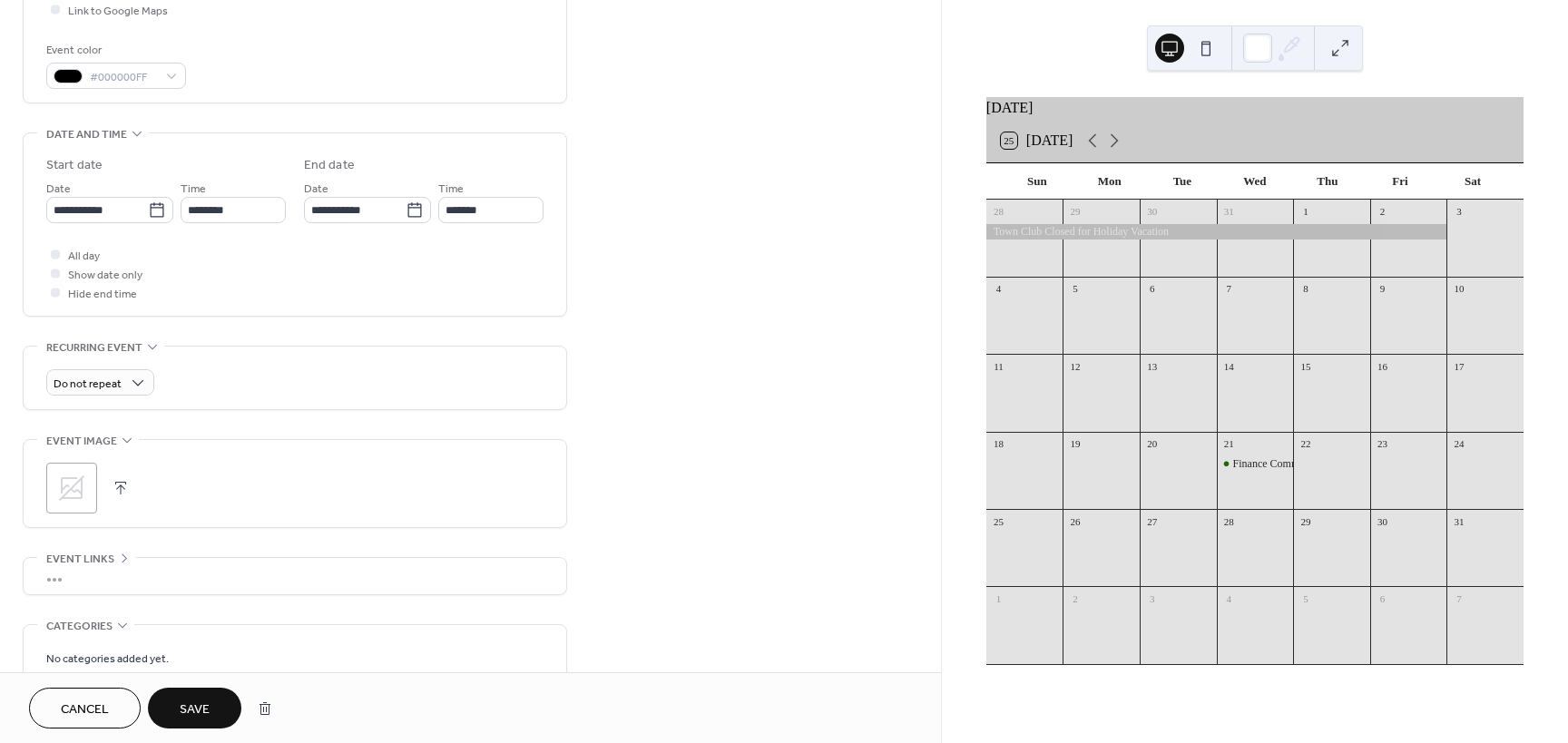 type on "**********" 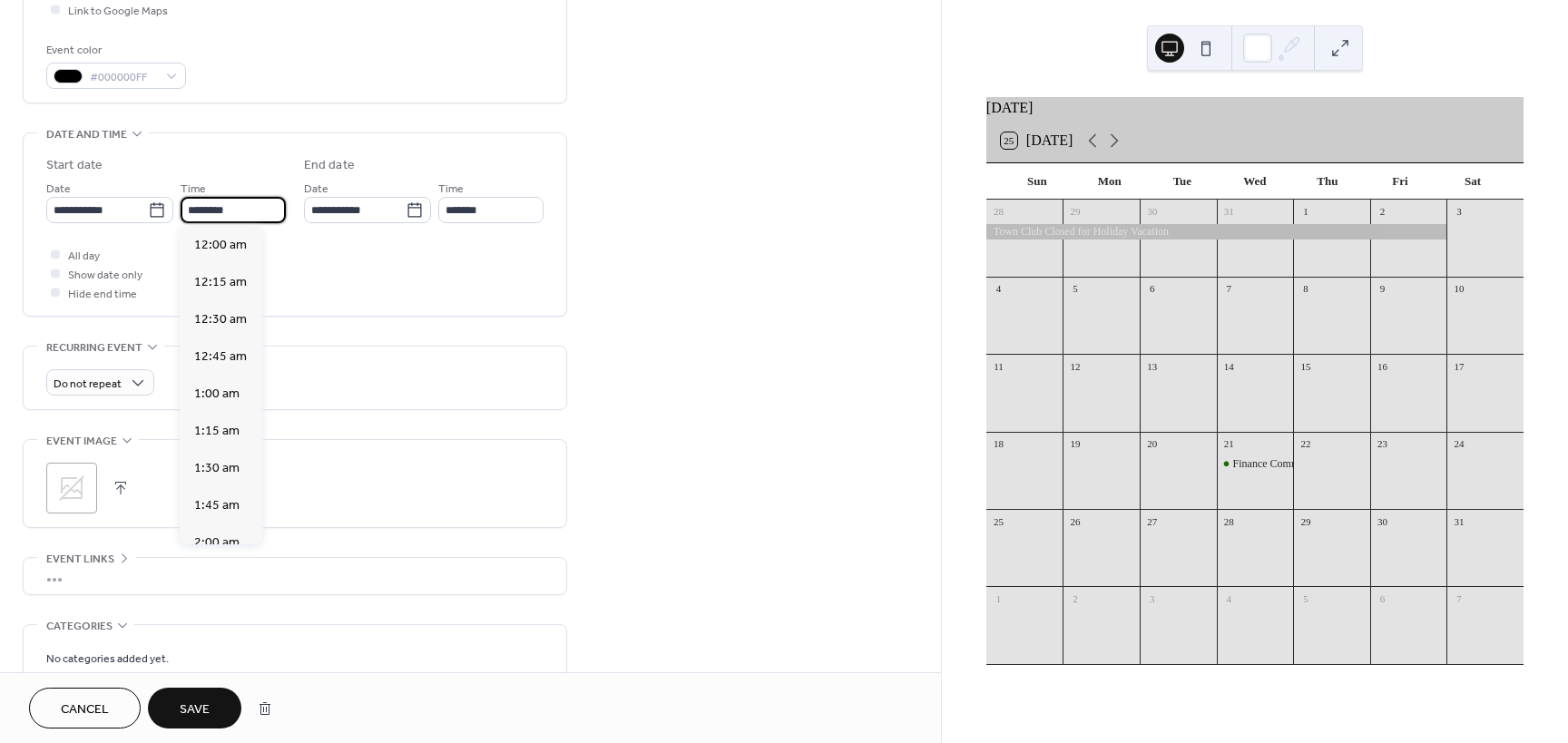 click on "********" at bounding box center (233, 210) 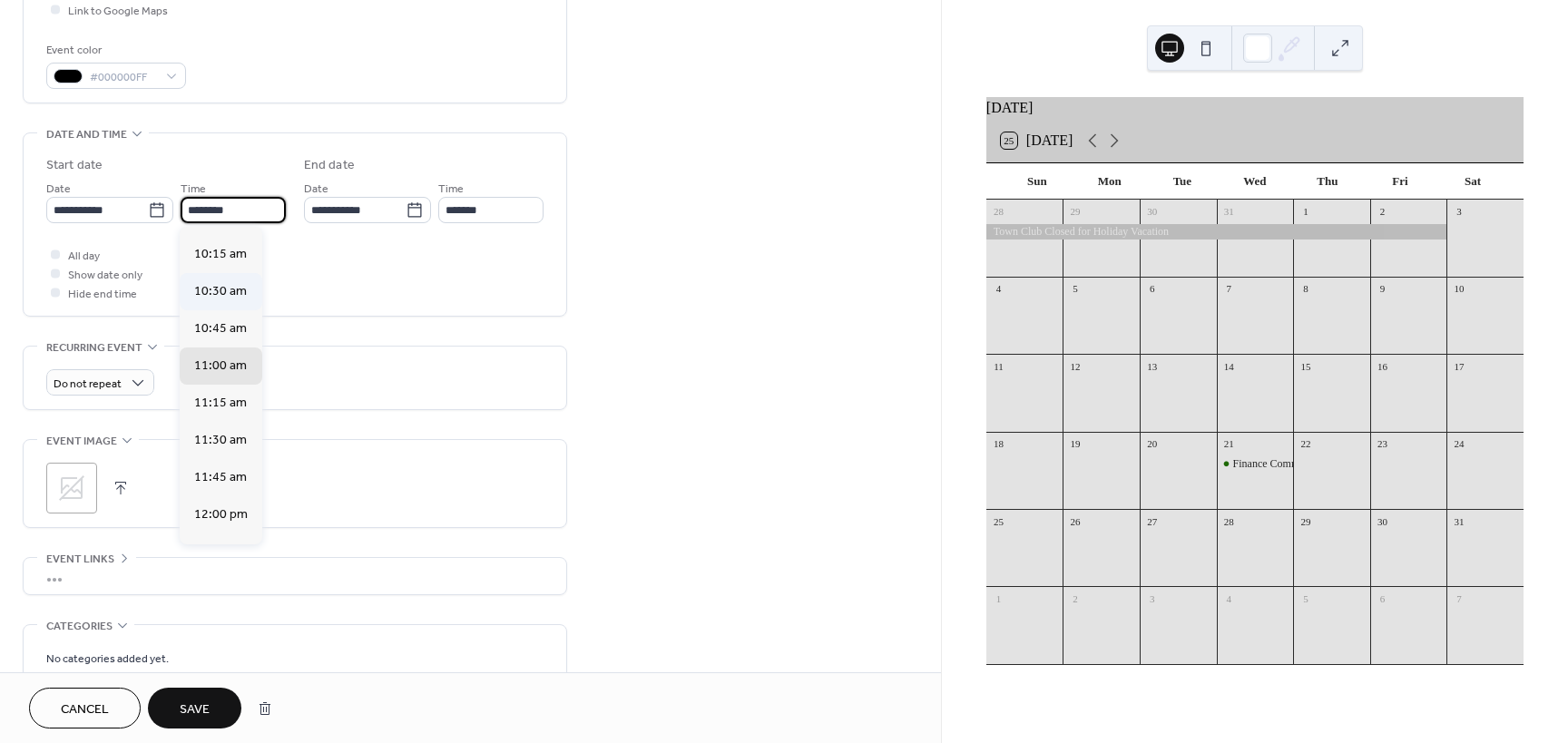 scroll, scrollTop: 1487, scrollLeft: 0, axis: vertical 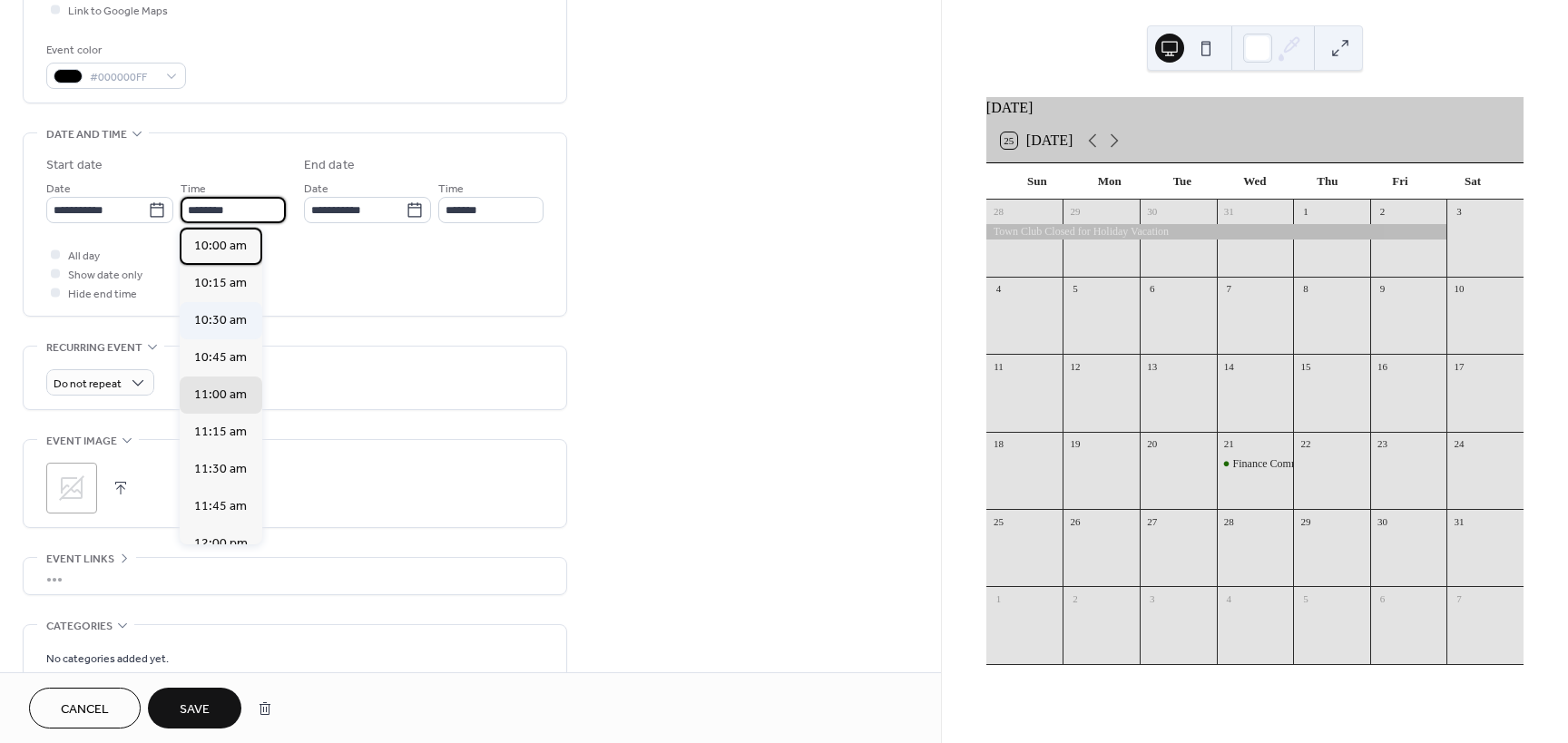 click on "10:00 am" at bounding box center (220, 246) 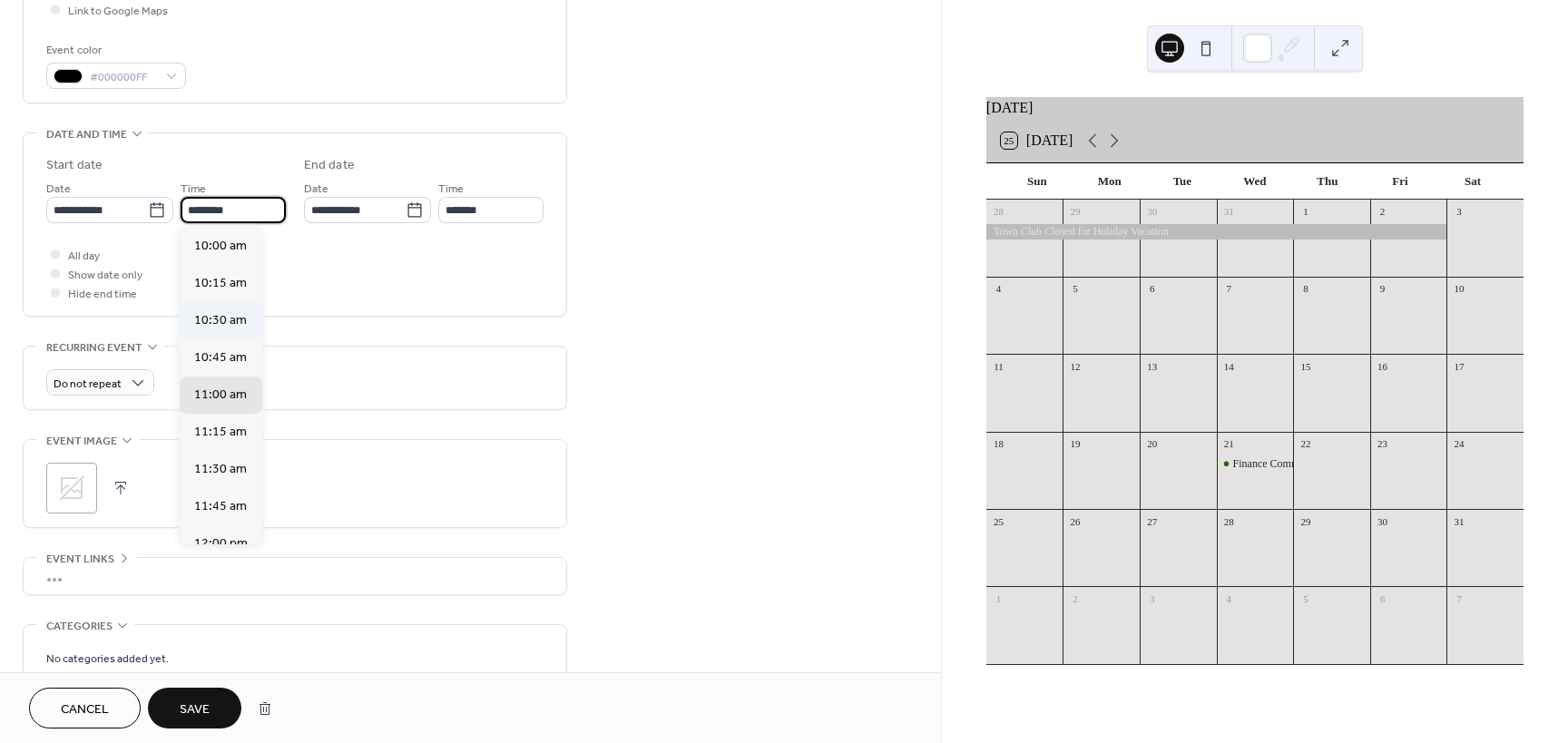 type on "********" 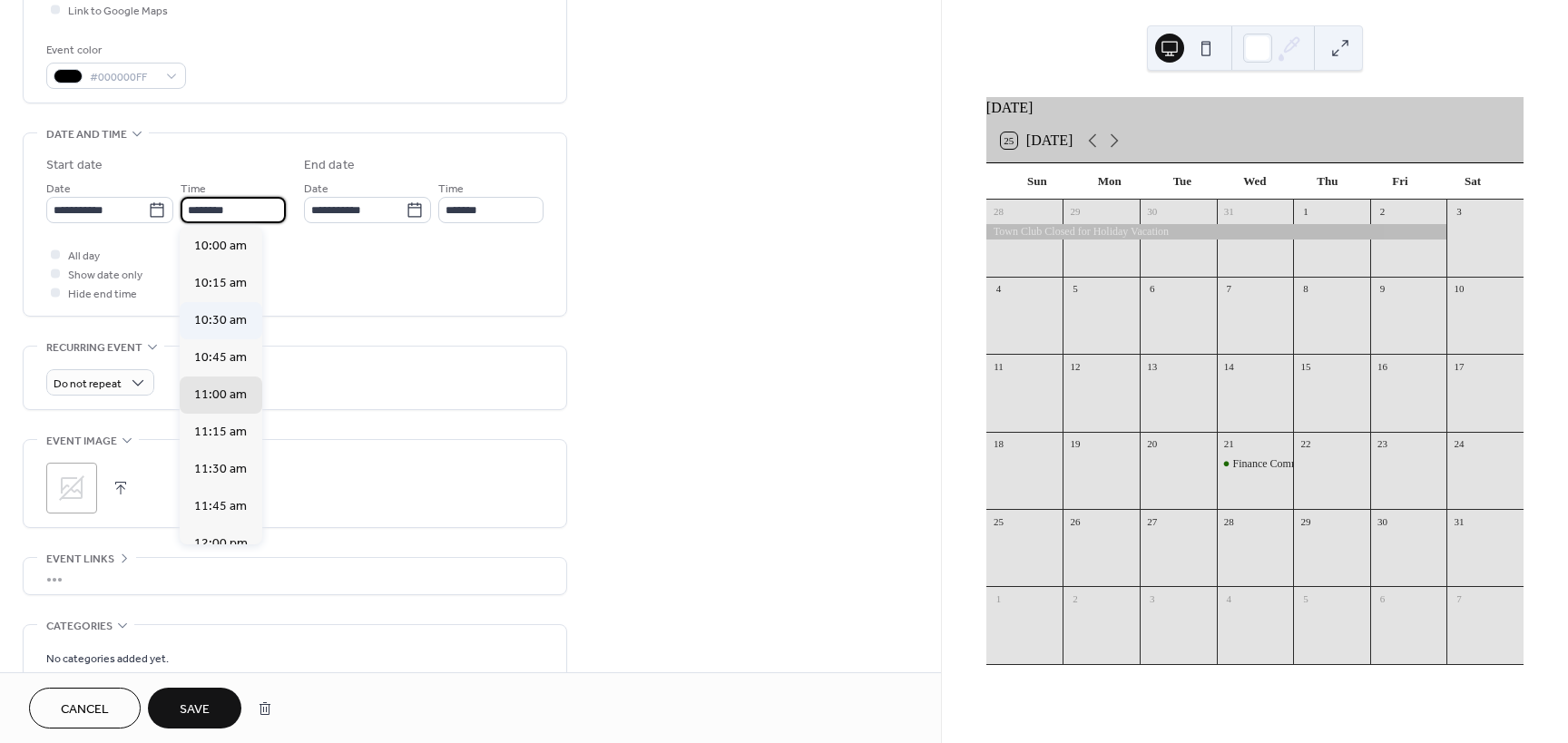 type on "*******" 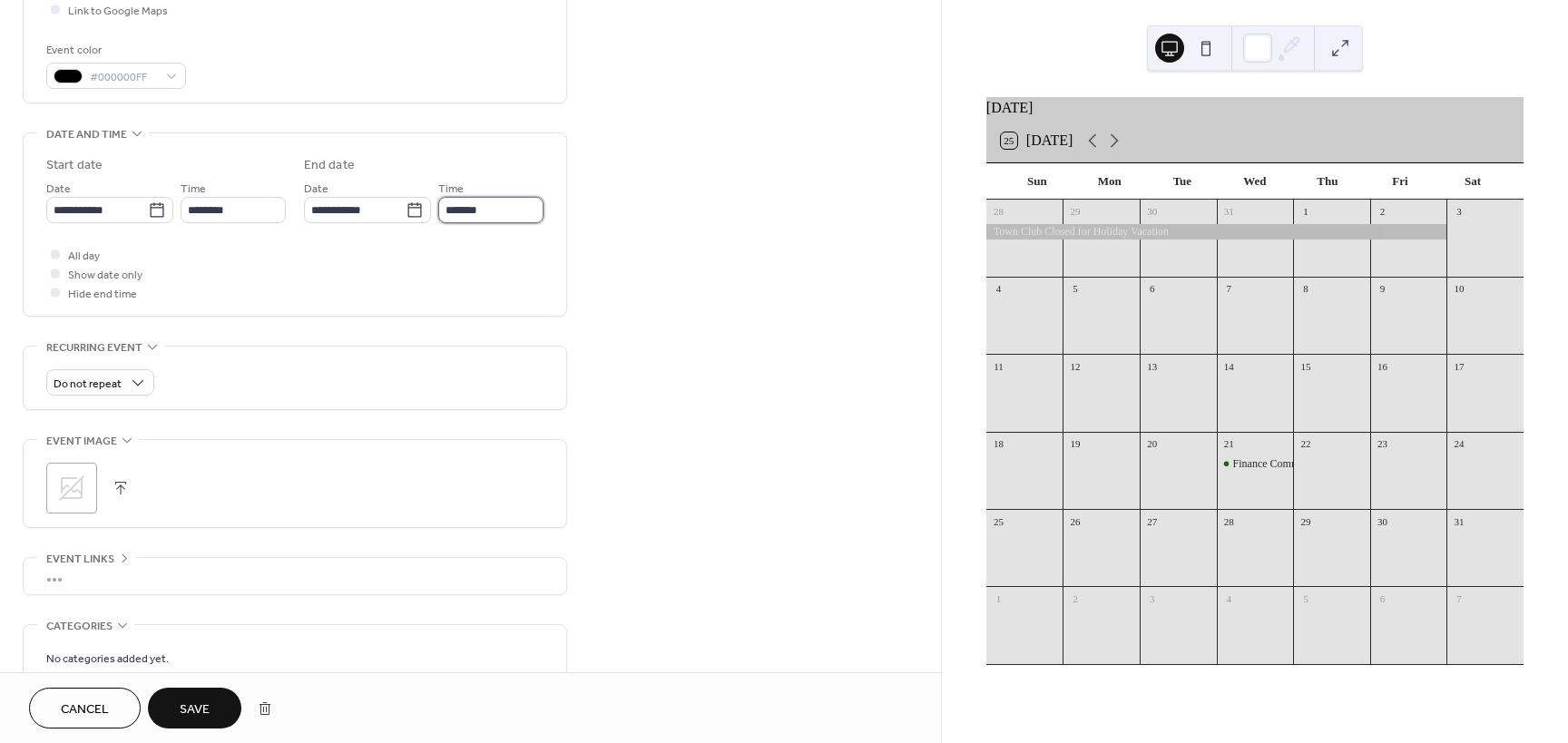 click on "*******" at bounding box center (491, 210) 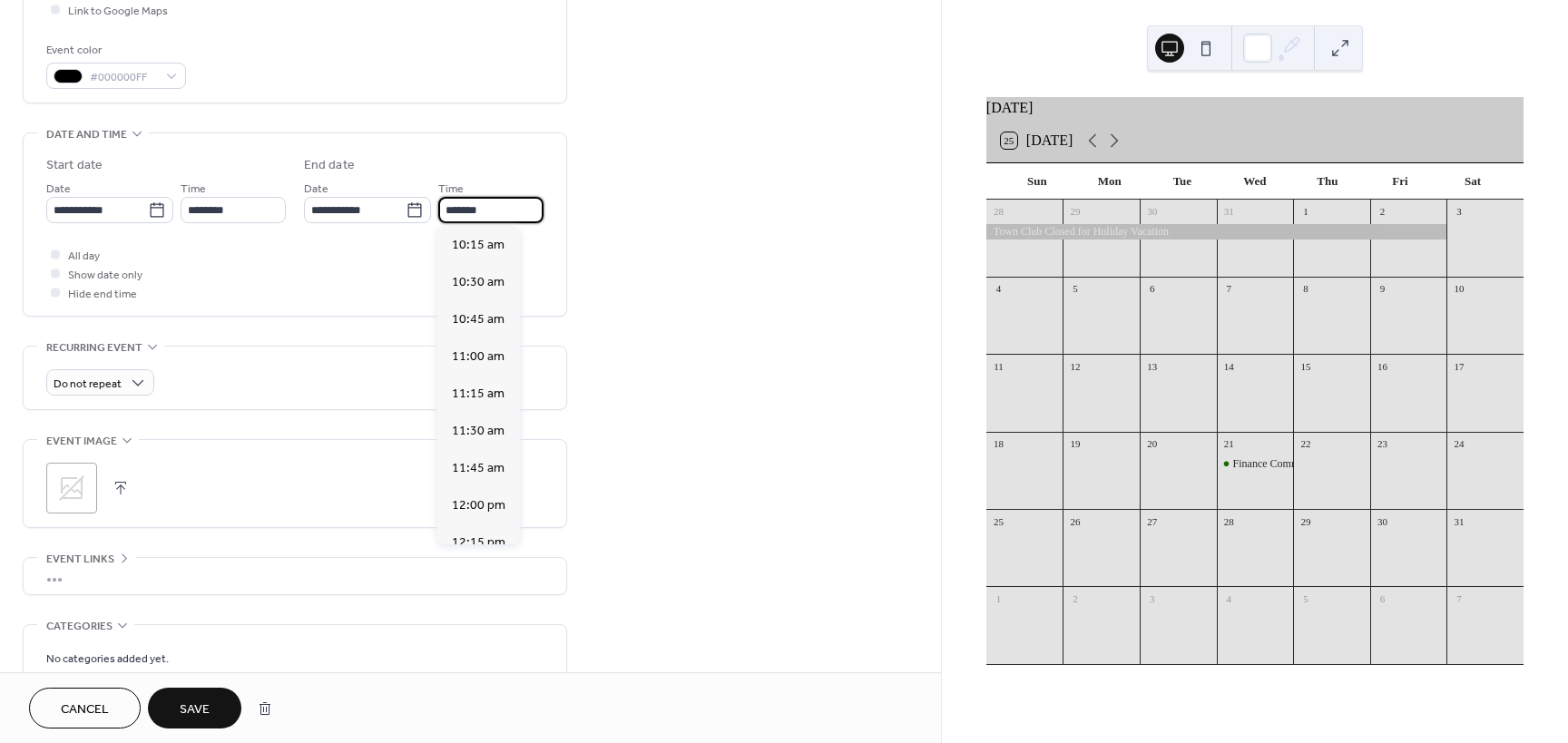 scroll, scrollTop: 558, scrollLeft: 0, axis: vertical 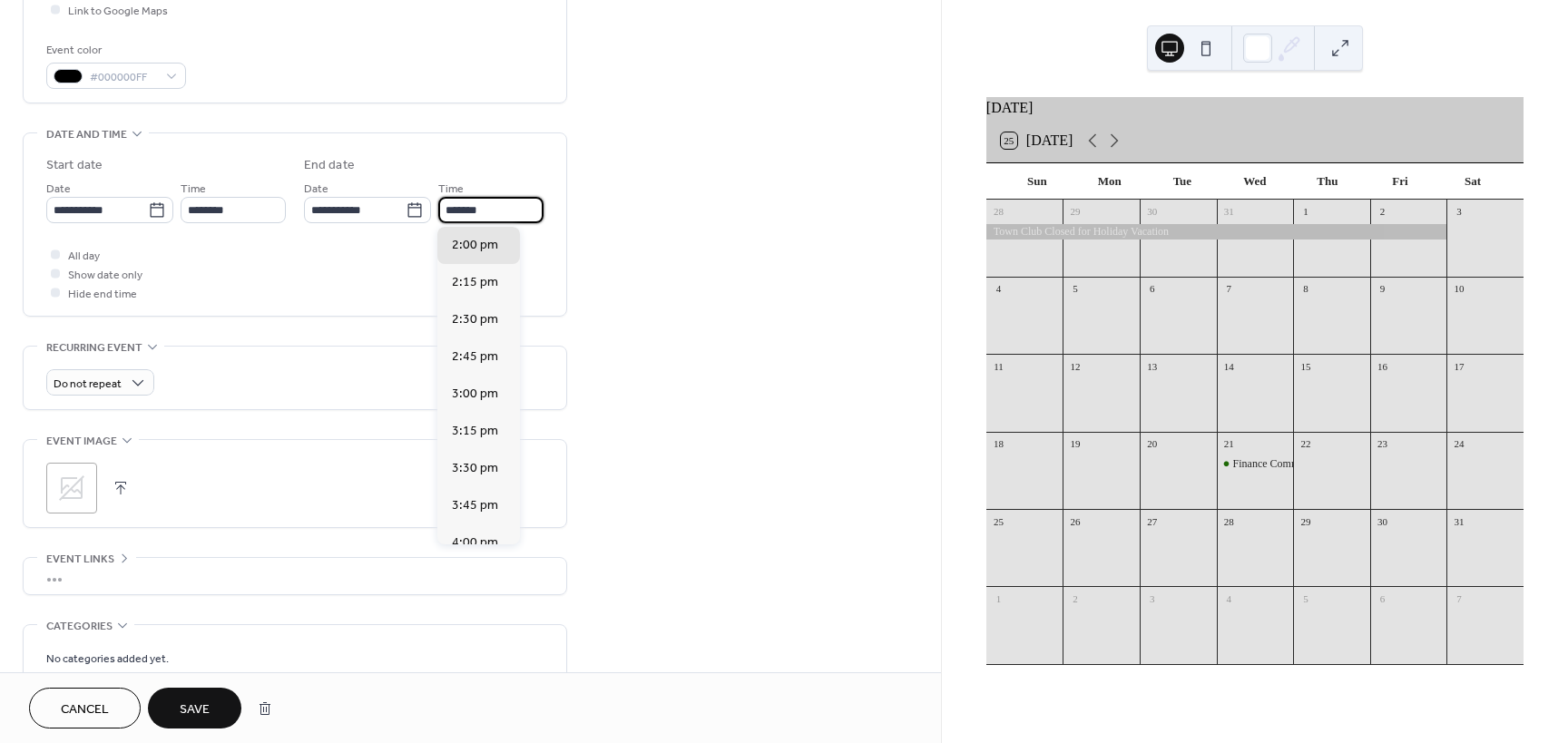 click on "*******" at bounding box center [491, 210] 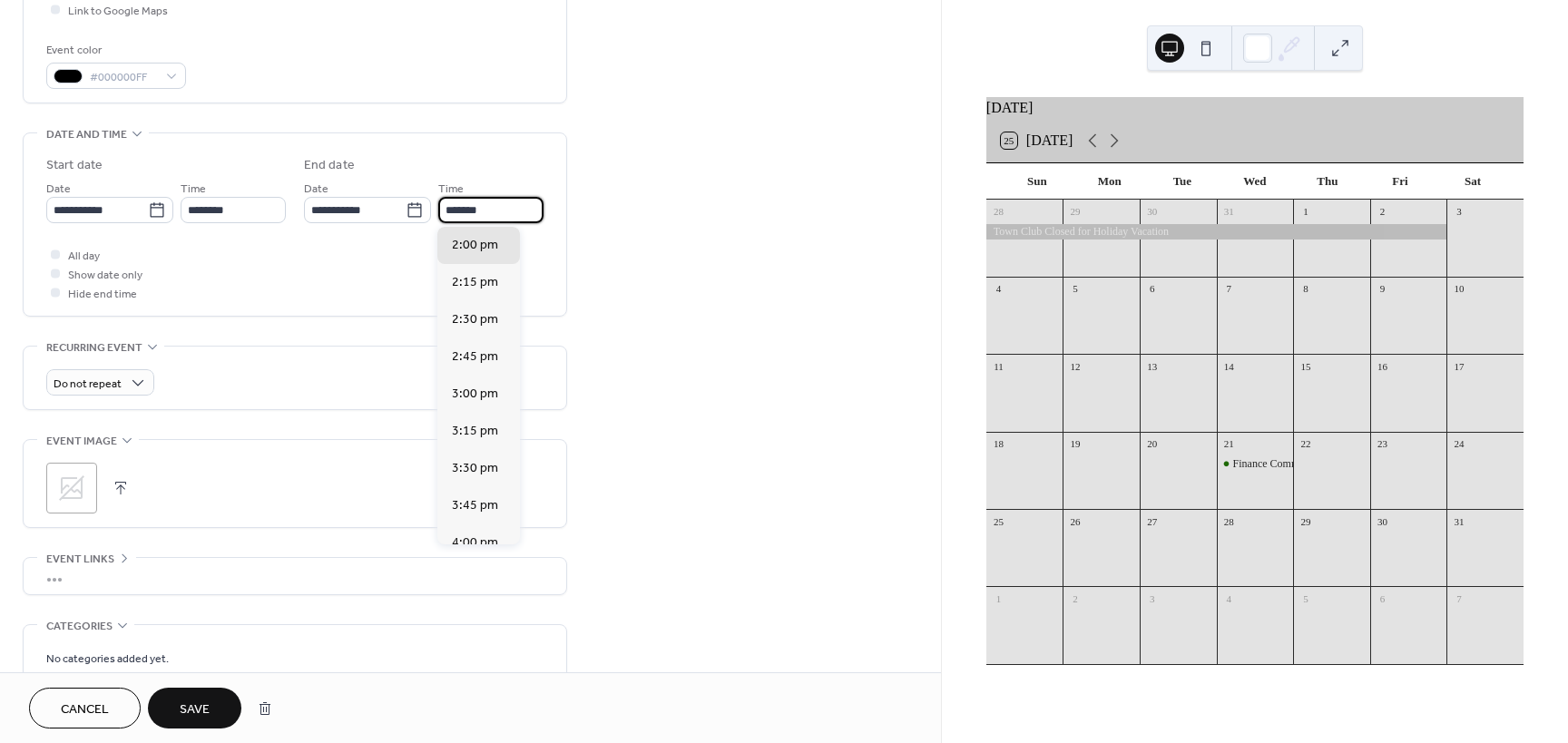 click on "Do not repeat" at bounding box center (295, 382) 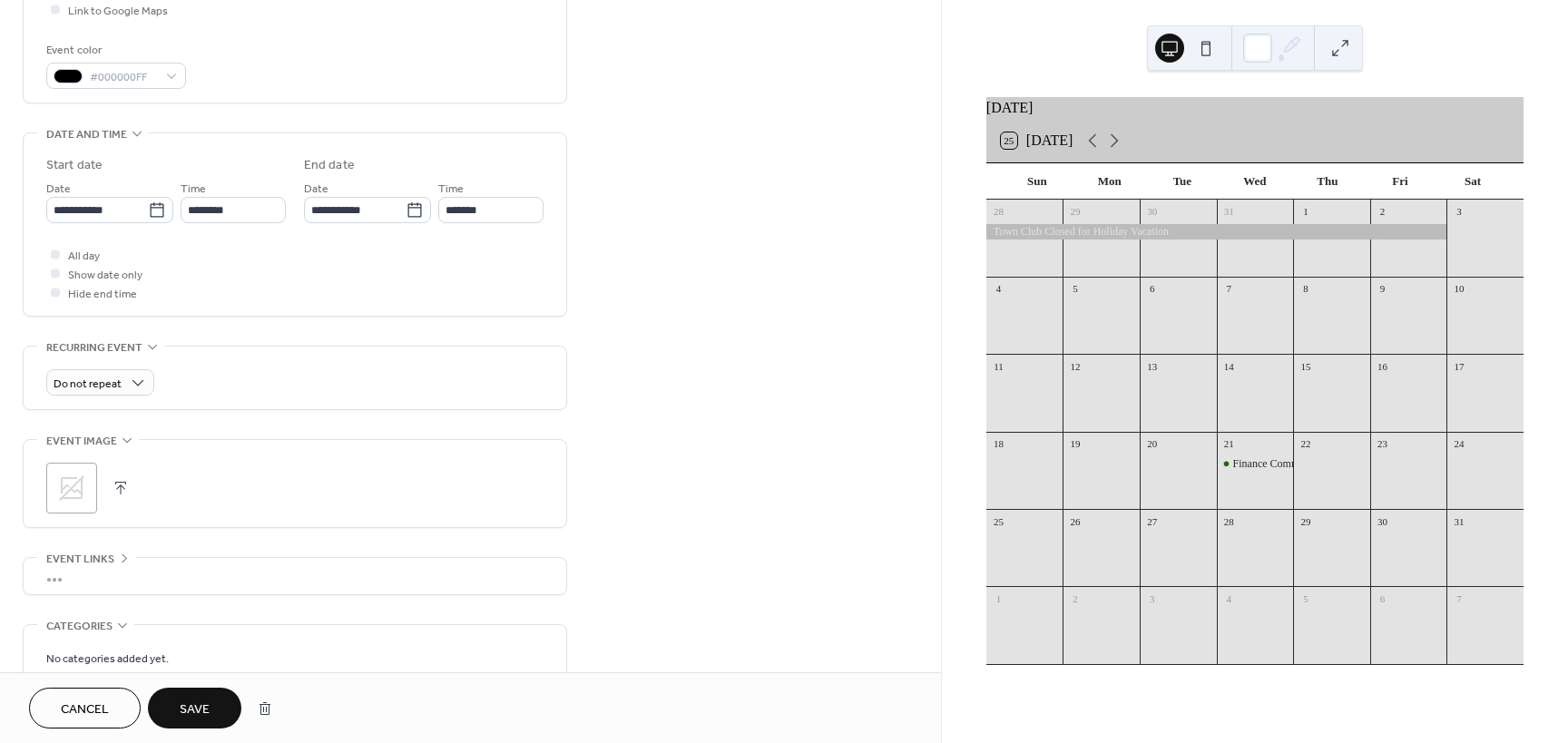 scroll, scrollTop: 610, scrollLeft: 0, axis: vertical 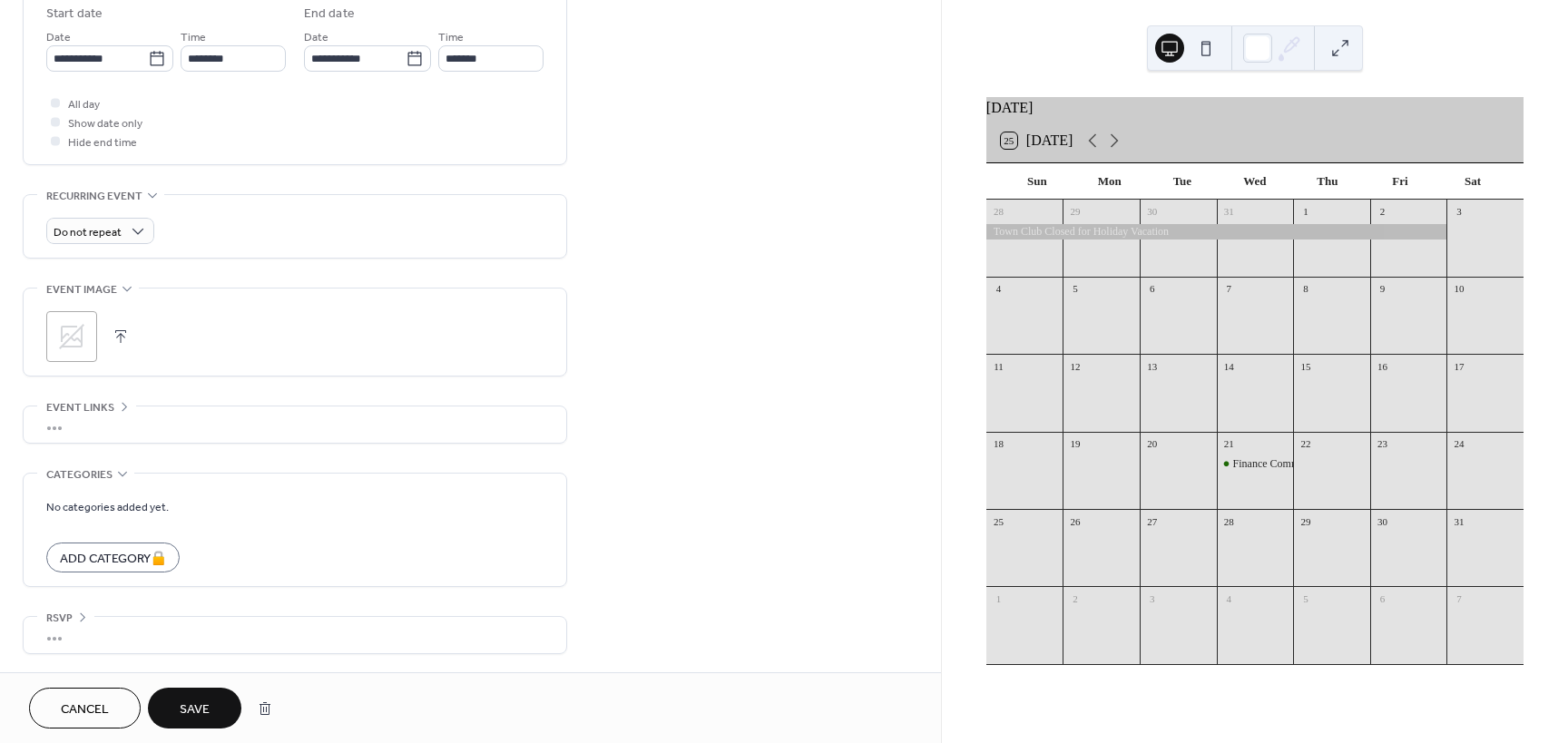 click on "Save" at bounding box center [194, 709] 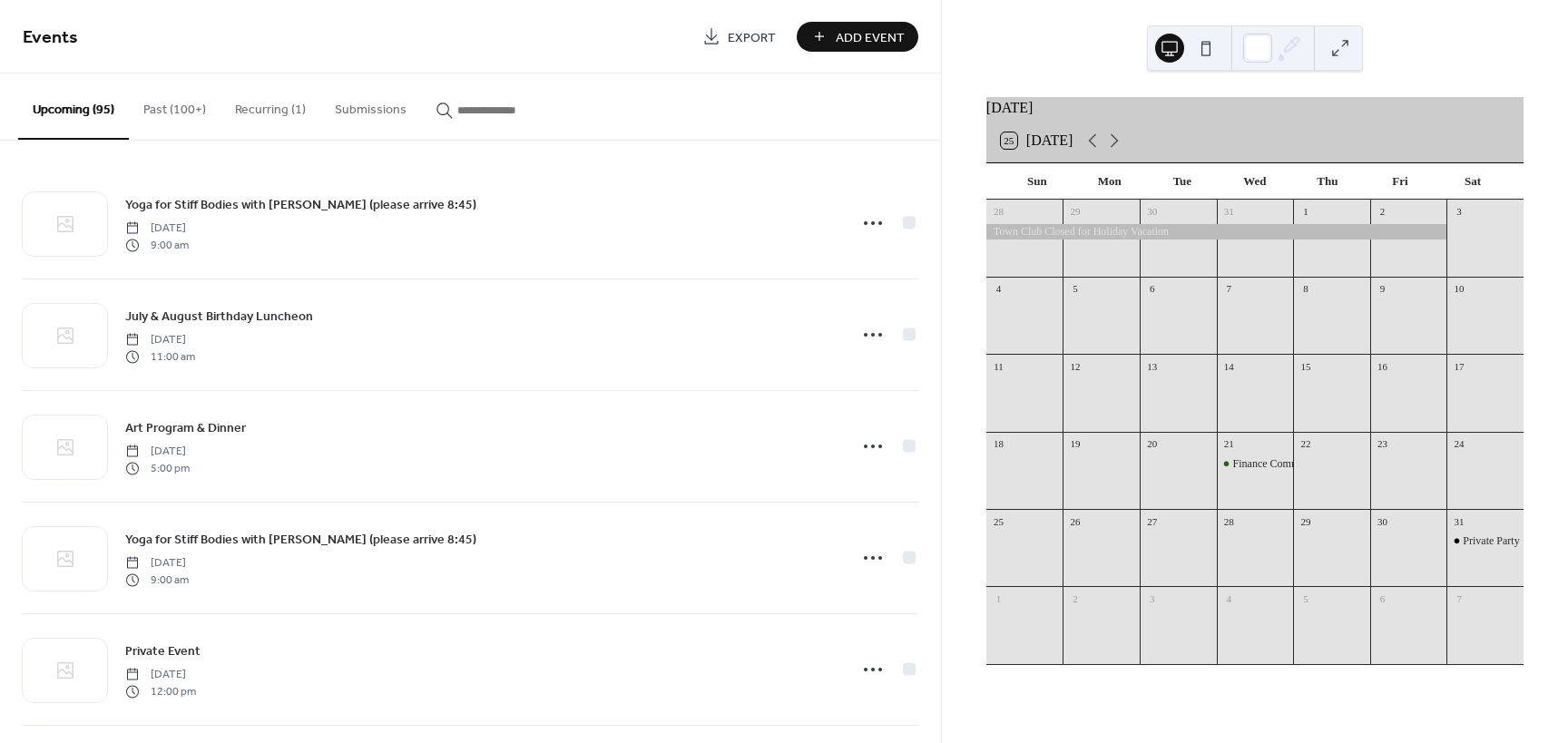 click on "Private Event Saturday, August 2, 2025 12:00 pm" at bounding box center (470, 670) 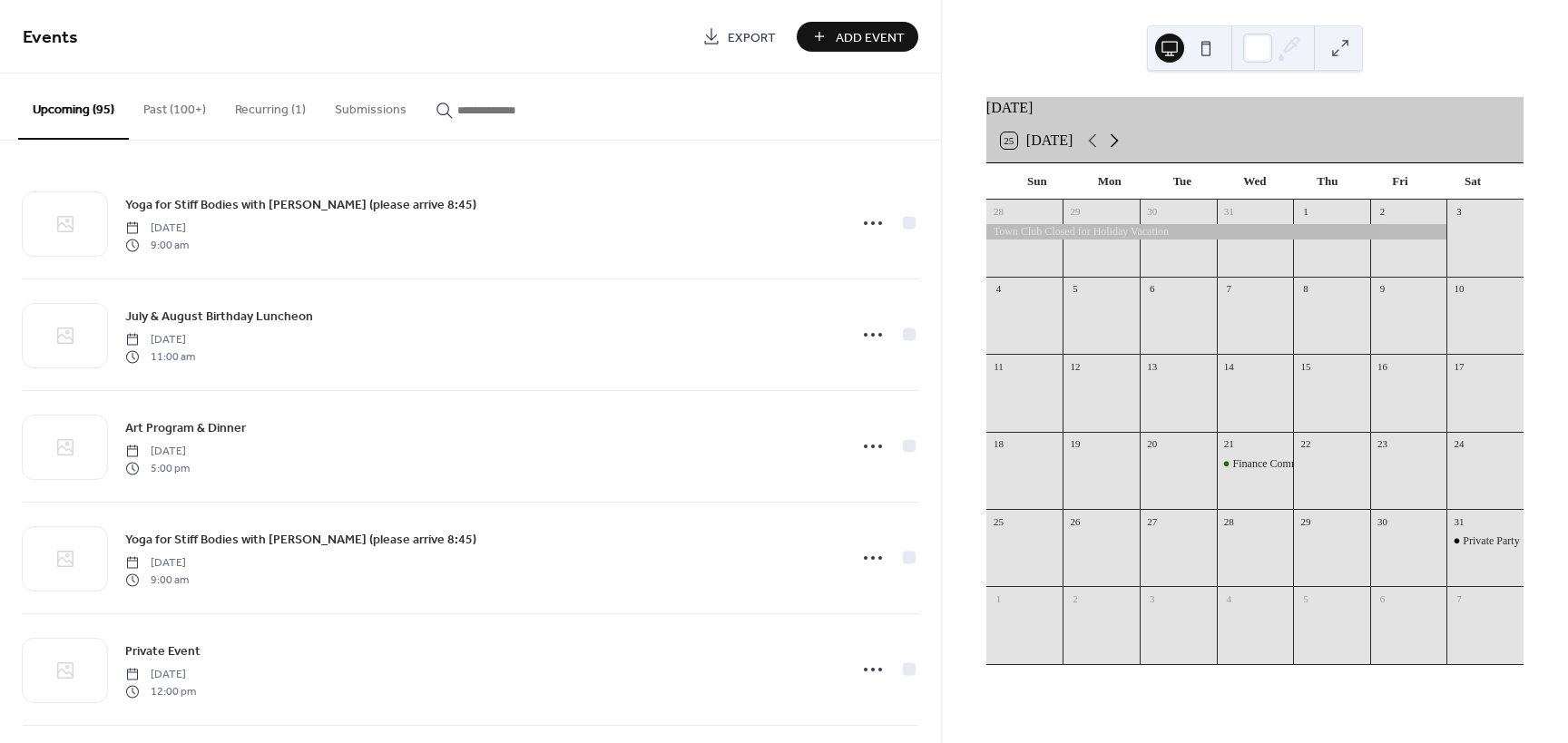 click 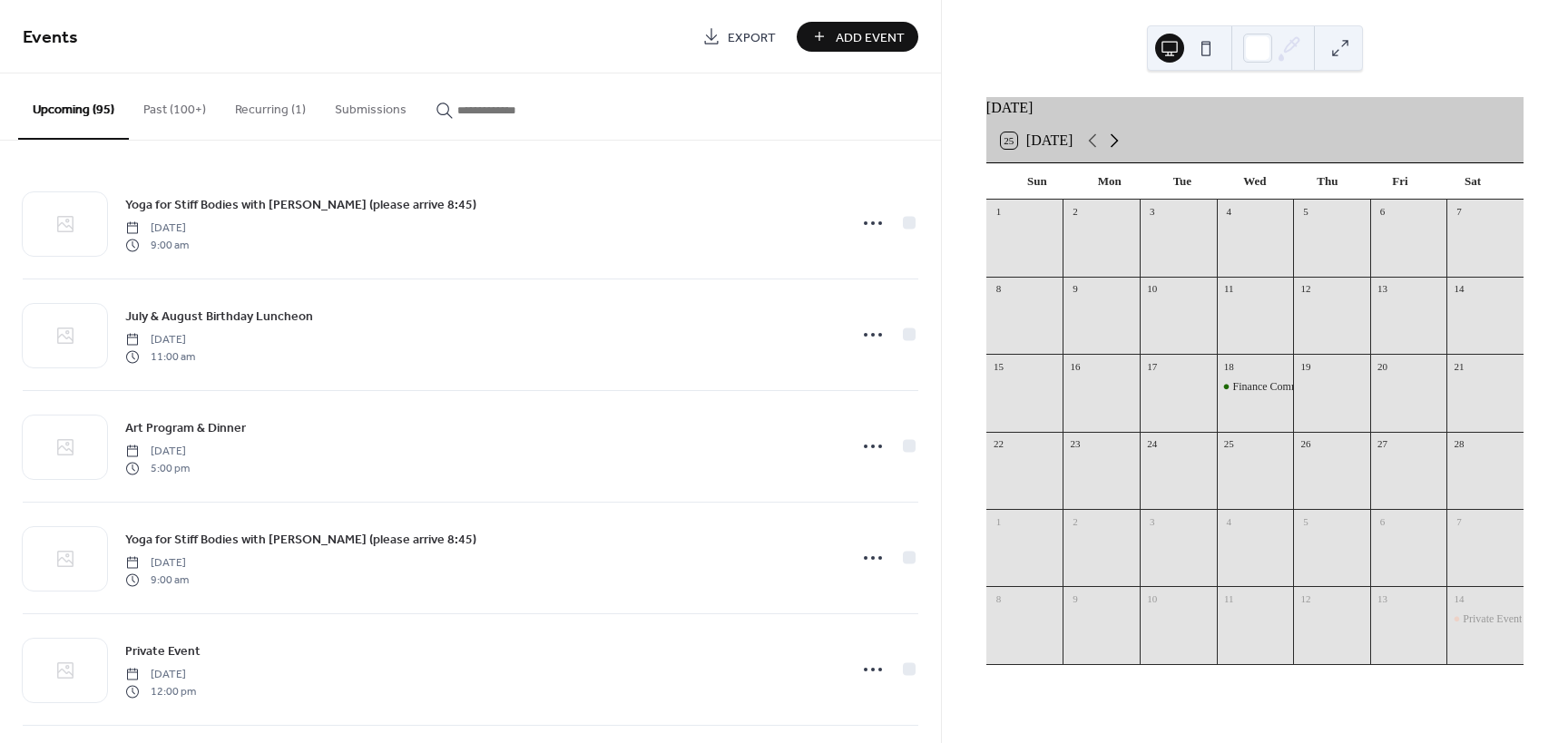 click 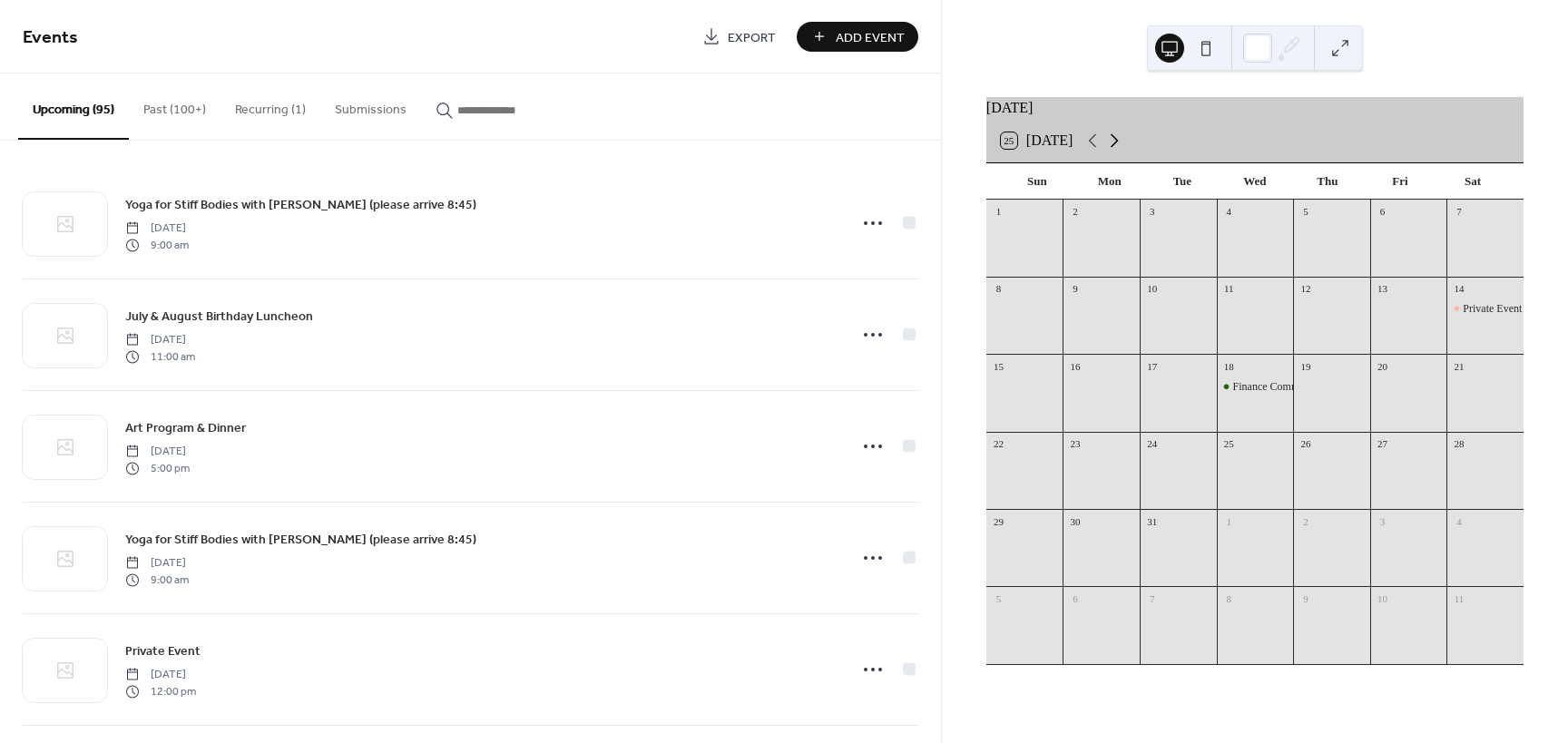 click 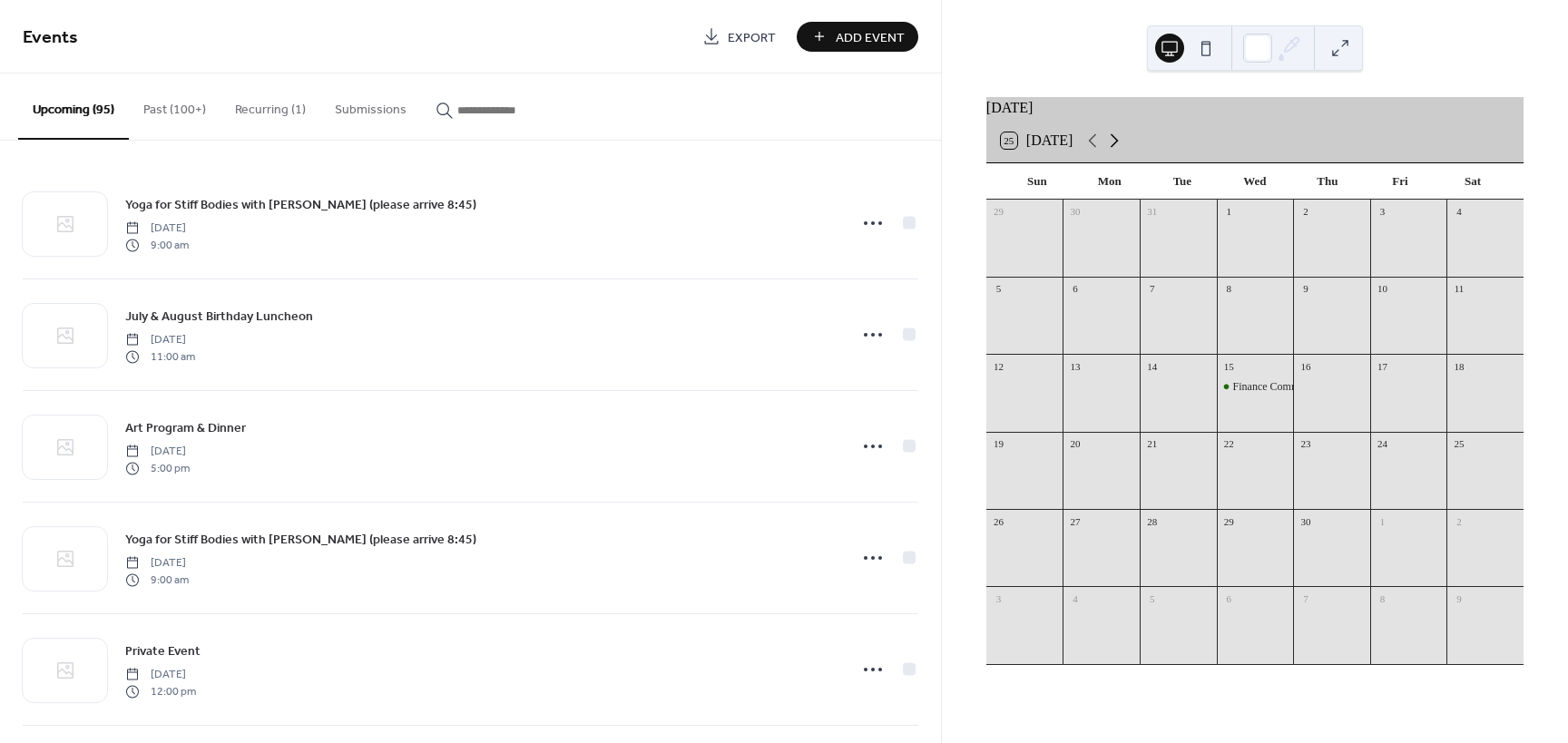 click 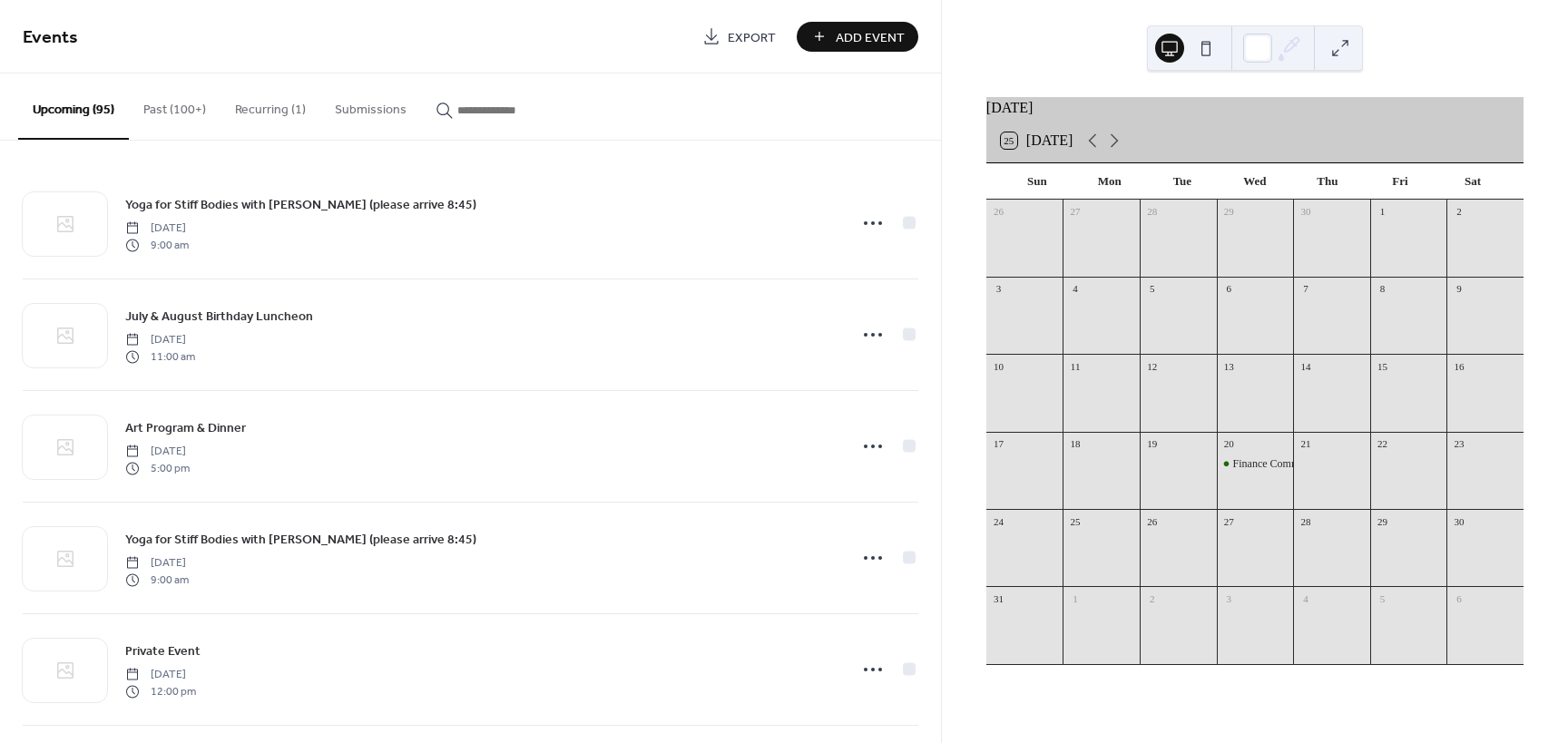 click on "Past (100+)" at bounding box center (174, 105) 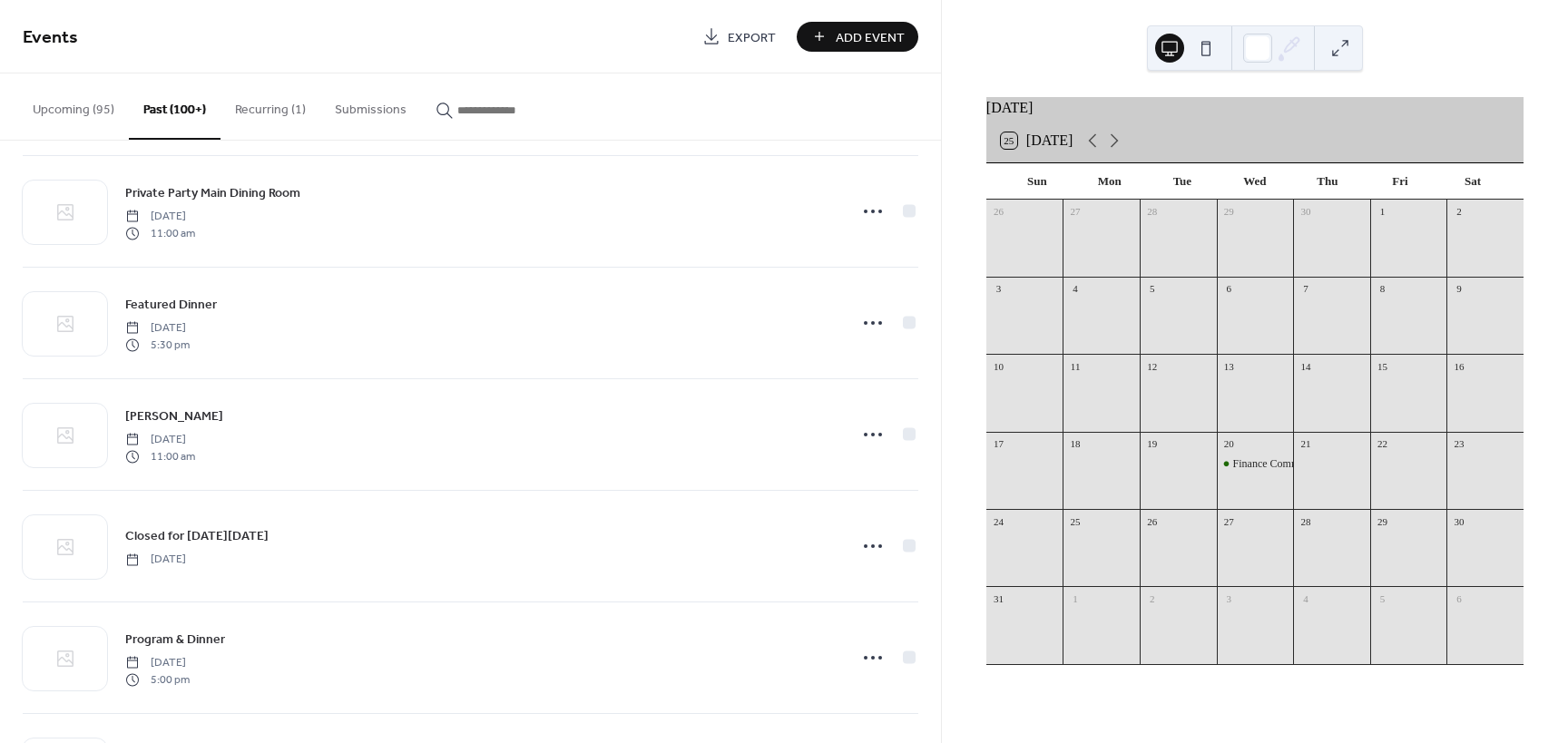 scroll, scrollTop: 2342, scrollLeft: 0, axis: vertical 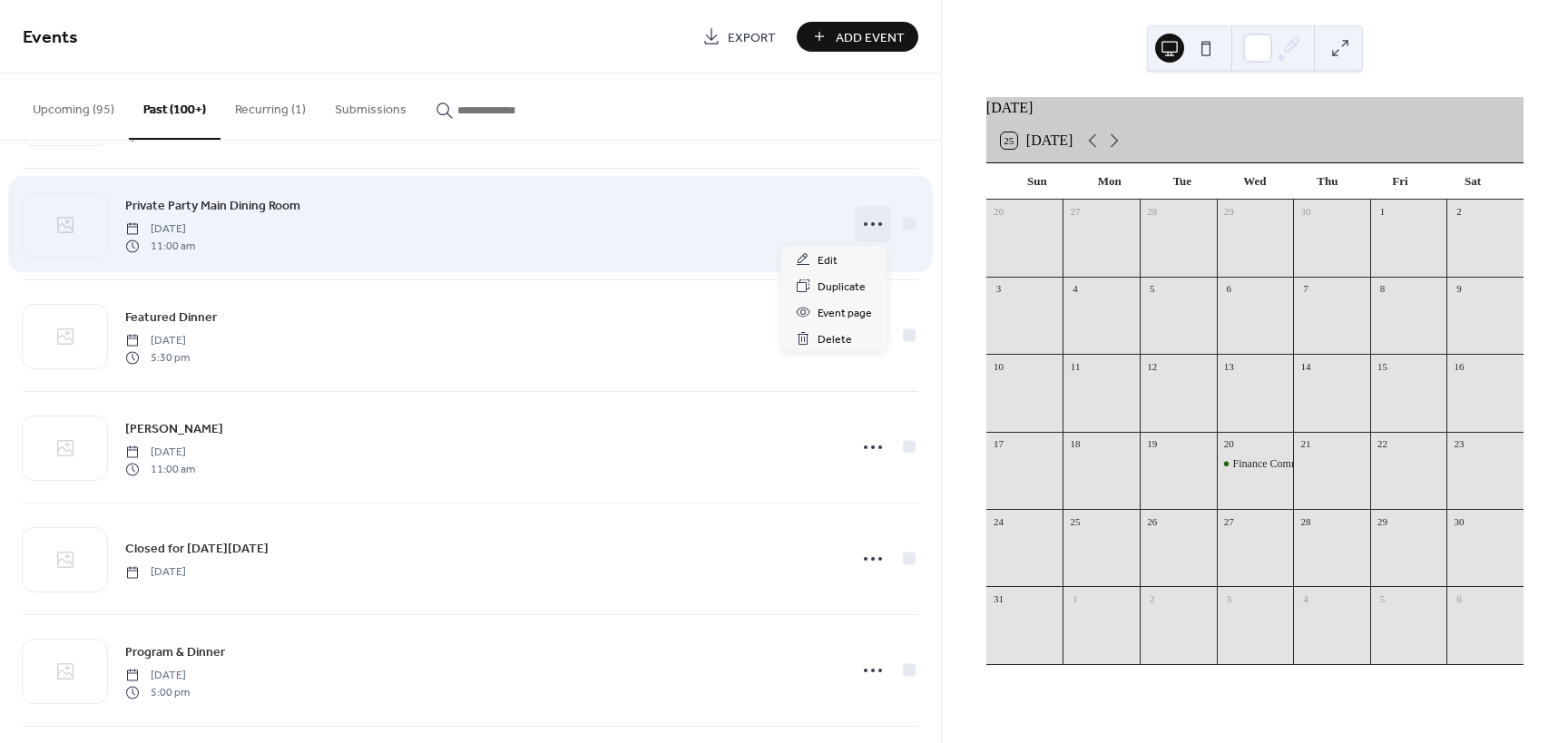 click 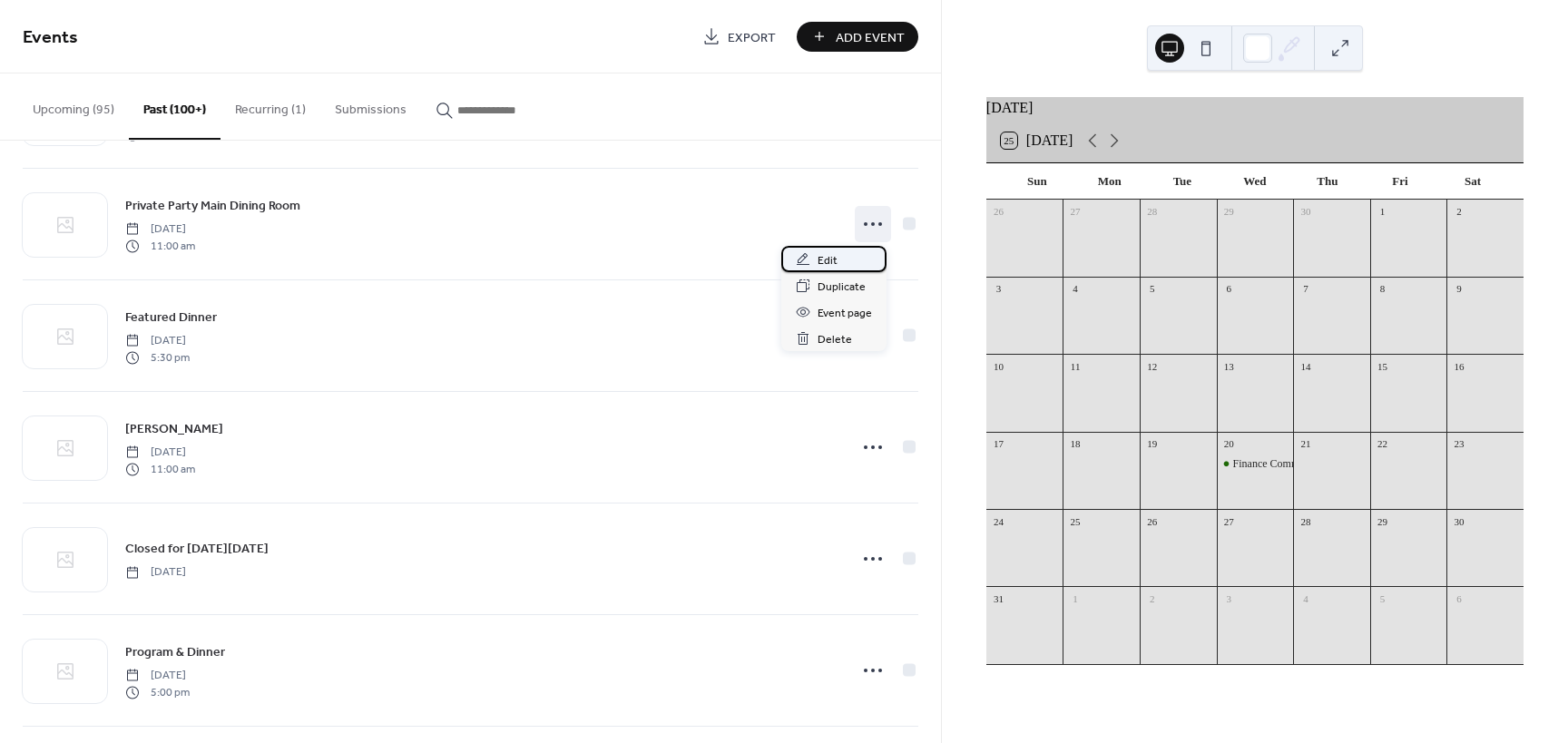 click 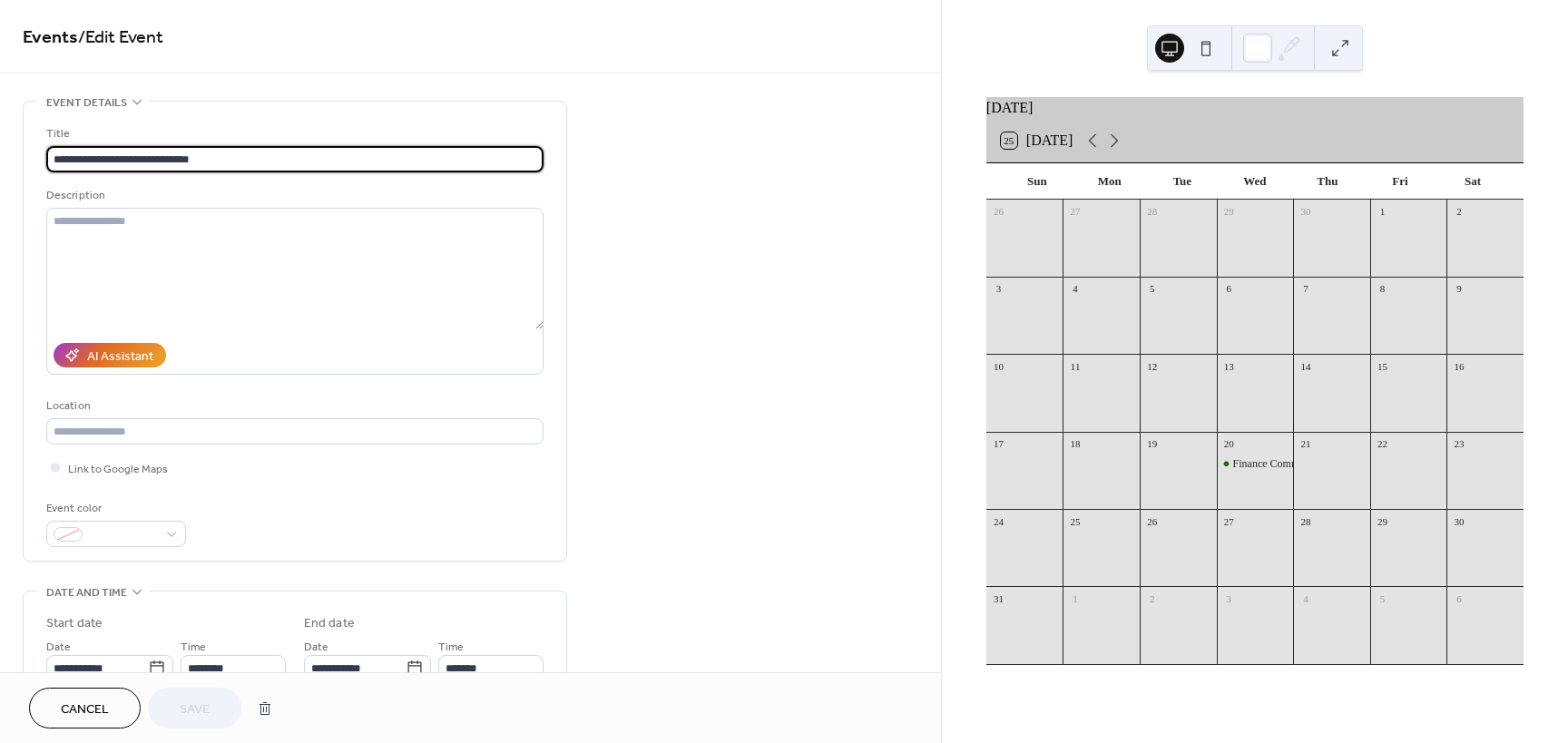 click on "**********" at bounding box center [295, 159] 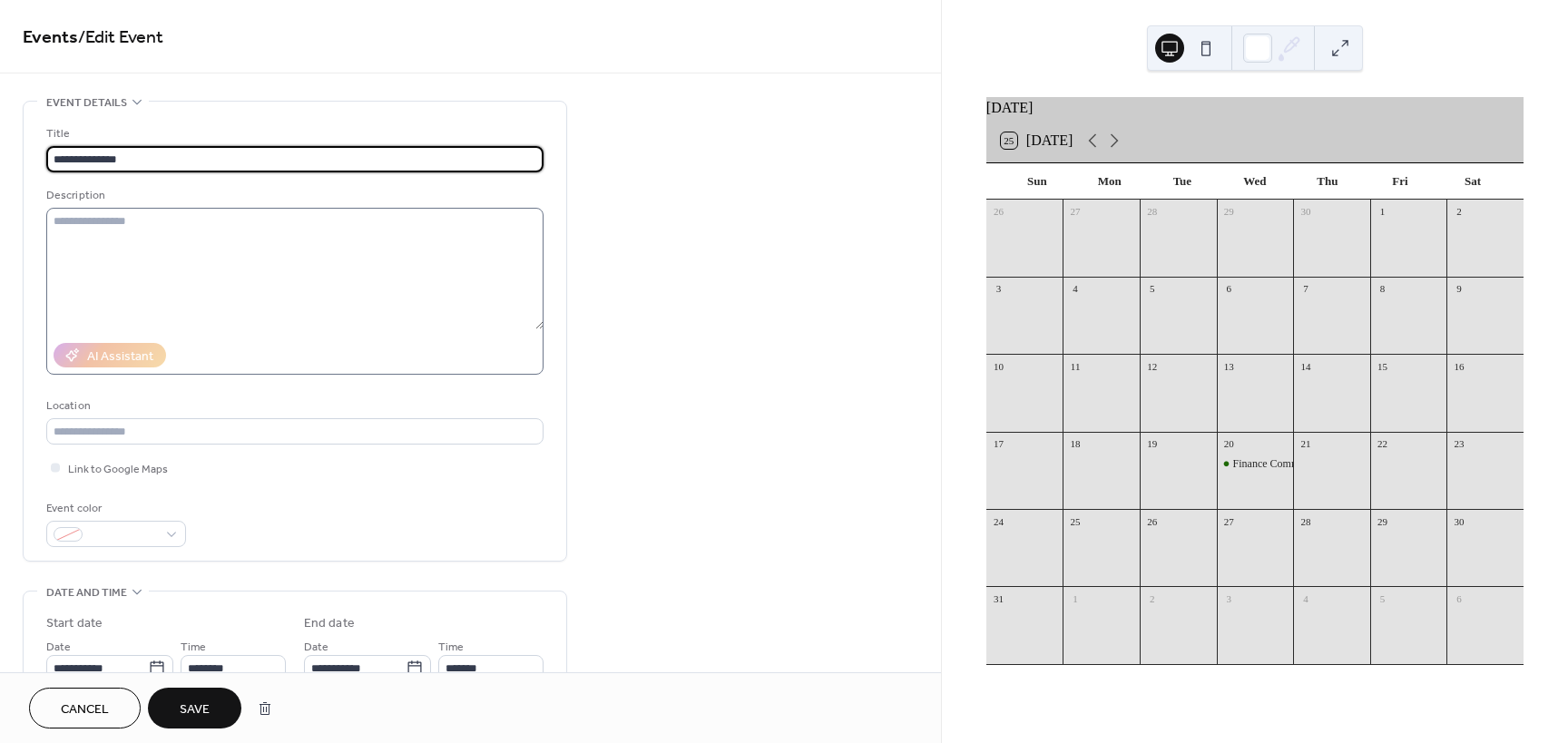 type on "**********" 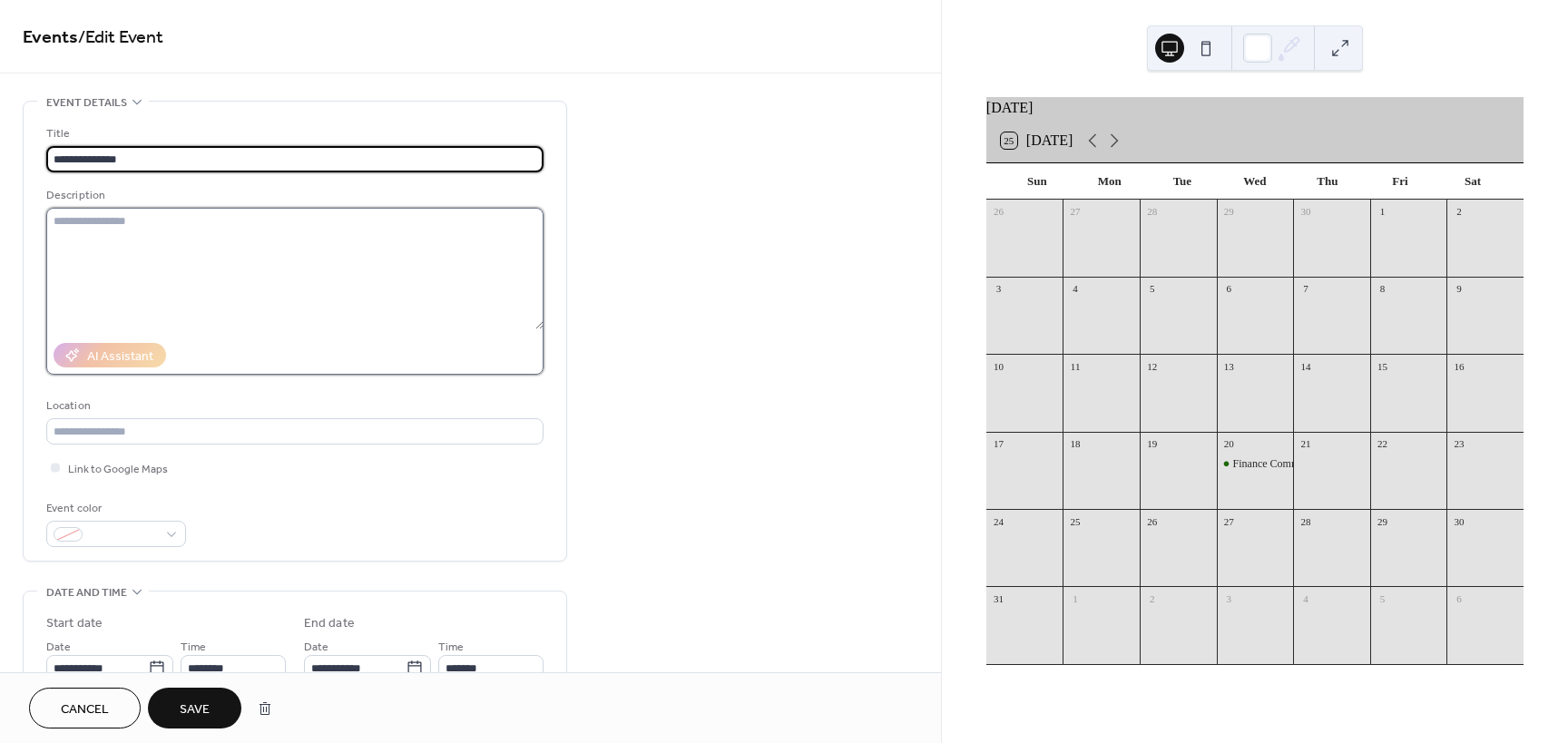 click at bounding box center [295, 269] 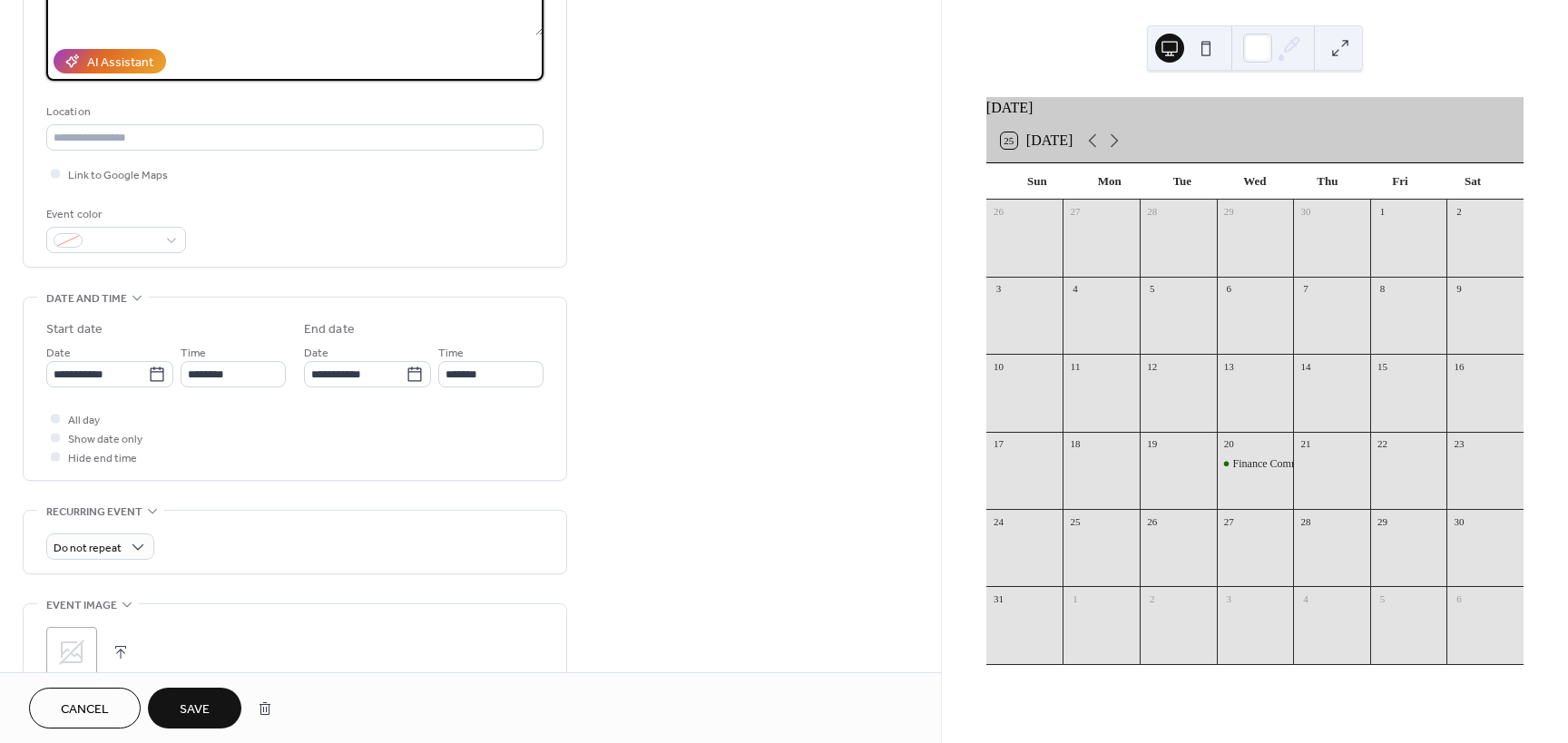 scroll, scrollTop: 490, scrollLeft: 0, axis: vertical 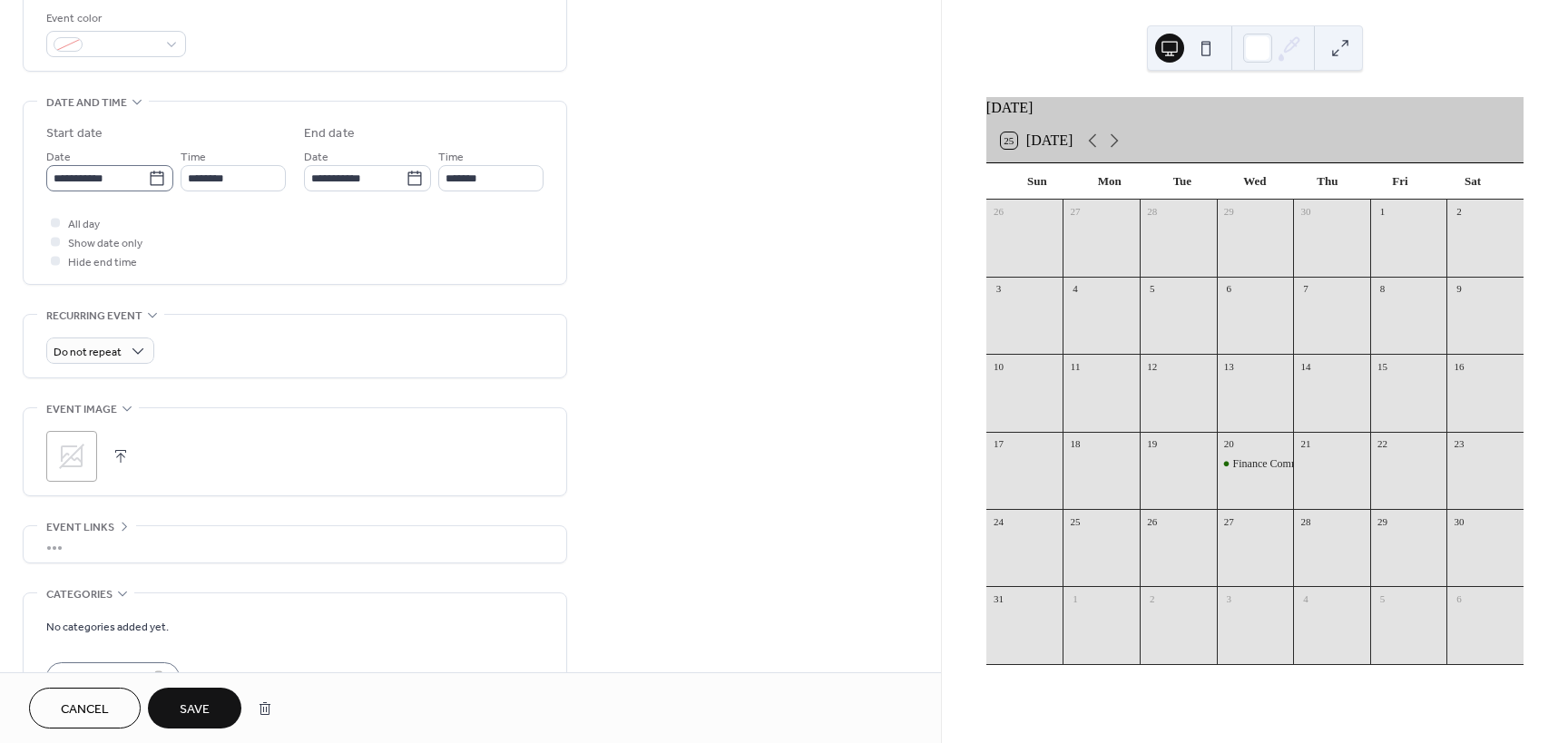 type on "**********" 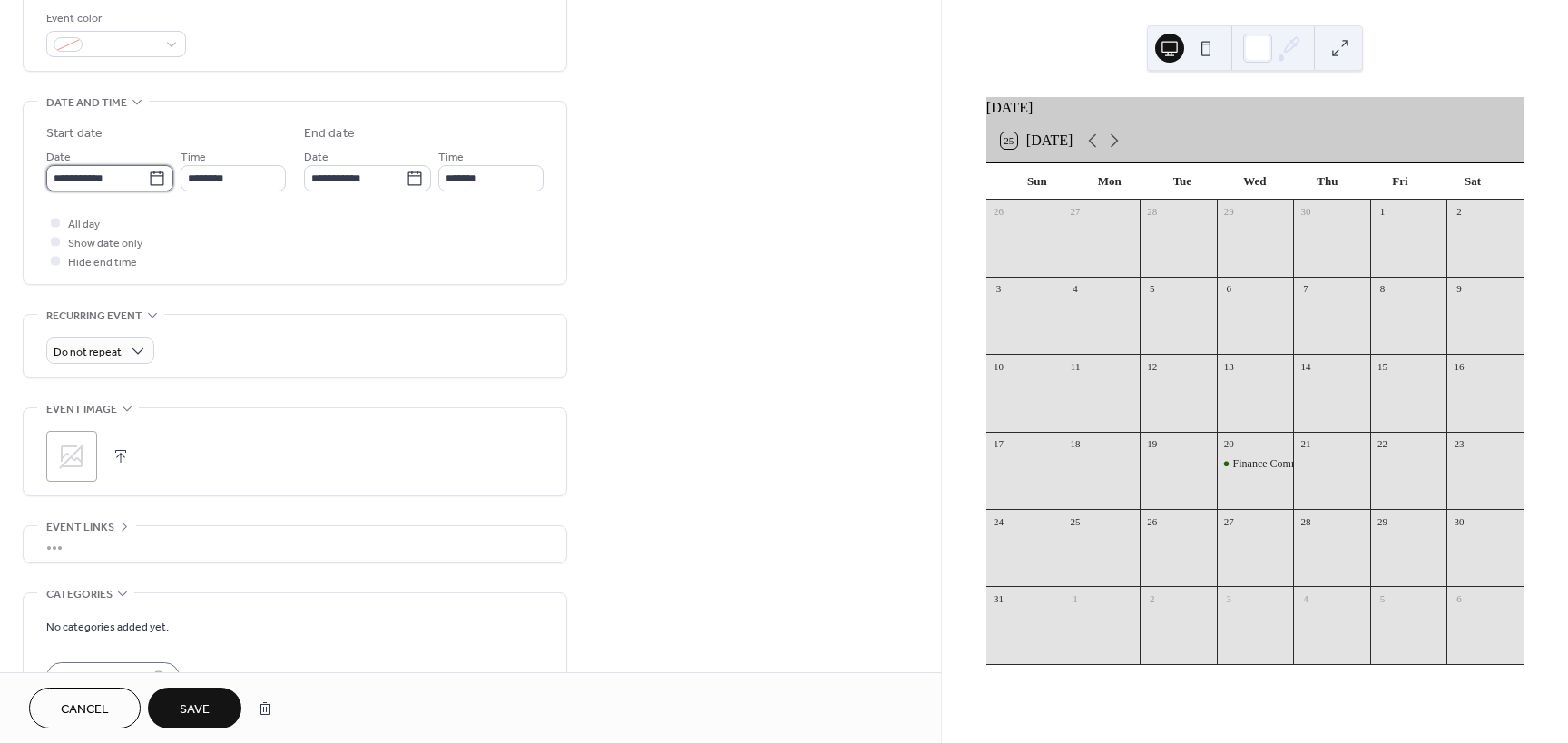 click on "**********" at bounding box center (97, 178) 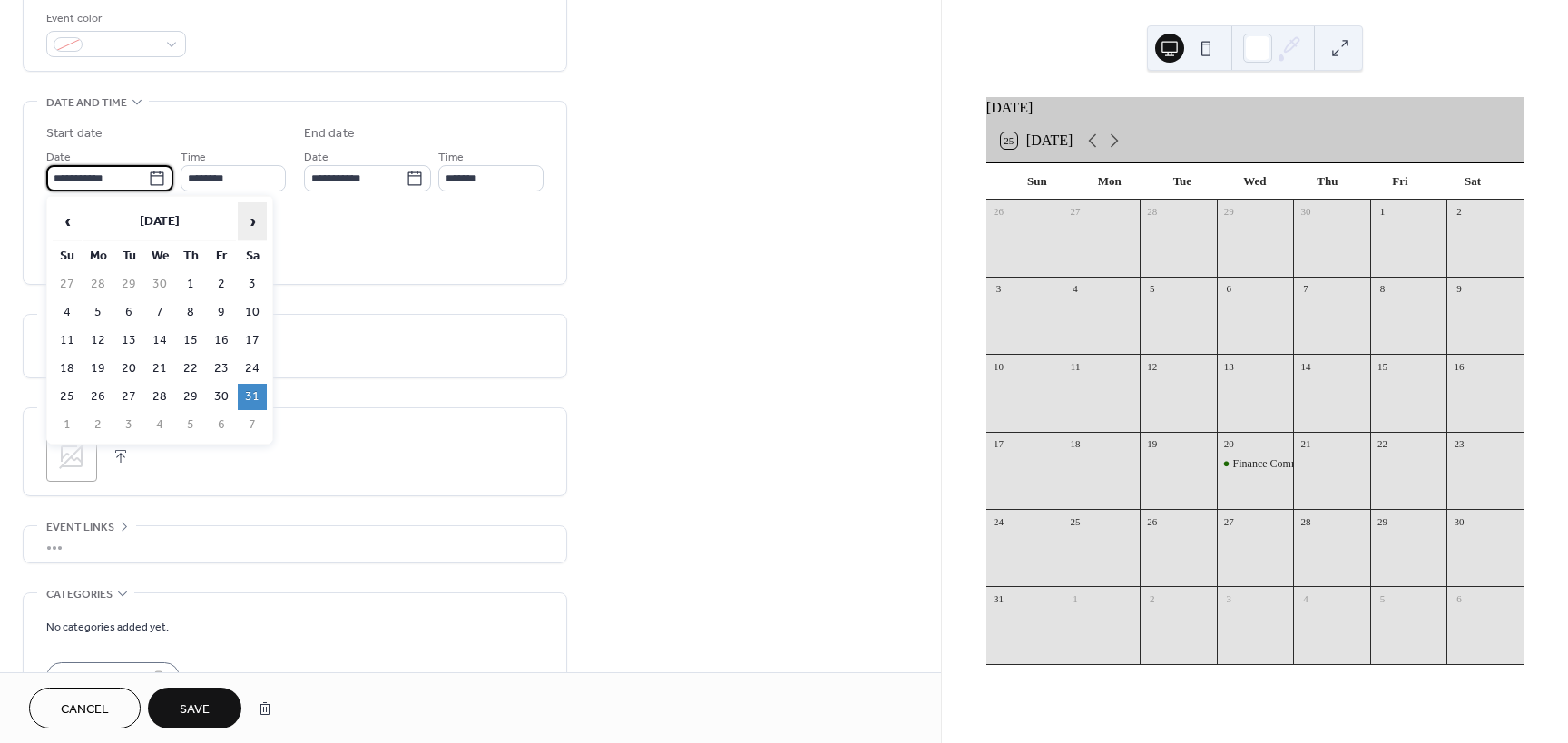 click on "›" at bounding box center [252, 221] 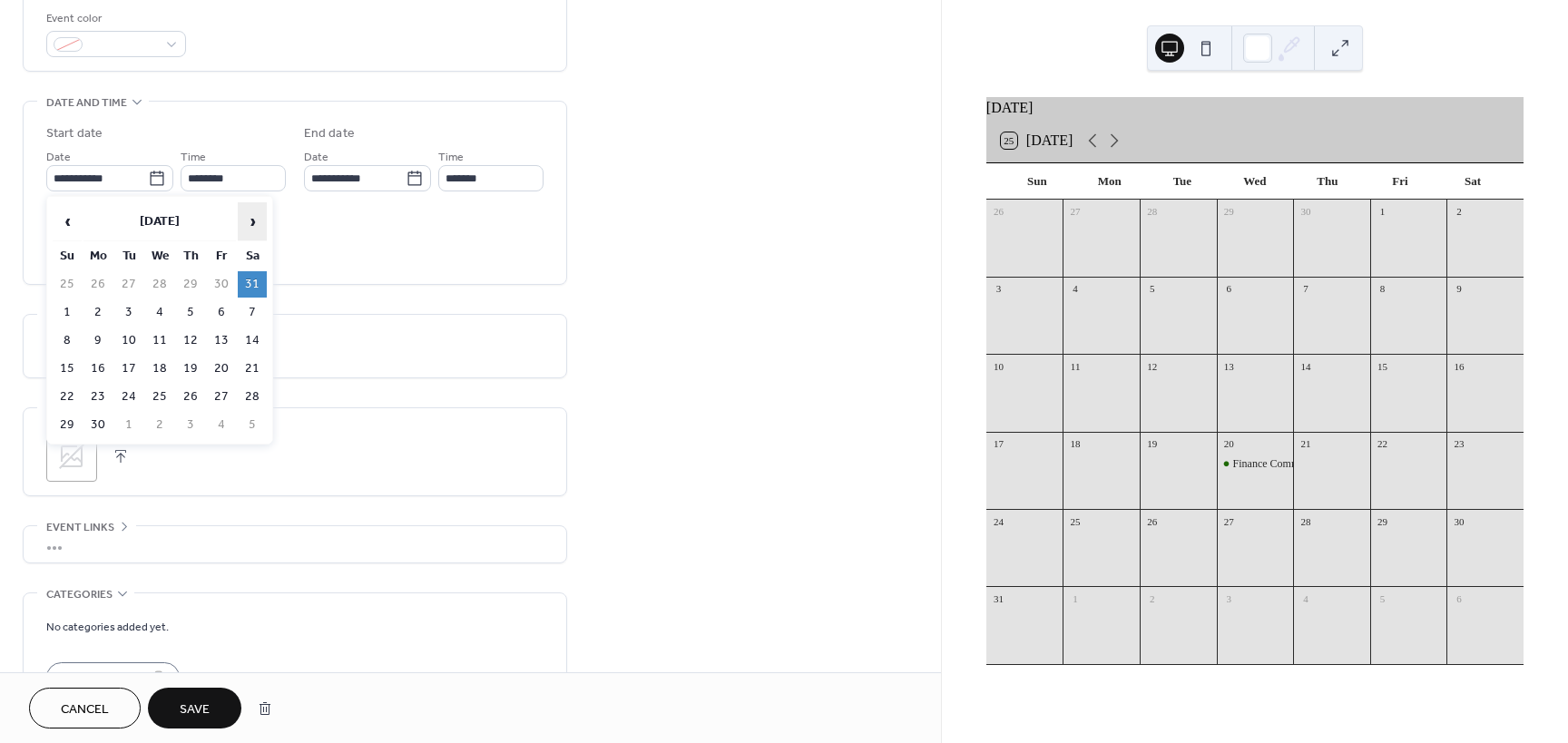 click on "›" at bounding box center (252, 221) 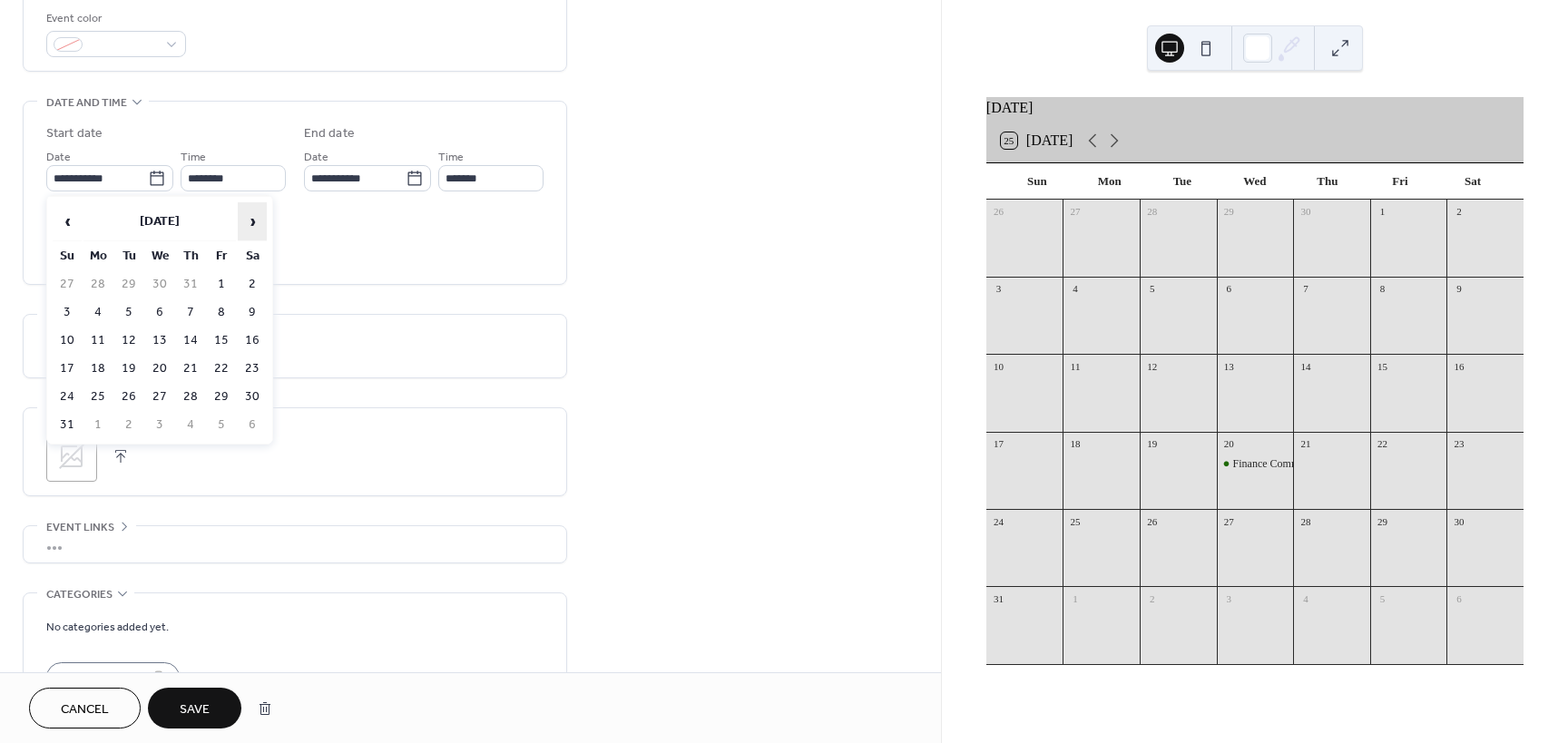 click on "›" at bounding box center [252, 221] 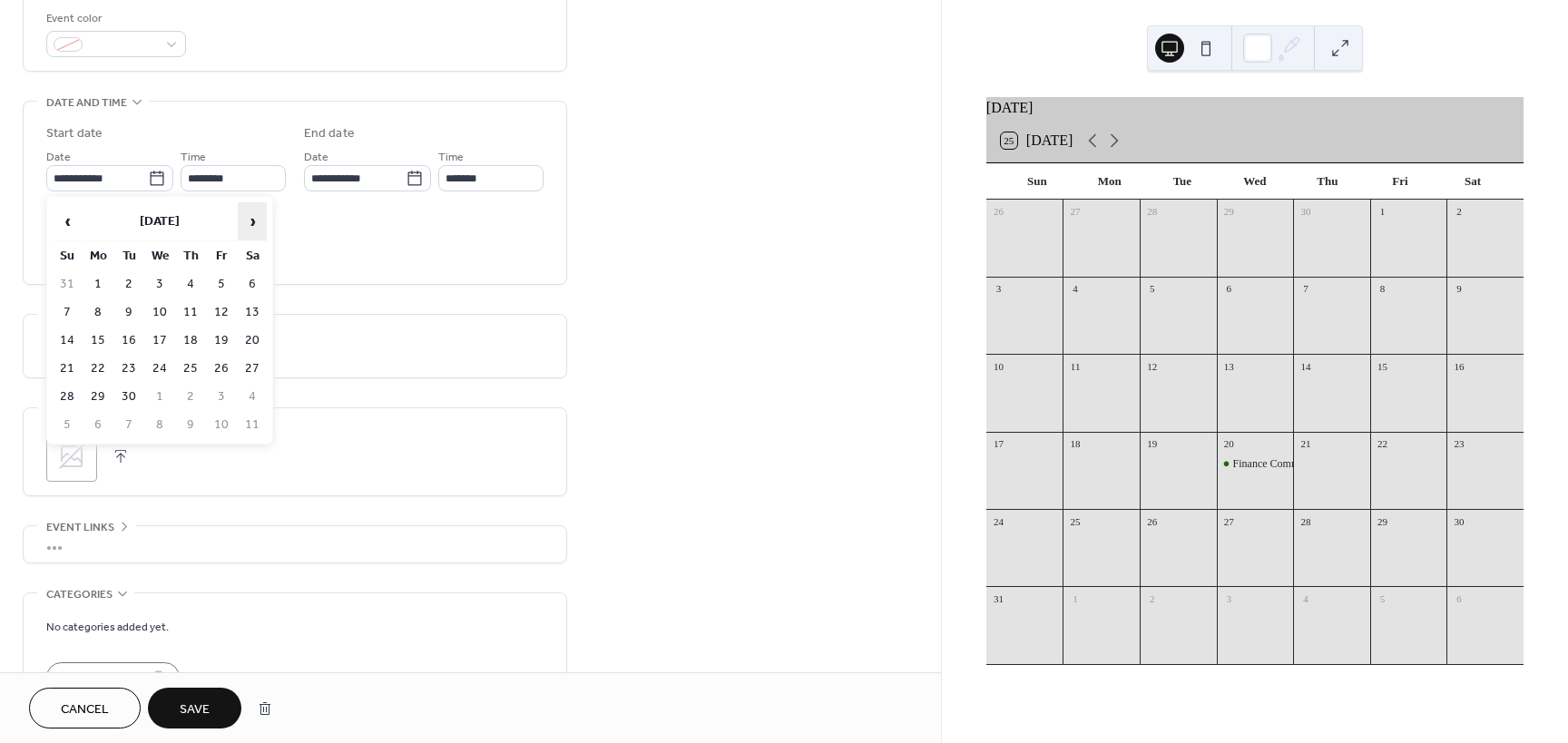 click on "›" at bounding box center [252, 221] 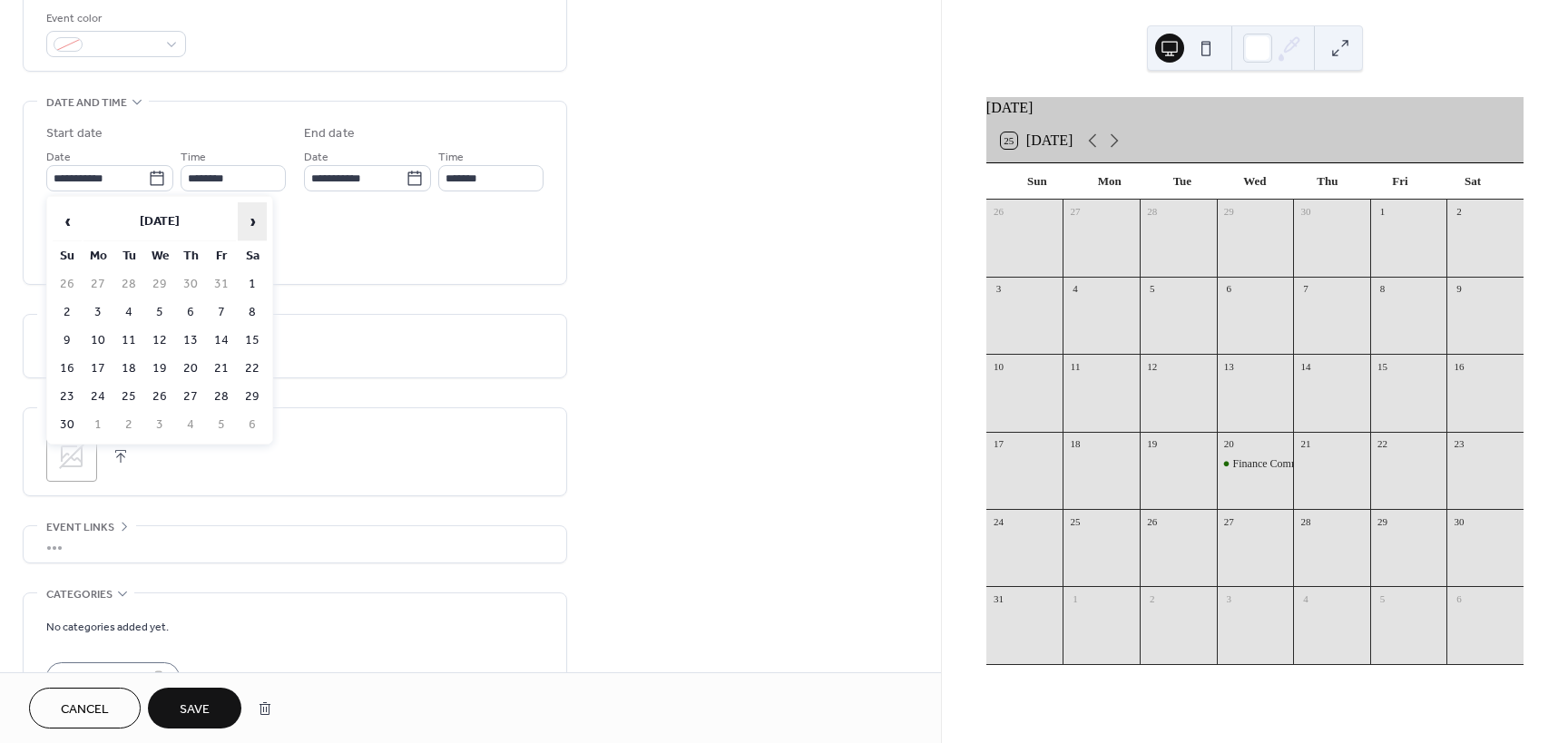 click on "›" at bounding box center (252, 221) 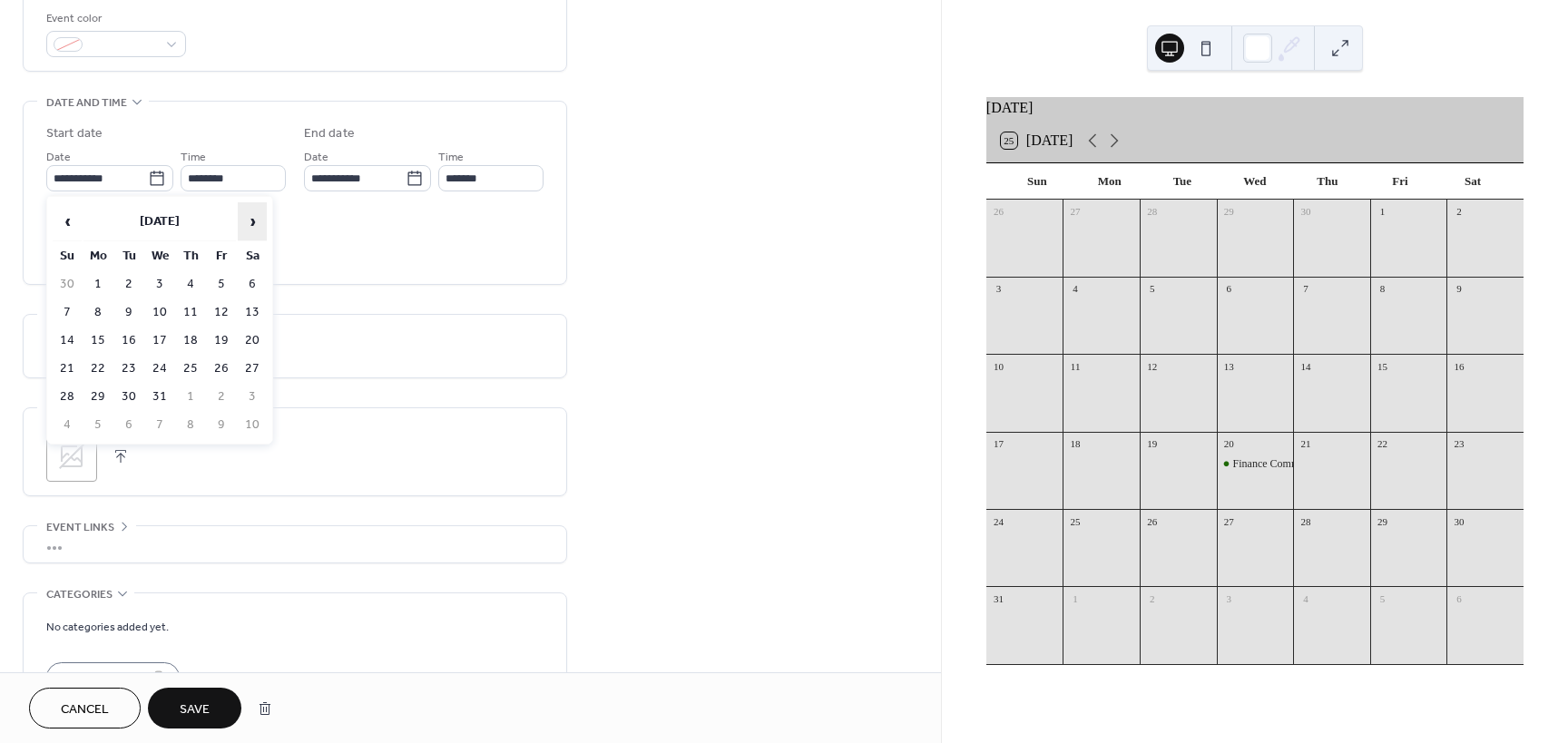 click on "›" at bounding box center [252, 221] 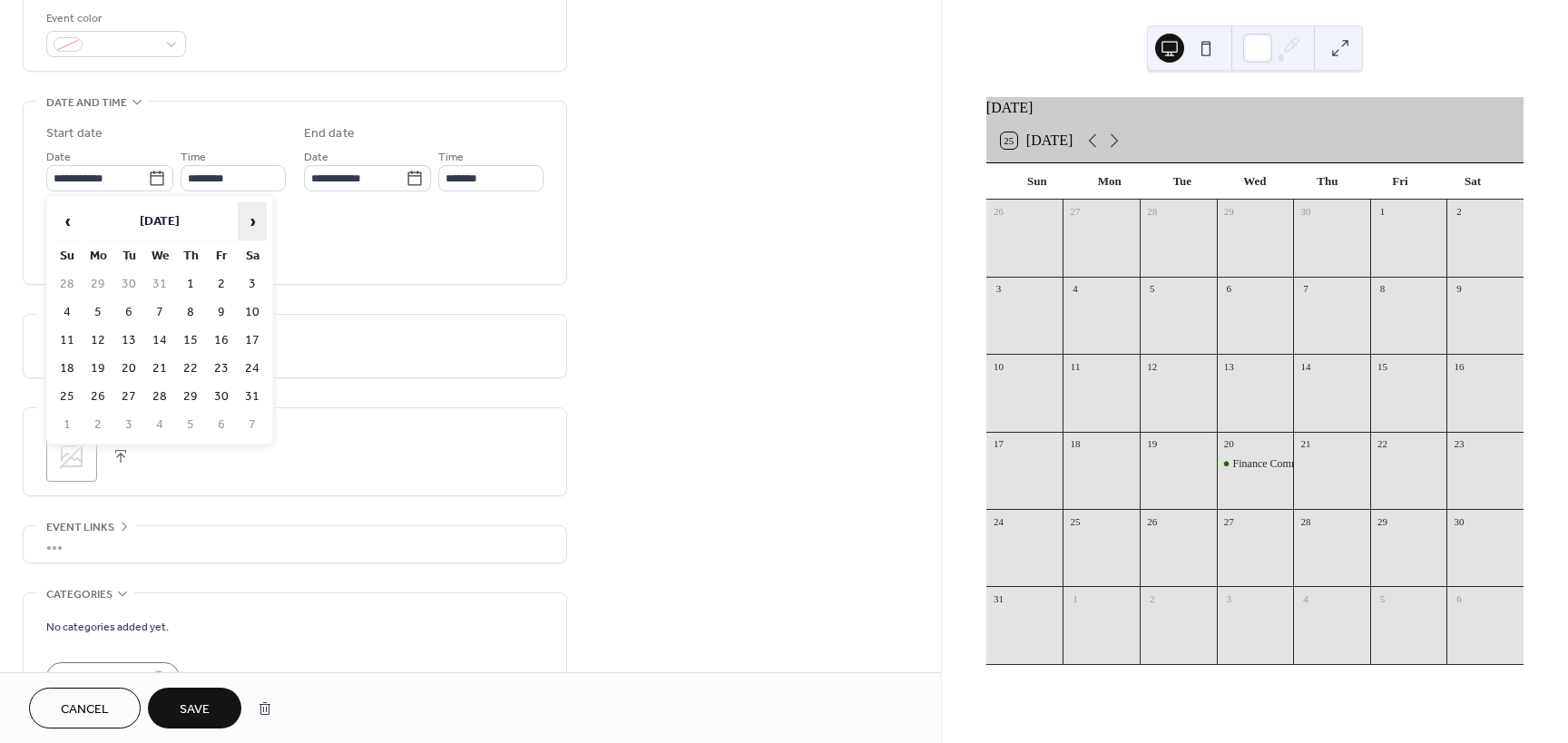 click on "›" at bounding box center (252, 221) 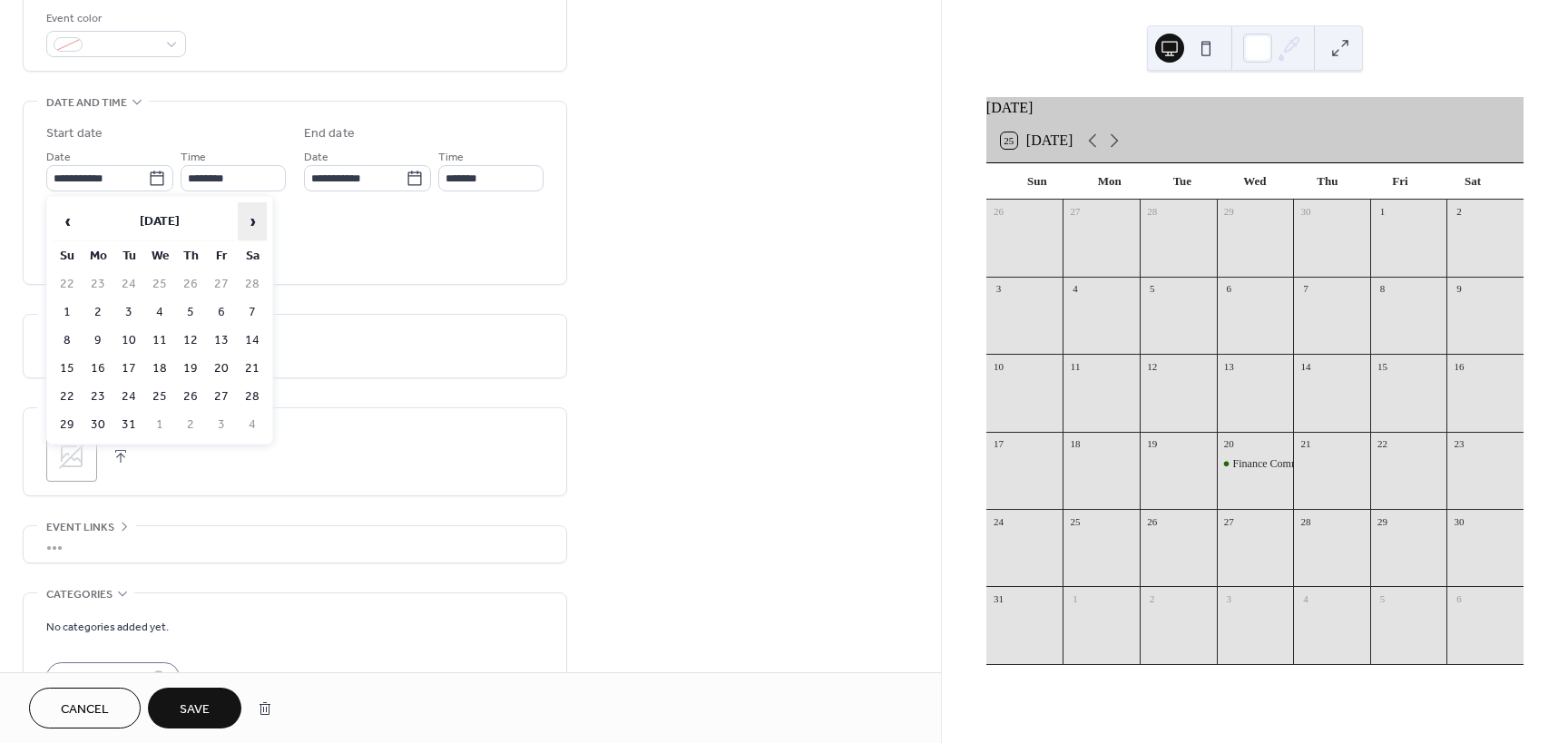 click on "›" at bounding box center [252, 221] 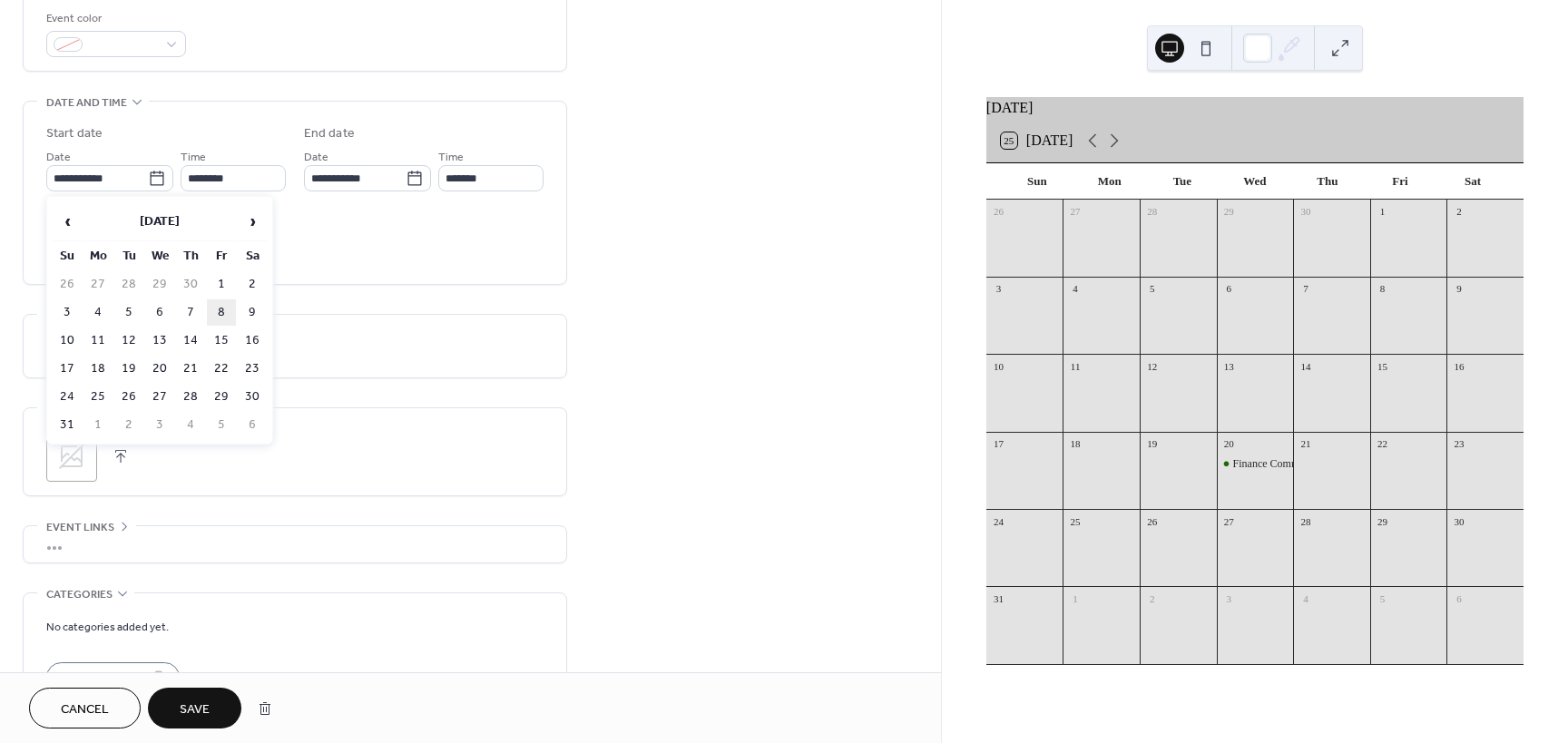 click on "8" at bounding box center [221, 312] 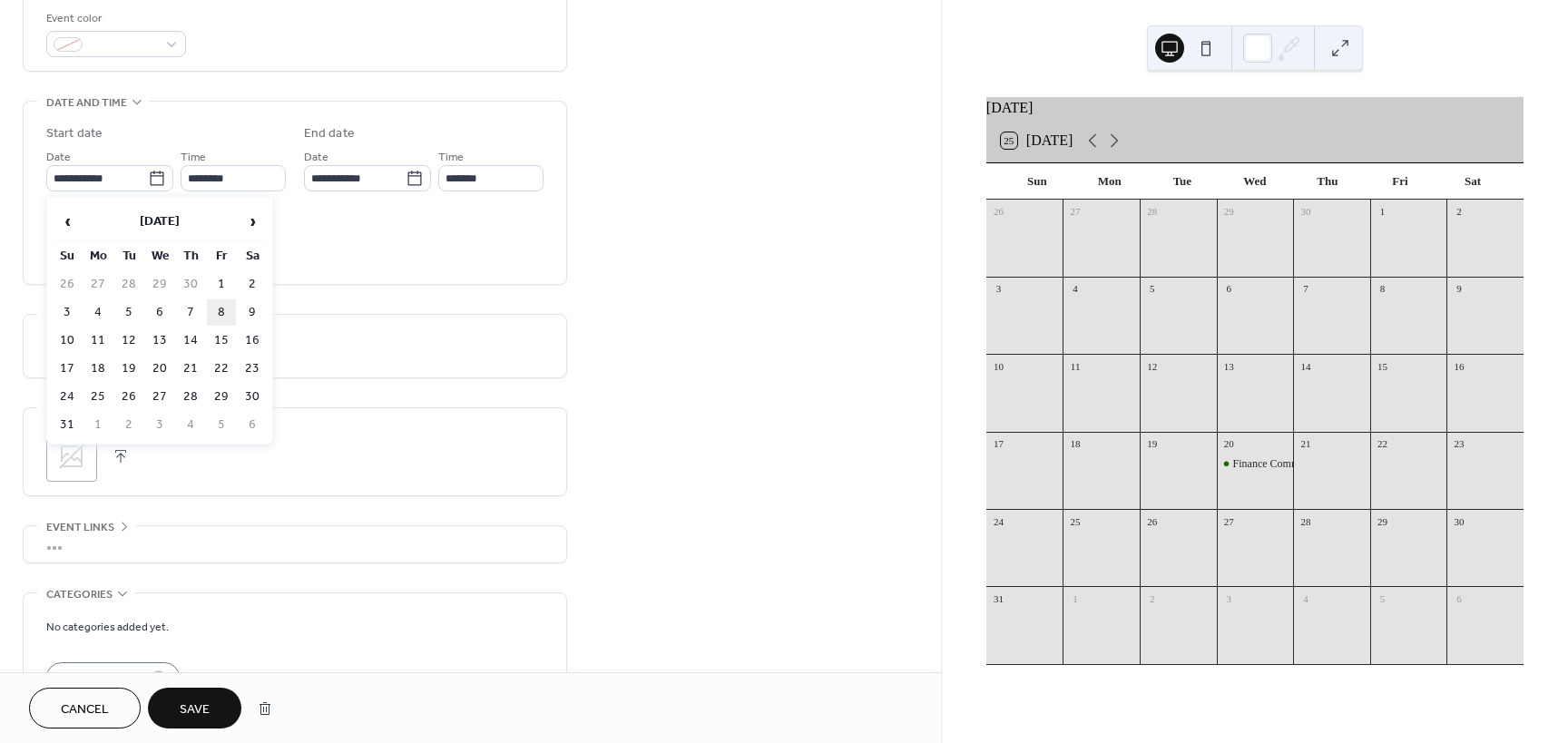 type on "**********" 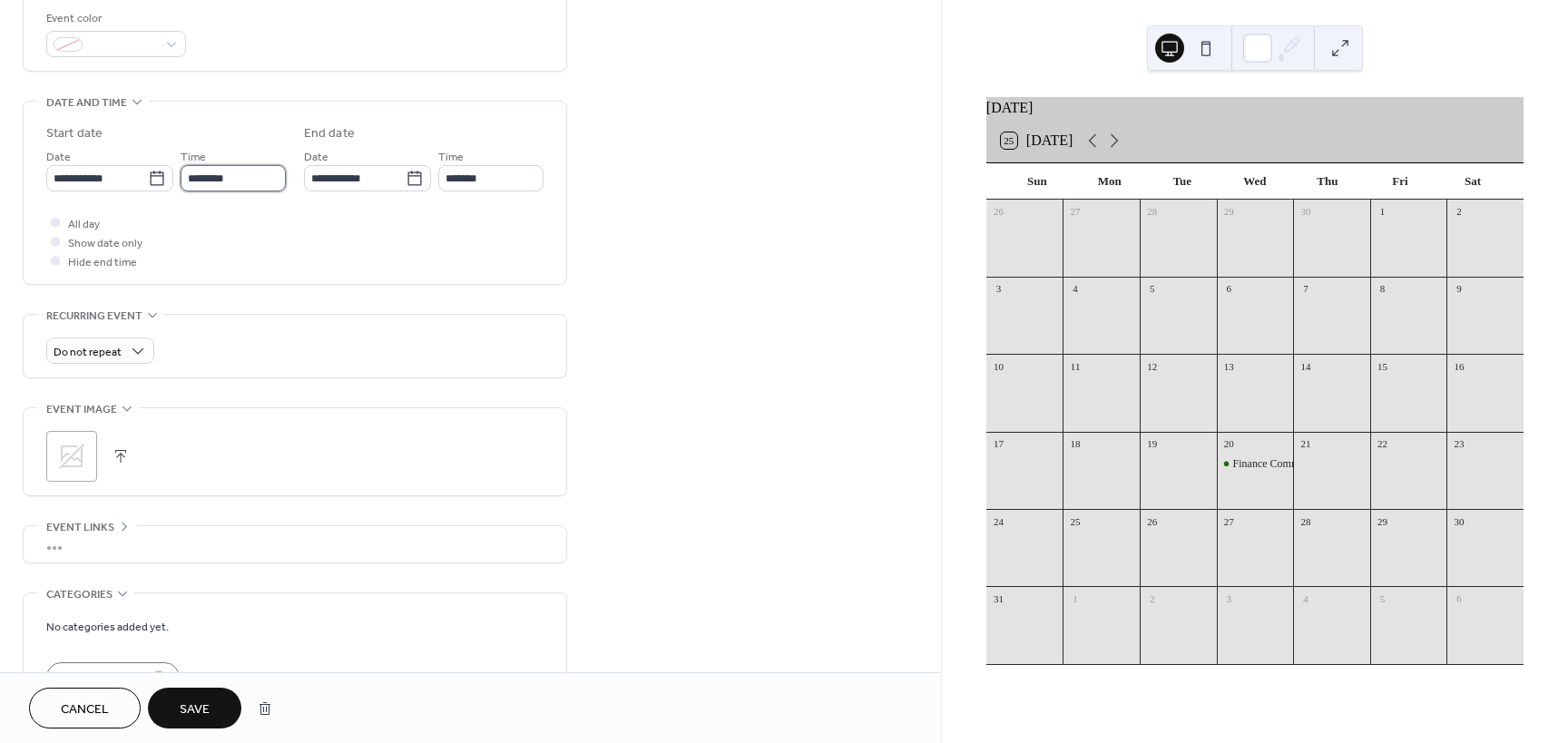click on "********" at bounding box center [233, 178] 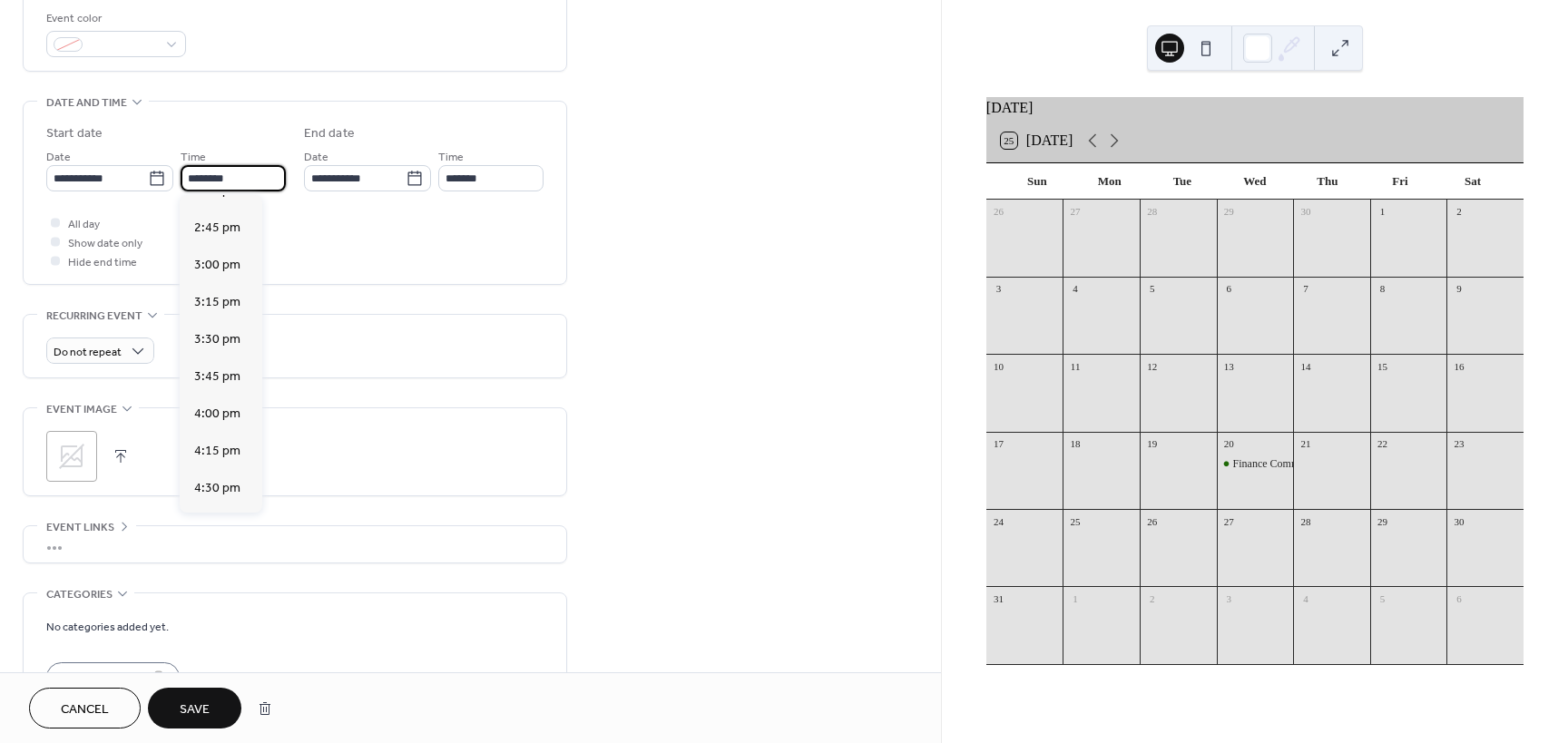 scroll, scrollTop: 2290, scrollLeft: 0, axis: vertical 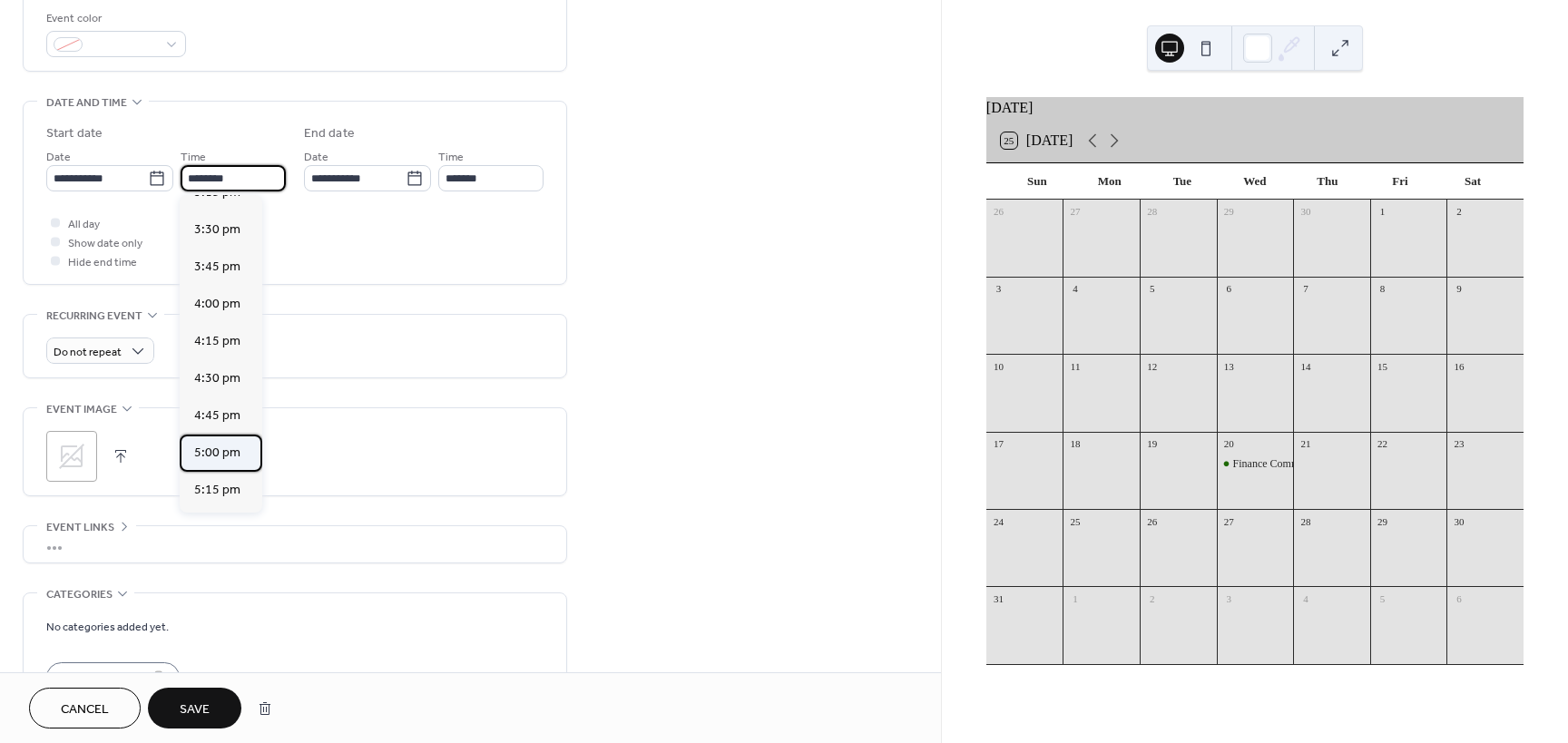 click on "5:00 pm" at bounding box center (217, 453) 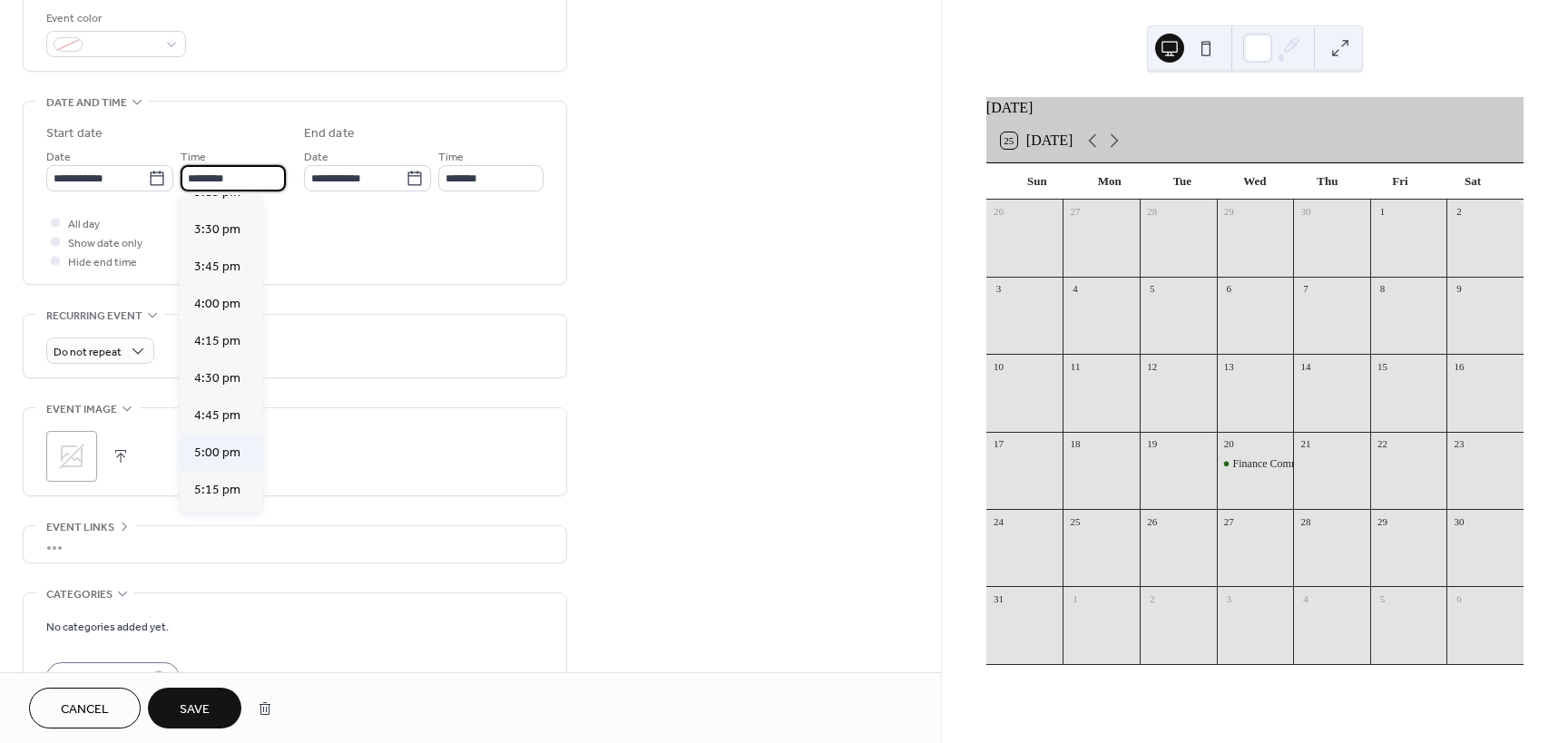 type on "*******" 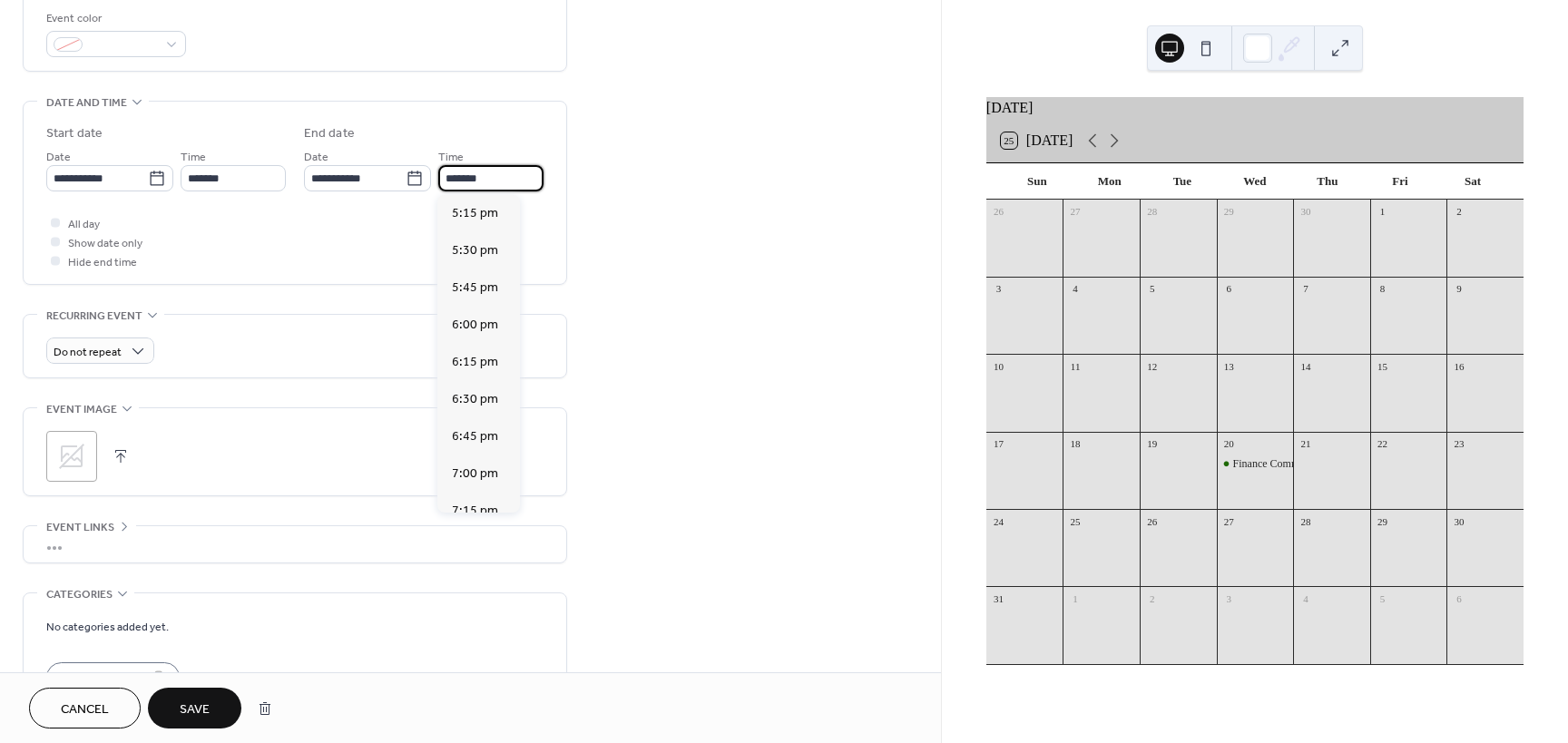click on "*******" at bounding box center [491, 178] 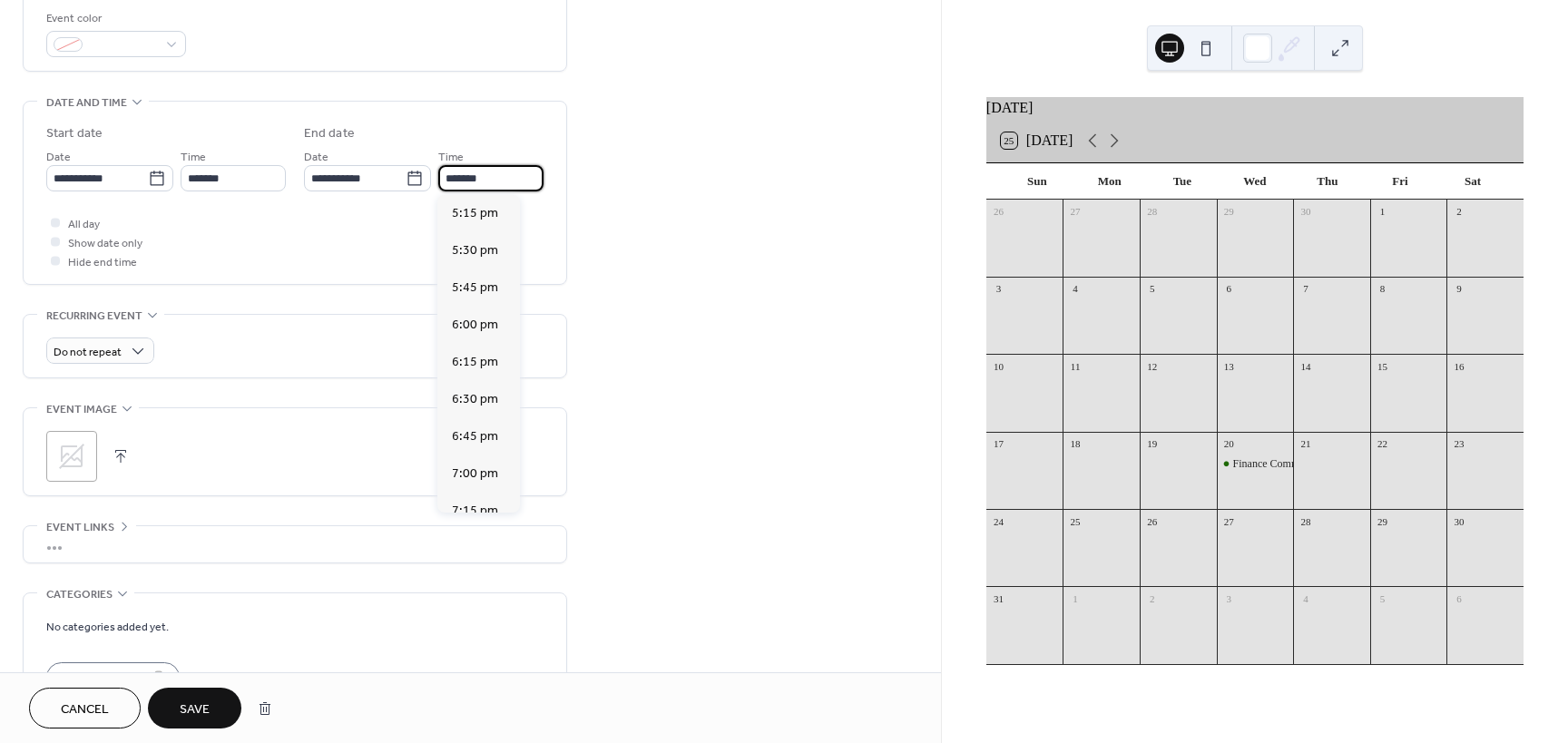 scroll, scrollTop: 558, scrollLeft: 0, axis: vertical 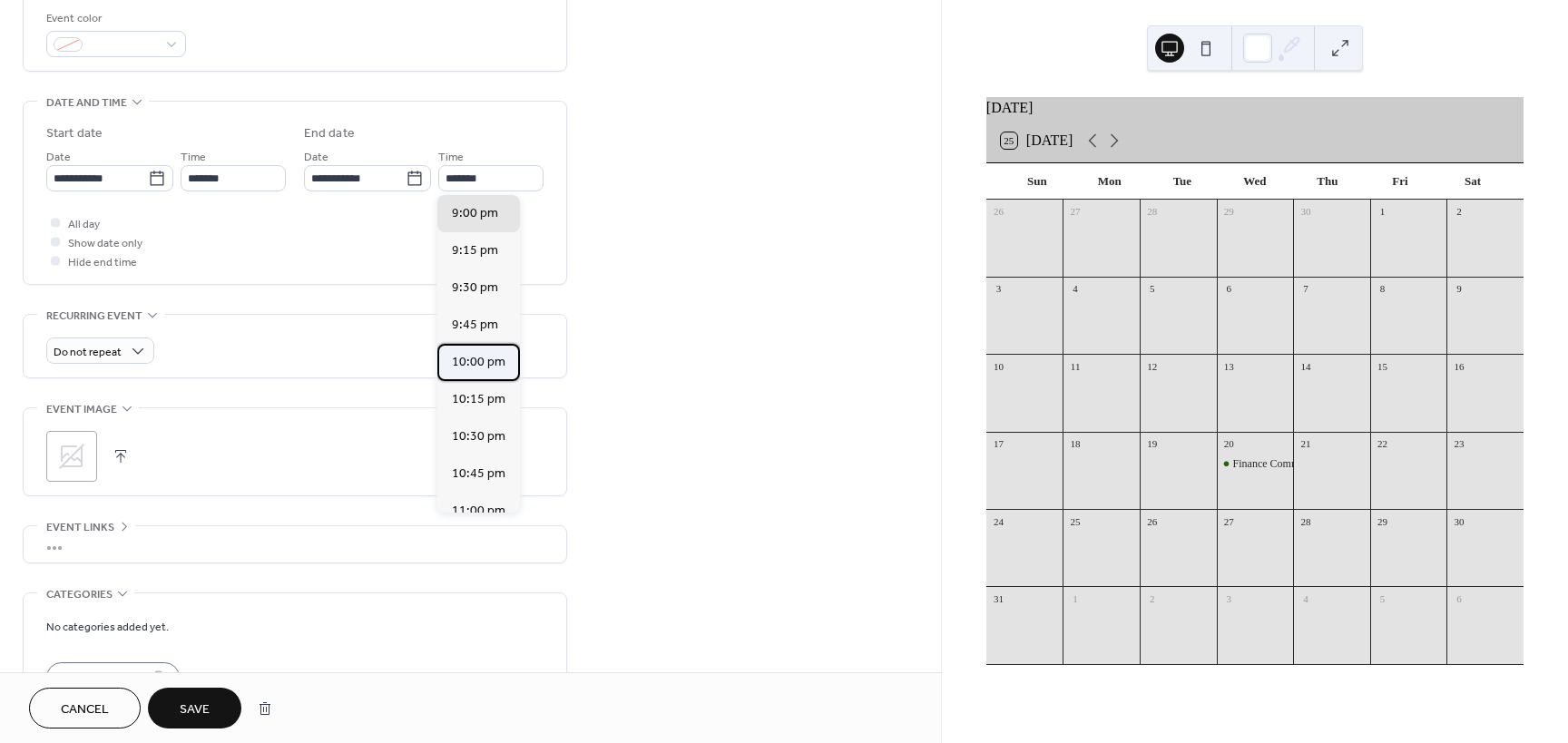 click on "10:00 pm" at bounding box center [478, 362] 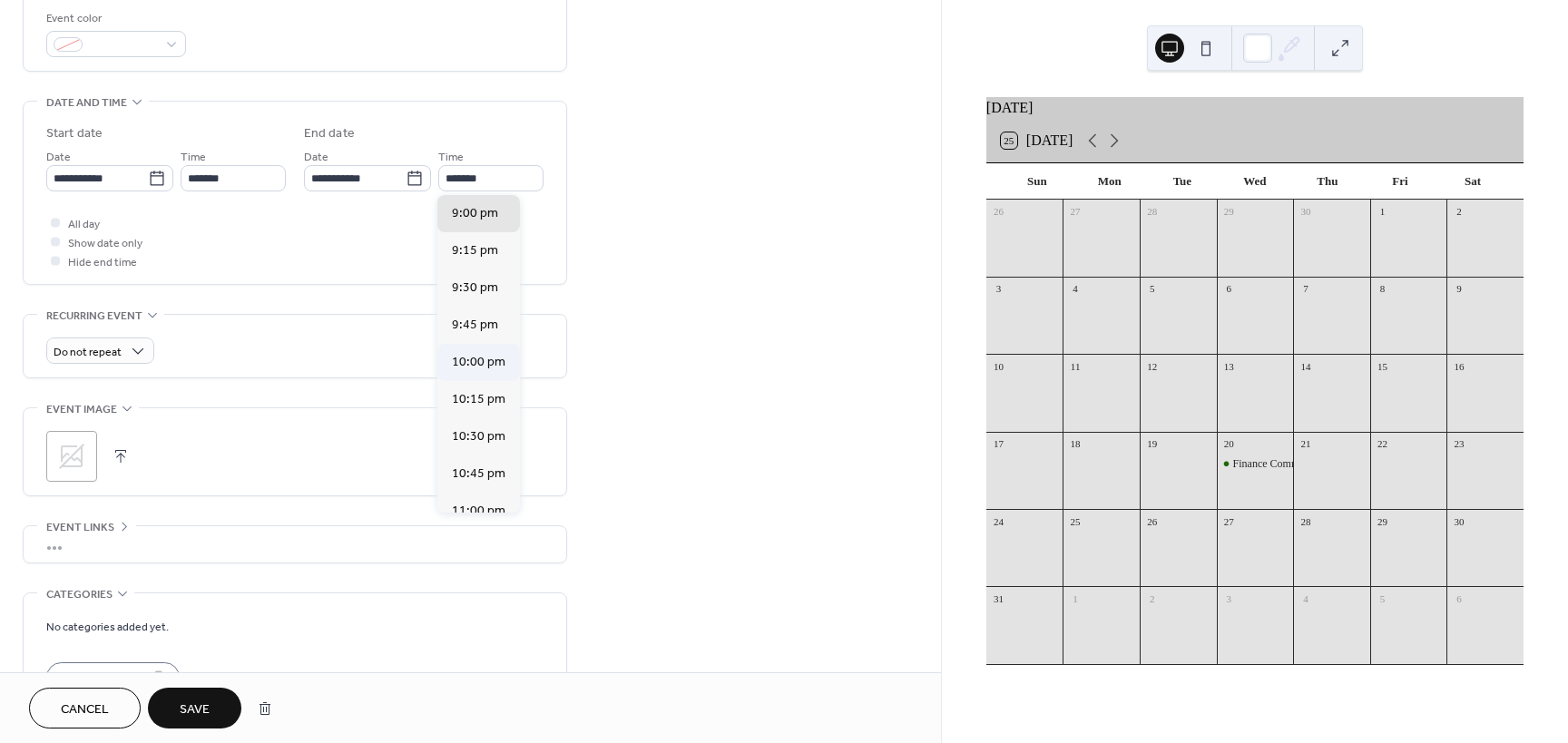 type on "********" 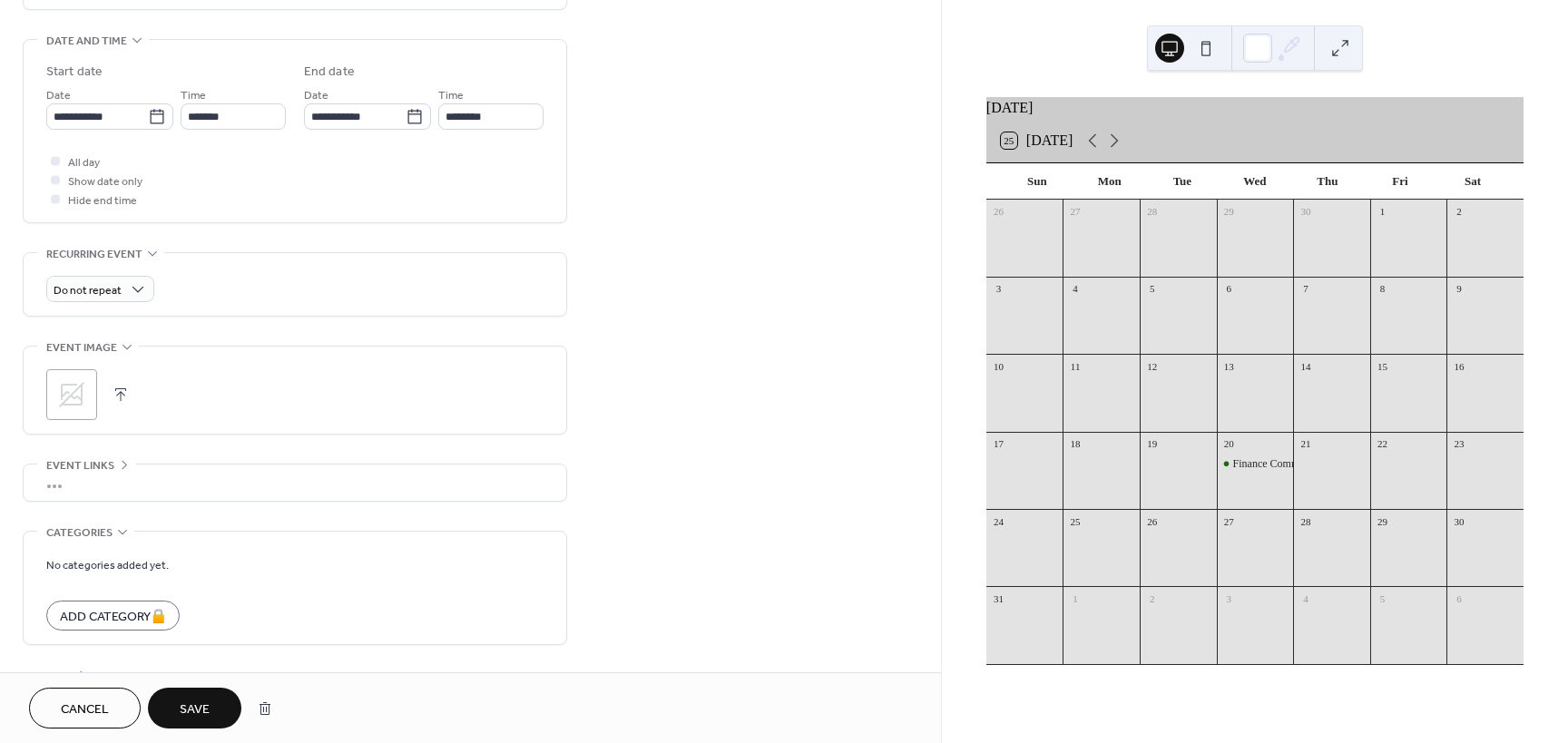 scroll, scrollTop: 610, scrollLeft: 0, axis: vertical 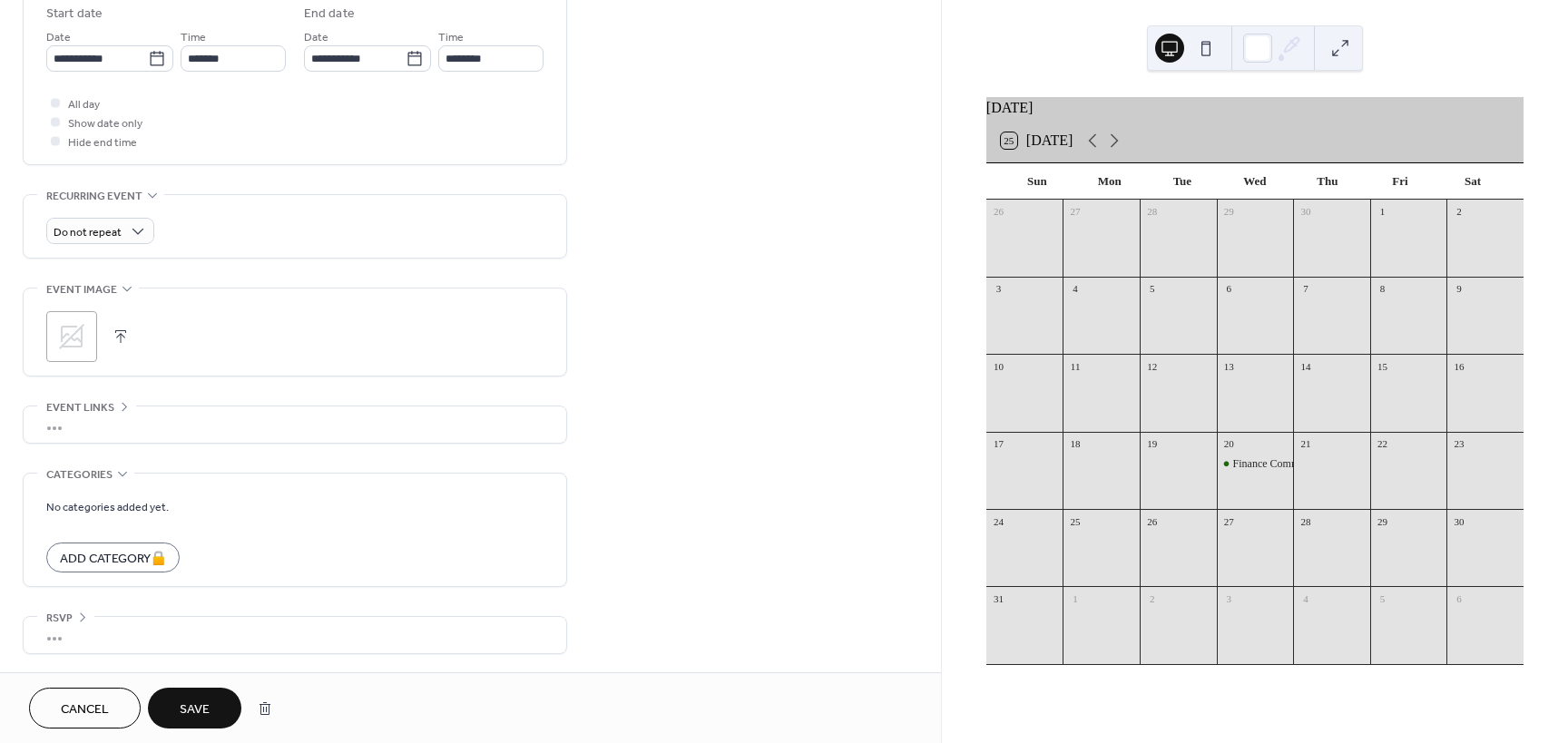 click on "Save" at bounding box center (194, 708) 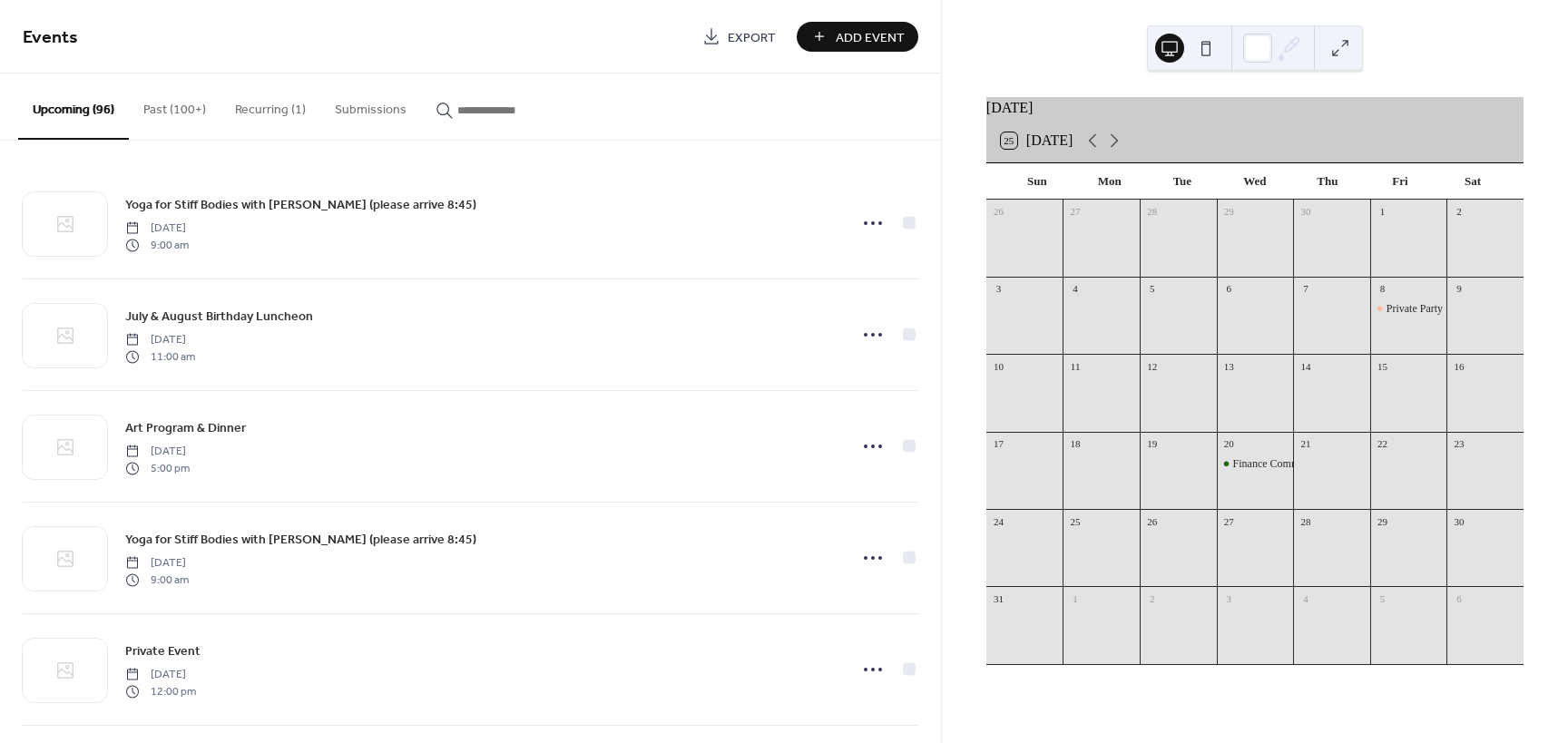 click on "Past (100+)" at bounding box center [174, 105] 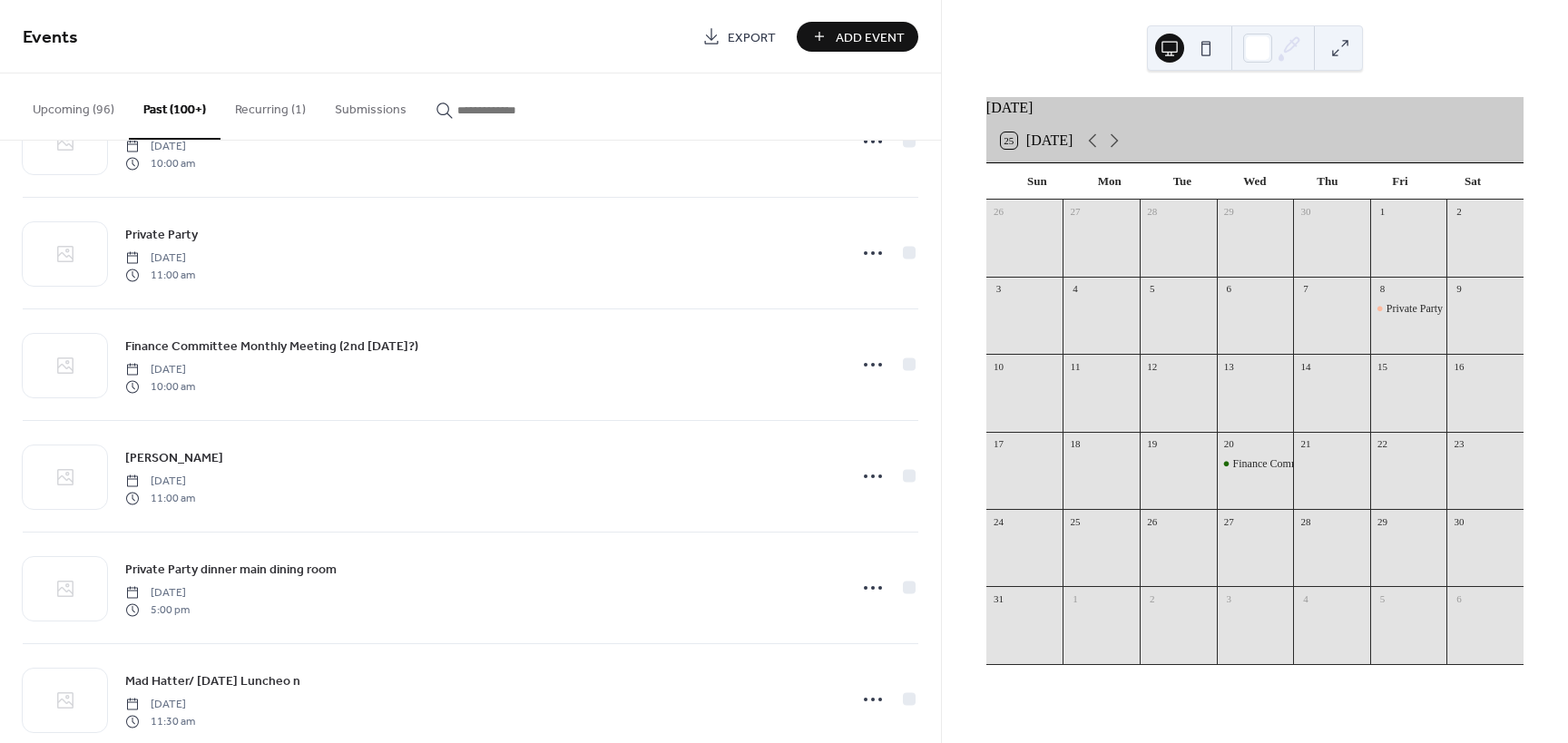 scroll, scrollTop: 3359, scrollLeft: 0, axis: vertical 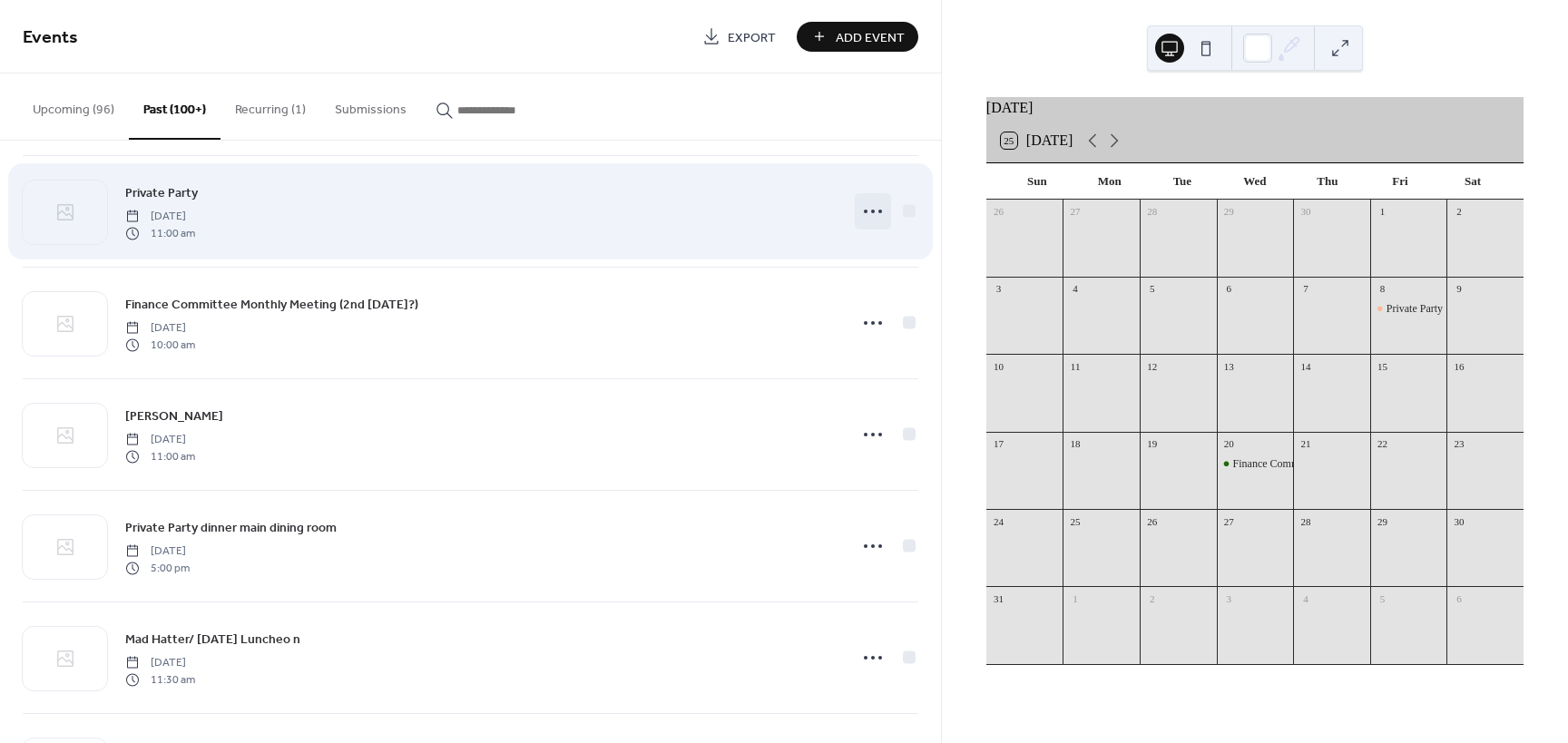 click 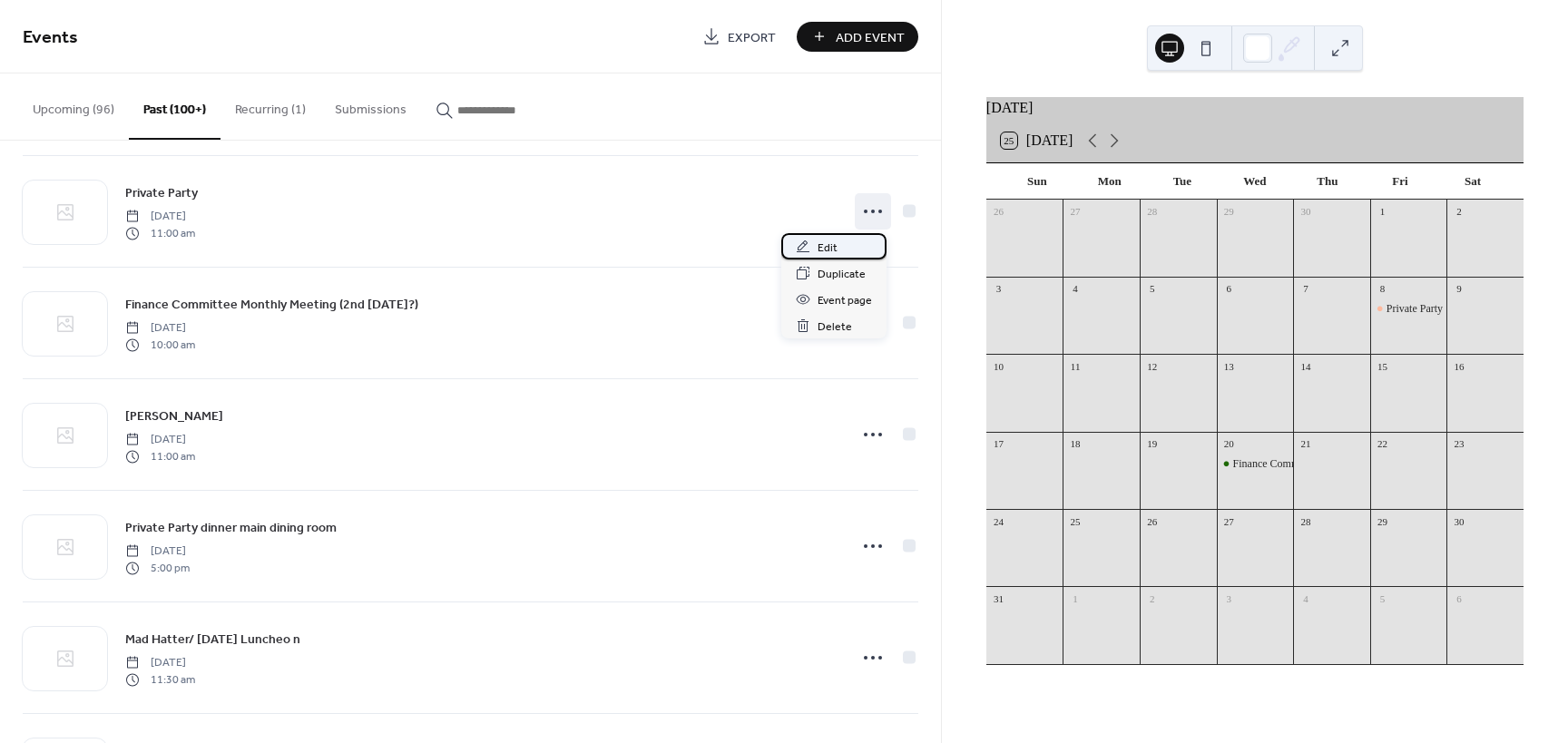 click on "Edit" at bounding box center [828, 248] 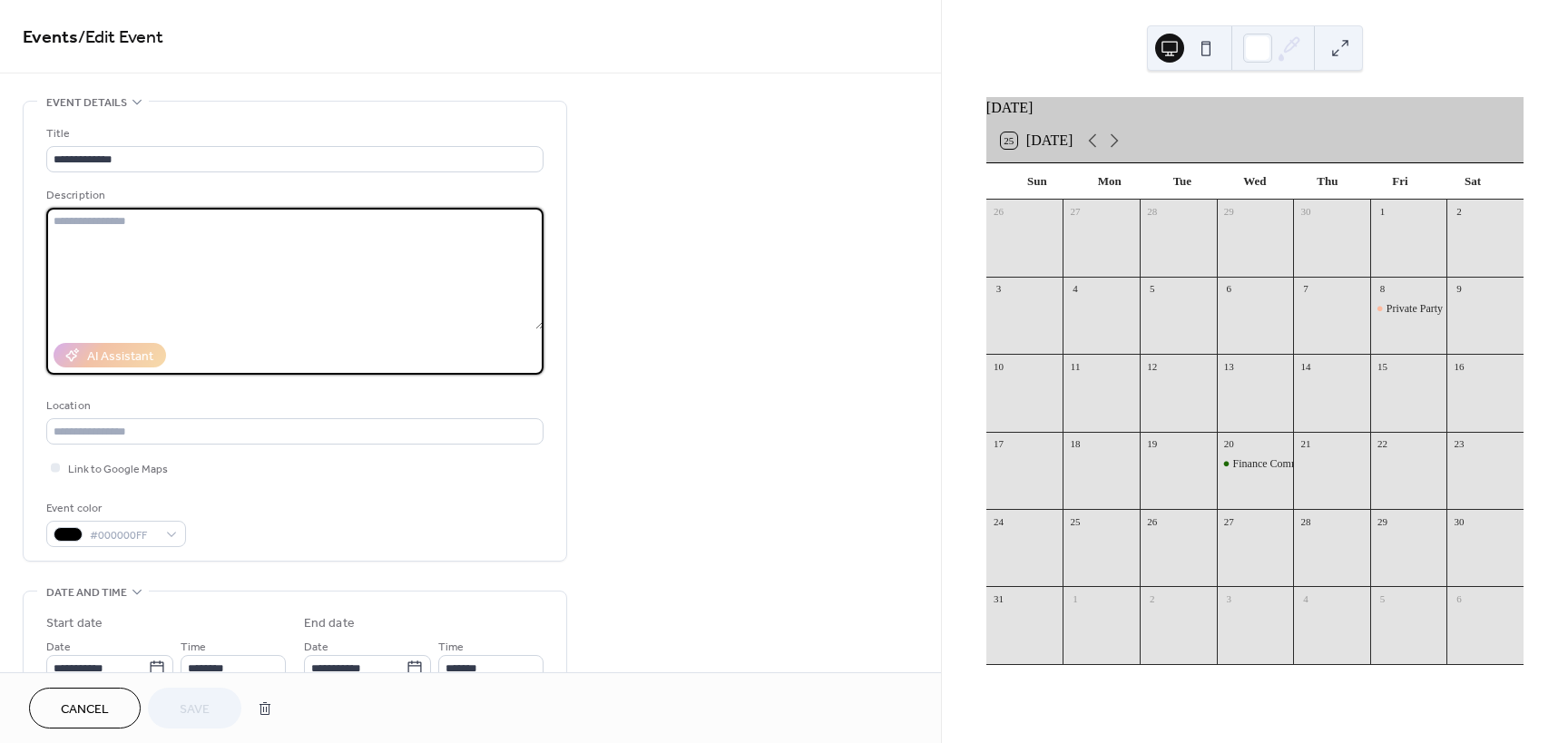 click at bounding box center (295, 269) 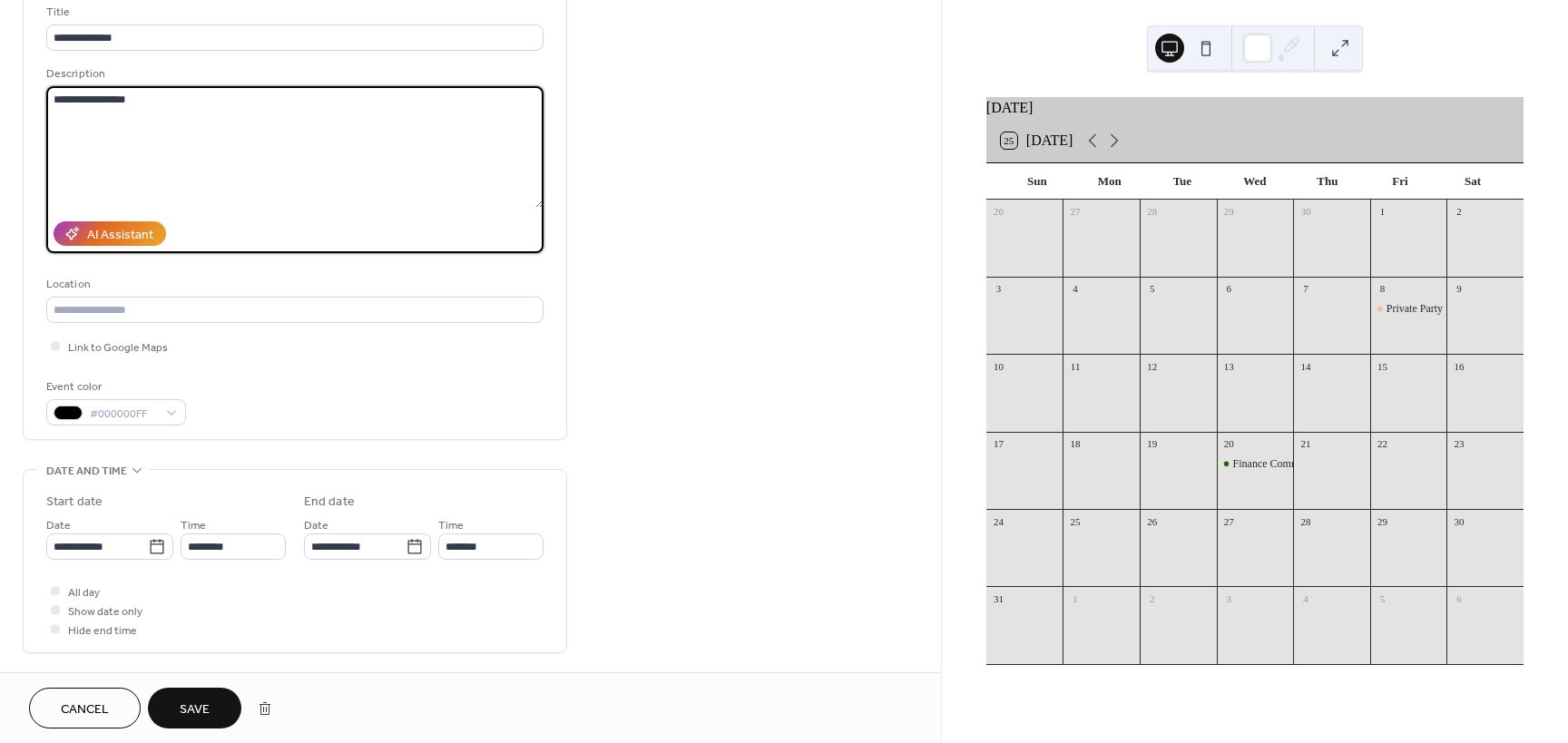 scroll, scrollTop: 213, scrollLeft: 0, axis: vertical 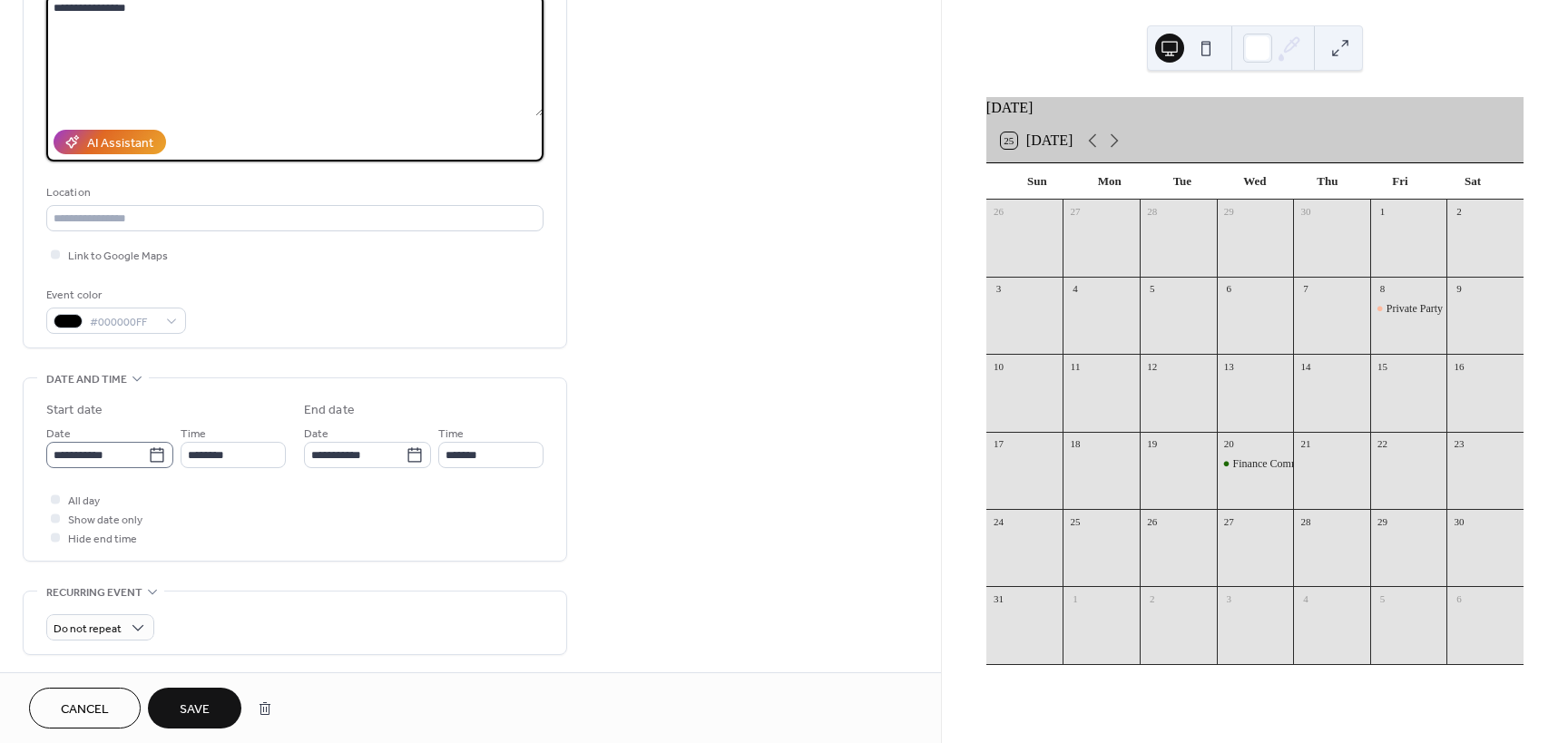 type on "**********" 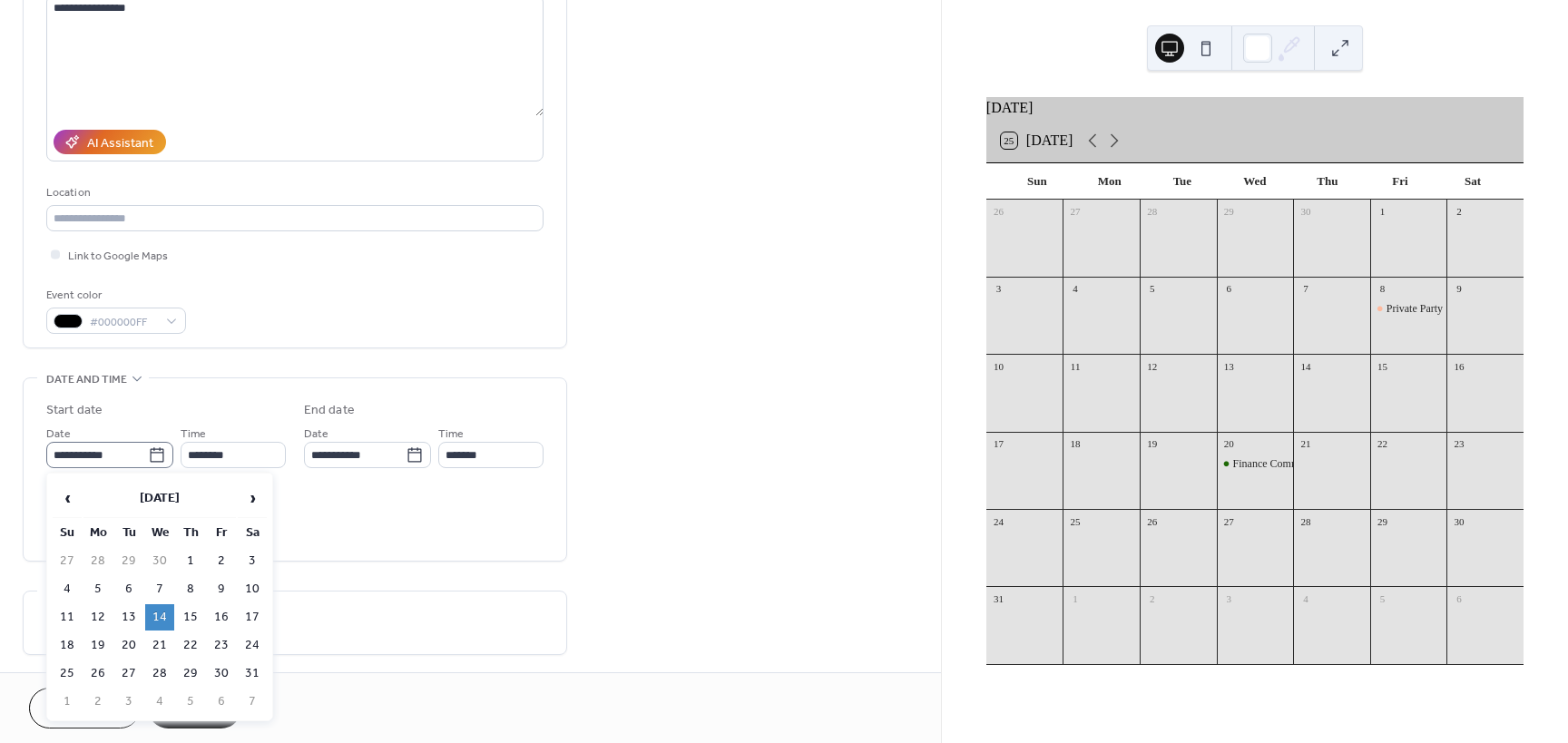 click 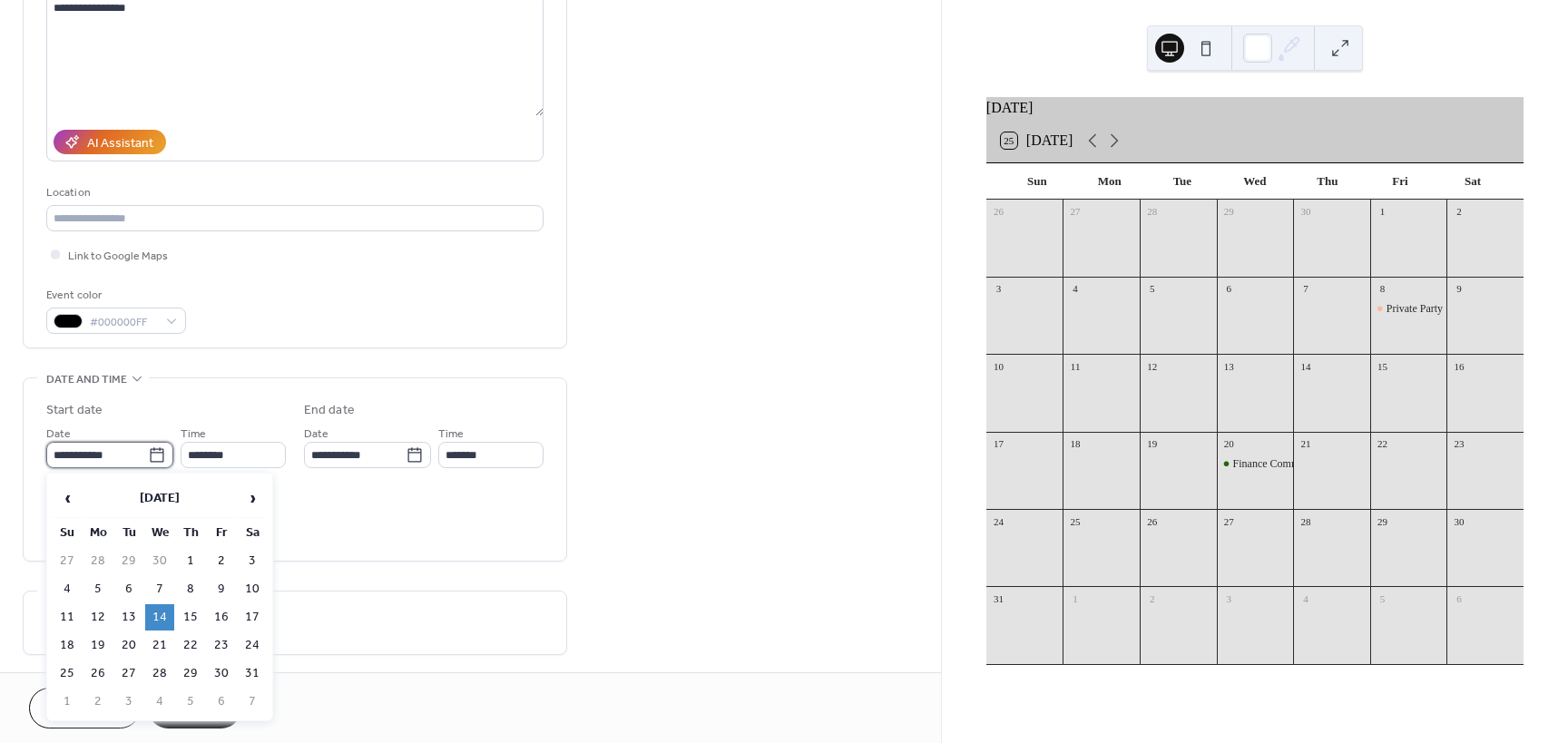 click on "**********" at bounding box center [97, 455] 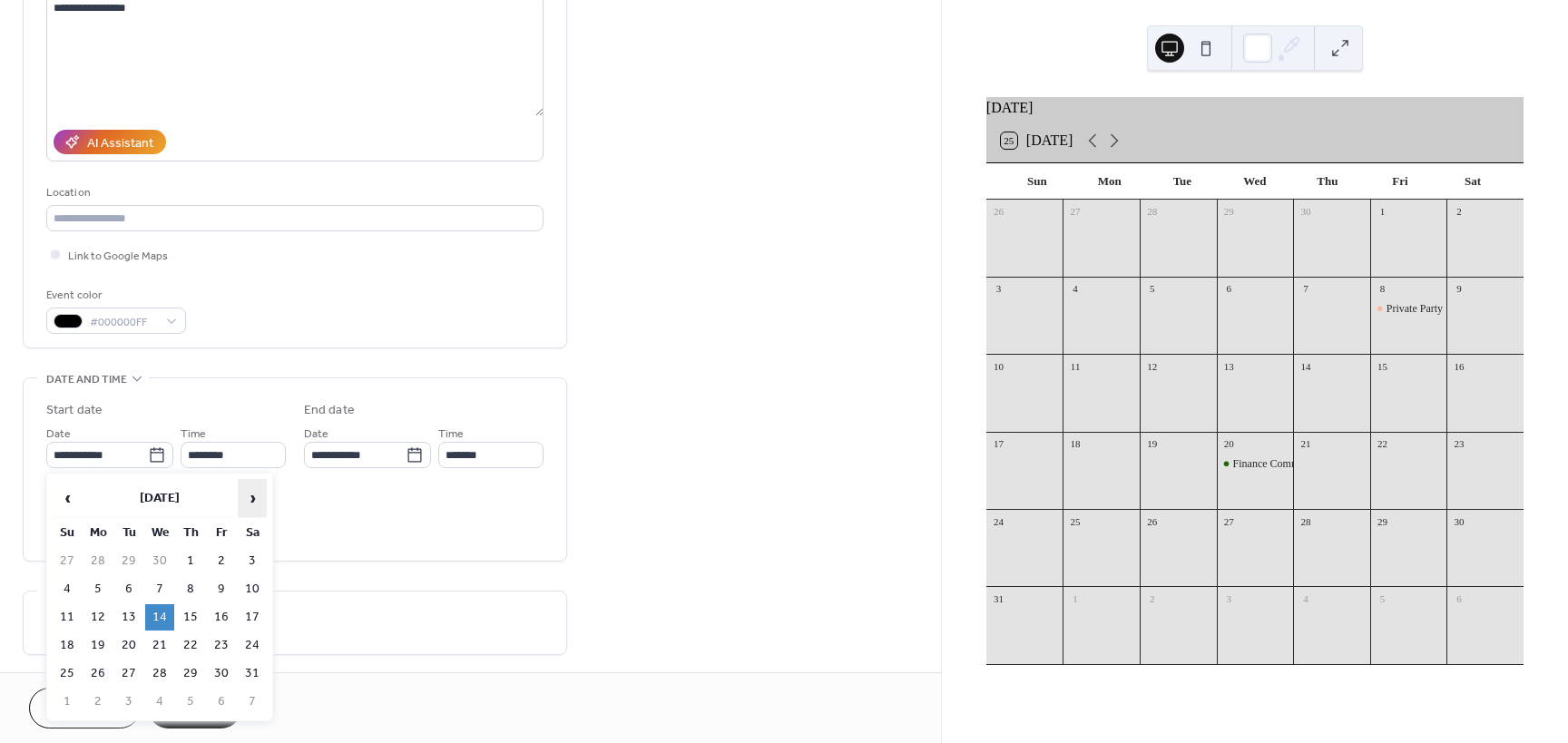 click on "›" at bounding box center [252, 498] 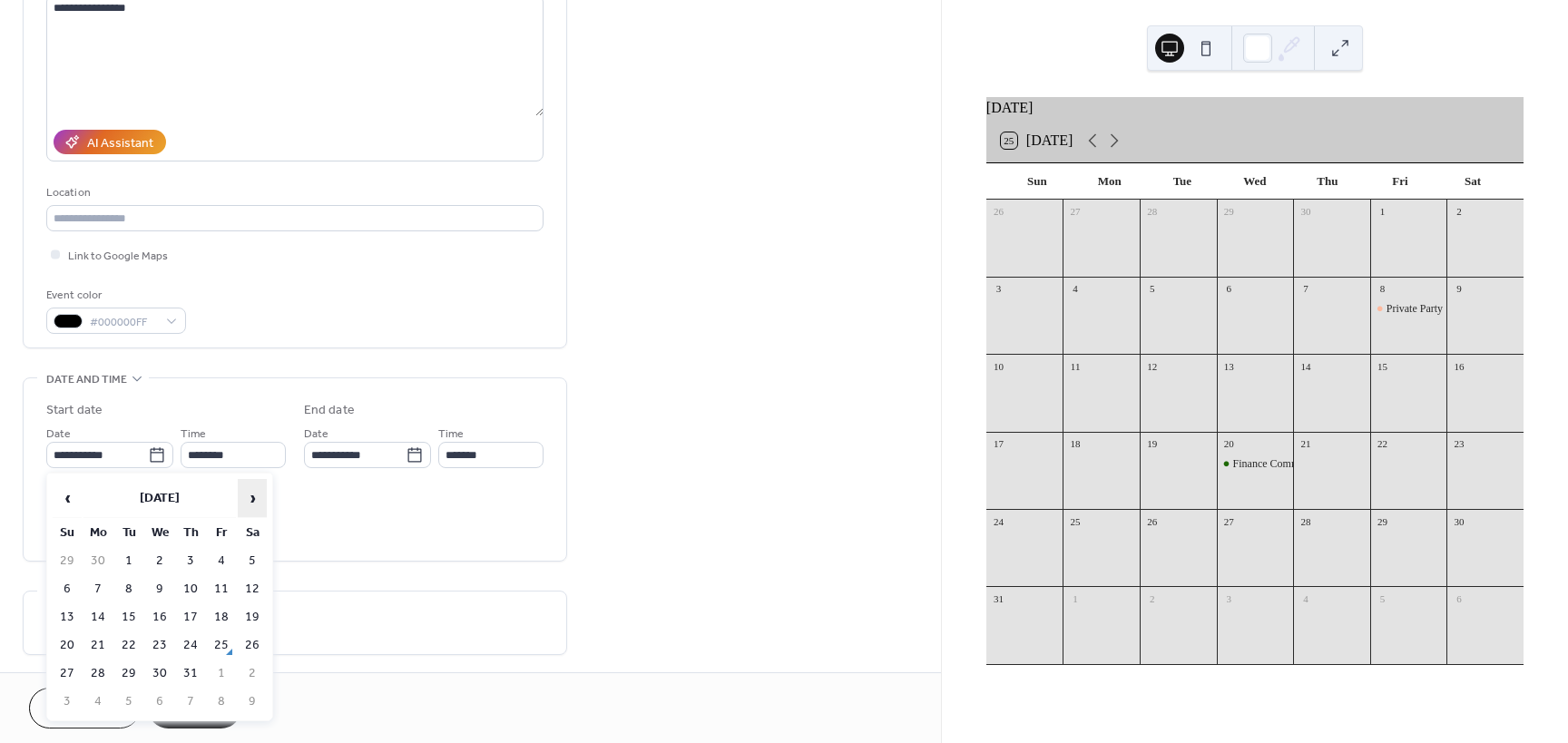 click on "›" at bounding box center [252, 498] 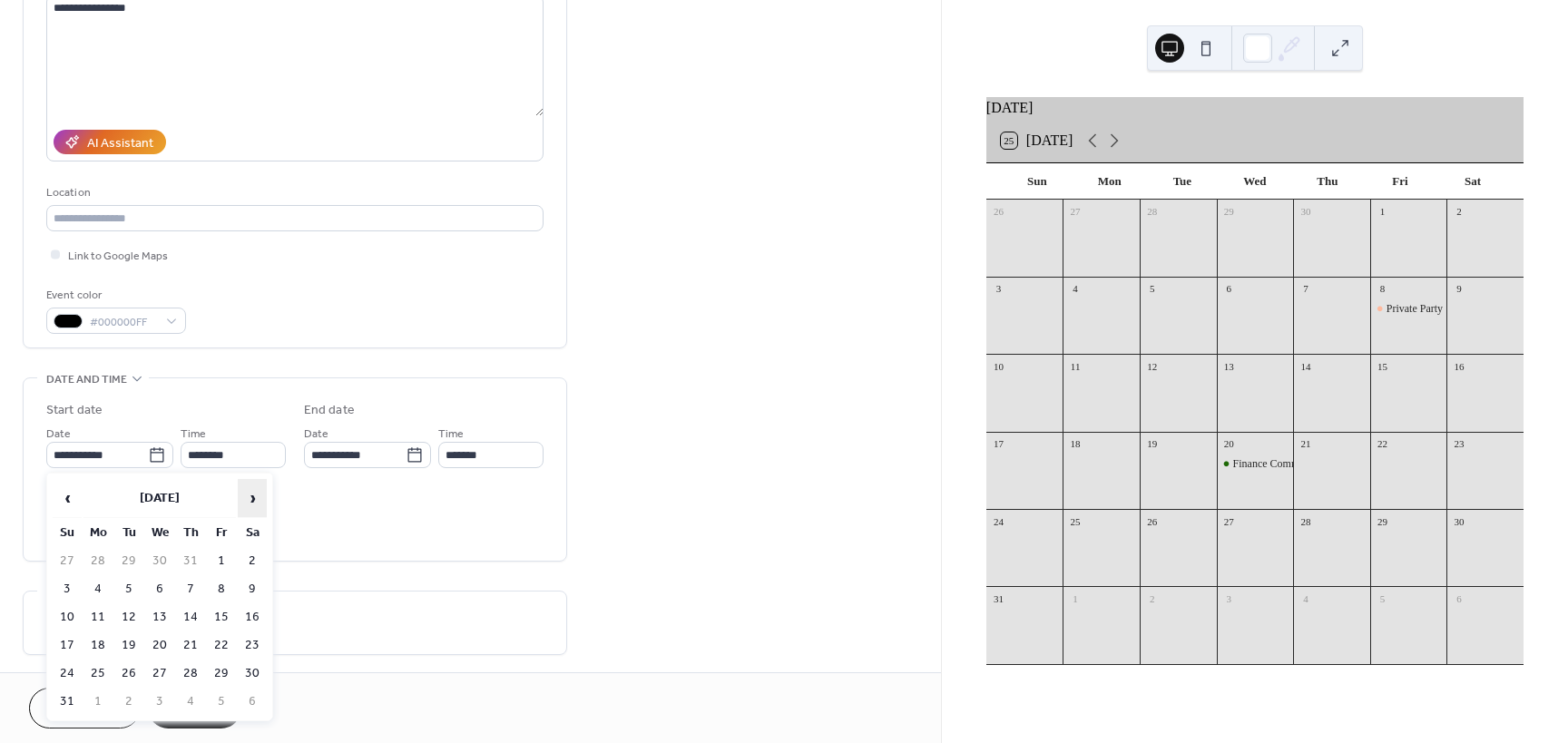 click on "›" at bounding box center (252, 498) 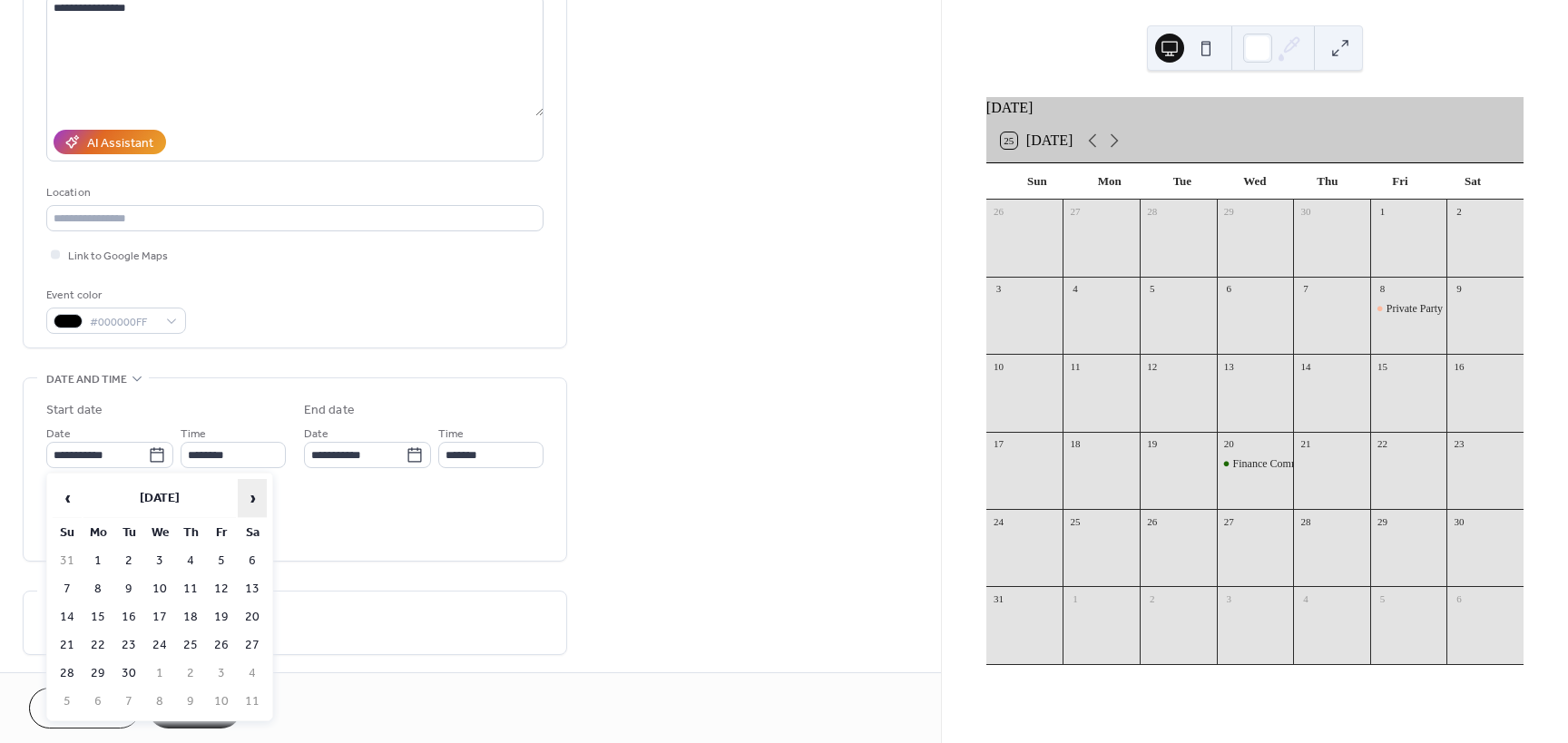 click on "›" at bounding box center (252, 498) 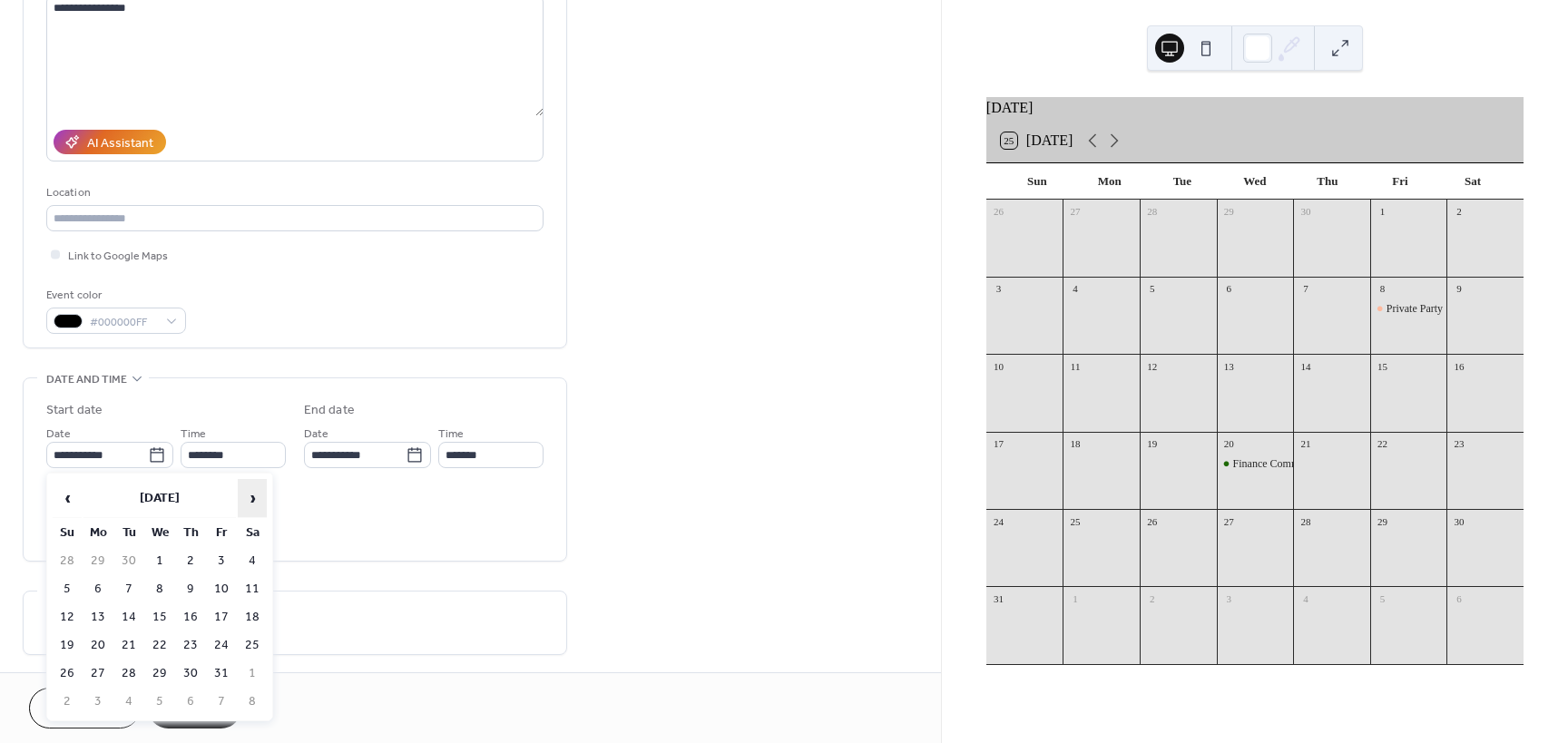 click on "›" at bounding box center [252, 498] 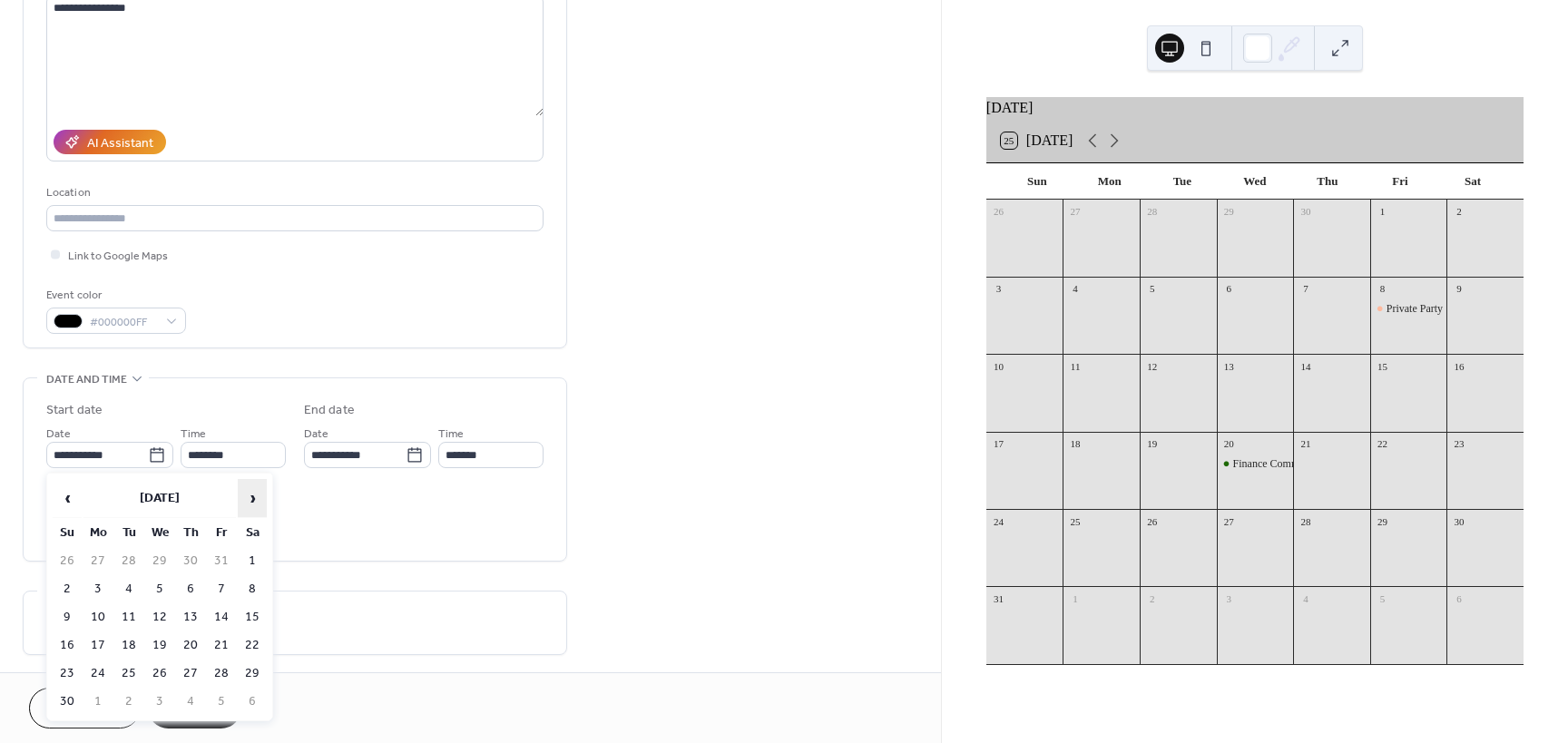 click on "›" at bounding box center (252, 498) 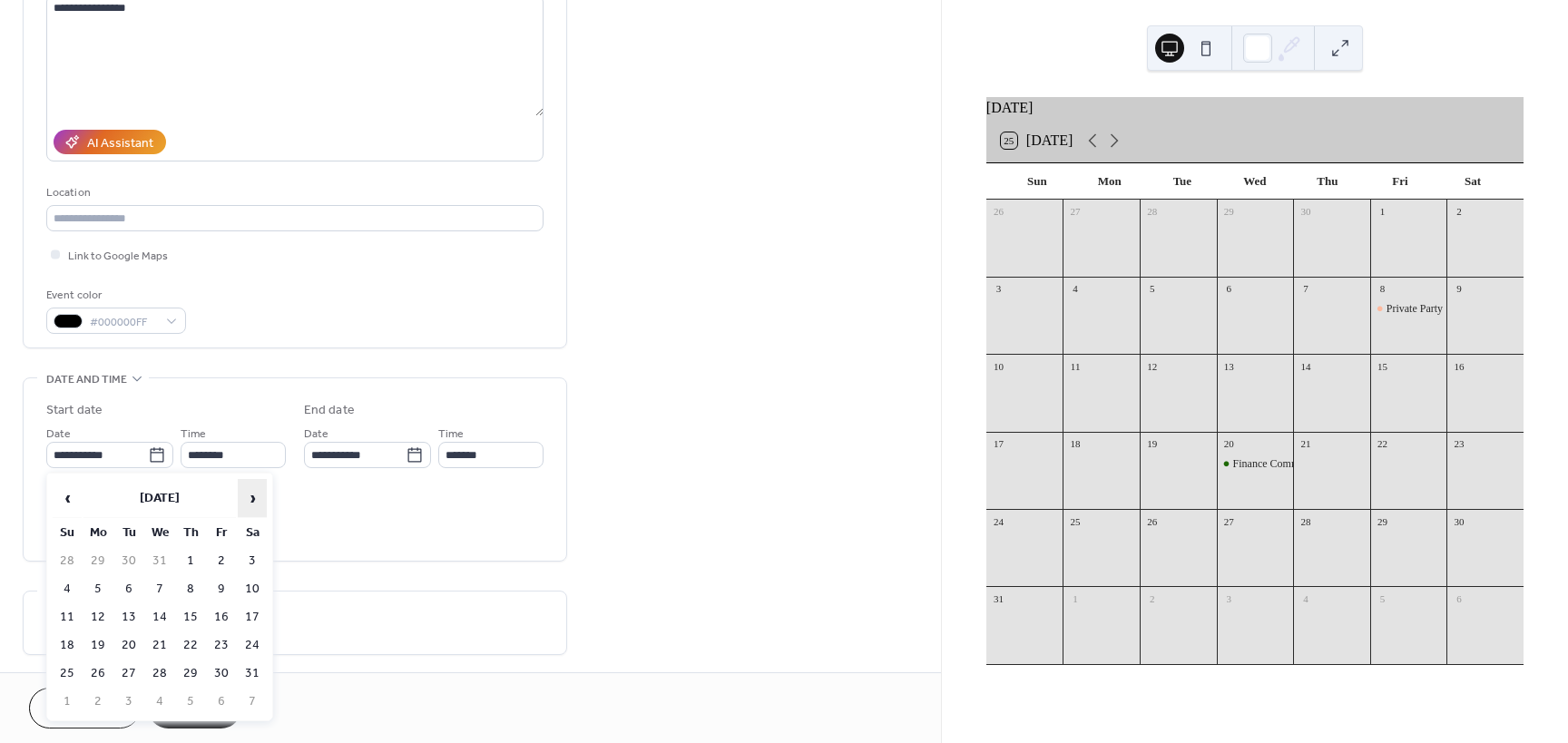 click on "›" at bounding box center (252, 498) 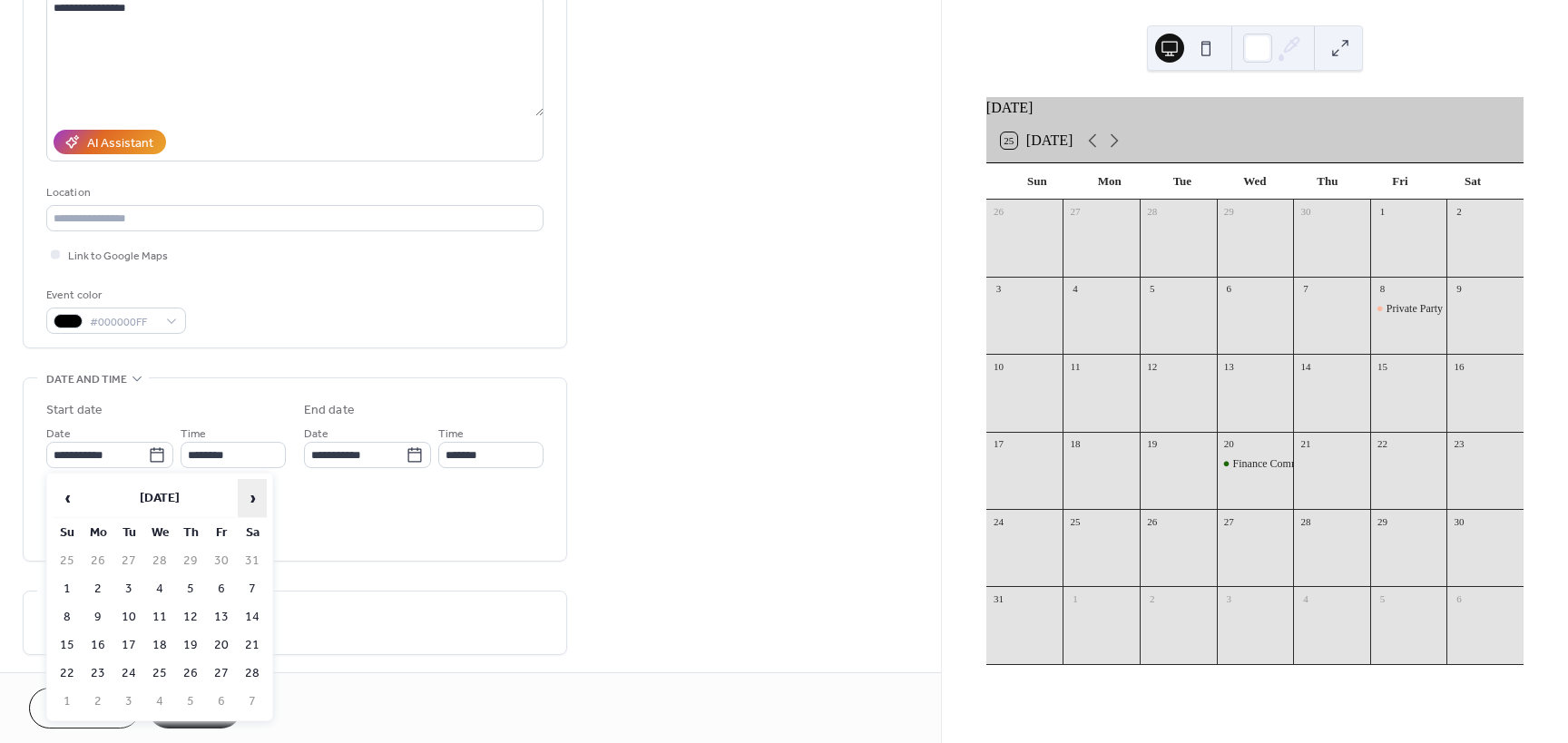 click on "›" at bounding box center [252, 498] 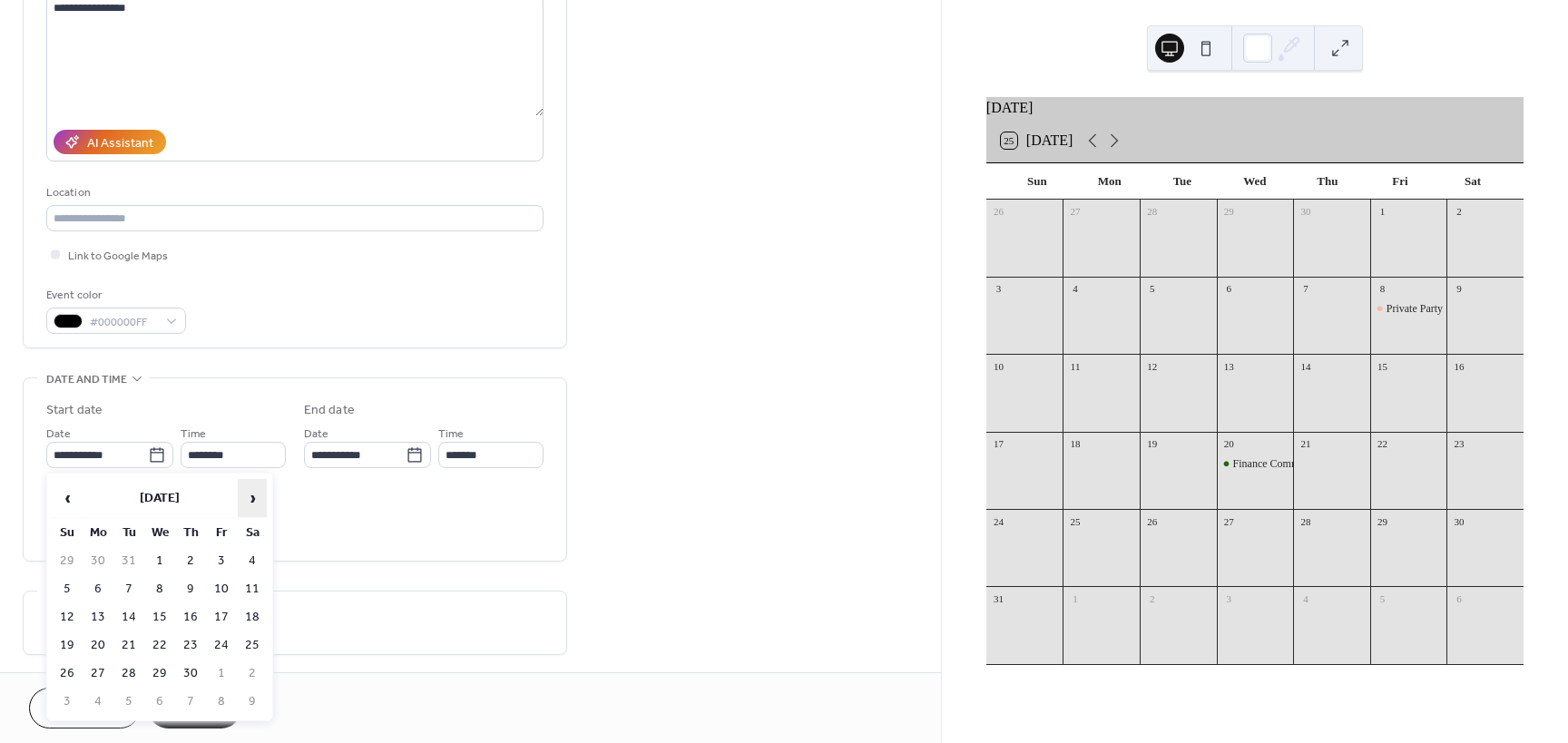 click on "›" at bounding box center (252, 498) 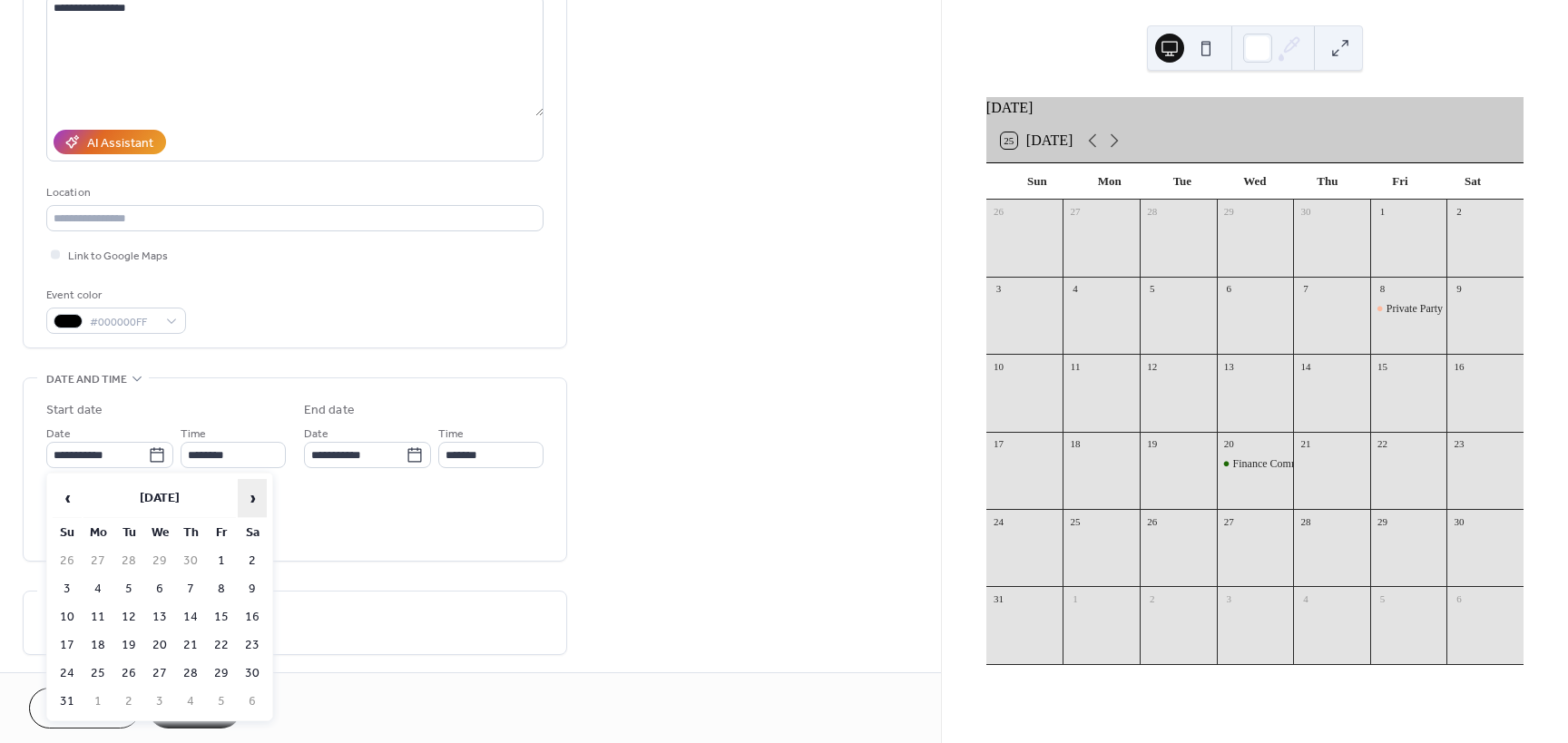 click on "›" at bounding box center (252, 498) 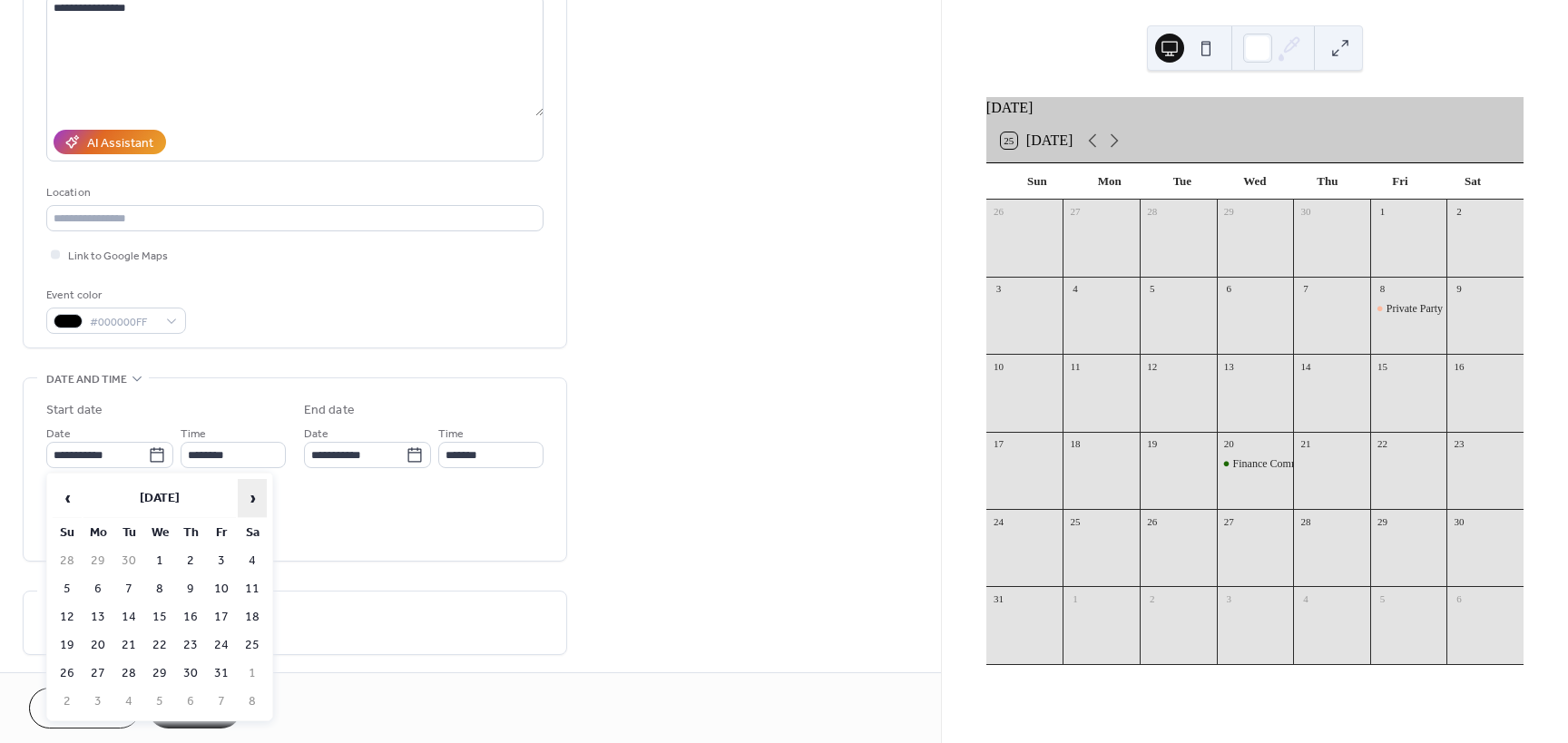 click on "›" at bounding box center (252, 498) 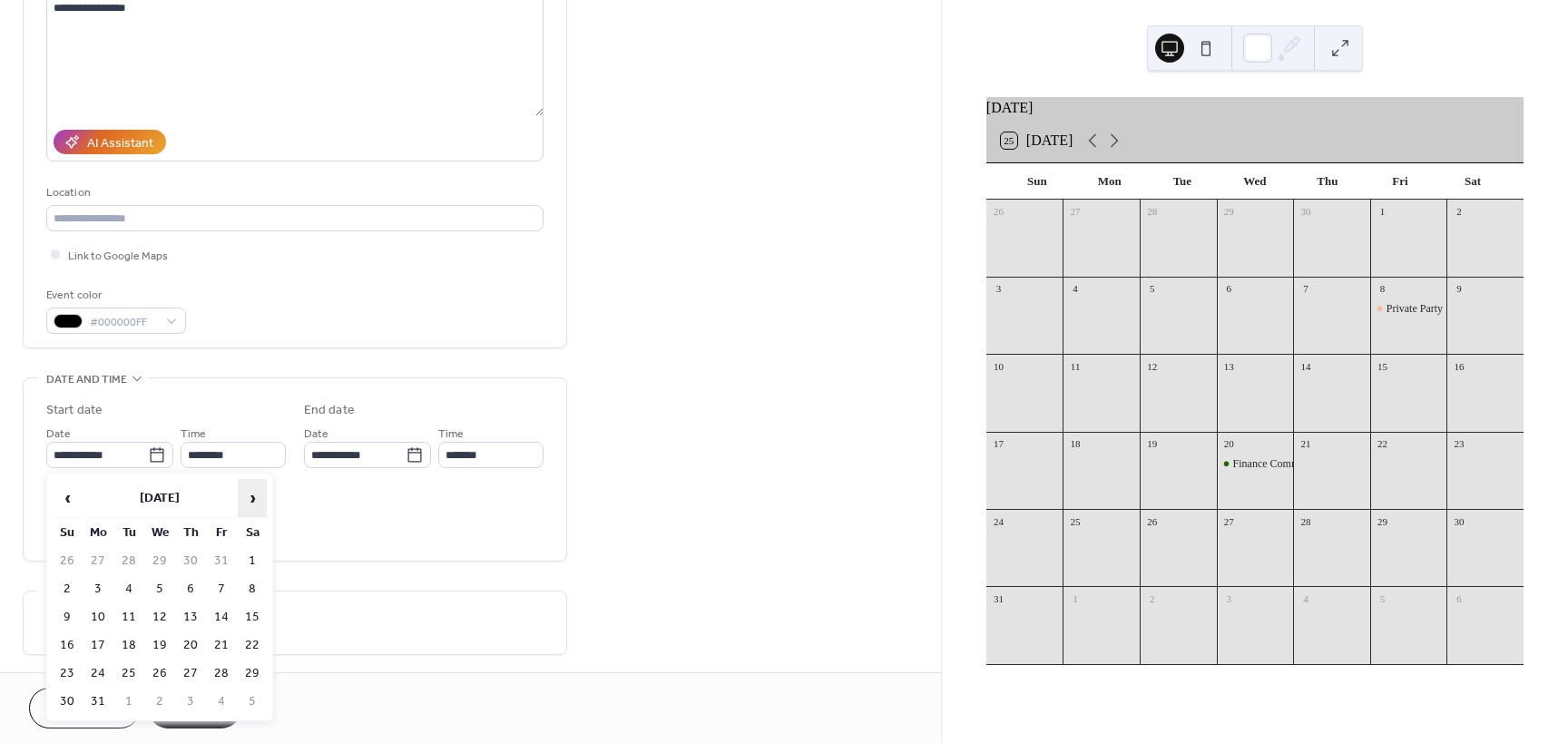 click on "›" at bounding box center (252, 498) 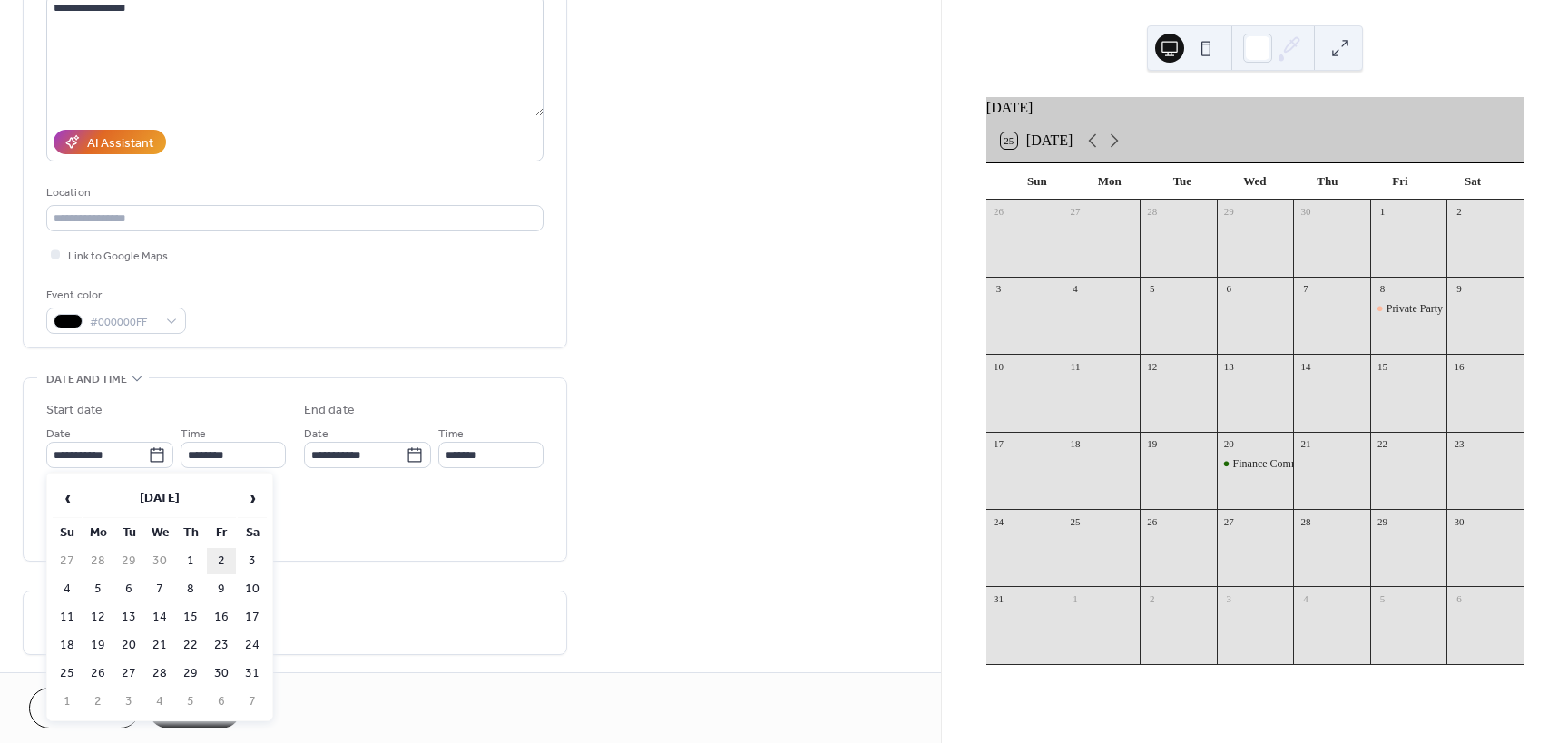 click on "2" at bounding box center (221, 561) 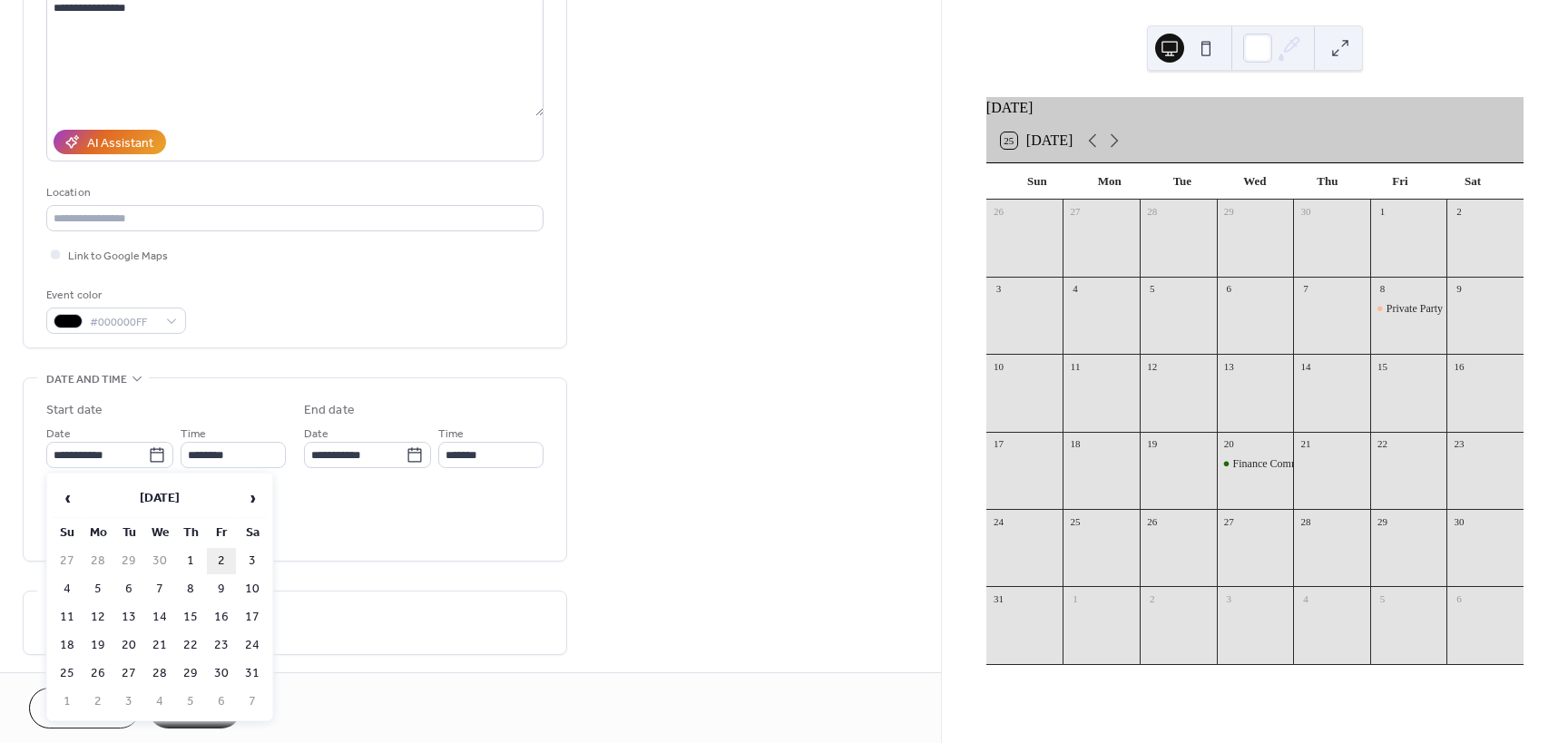 type on "**********" 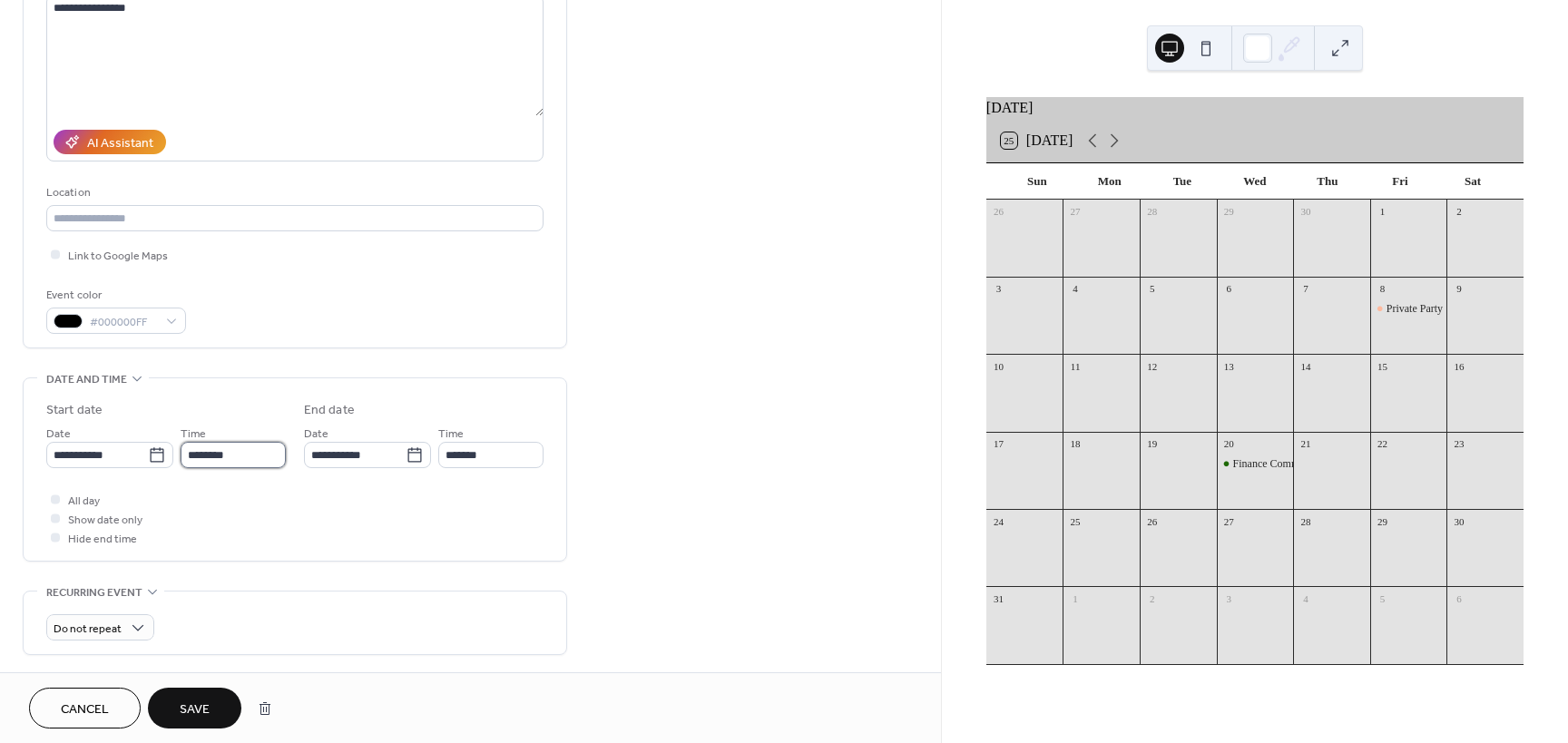 click on "********" at bounding box center [233, 455] 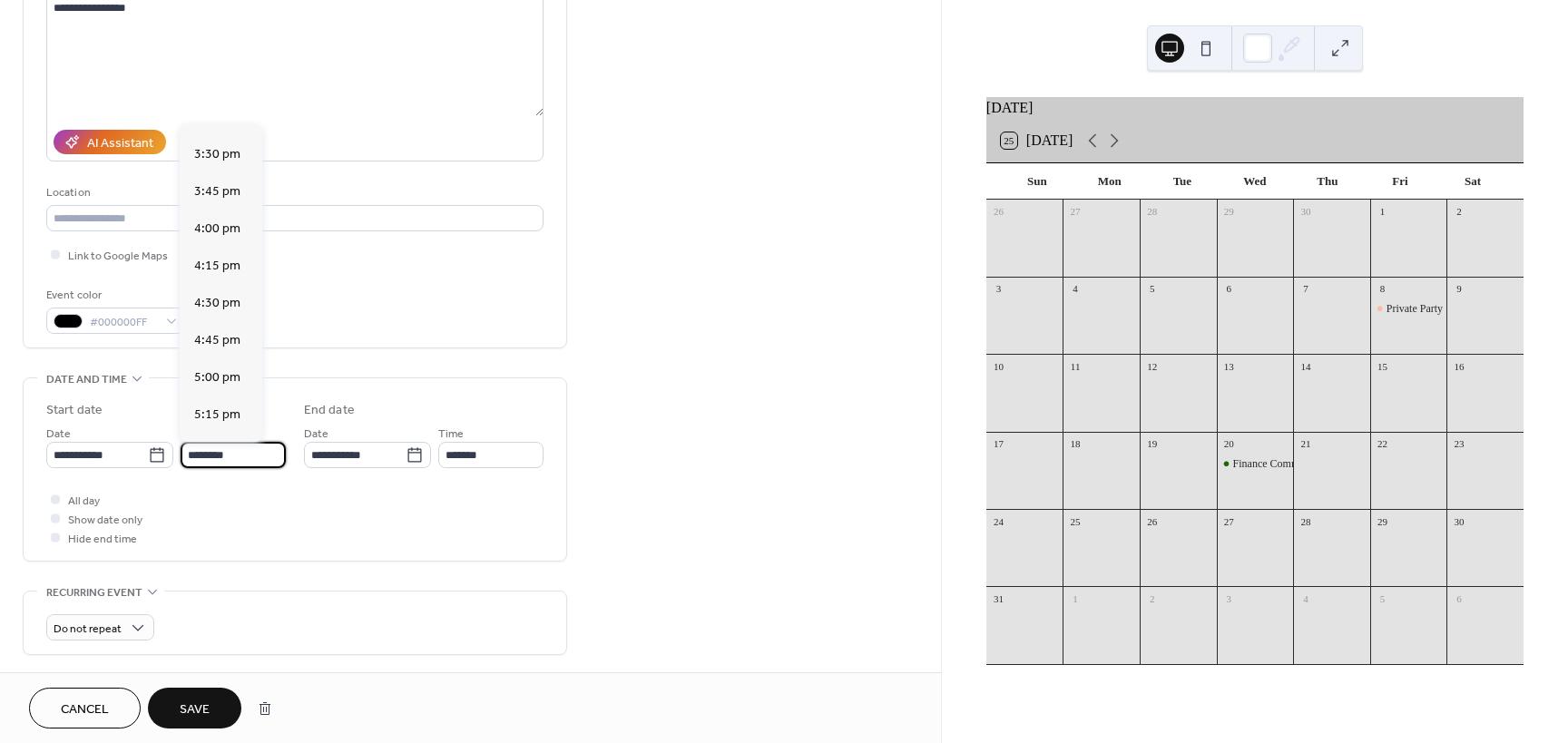 scroll, scrollTop: 2406, scrollLeft: 0, axis: vertical 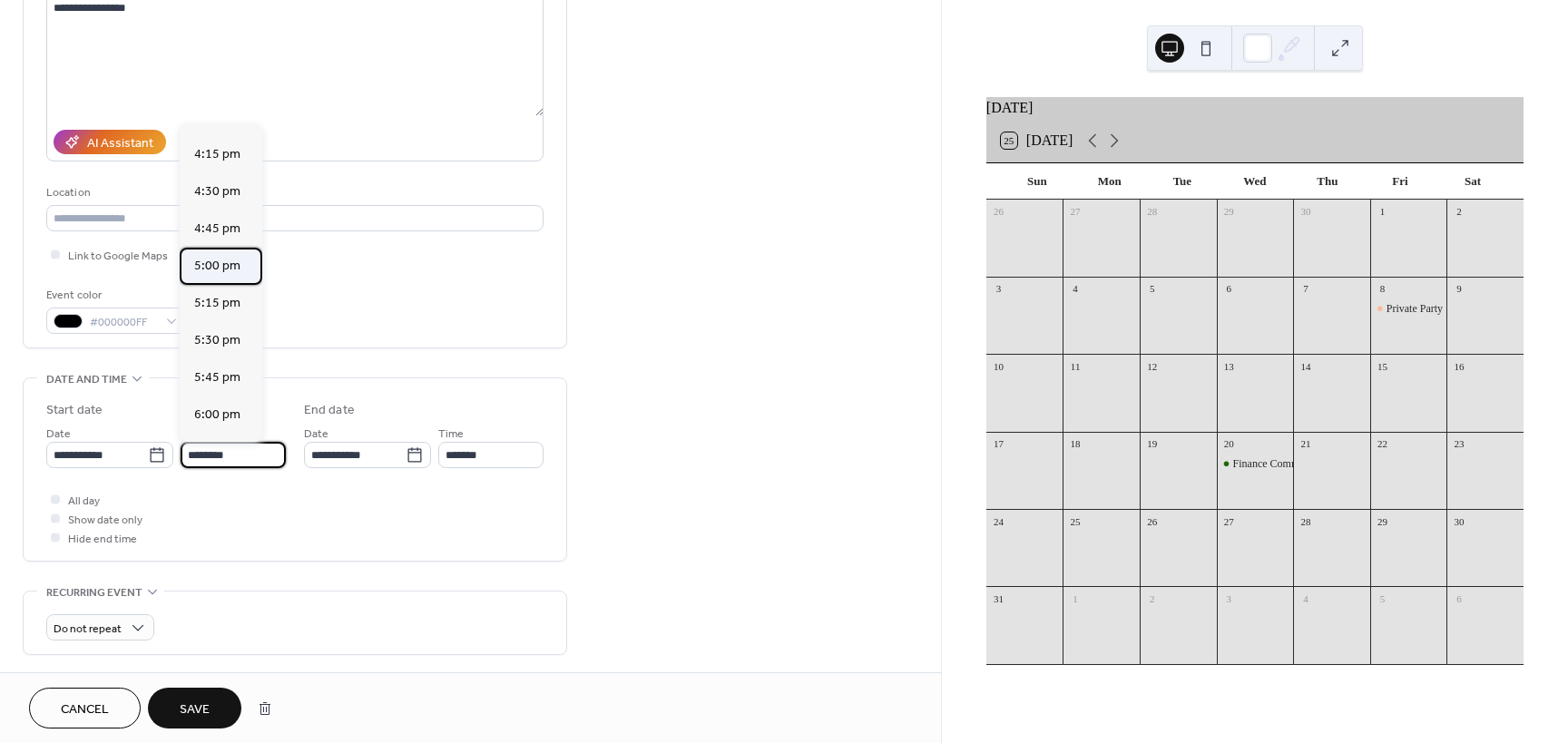 click on "5:00 pm" at bounding box center [217, 266] 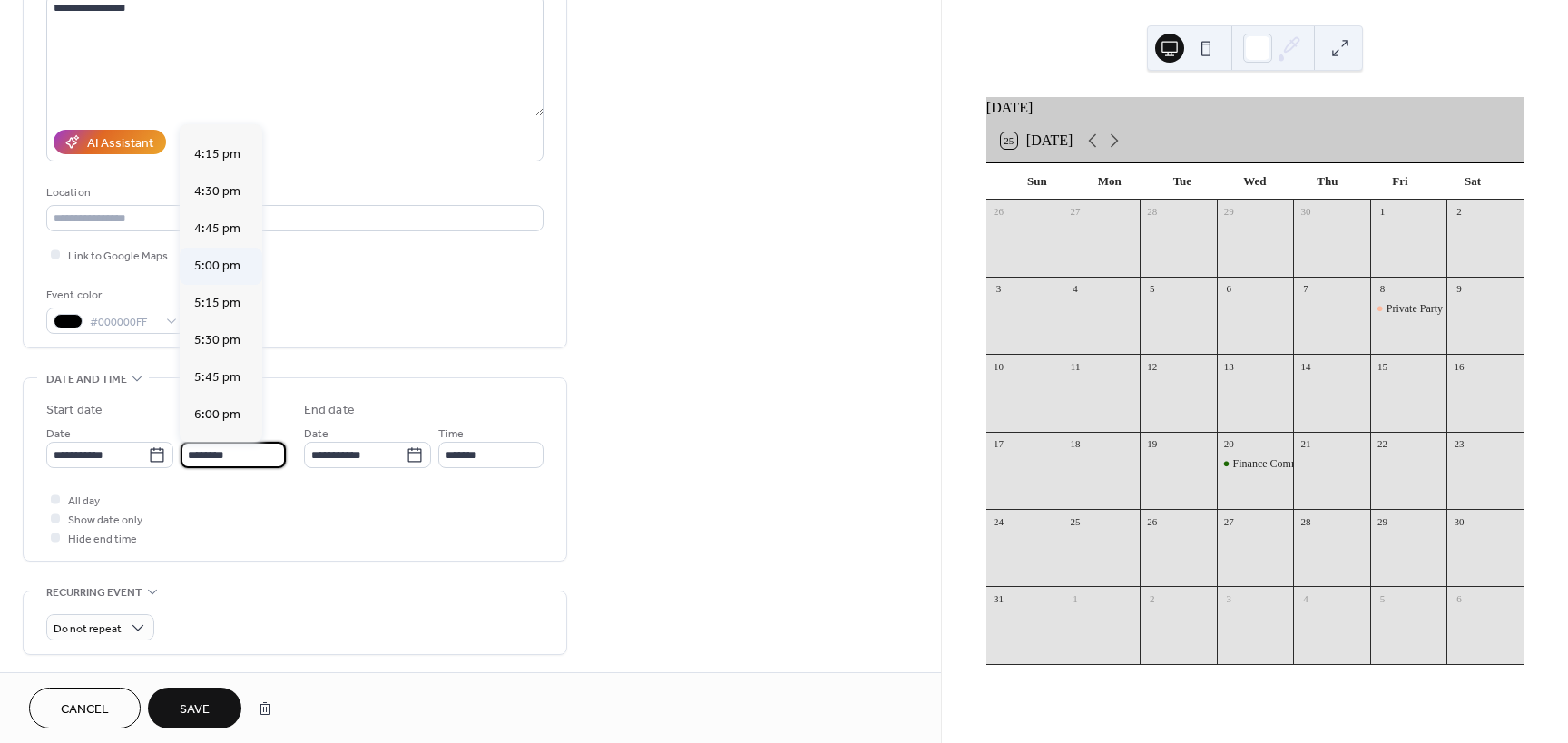 type on "*******" 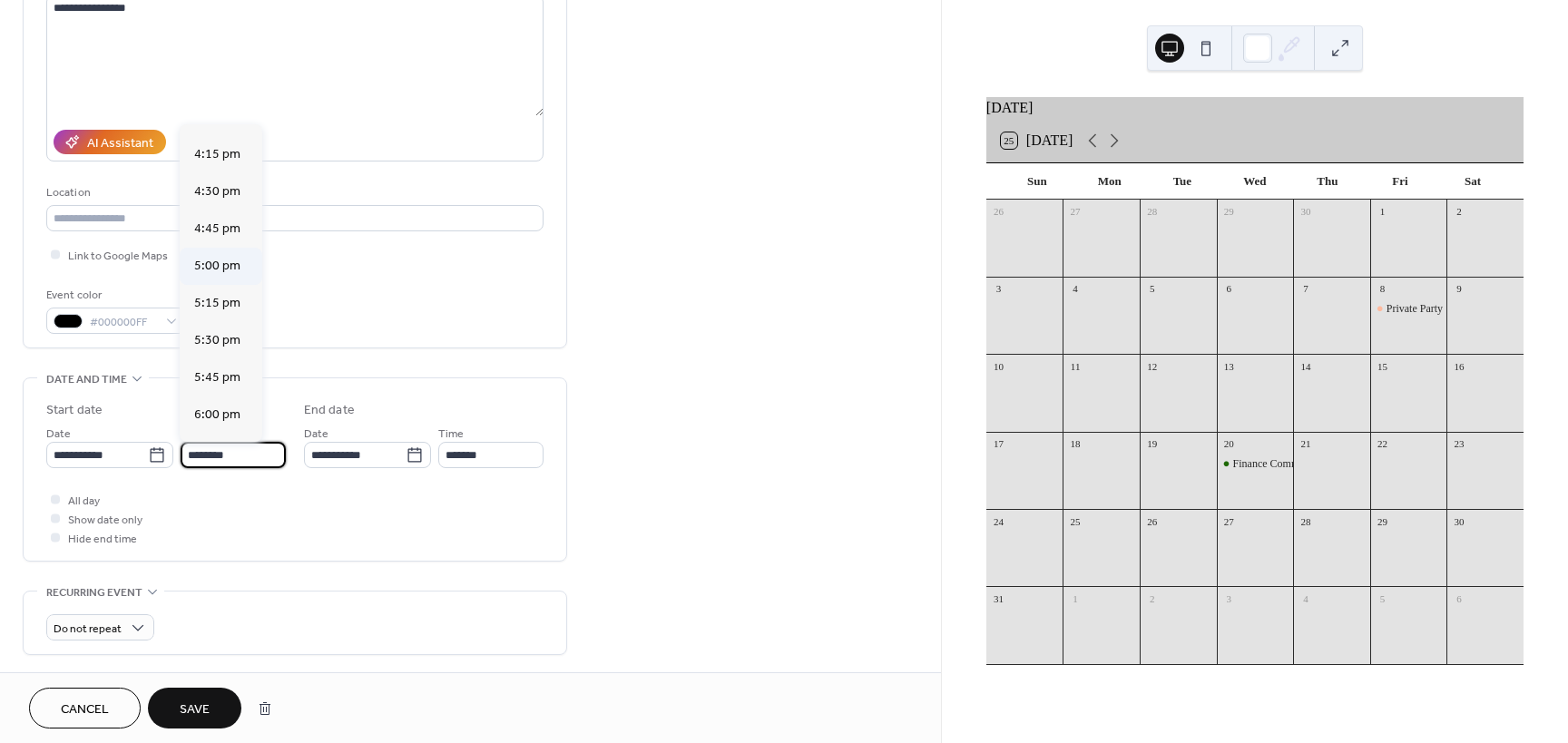 type on "*******" 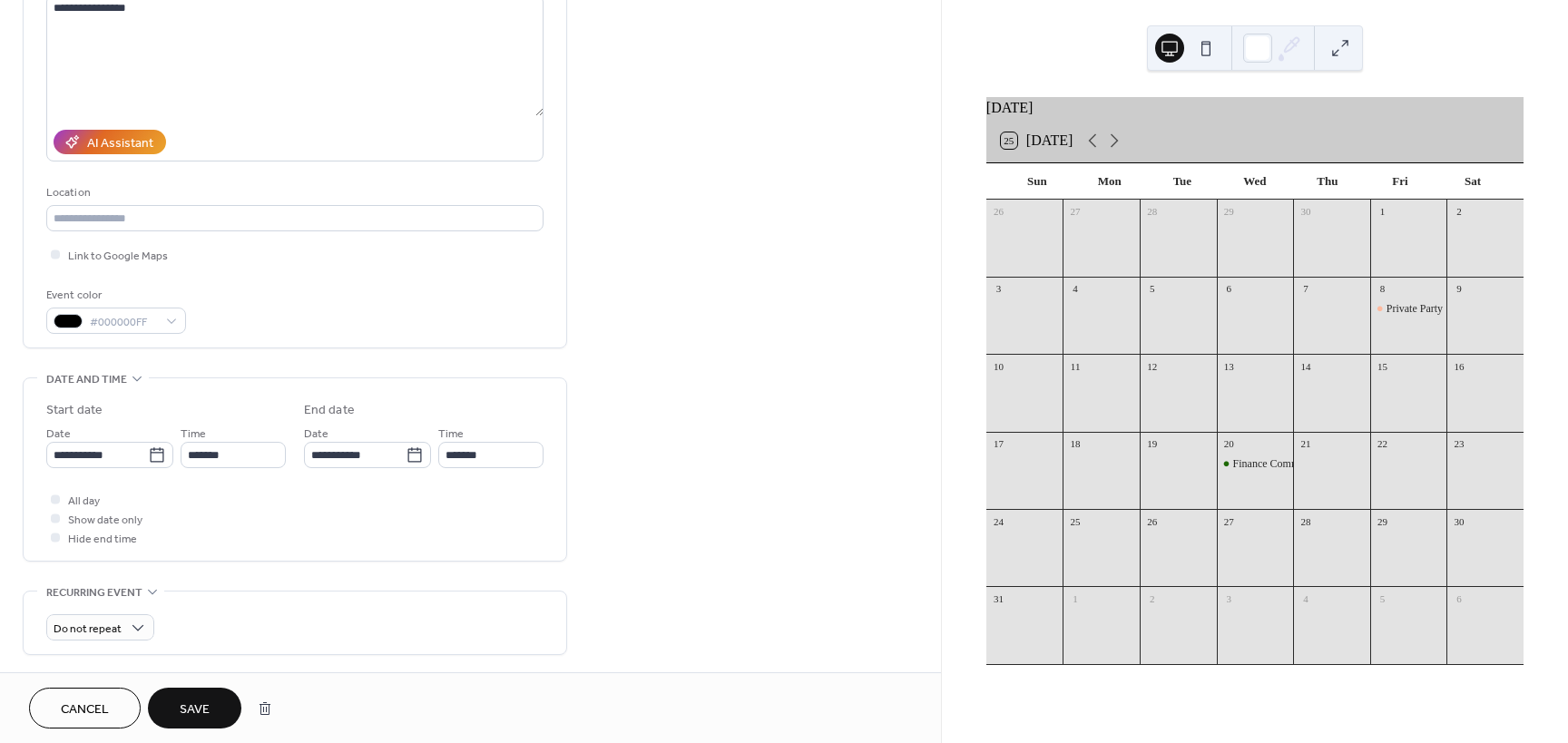 click on "Save" at bounding box center [194, 708] 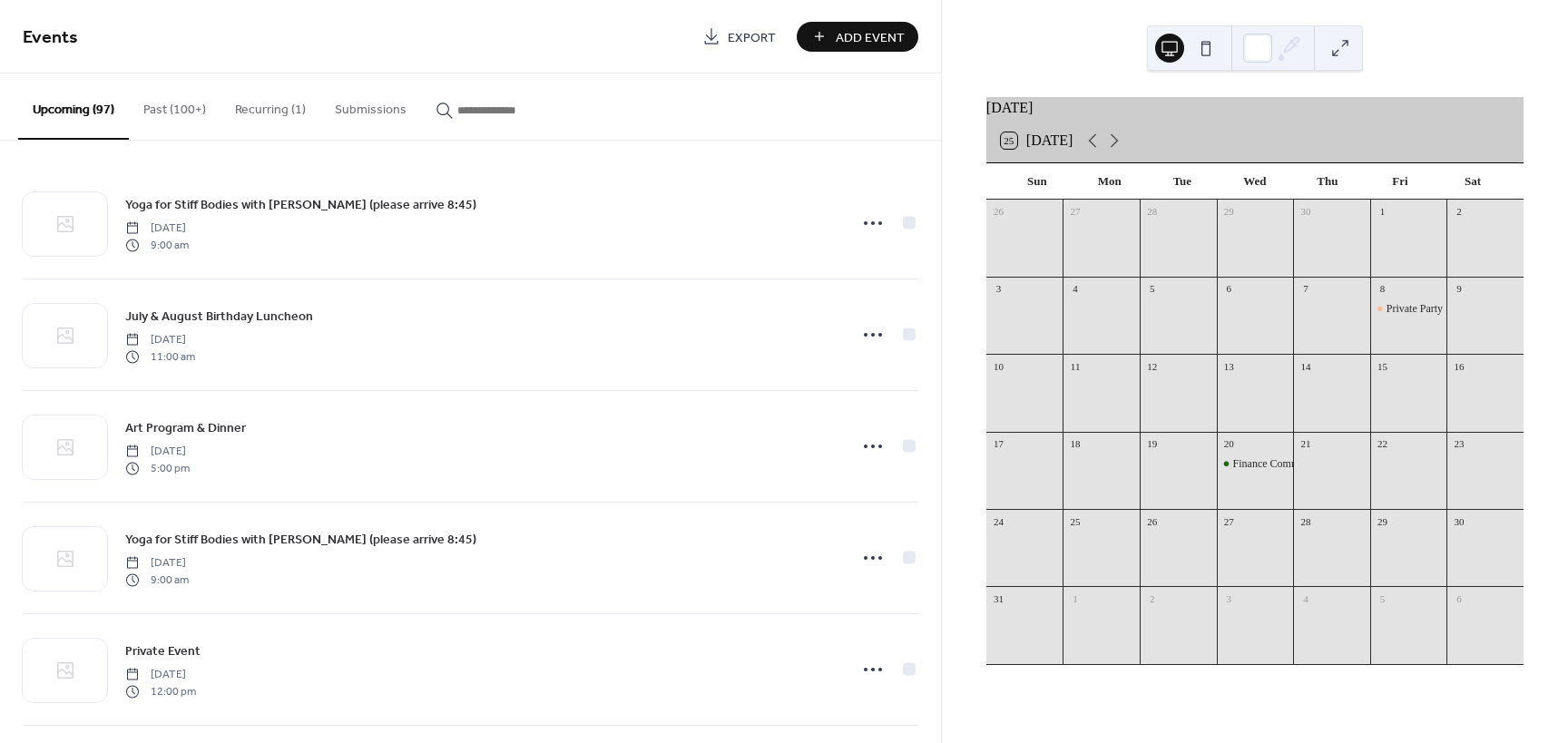 click on "Past (100+)" at bounding box center (174, 105) 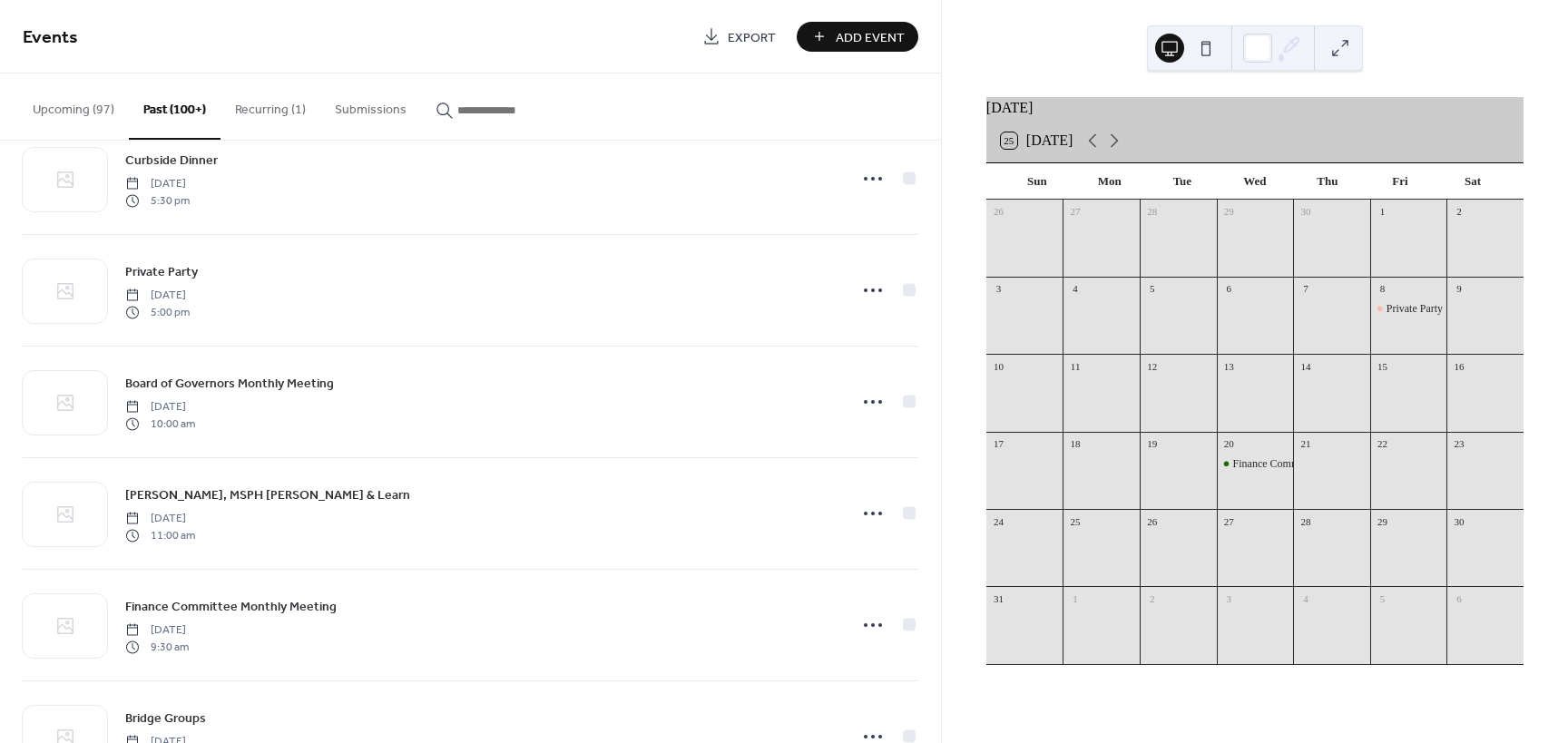 scroll, scrollTop: 6627, scrollLeft: 0, axis: vertical 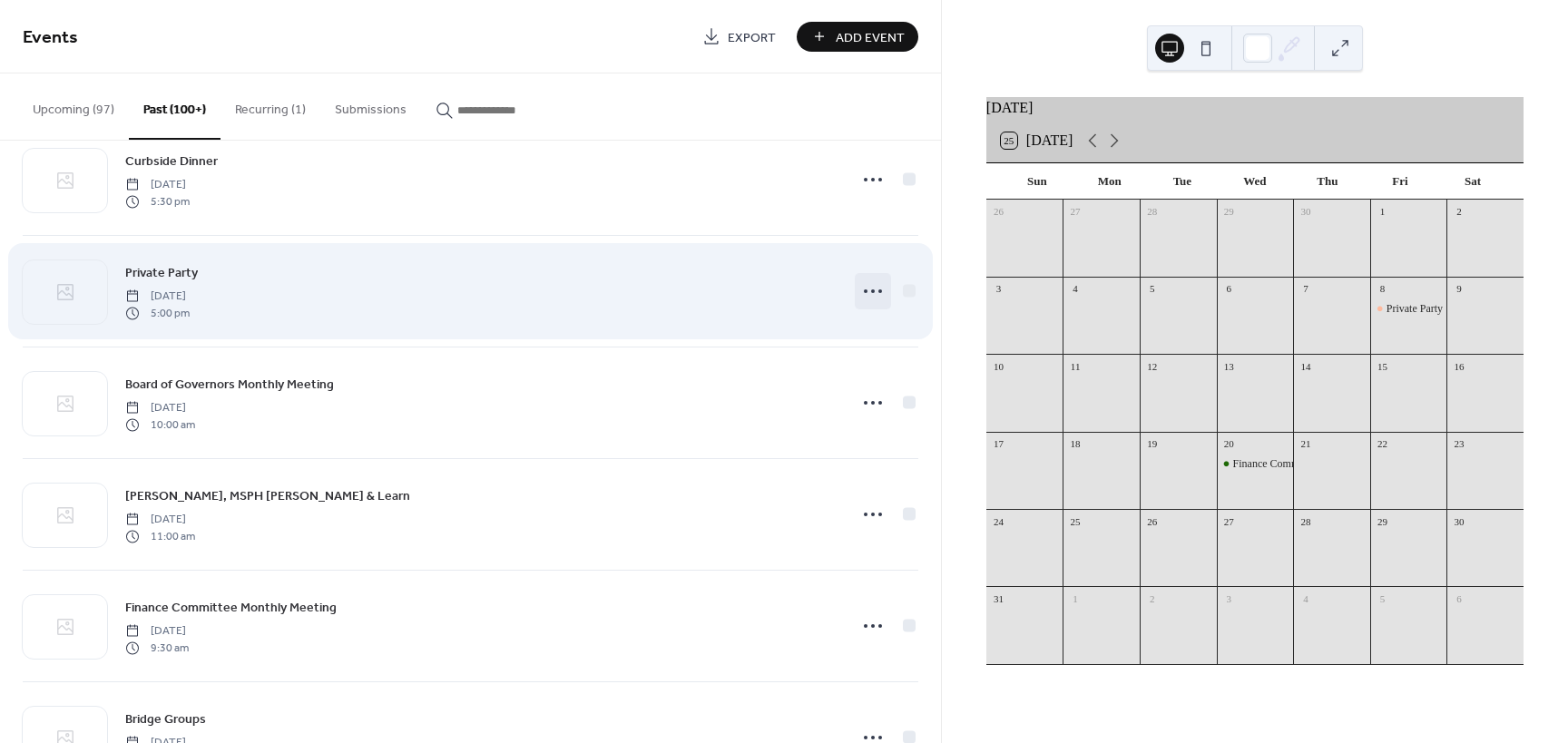 click at bounding box center (873, 291) 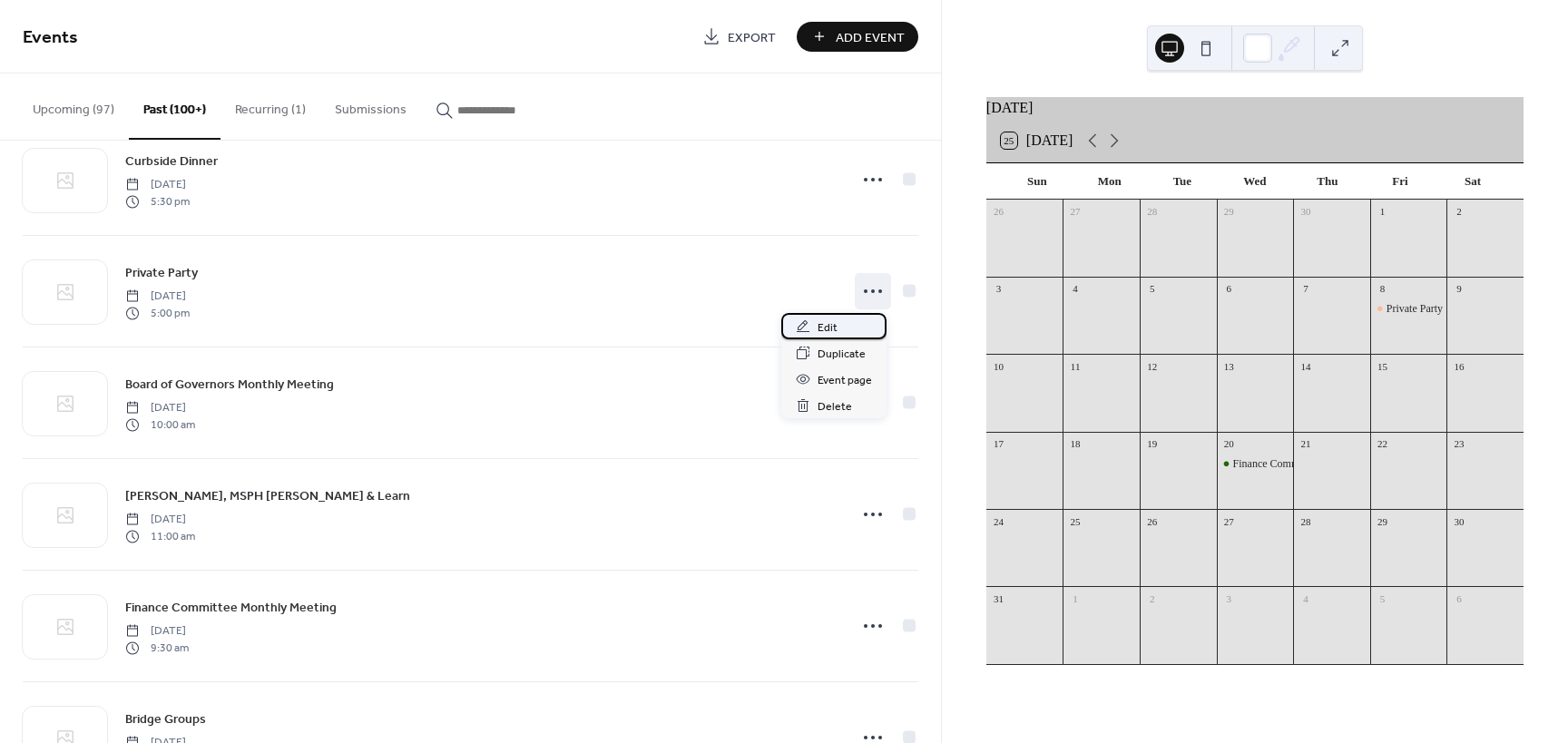 click on "Edit" at bounding box center (828, 328) 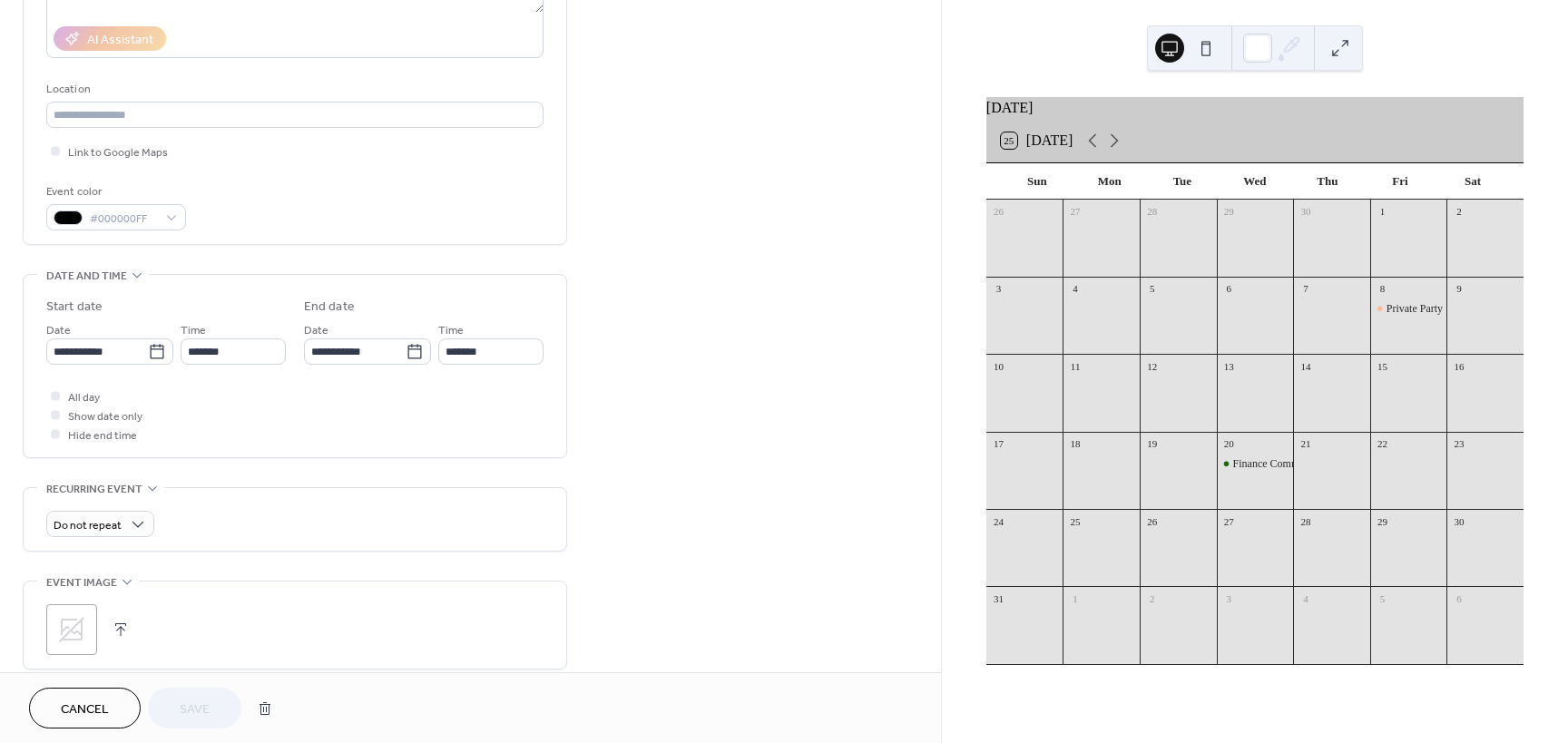 scroll, scrollTop: 410, scrollLeft: 0, axis: vertical 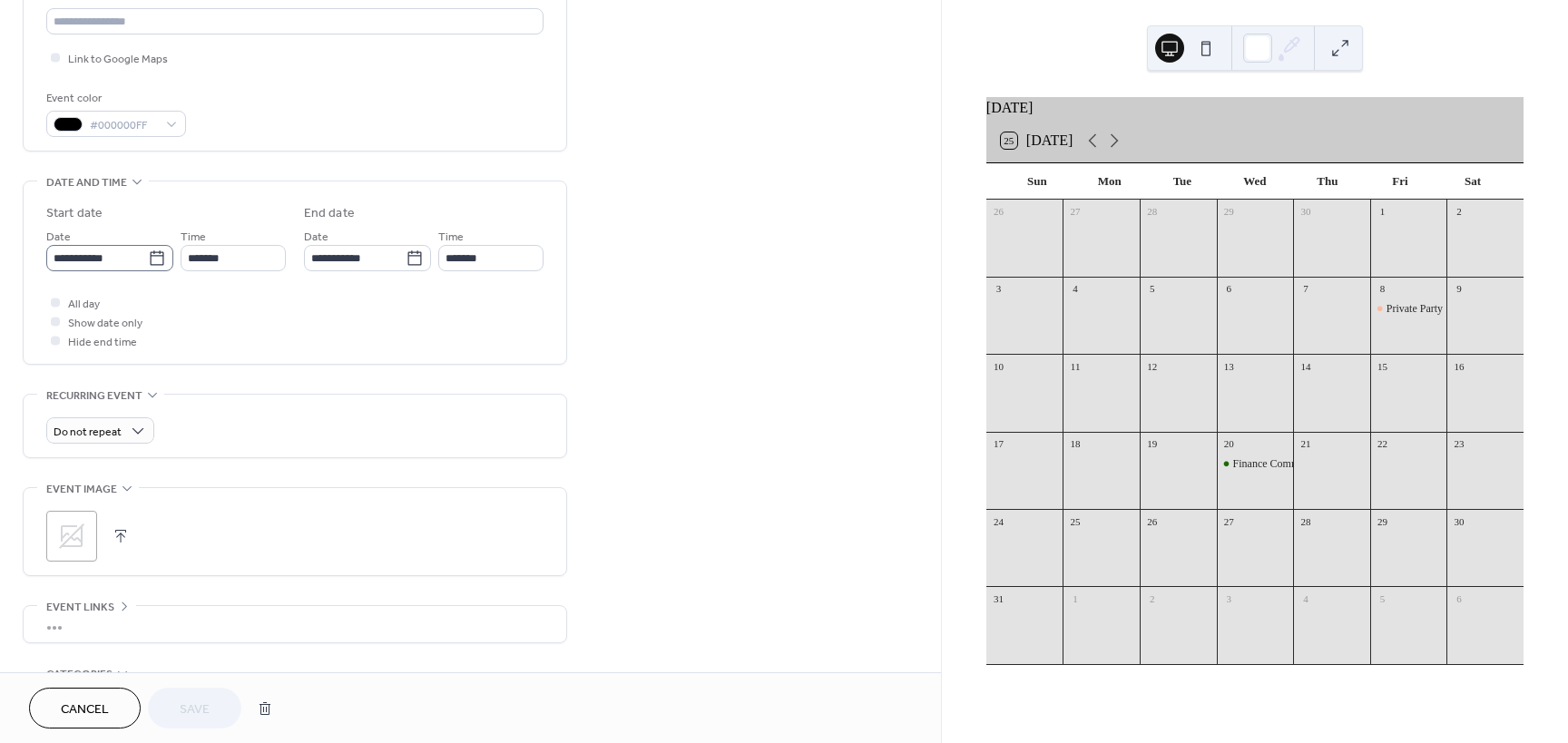 click 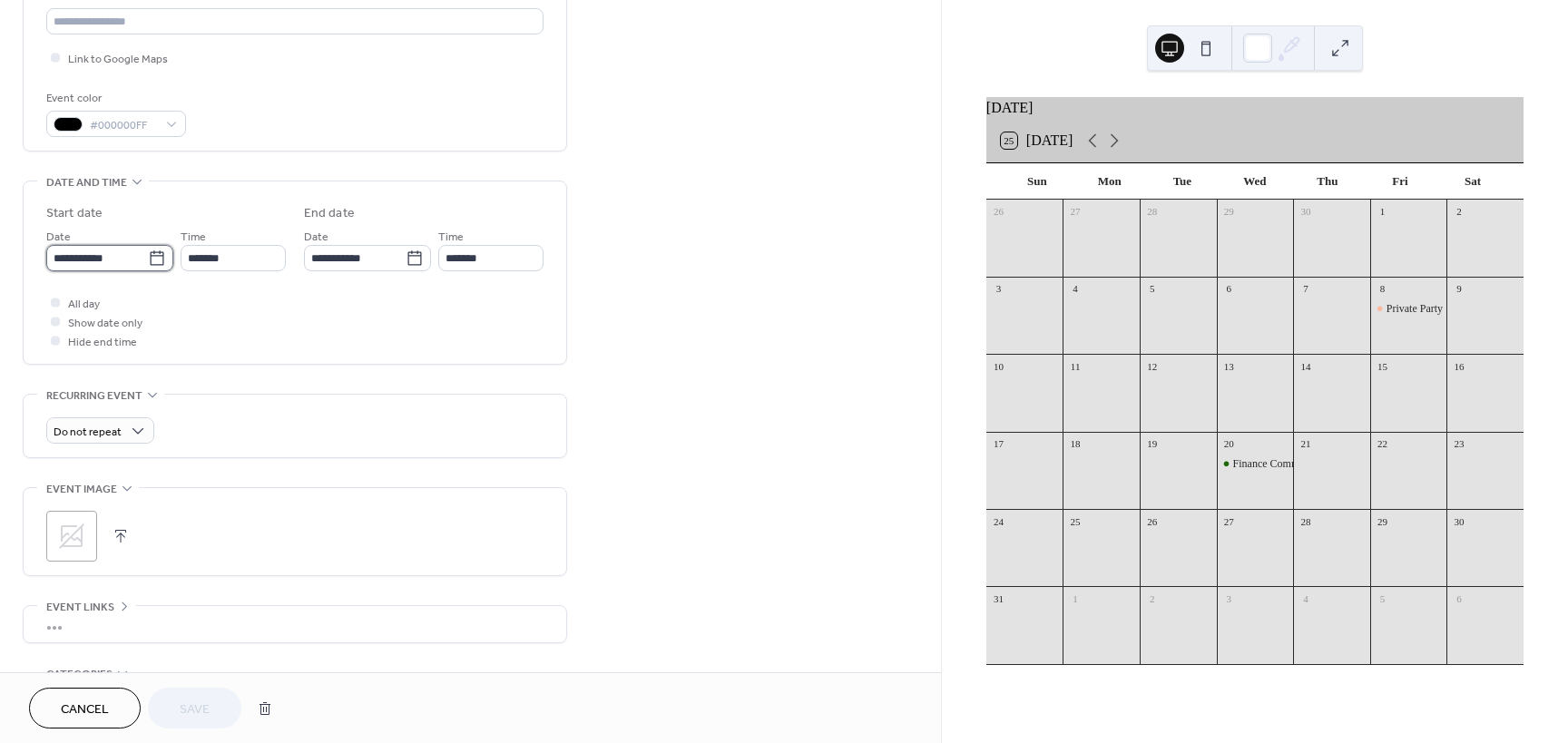 click on "**********" at bounding box center [97, 258] 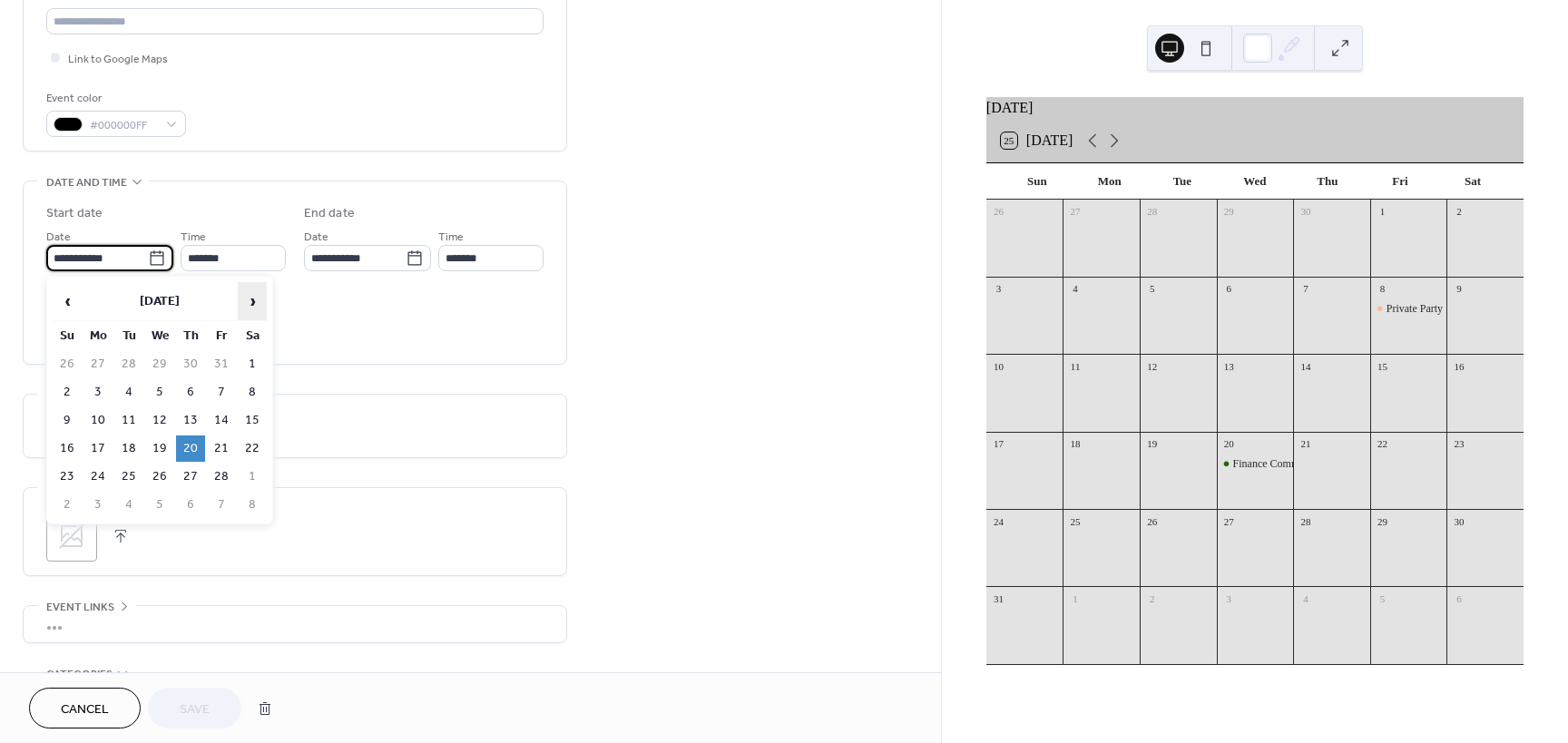 click on "›" at bounding box center [252, 301] 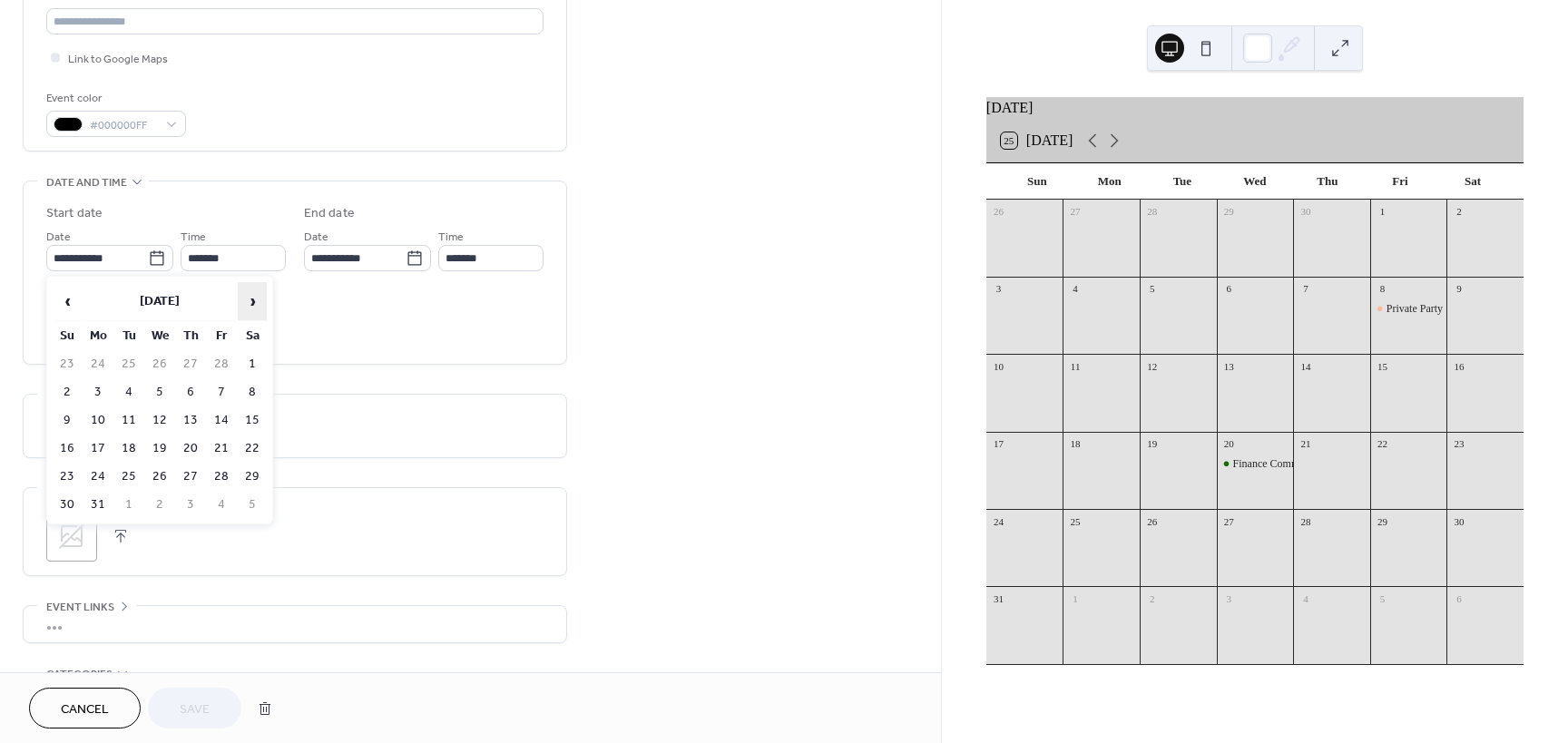click on "›" at bounding box center (252, 301) 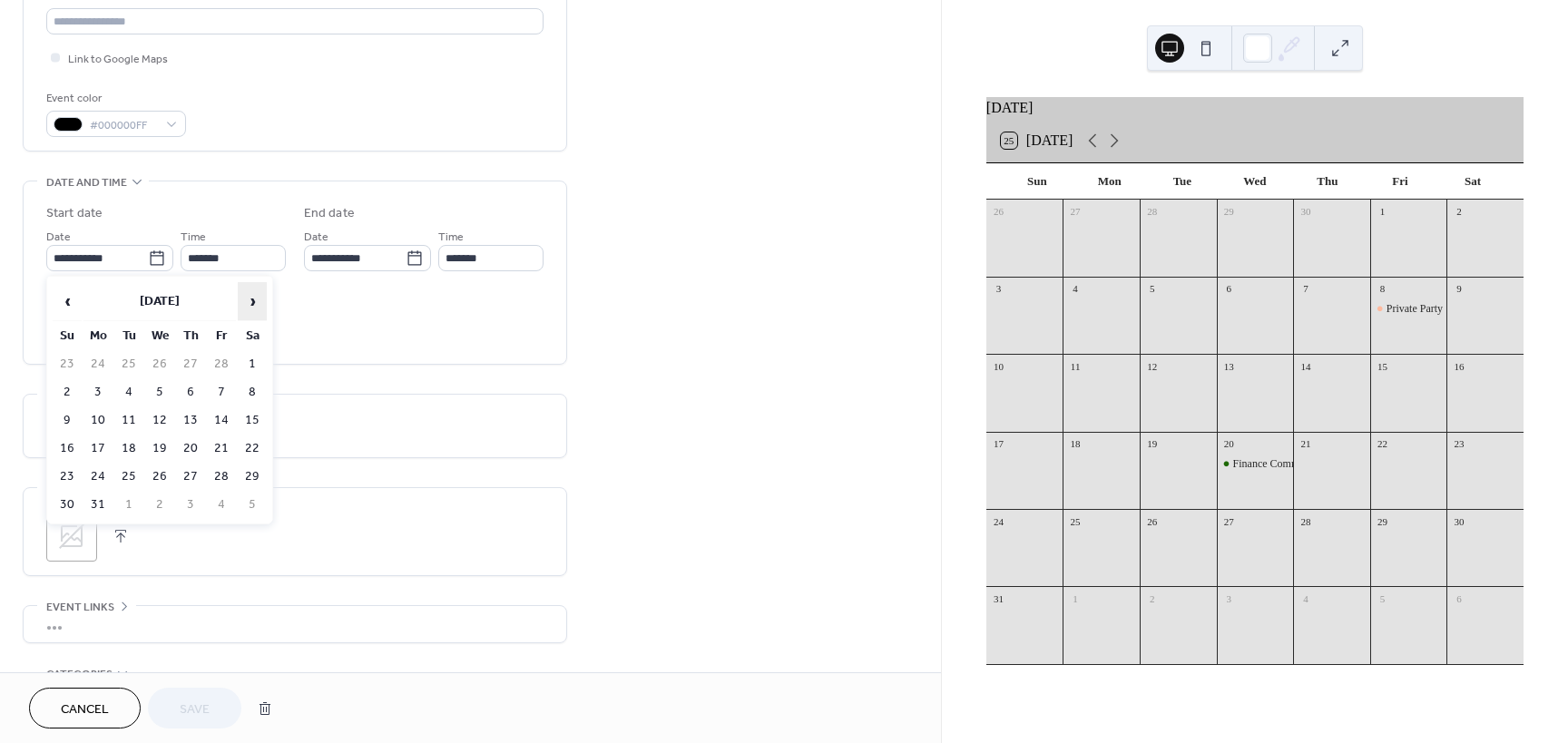 click on "›" at bounding box center [252, 301] 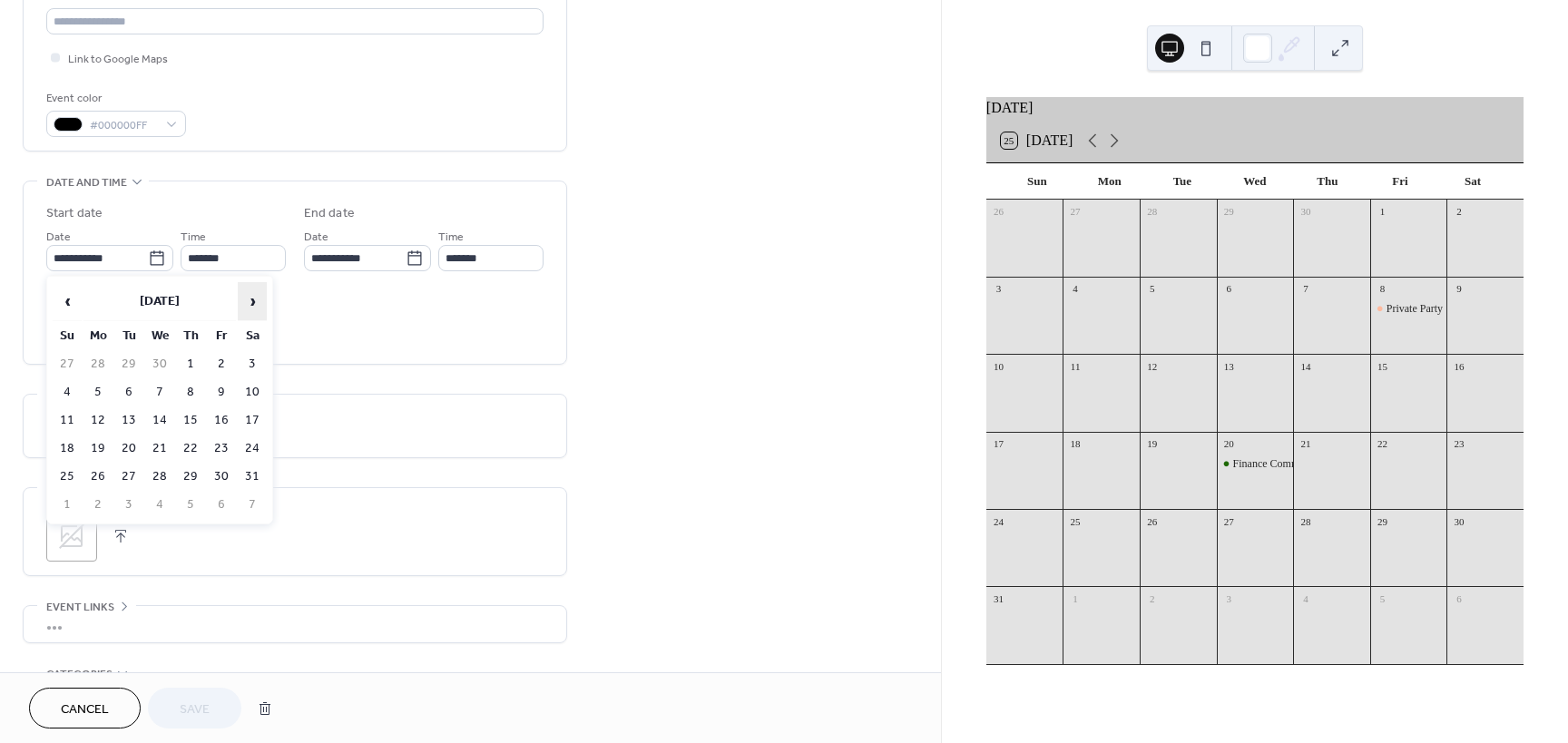 click on "›" at bounding box center (252, 301) 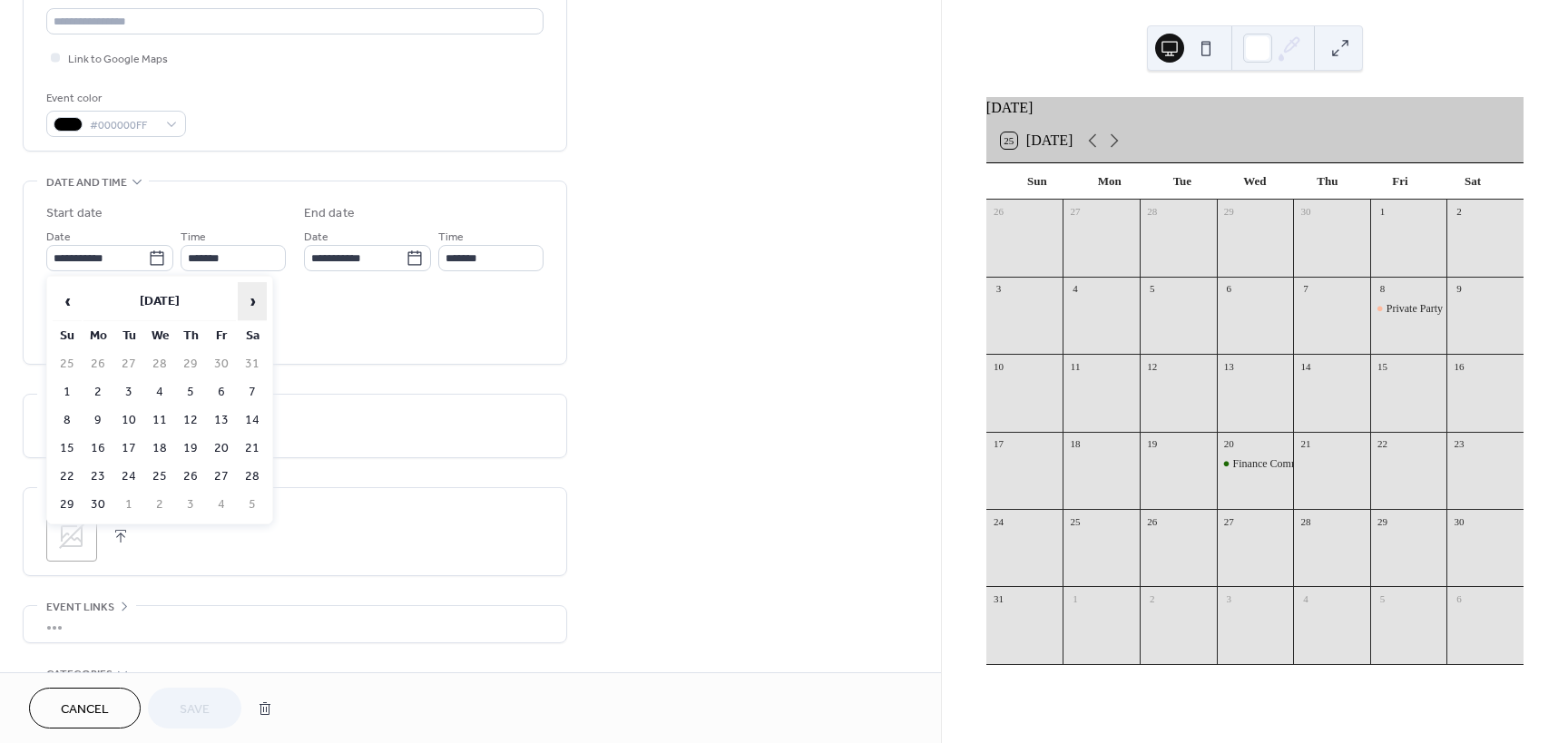 click on "›" at bounding box center (252, 301) 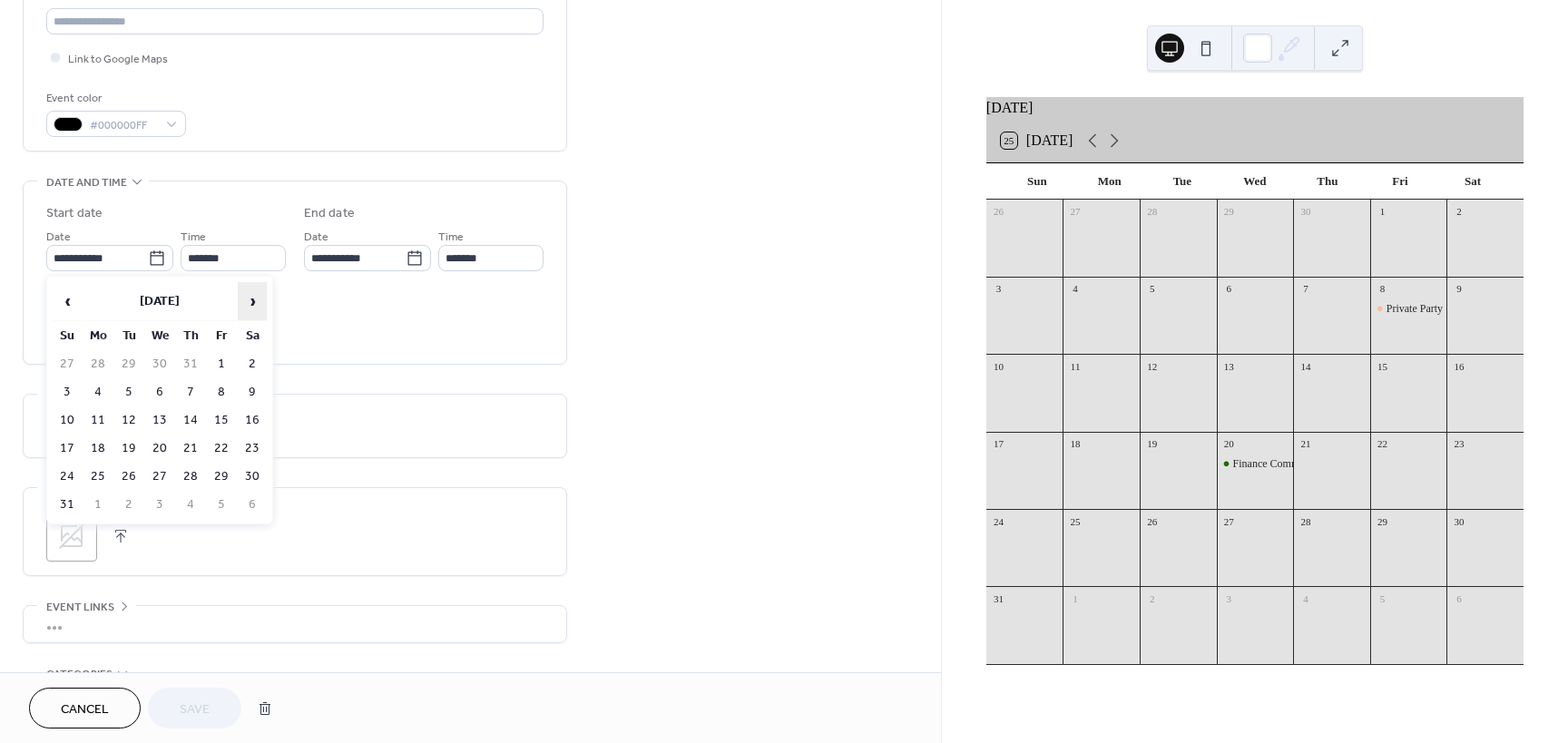 click on "›" at bounding box center (252, 301) 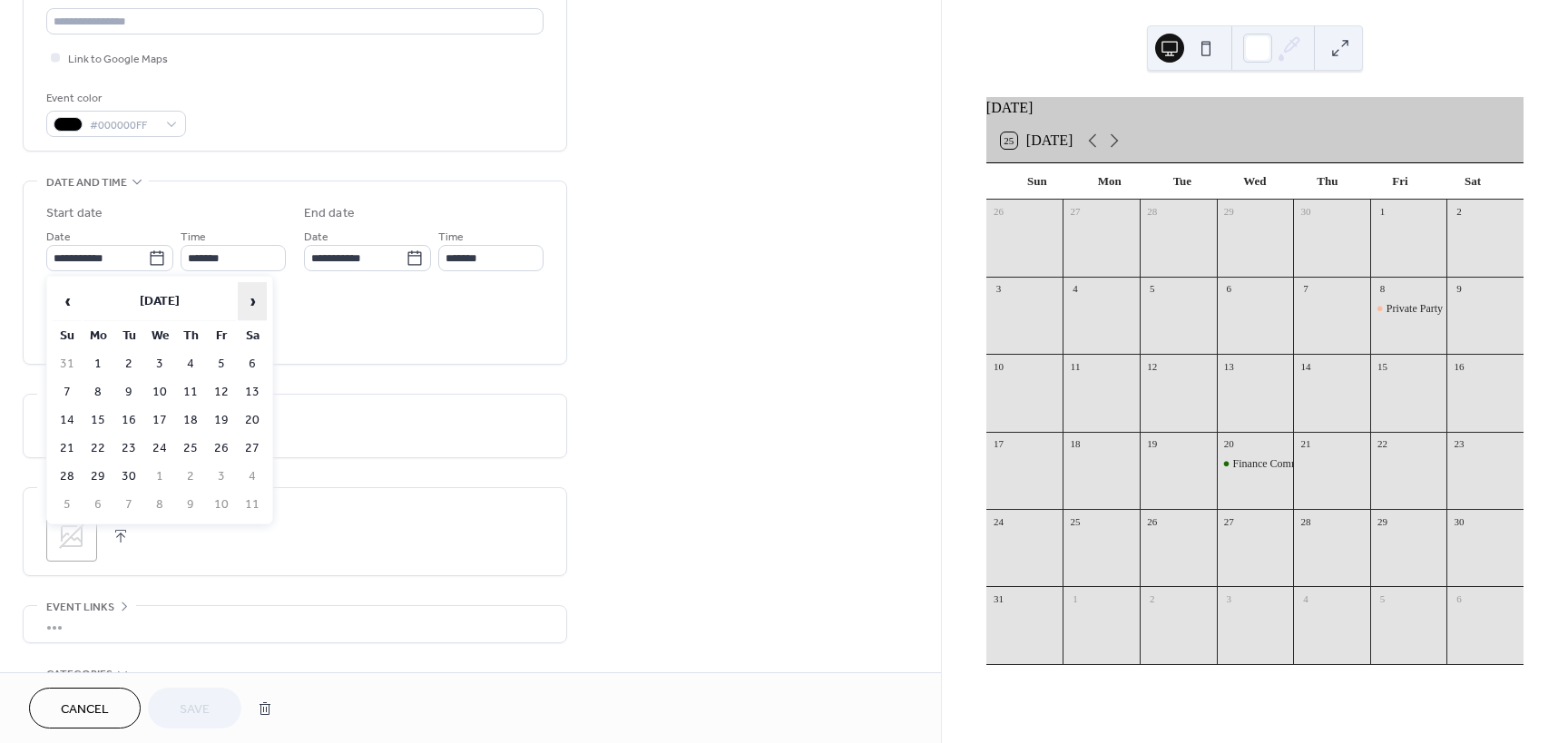 click on "›" at bounding box center [252, 301] 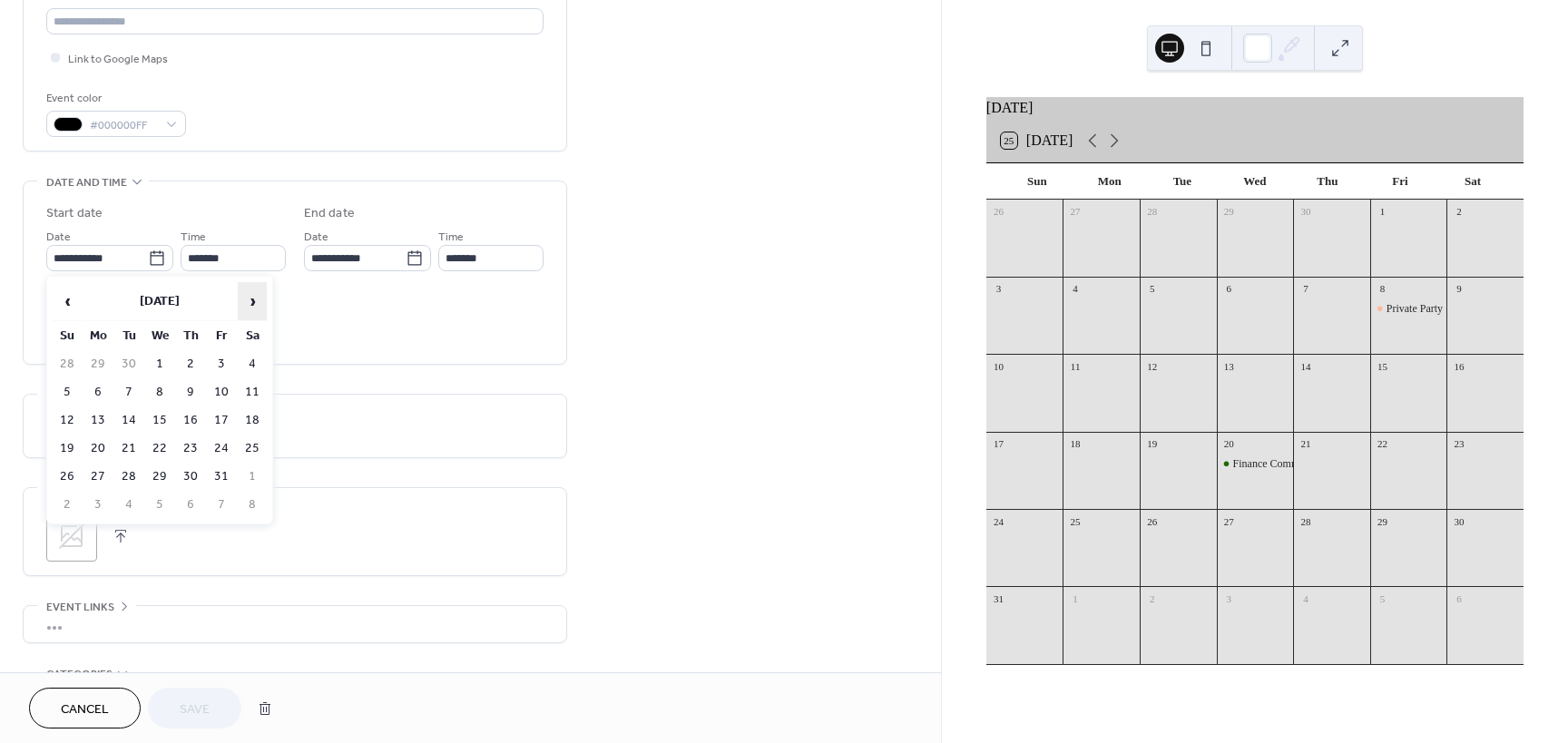 click on "›" at bounding box center [252, 301] 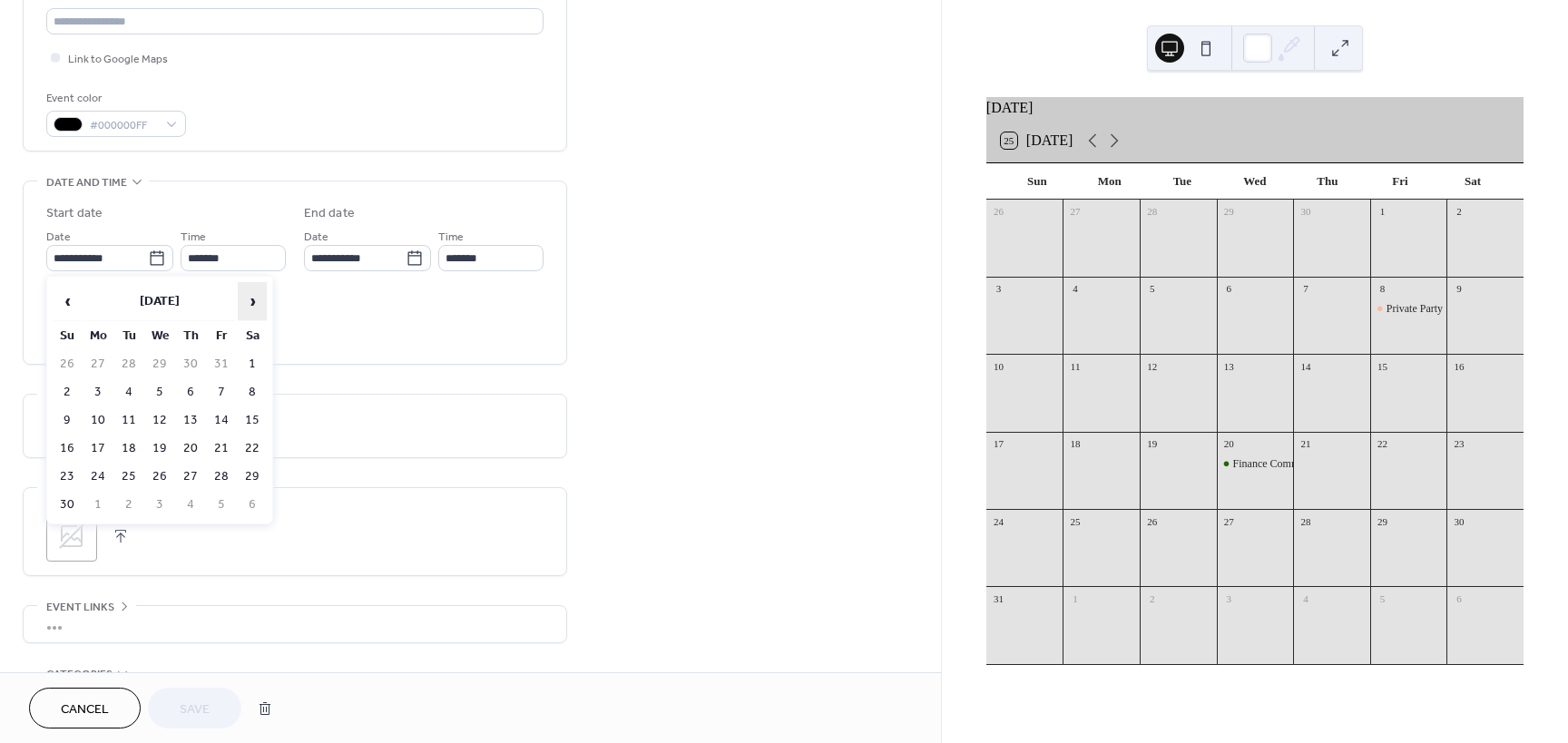 click on "›" at bounding box center (252, 301) 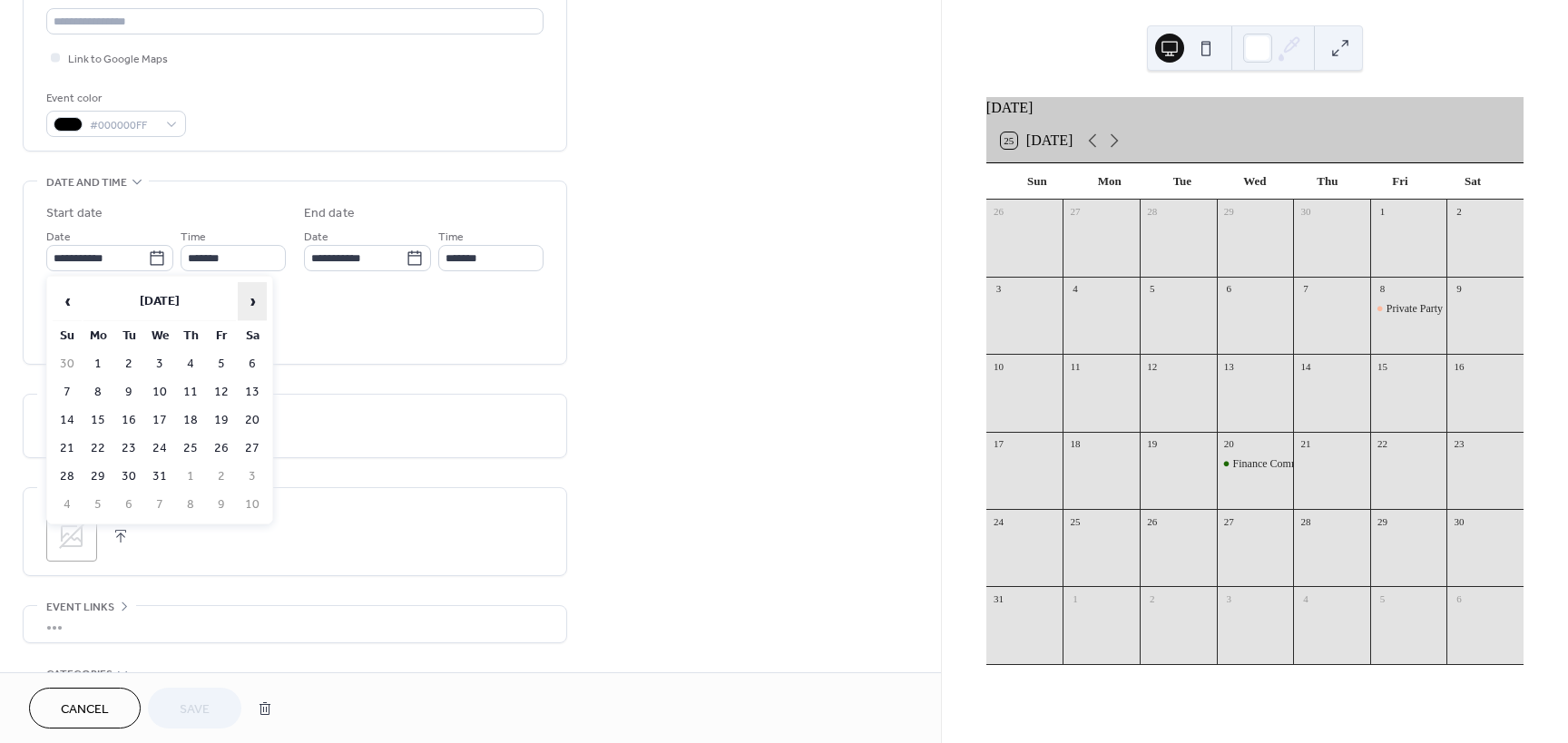 click on "›" at bounding box center [252, 301] 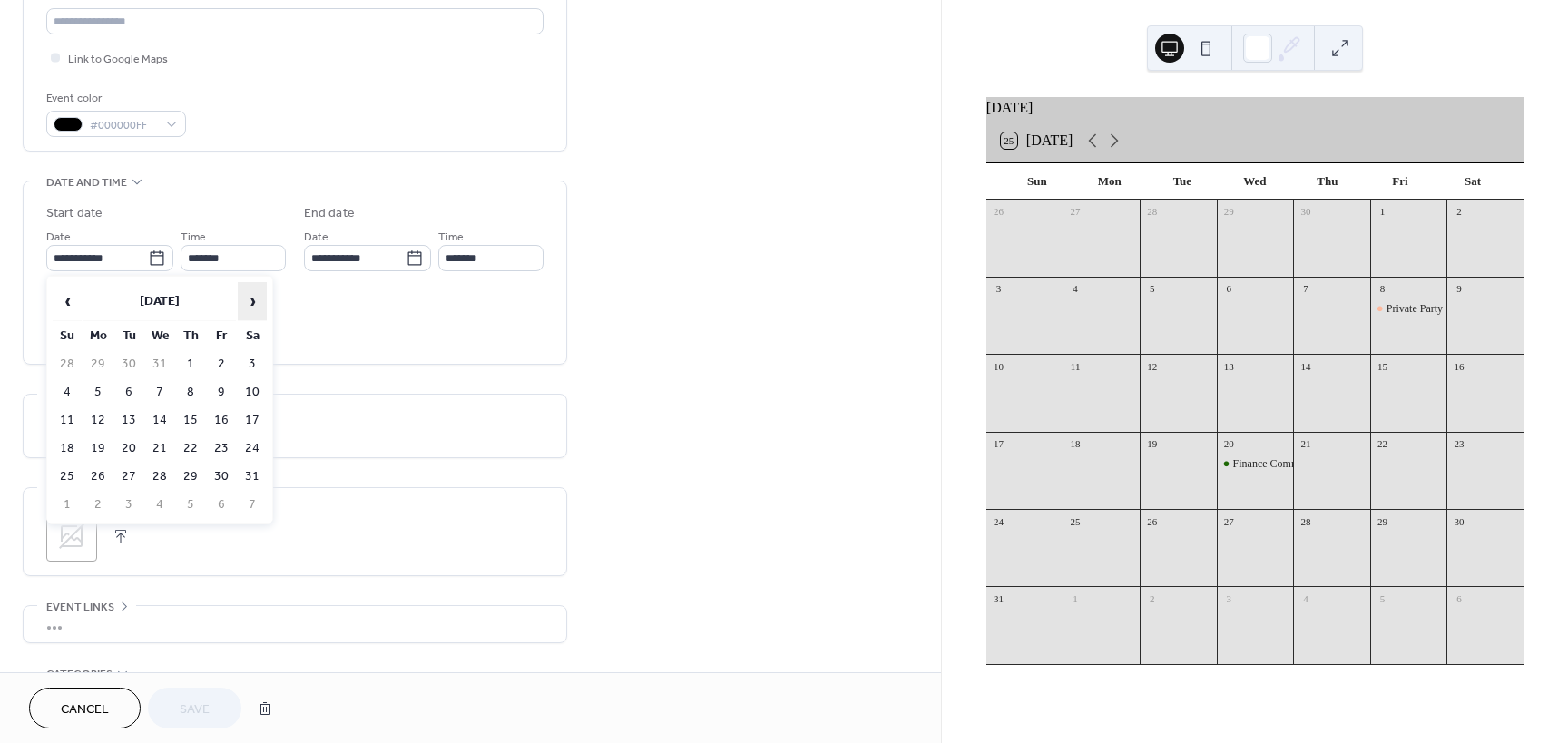 click on "›" at bounding box center [252, 301] 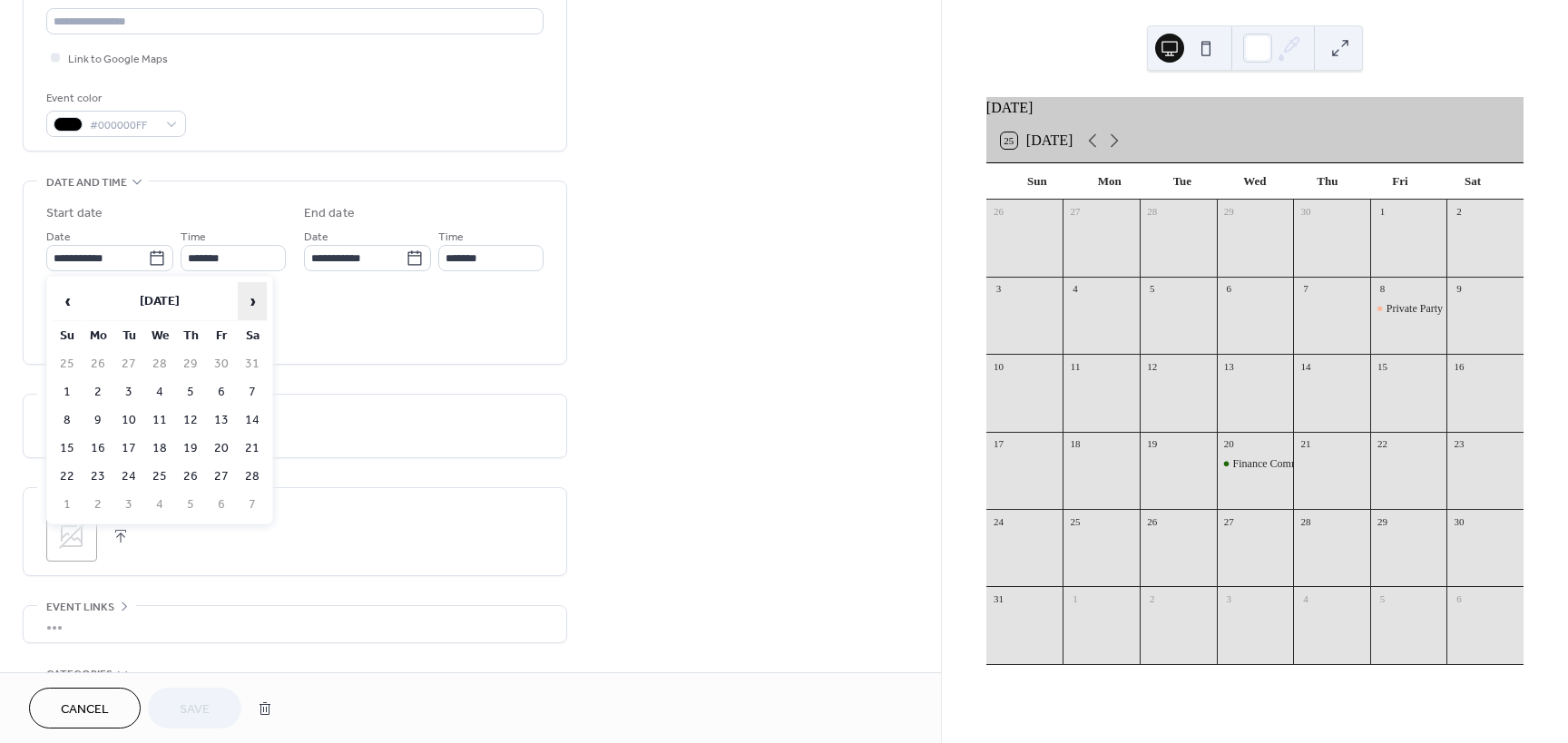click on "›" at bounding box center [252, 301] 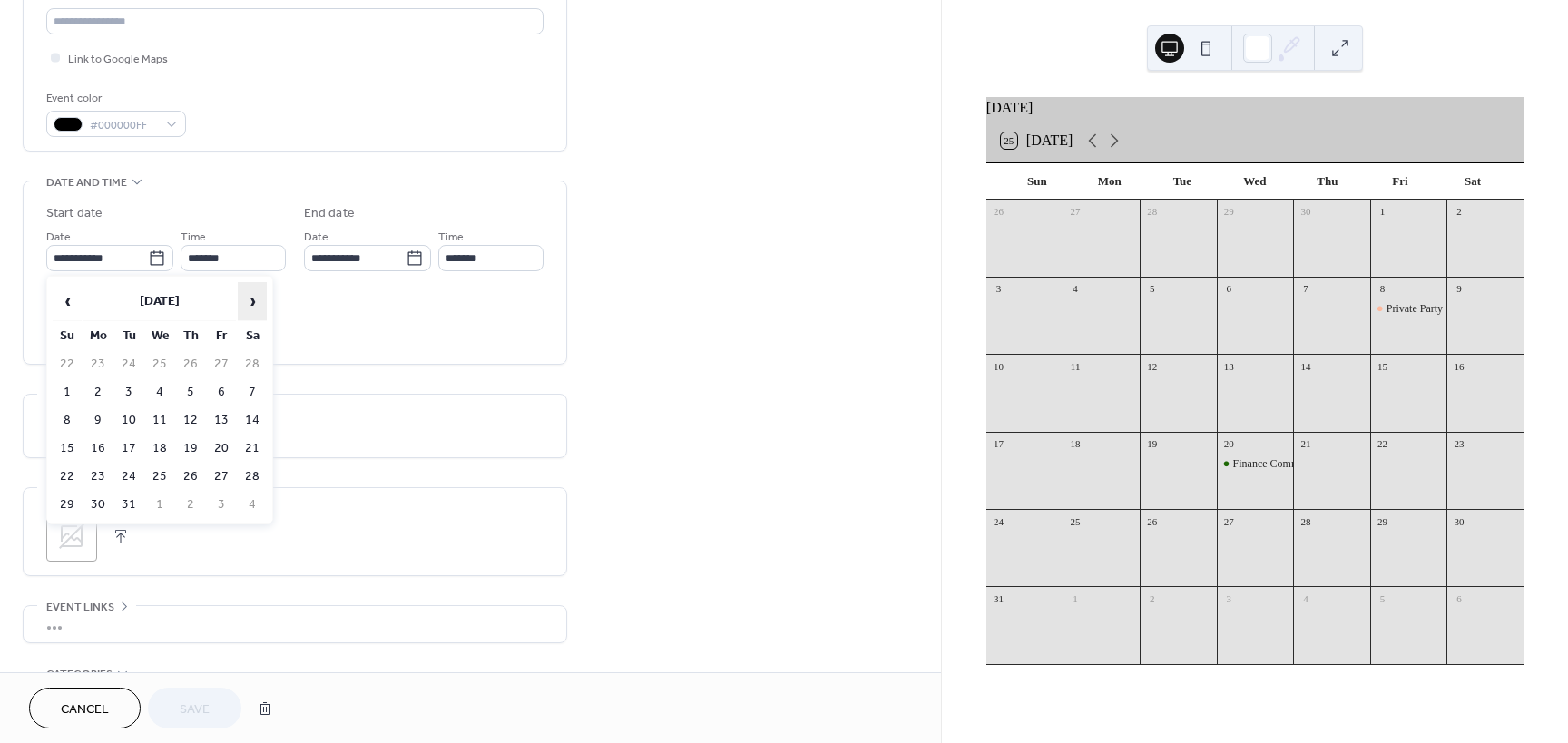 click on "›" at bounding box center [252, 301] 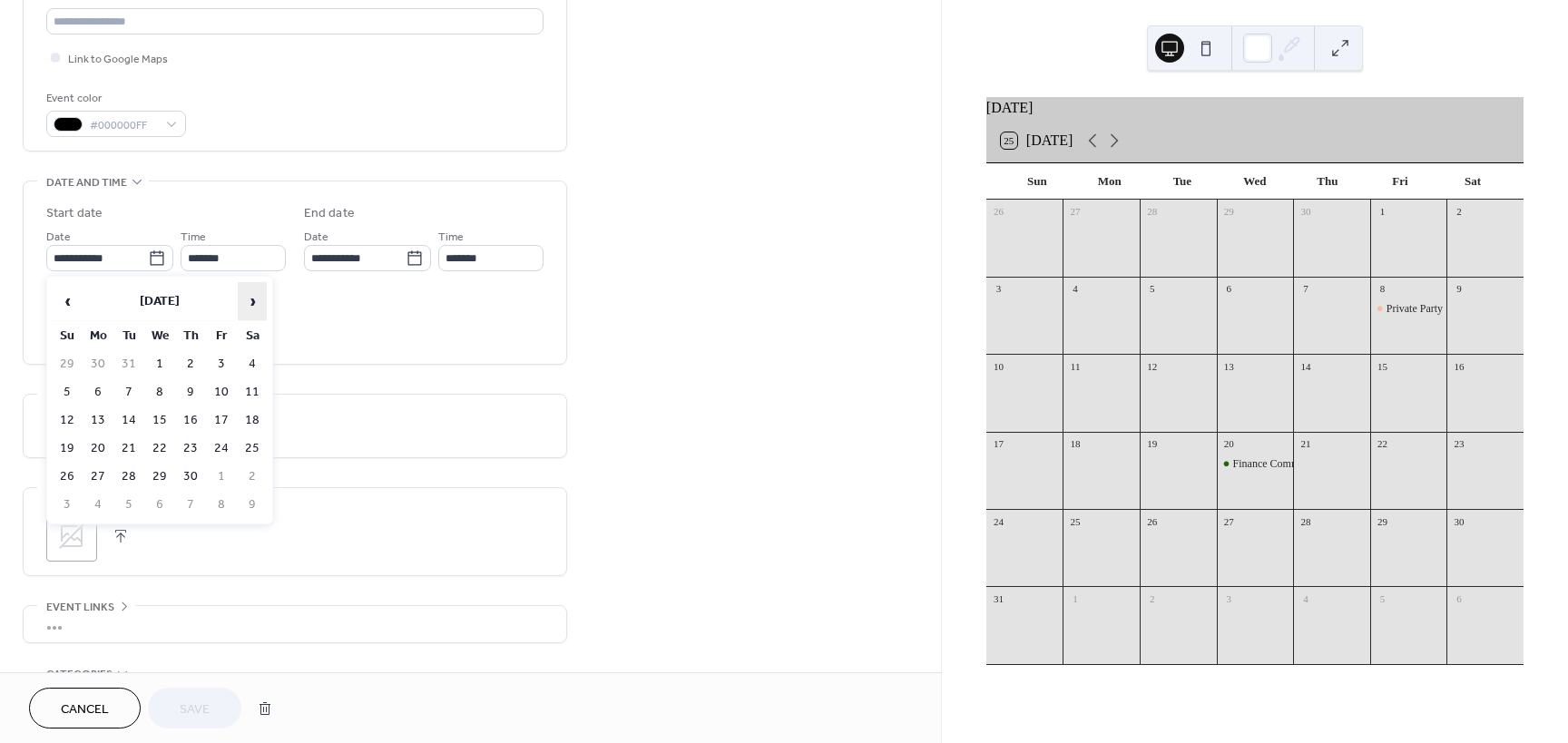 click on "›" at bounding box center (252, 301) 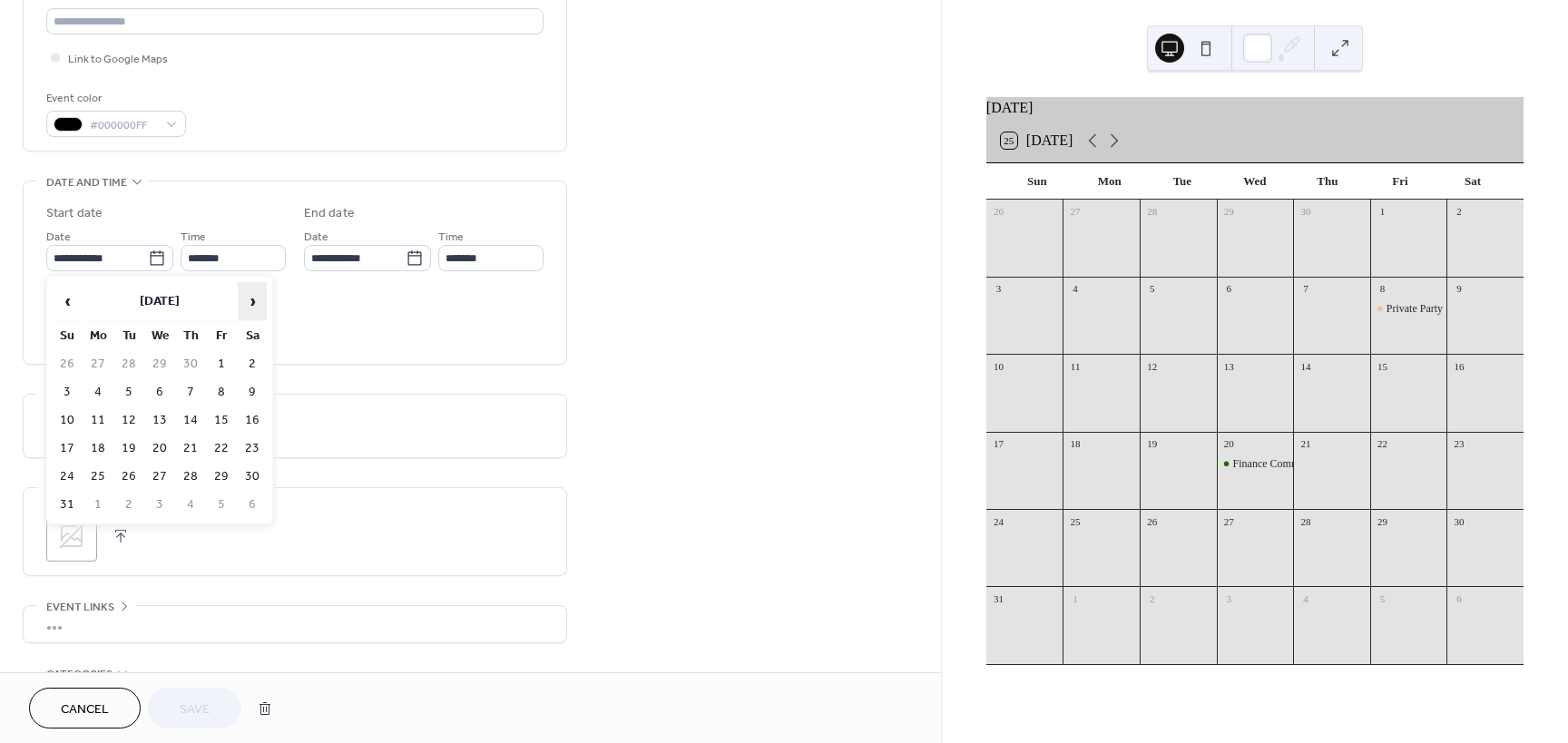 click on "›" at bounding box center [252, 301] 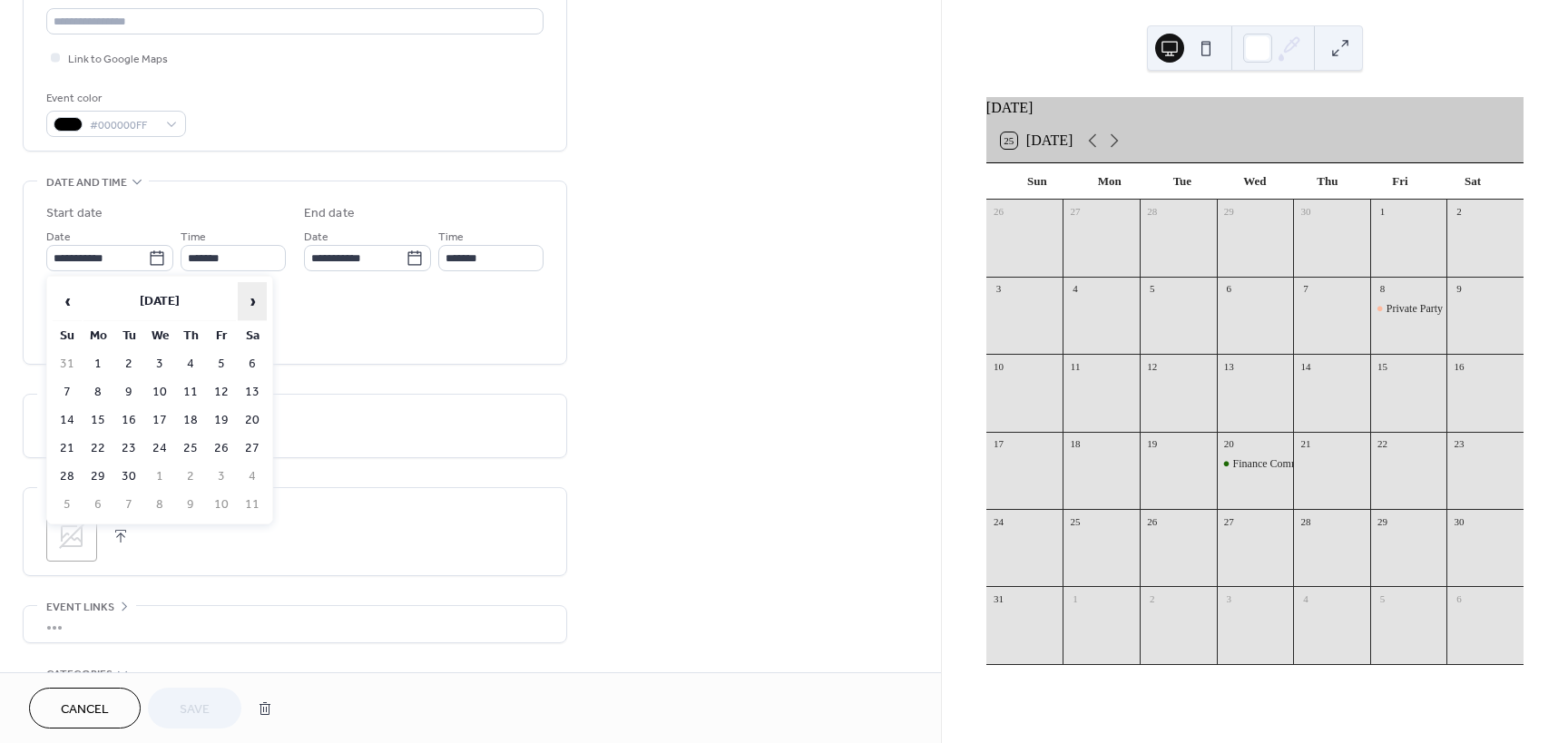 click on "›" at bounding box center [252, 301] 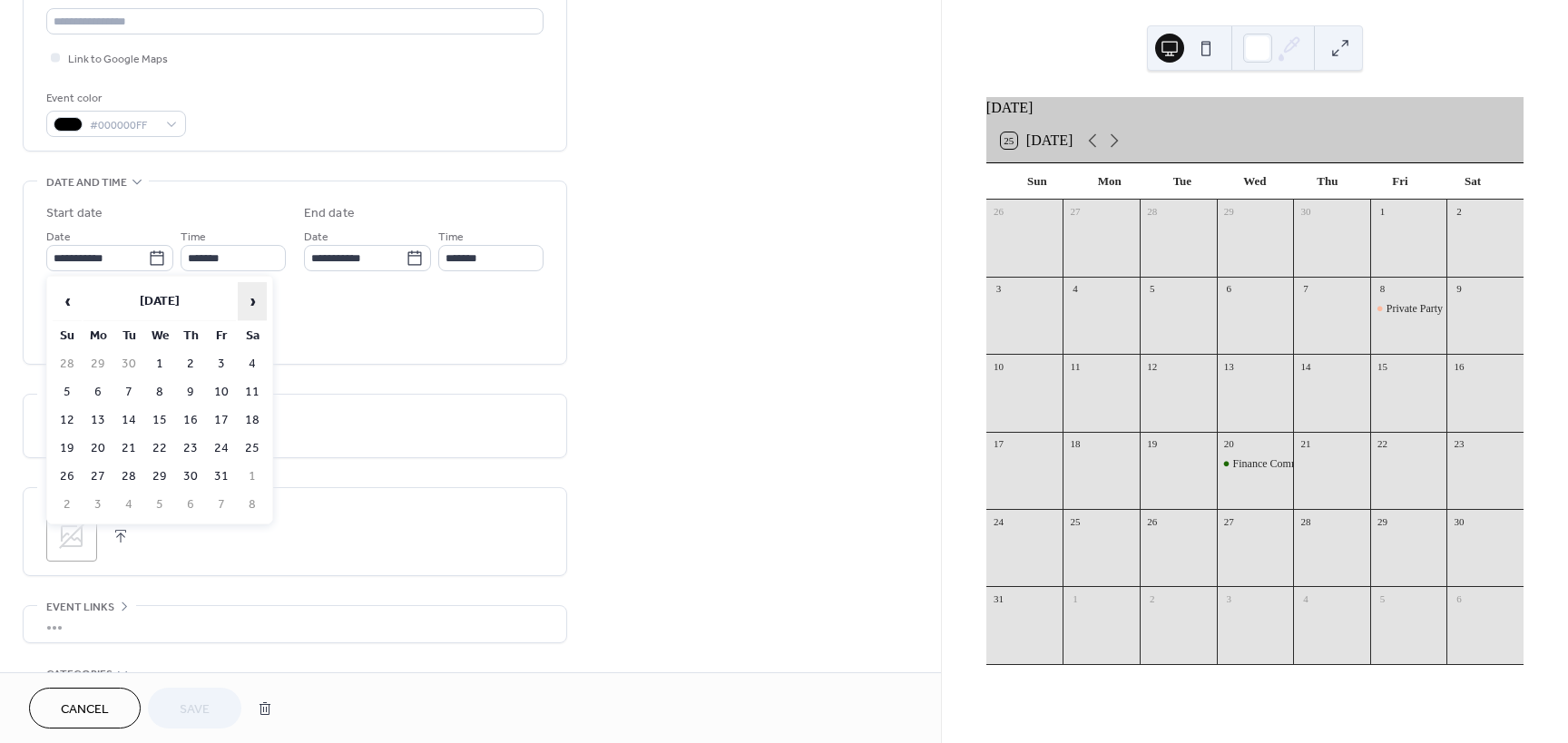 click on "›" at bounding box center (252, 301) 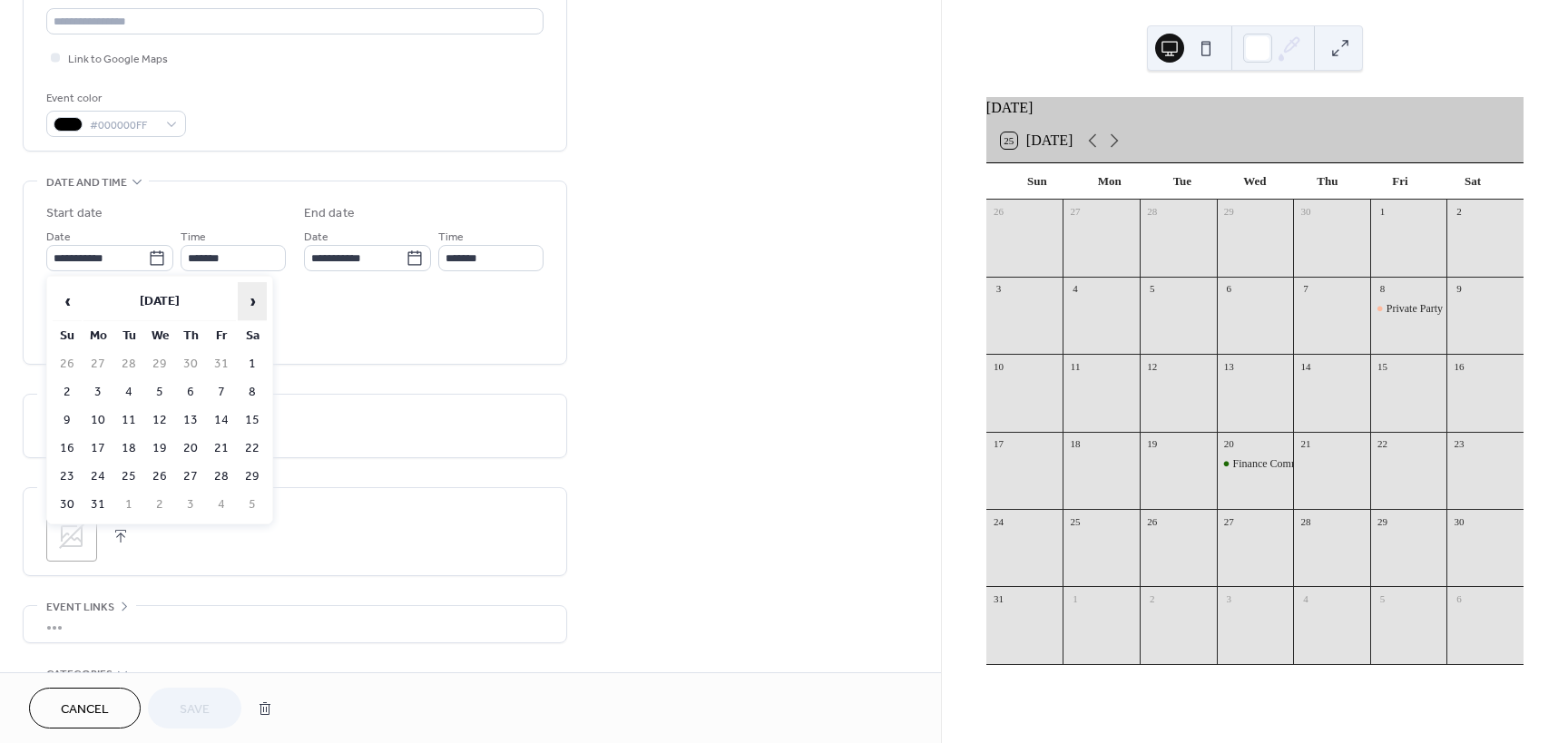 click on "›" at bounding box center [252, 301] 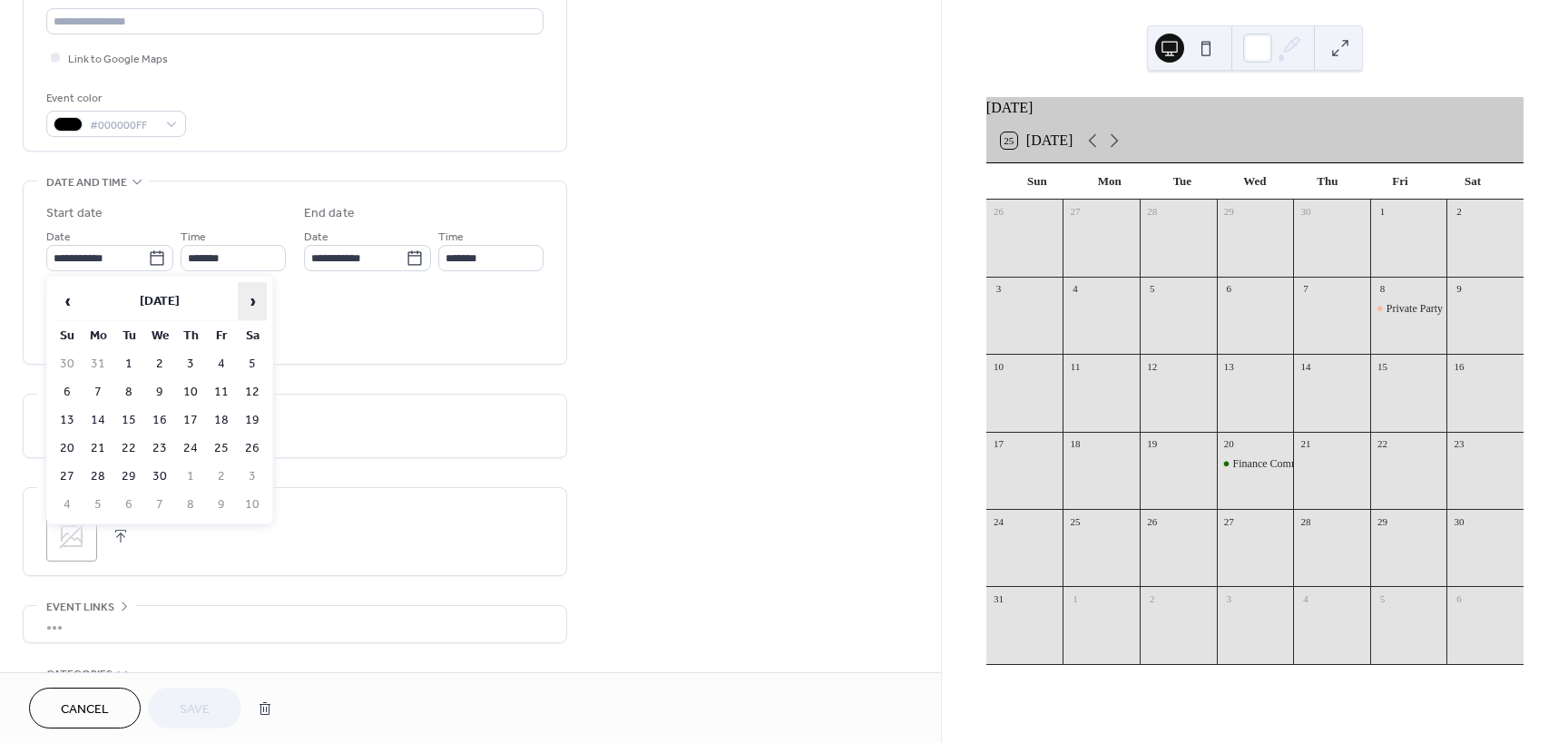 click on "›" at bounding box center (252, 301) 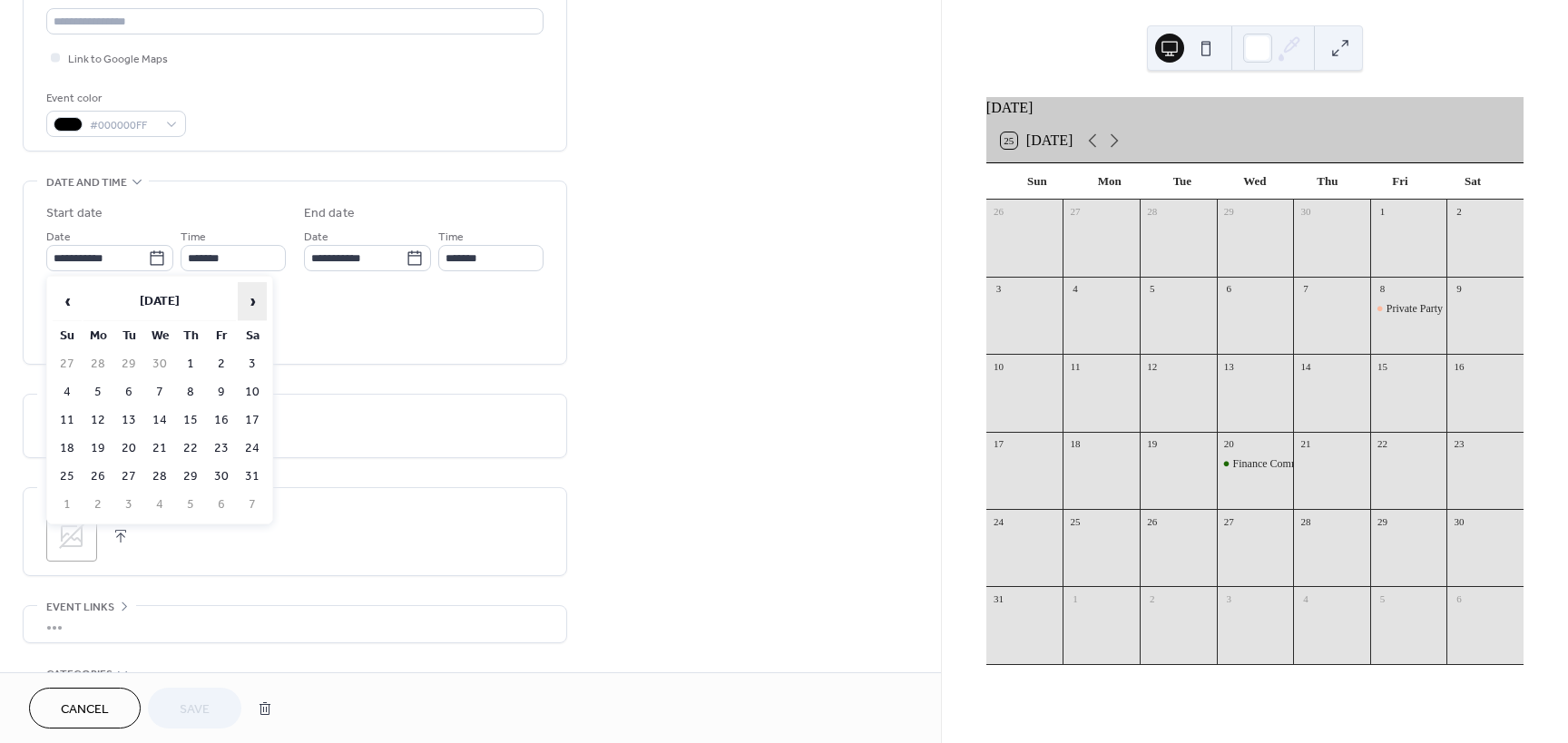 click on "›" at bounding box center [252, 301] 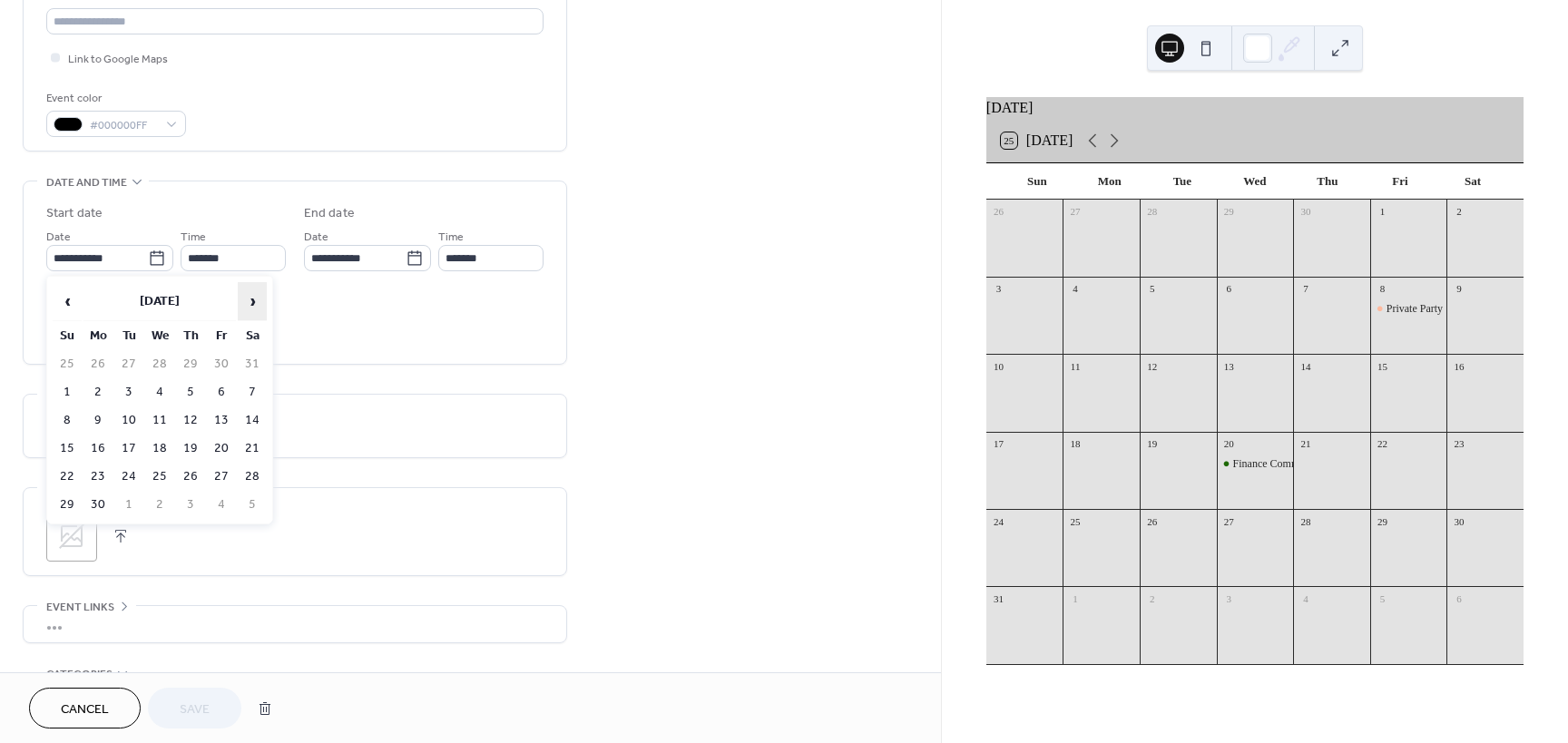 click on "›" at bounding box center (252, 301) 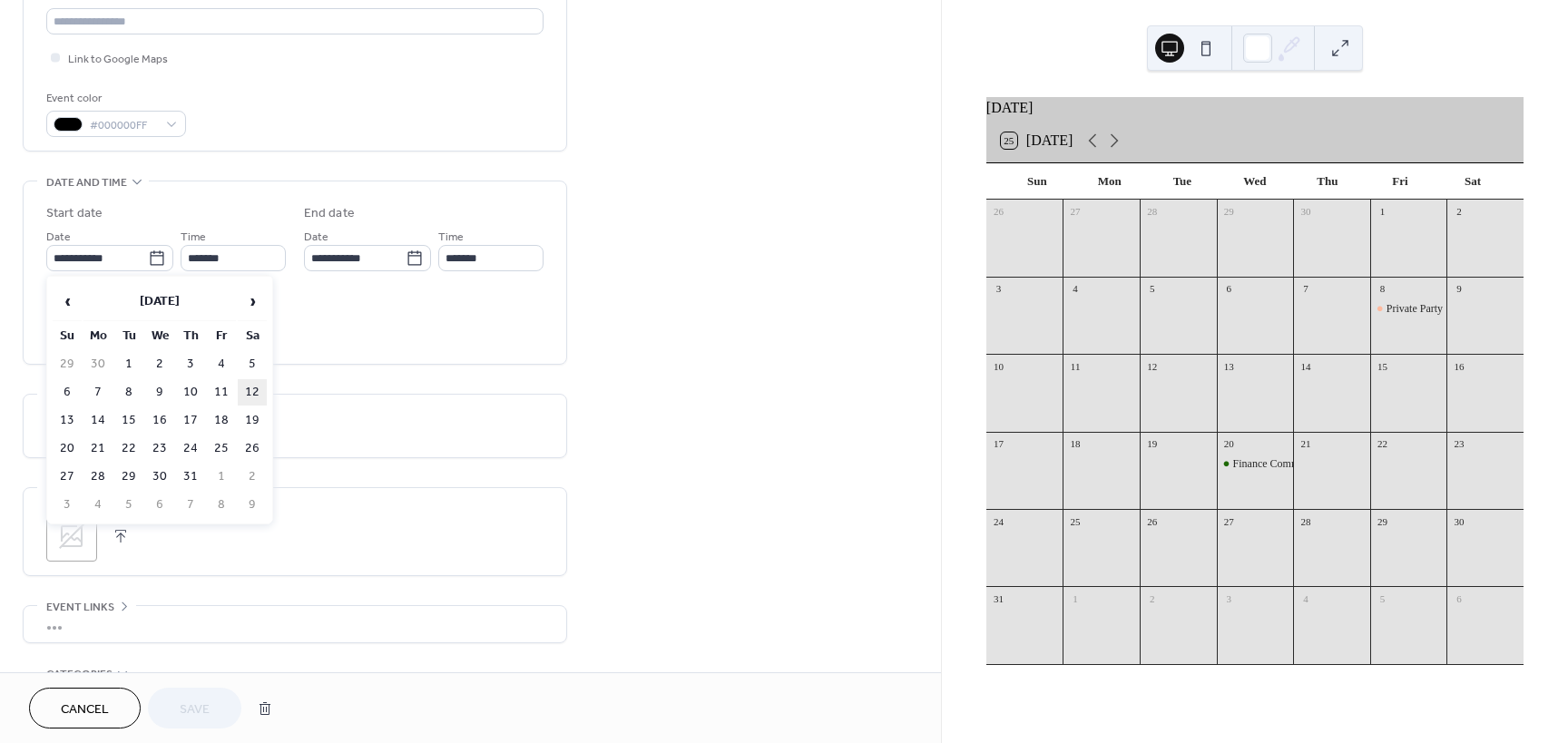 click on "12" at bounding box center (252, 392) 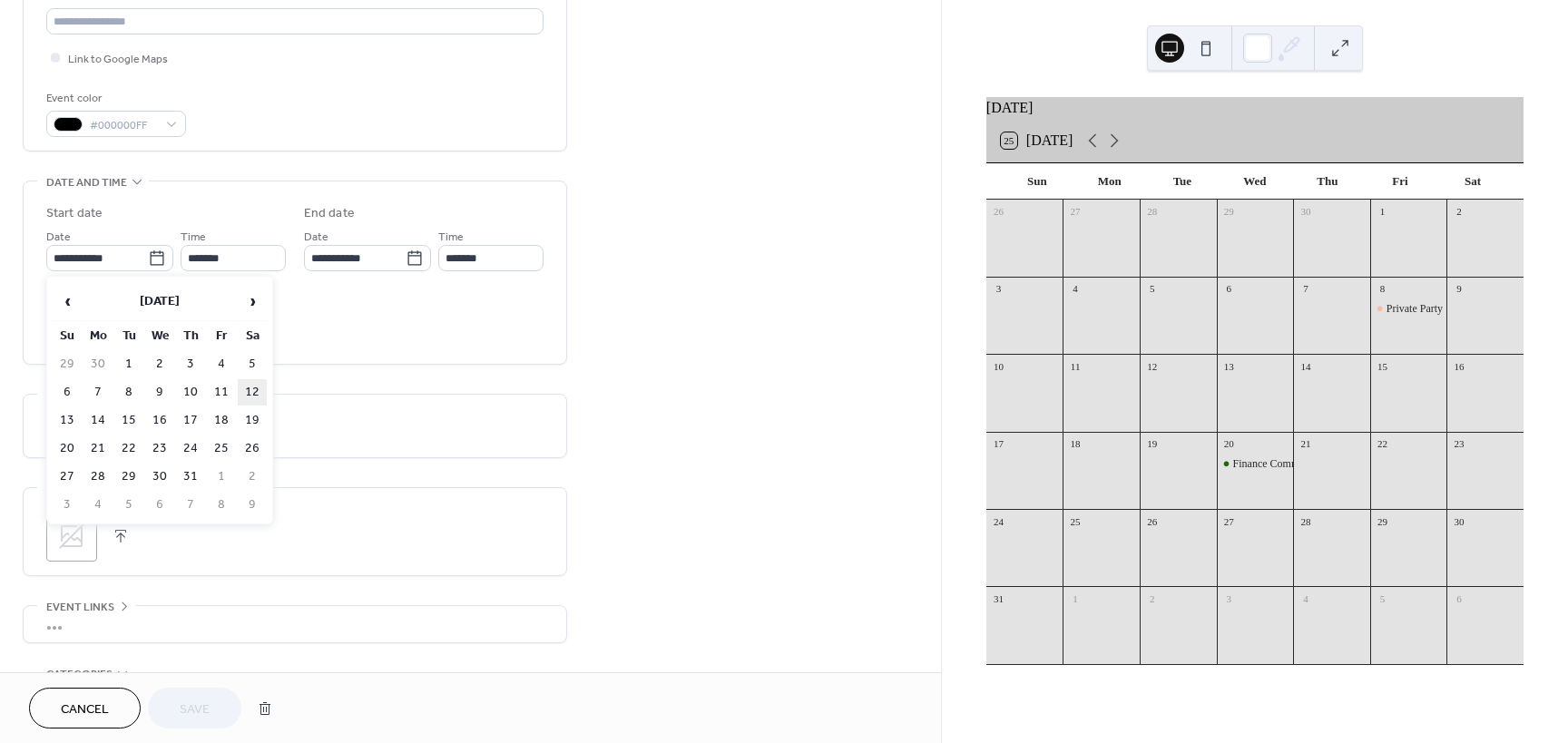 type on "**********" 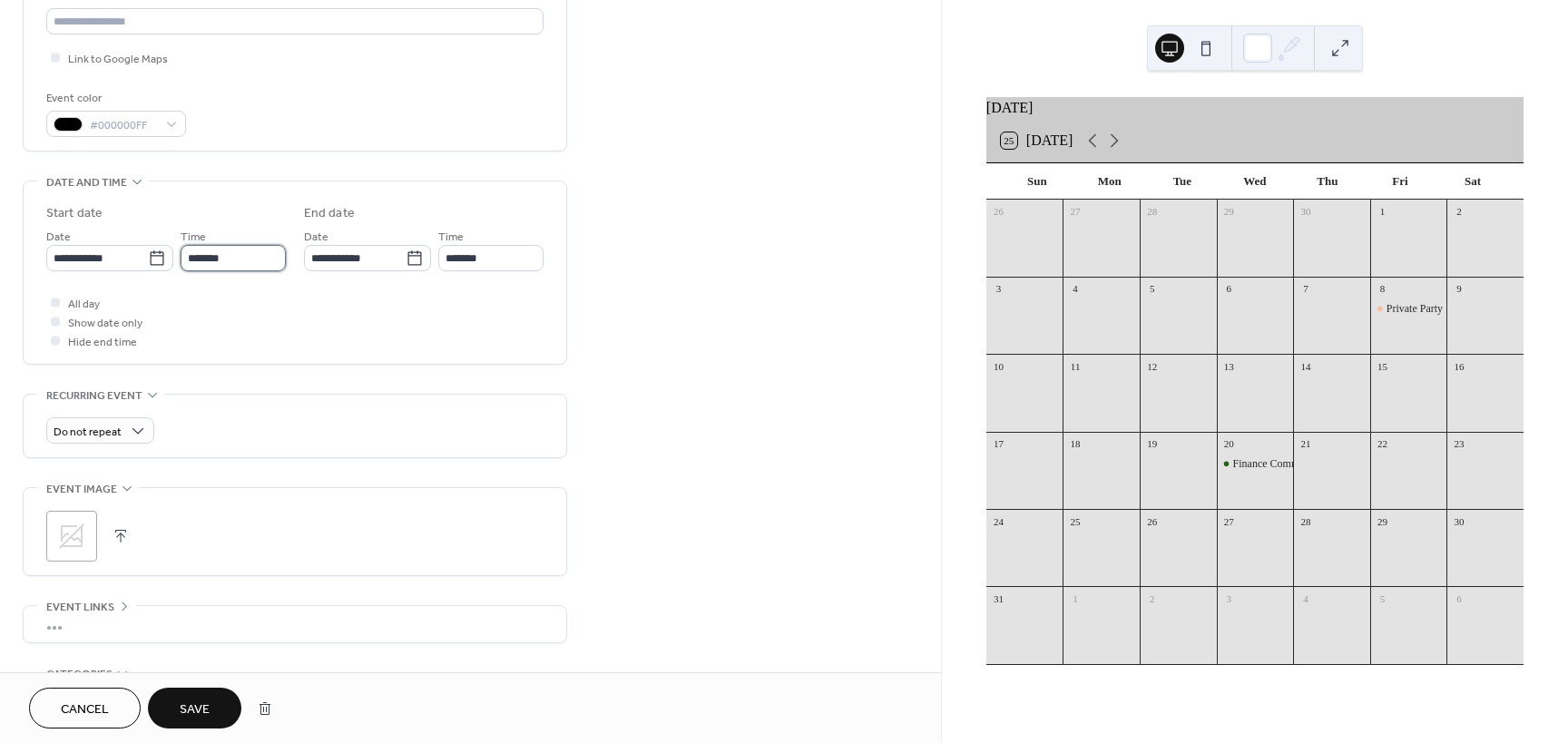 click on "*******" at bounding box center [233, 258] 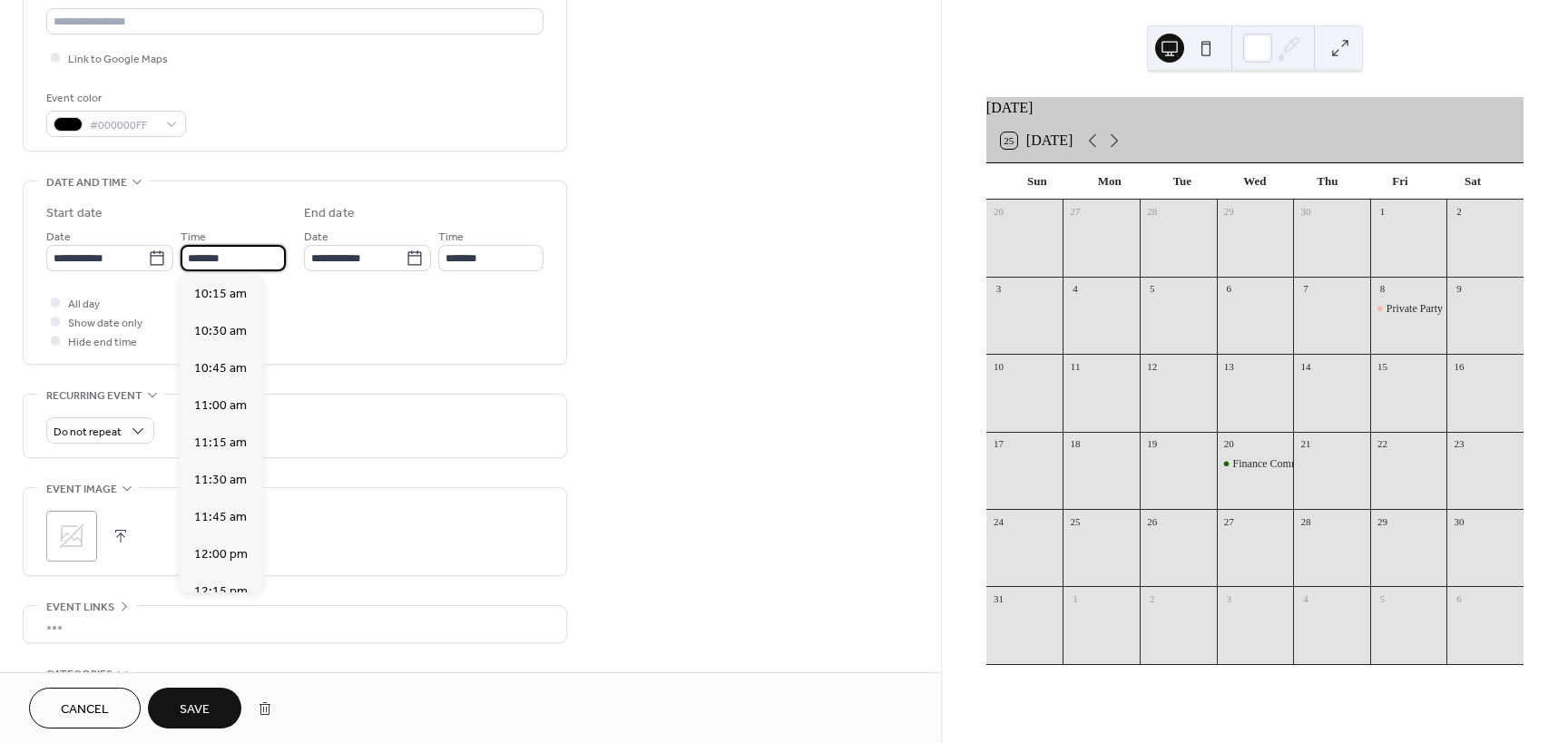 scroll, scrollTop: 1672, scrollLeft: 0, axis: vertical 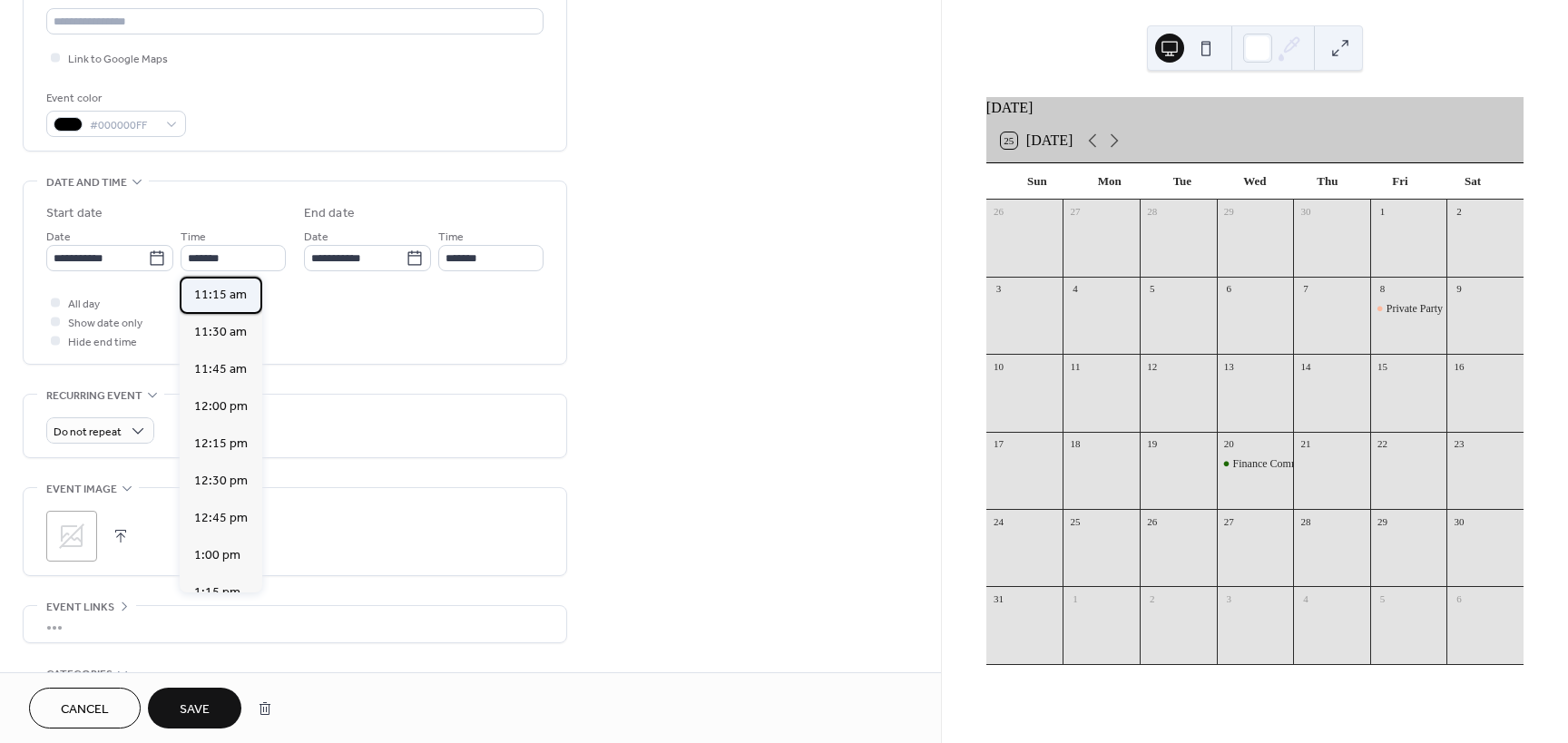 click on "11:15 am" at bounding box center (220, 295) 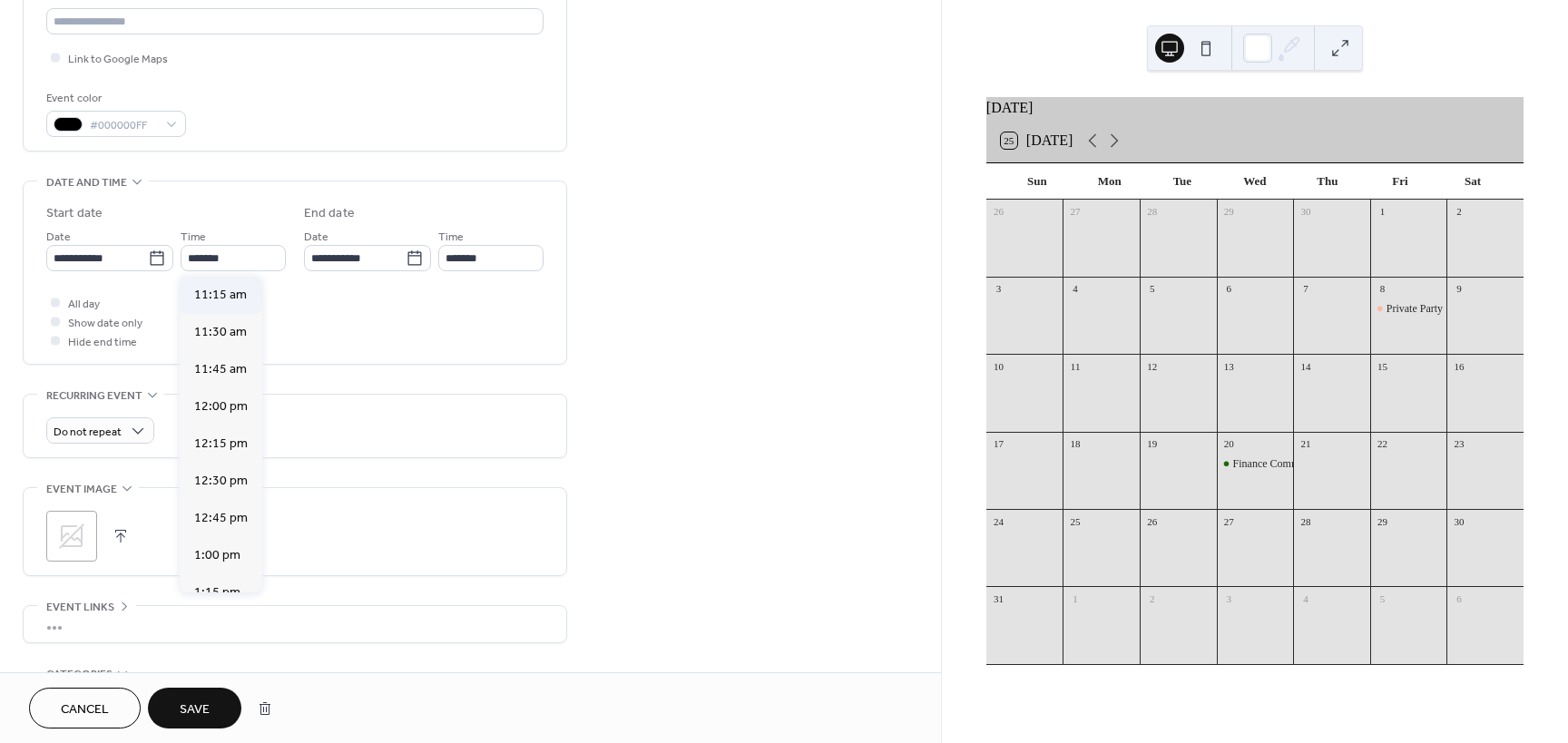 type on "********" 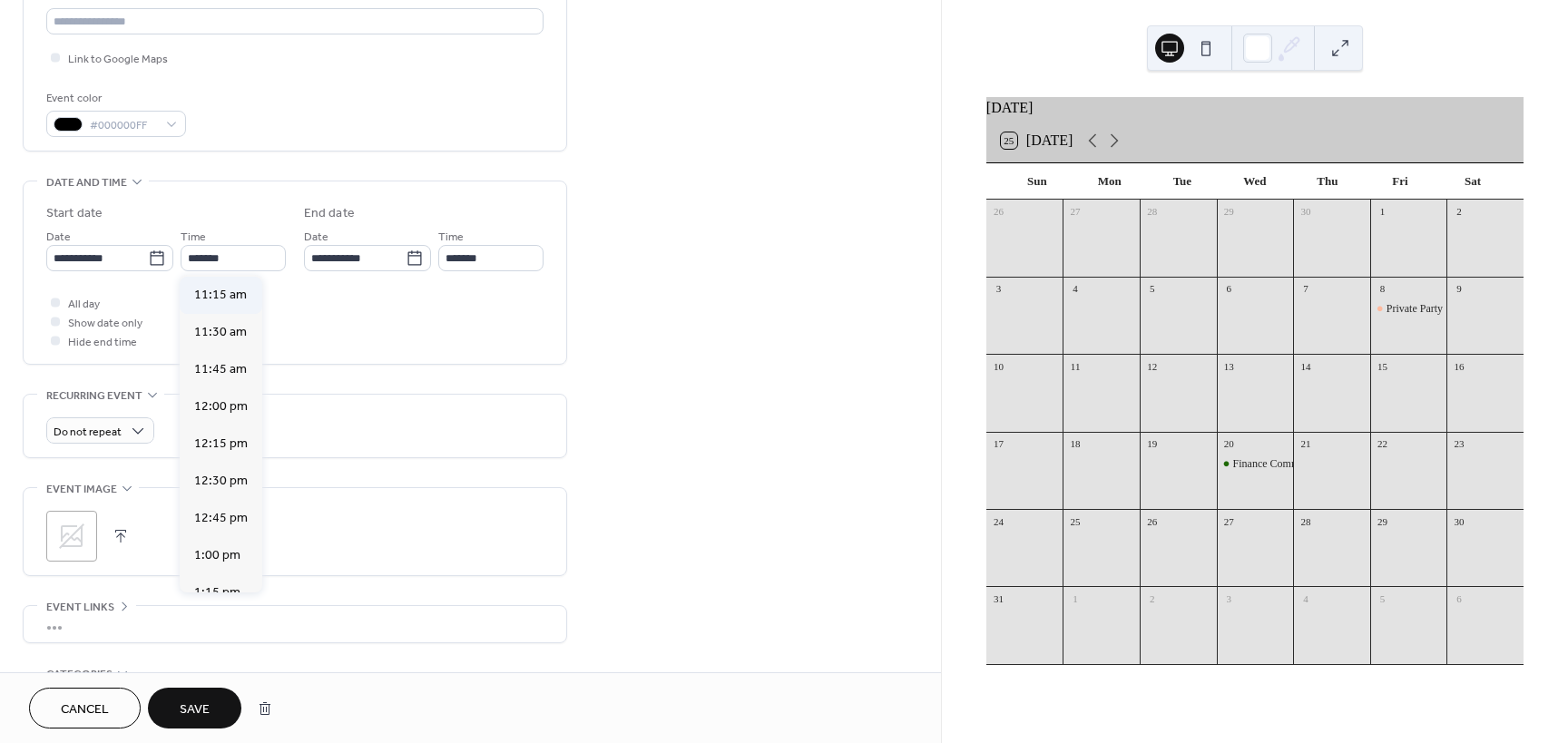 type on "*******" 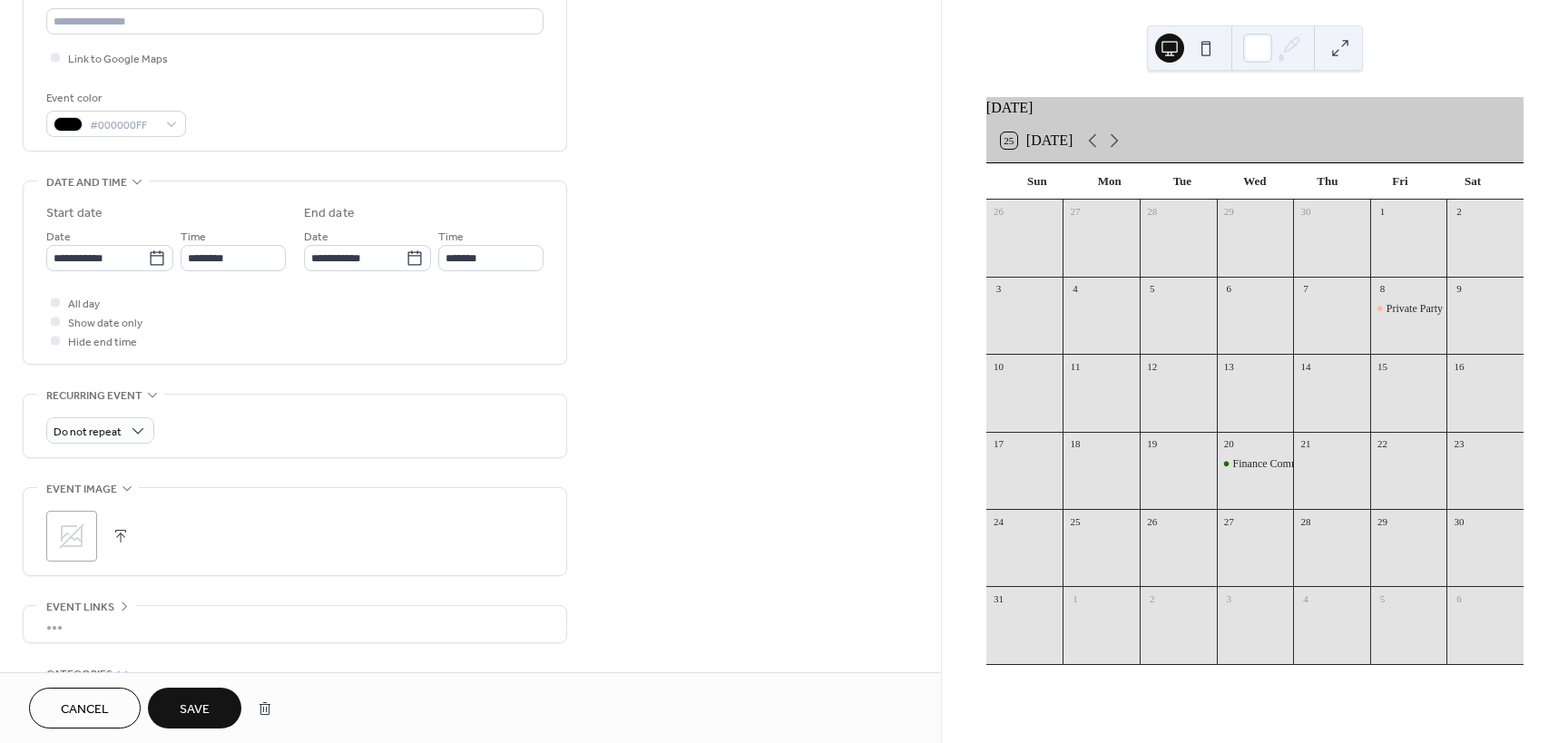 click on "Save" at bounding box center [194, 709] 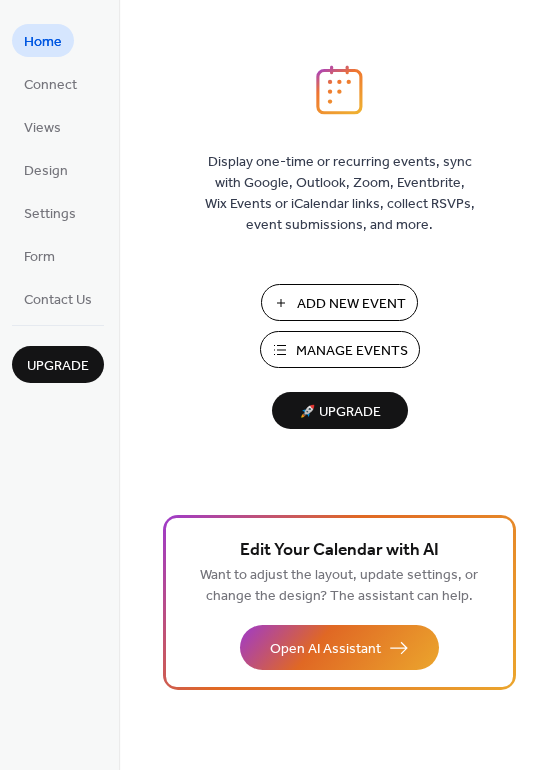 scroll, scrollTop: 0, scrollLeft: 0, axis: both 